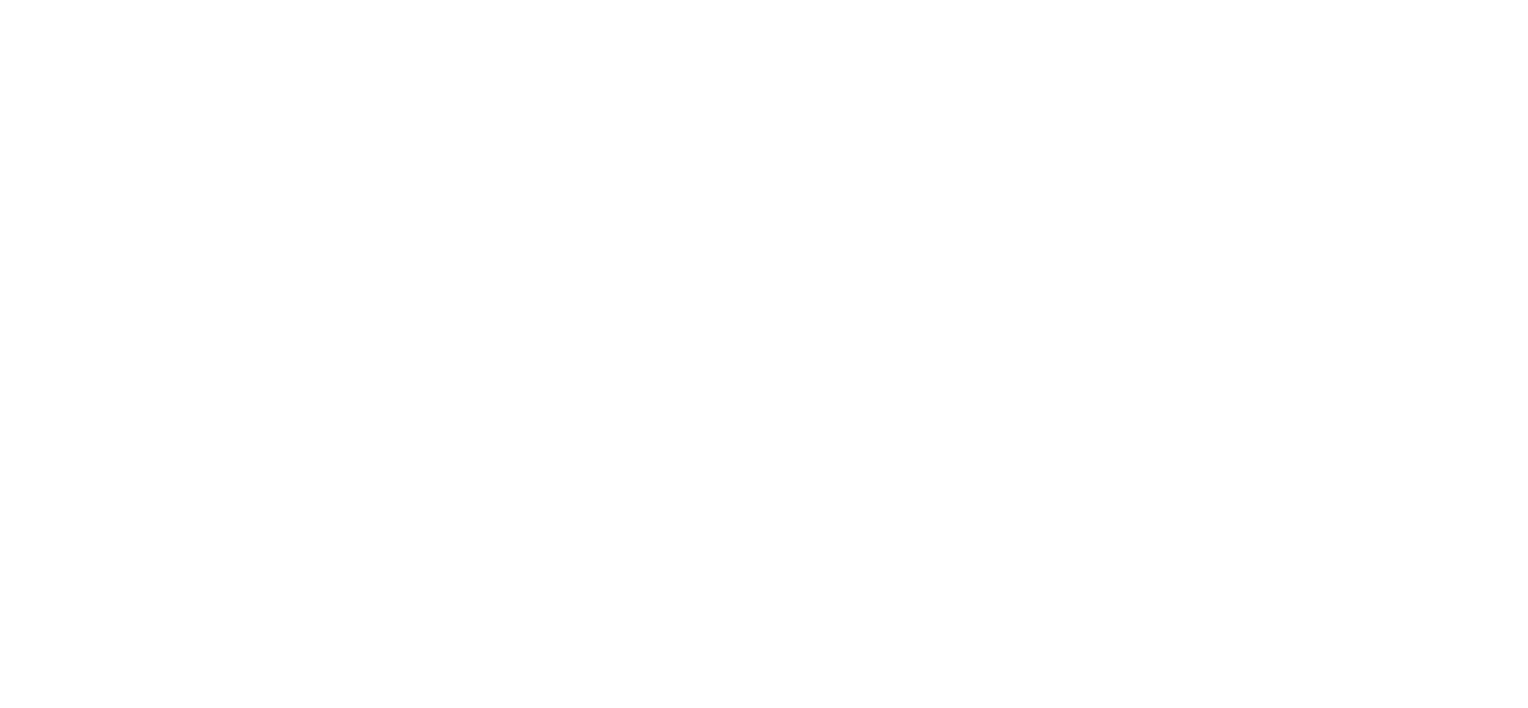 scroll, scrollTop: 0, scrollLeft: 0, axis: both 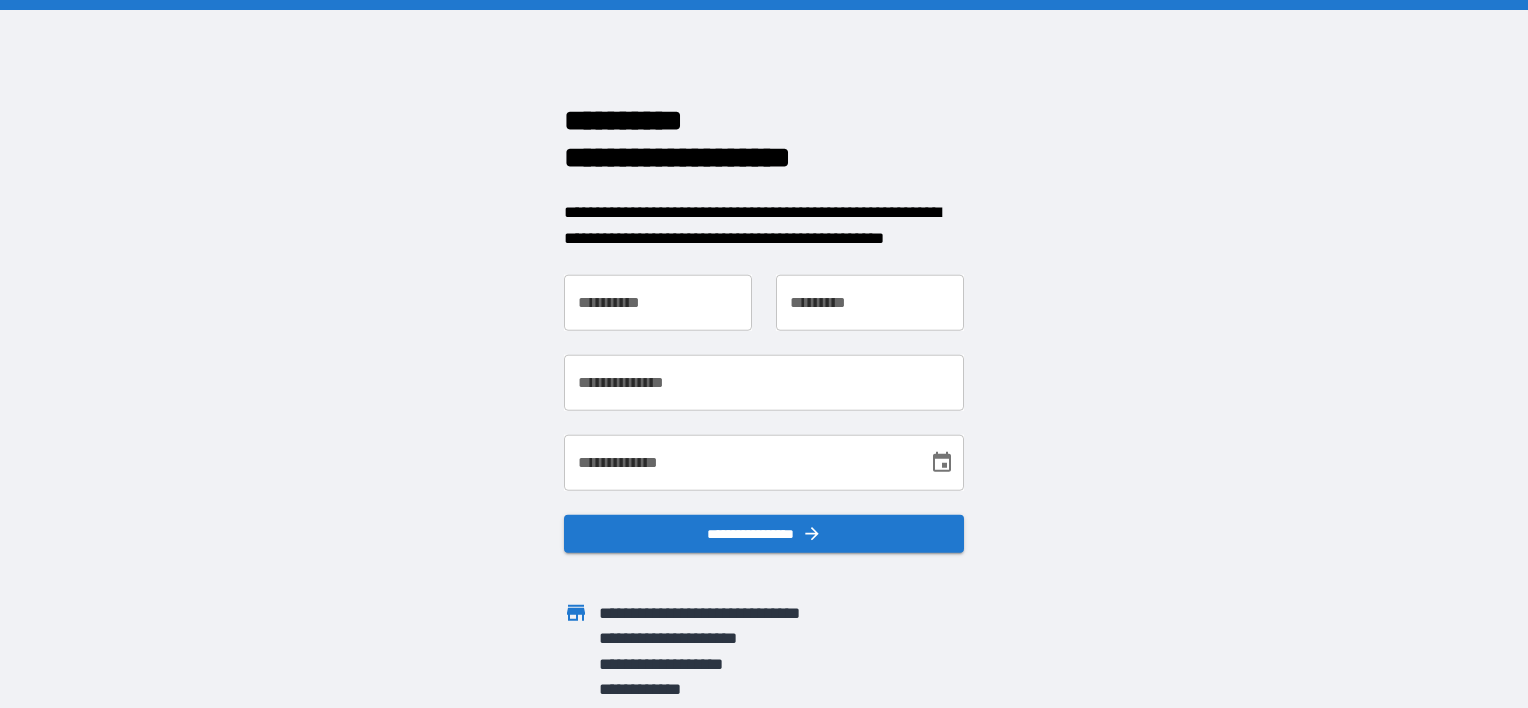 click on "**********" at bounding box center (658, 303) 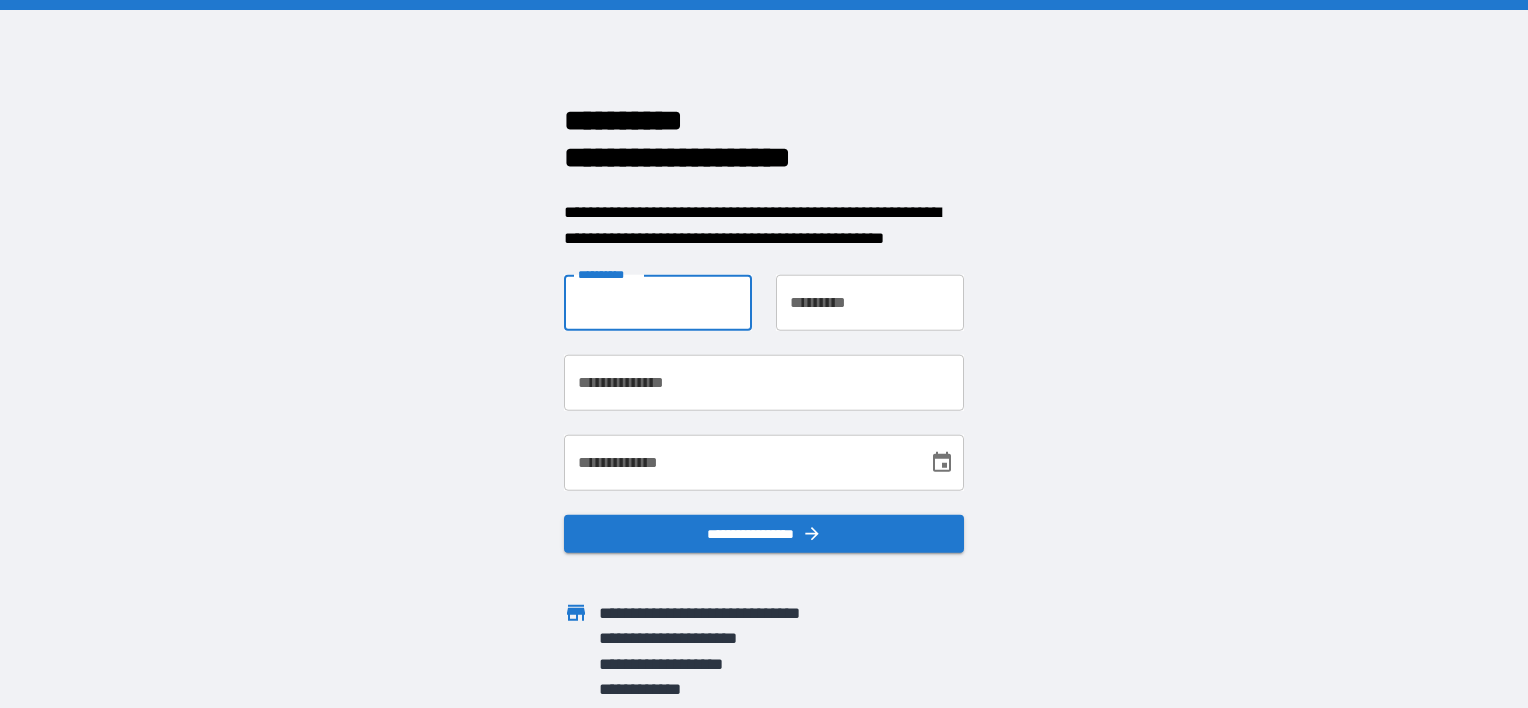 type on "******" 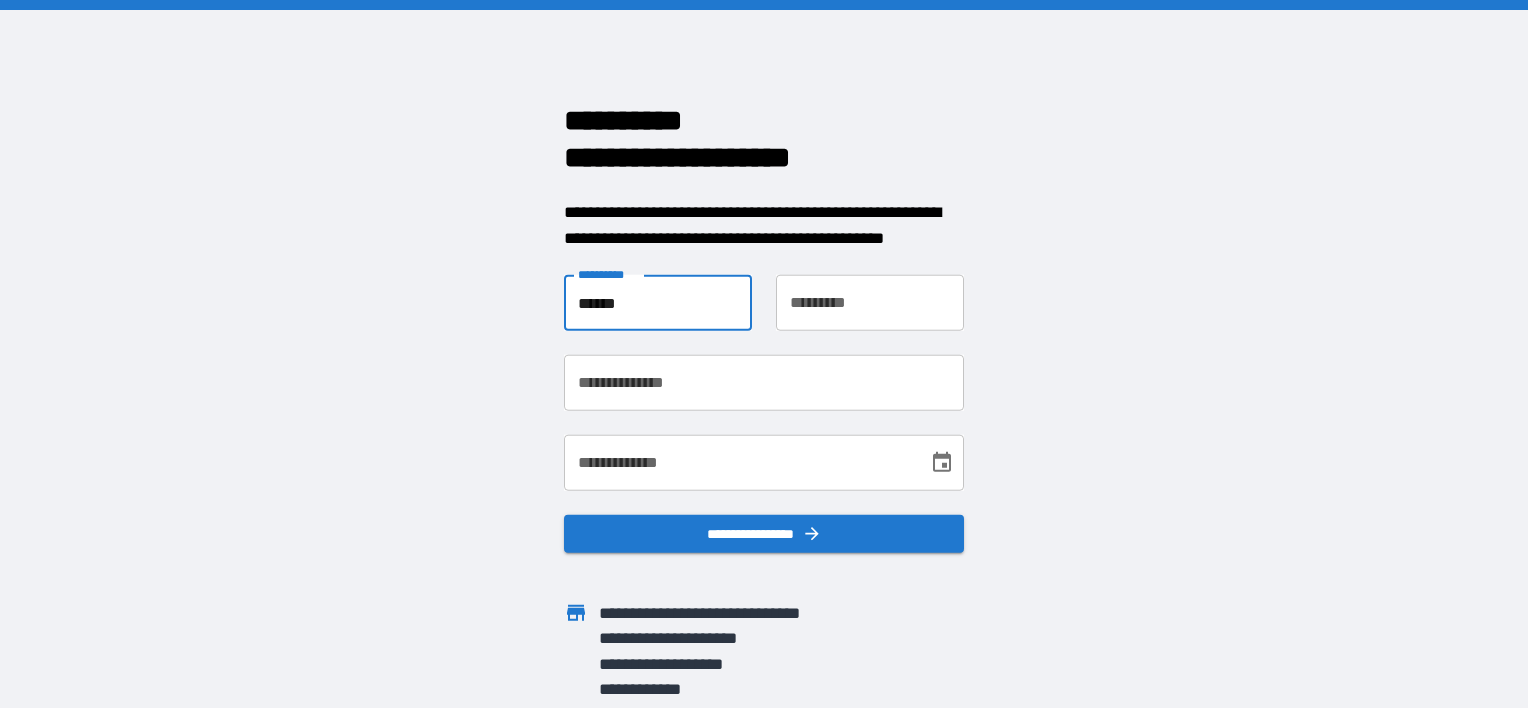 type on "*****" 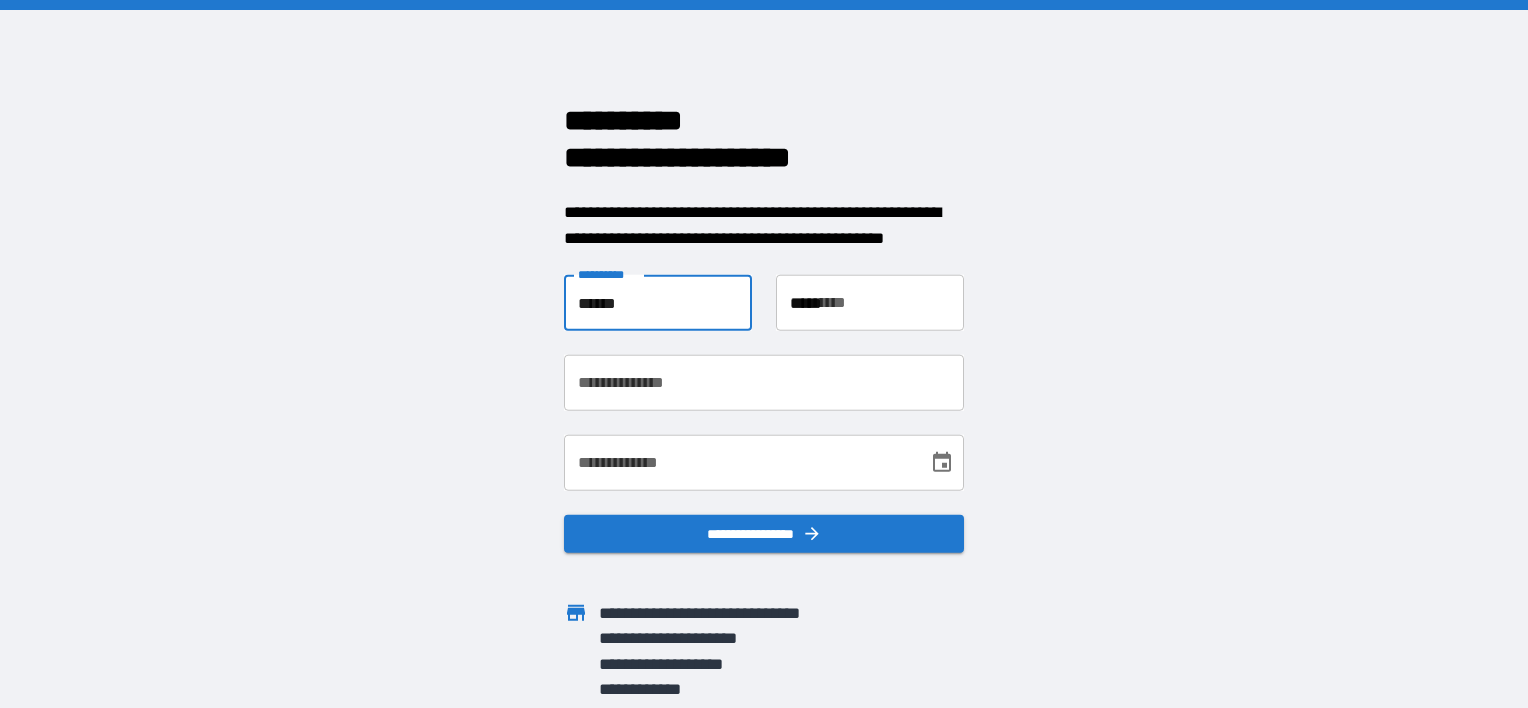 type on "**********" 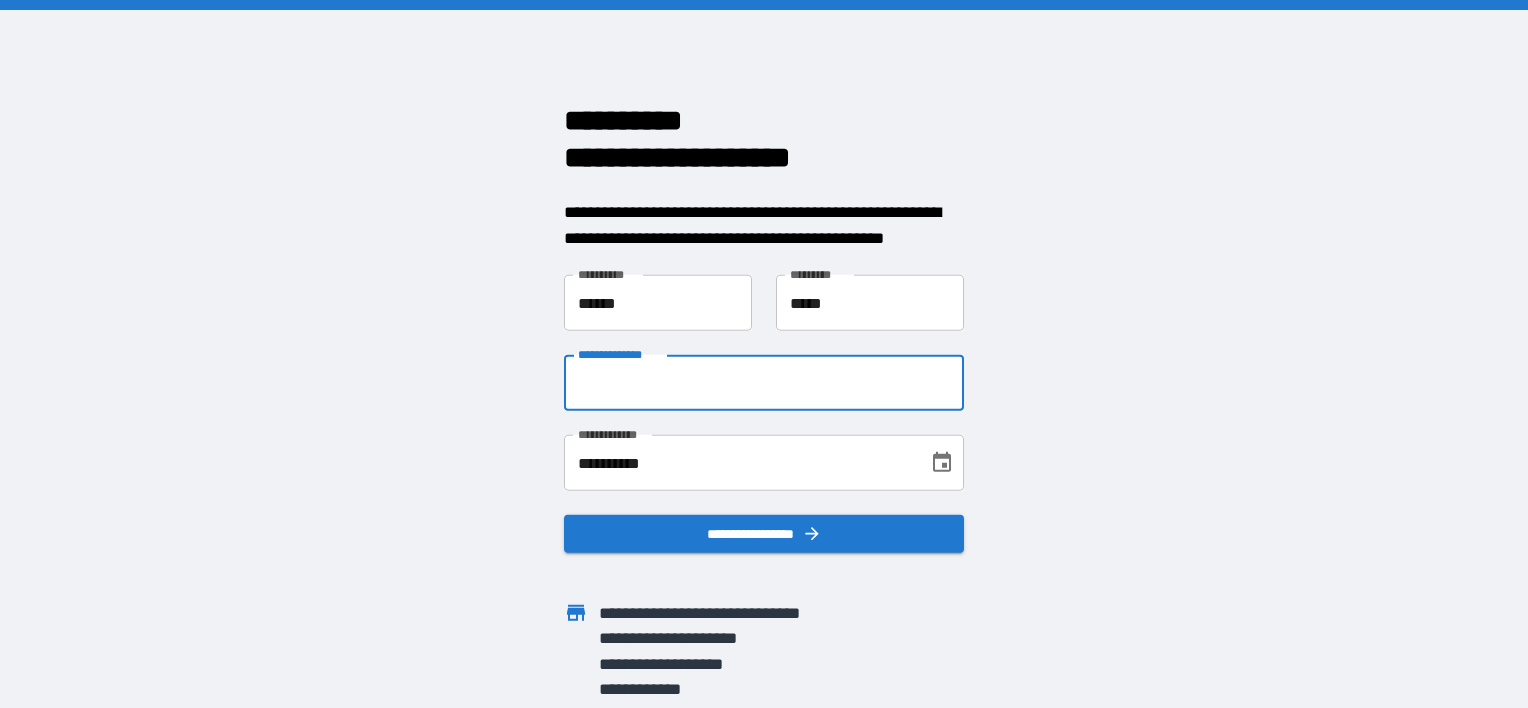 click on "**********" at bounding box center [764, 383] 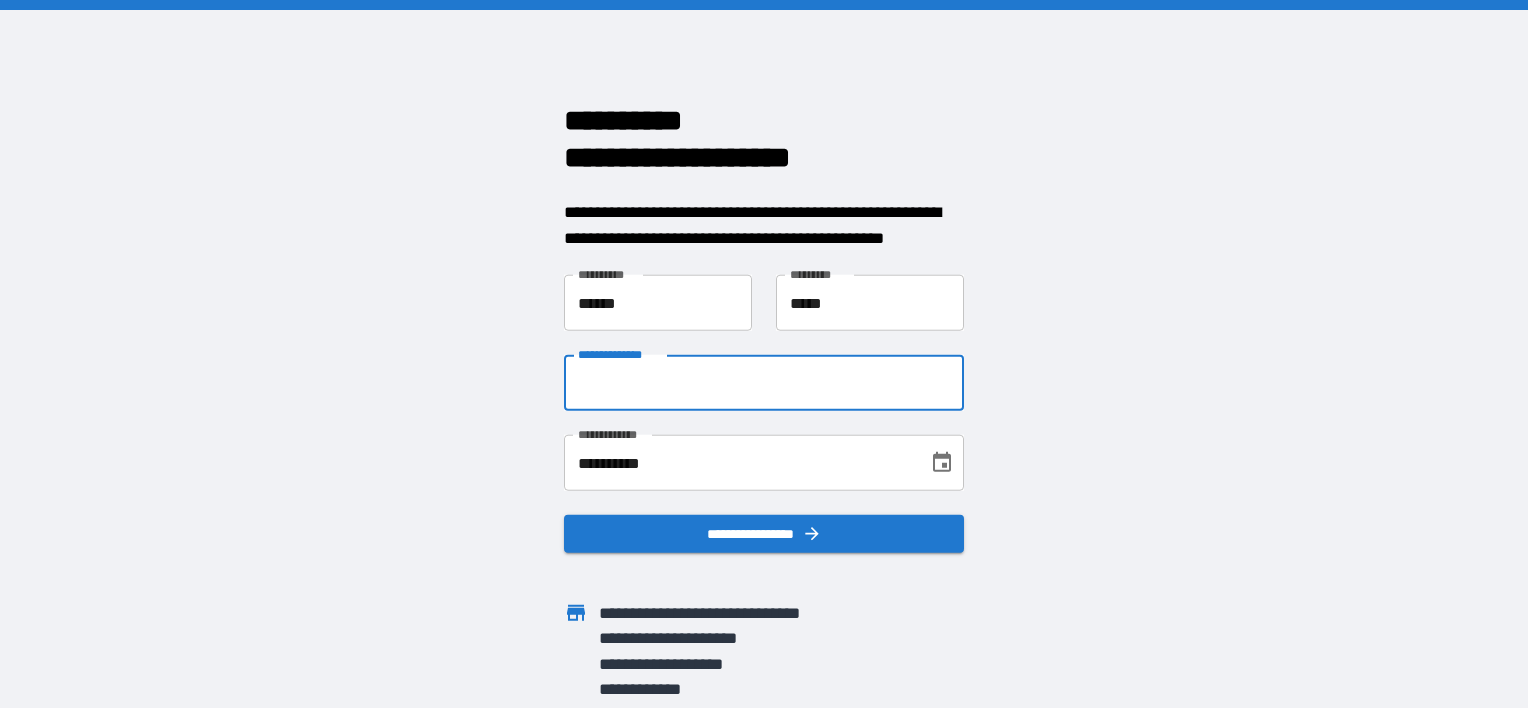 type on "**********" 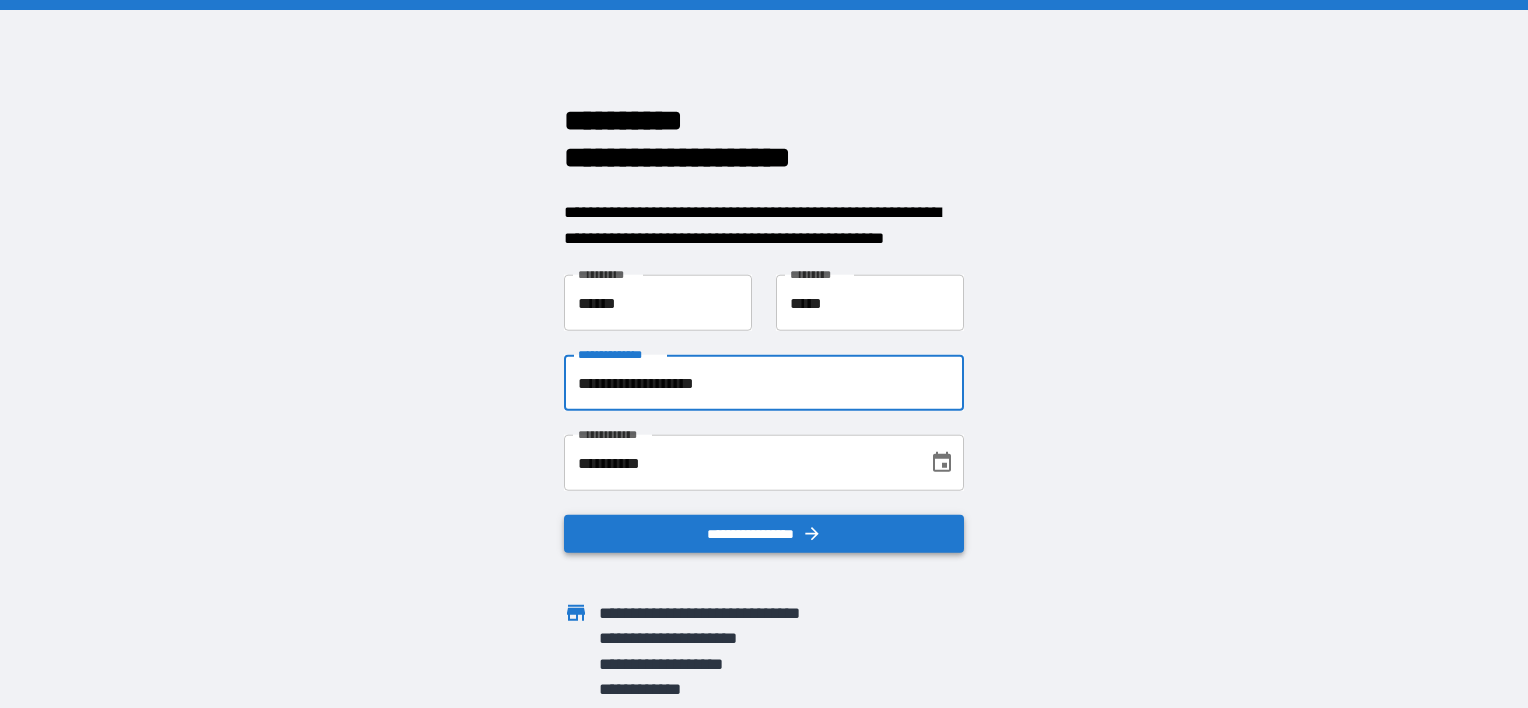 click on "**********" at bounding box center (764, 534) 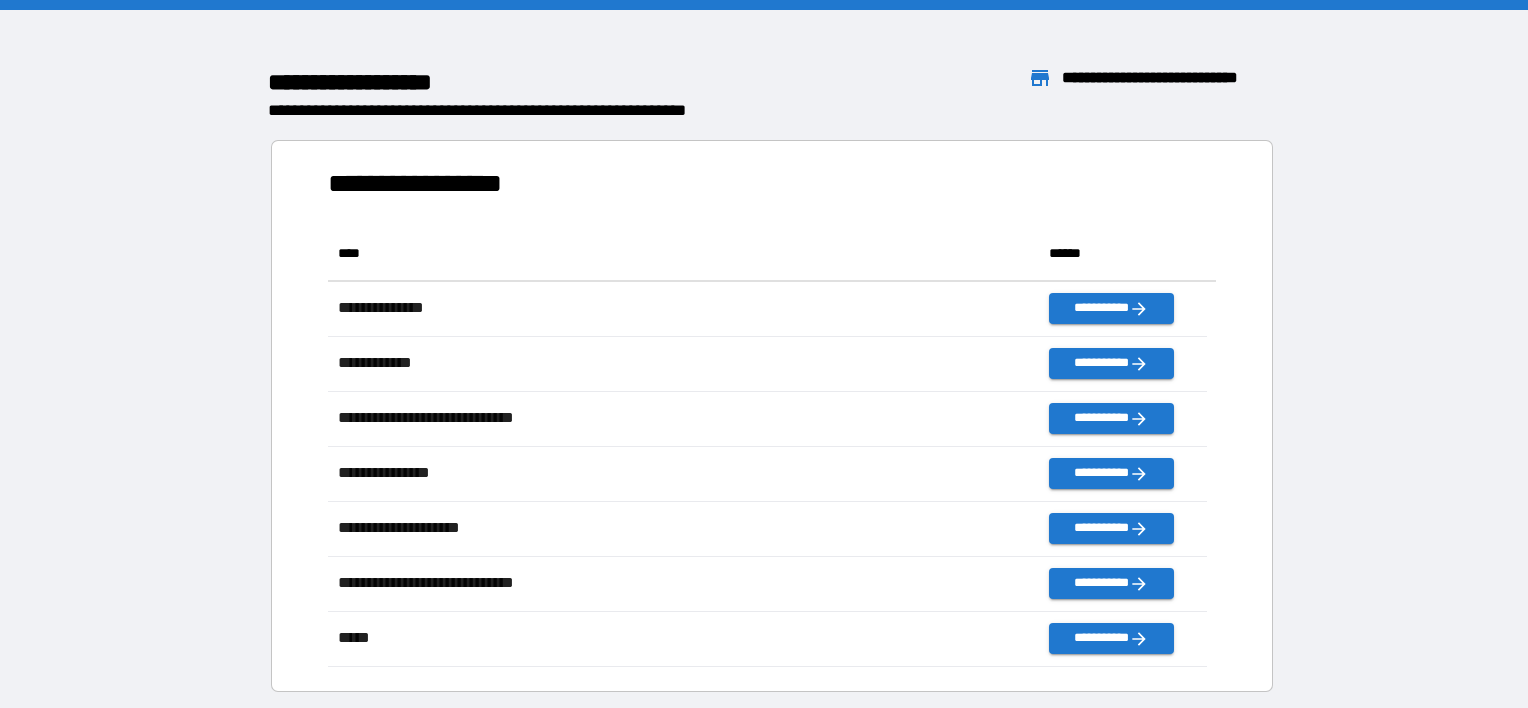 scroll, scrollTop: 426, scrollLeft: 863, axis: both 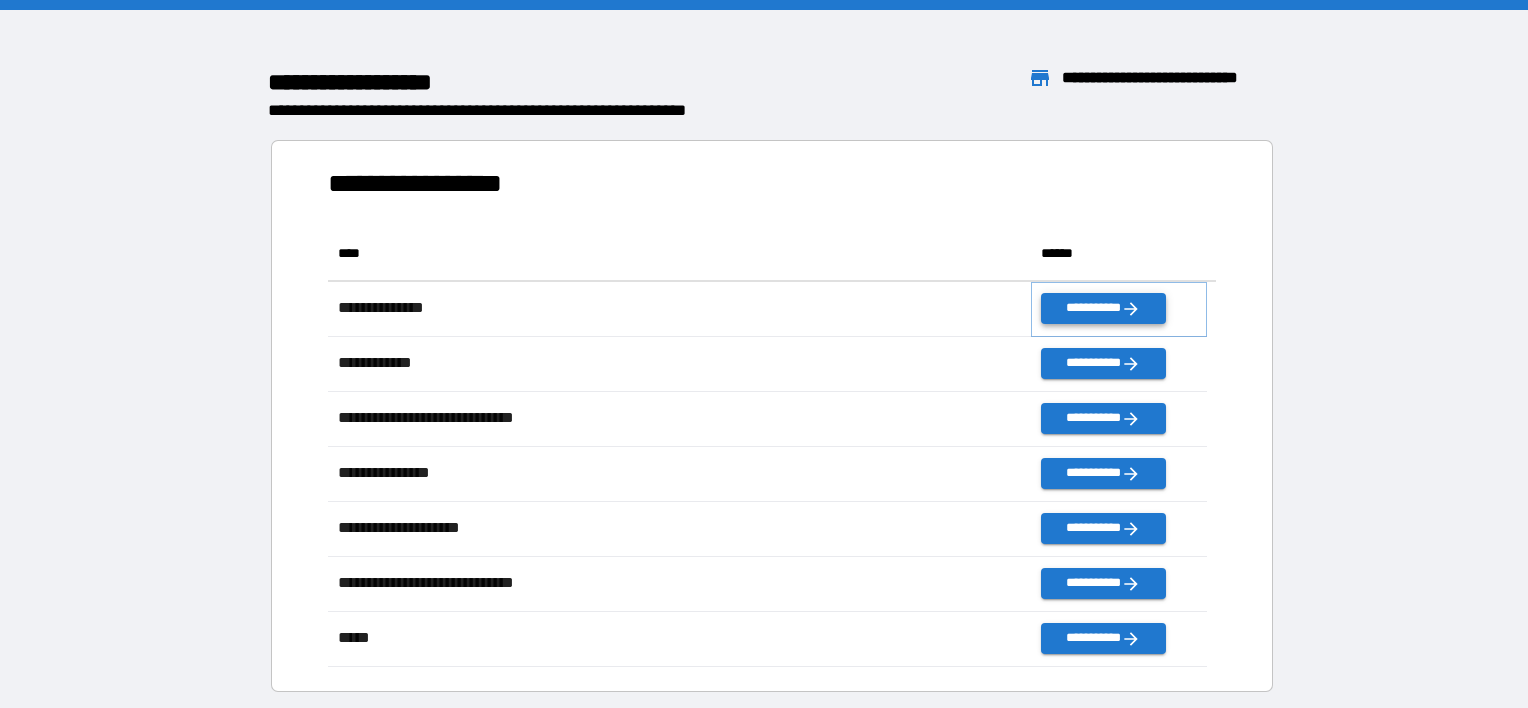 click on "**********" at bounding box center (1103, 308) 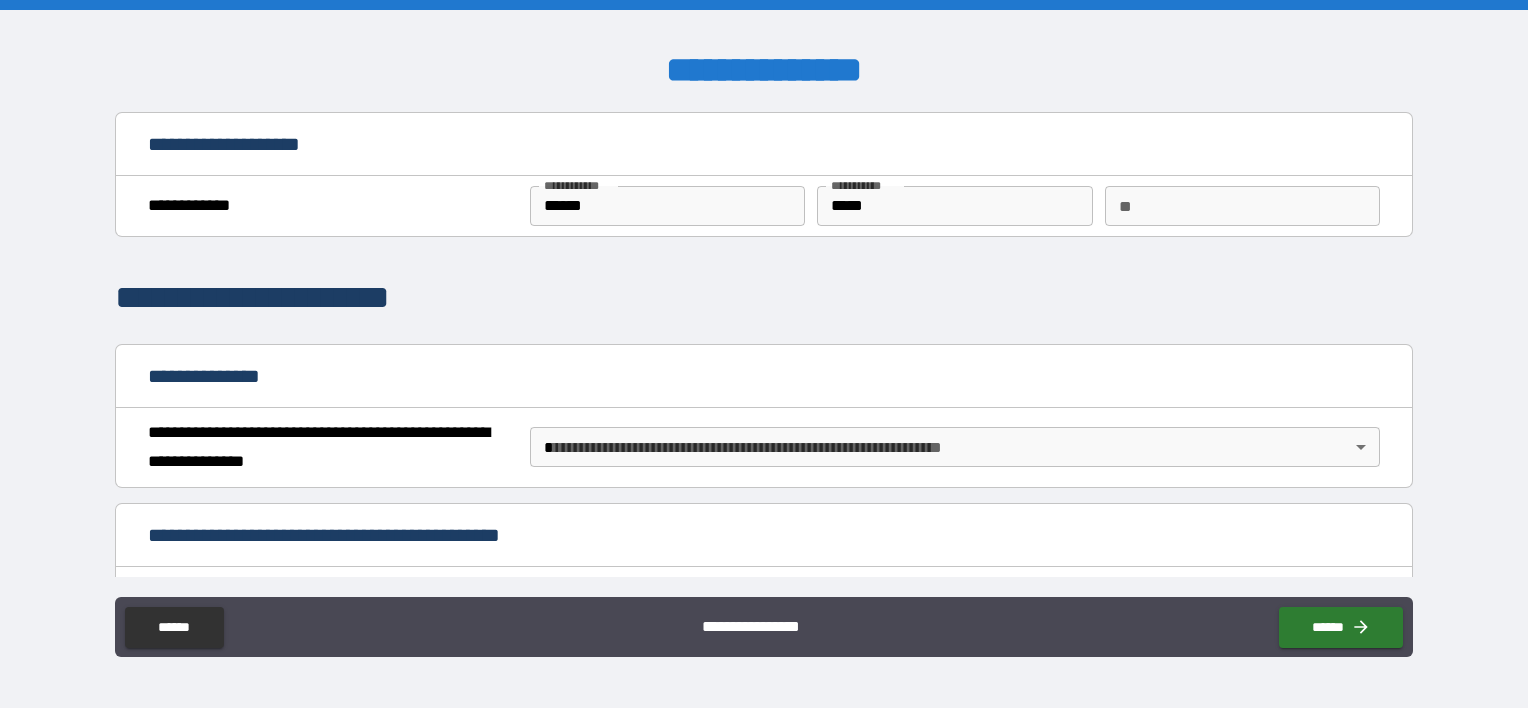 click on "**********" at bounding box center [764, 354] 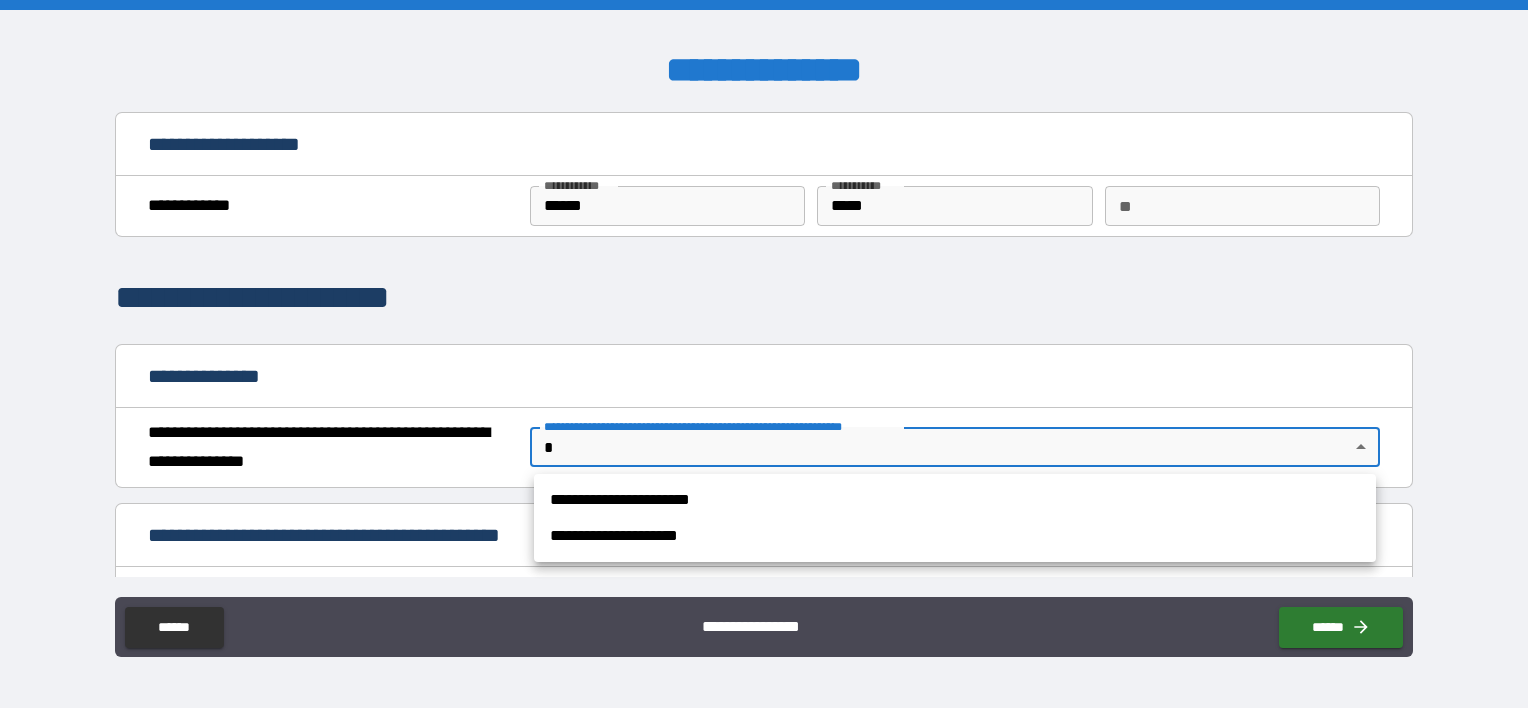 click on "**********" at bounding box center [955, 500] 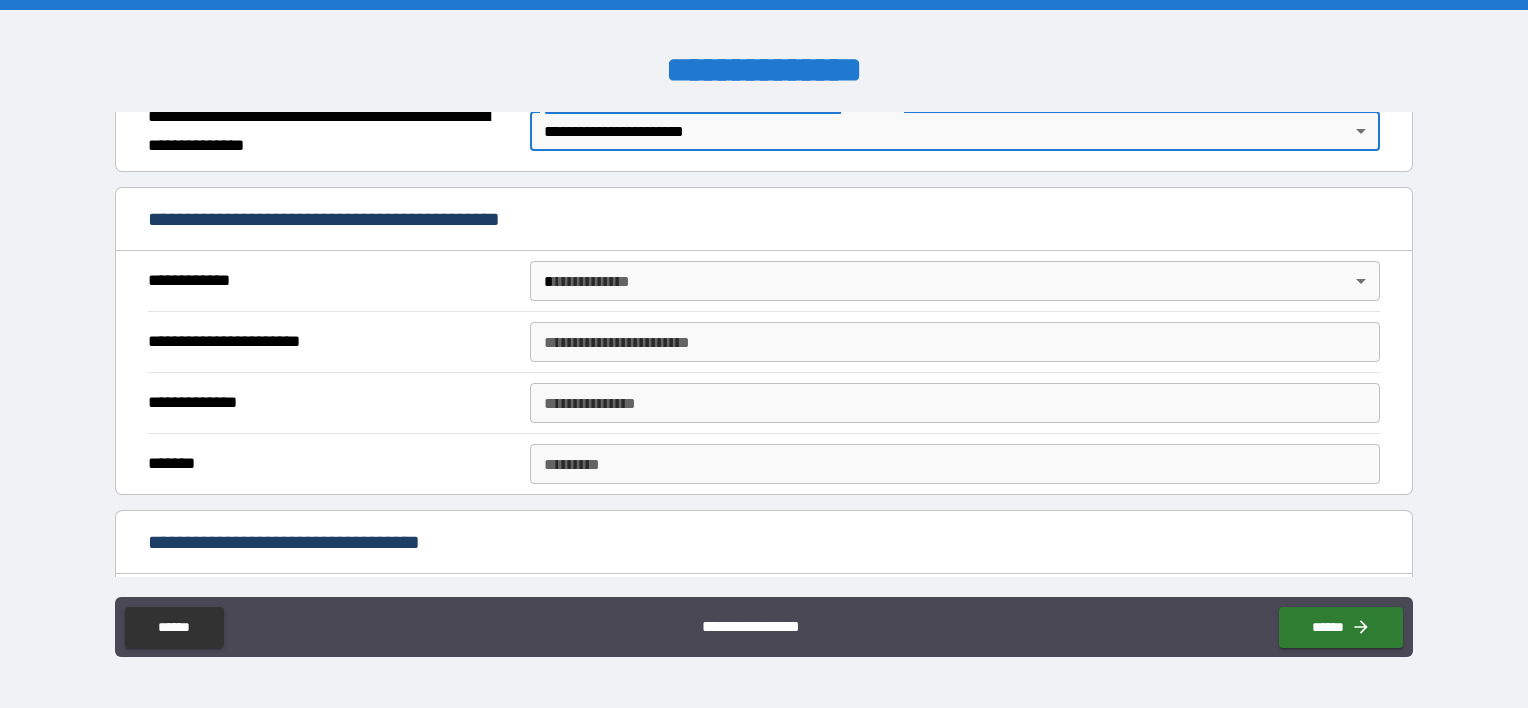 scroll, scrollTop: 321, scrollLeft: 0, axis: vertical 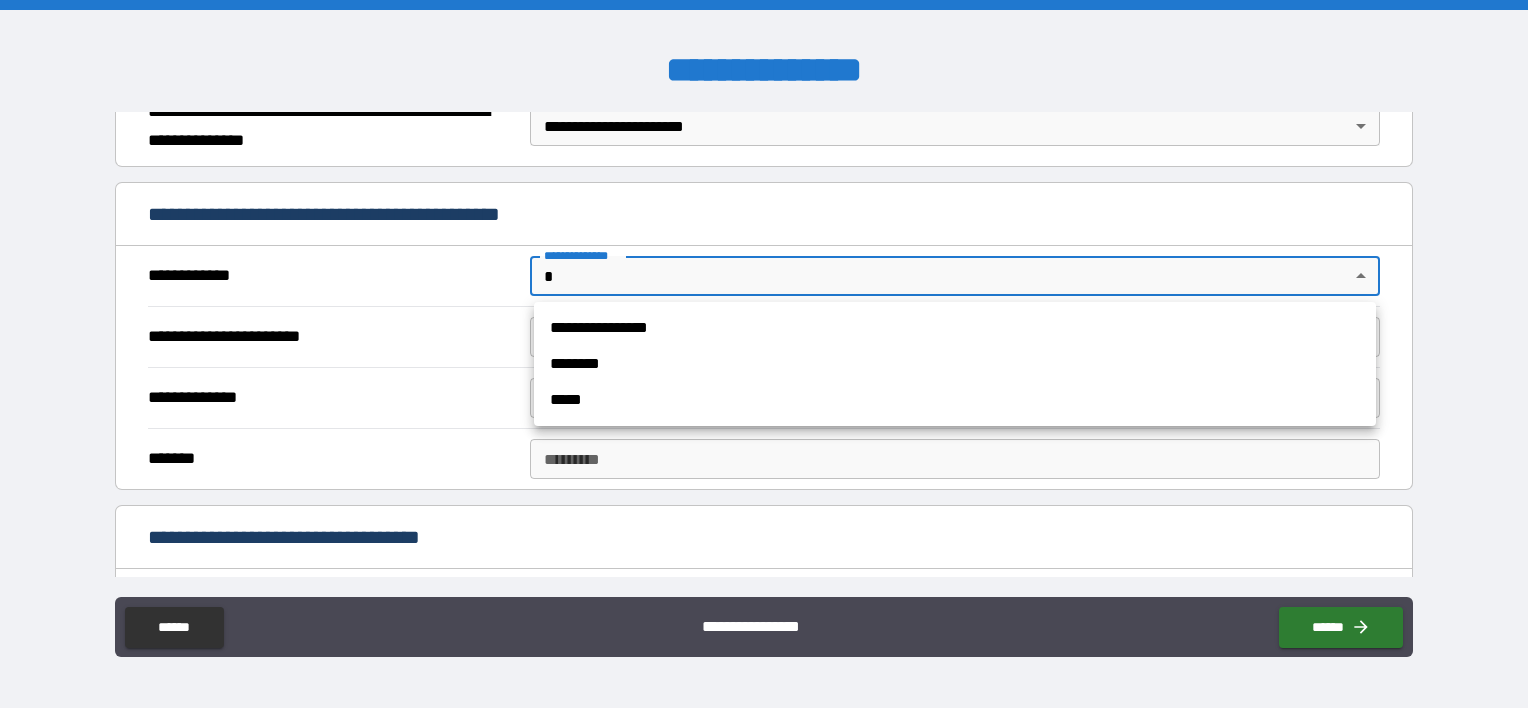 click on "**********" at bounding box center (764, 354) 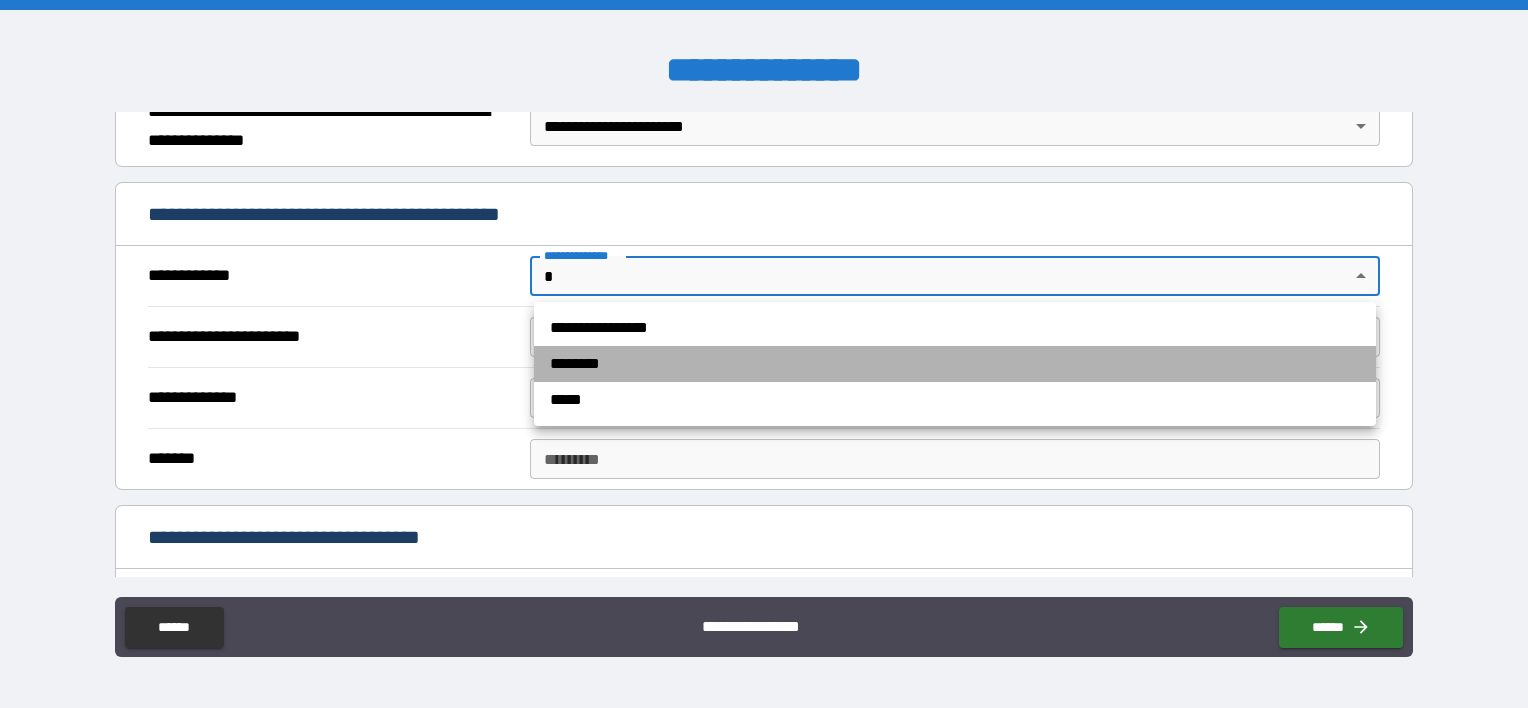 click on "********" at bounding box center [955, 364] 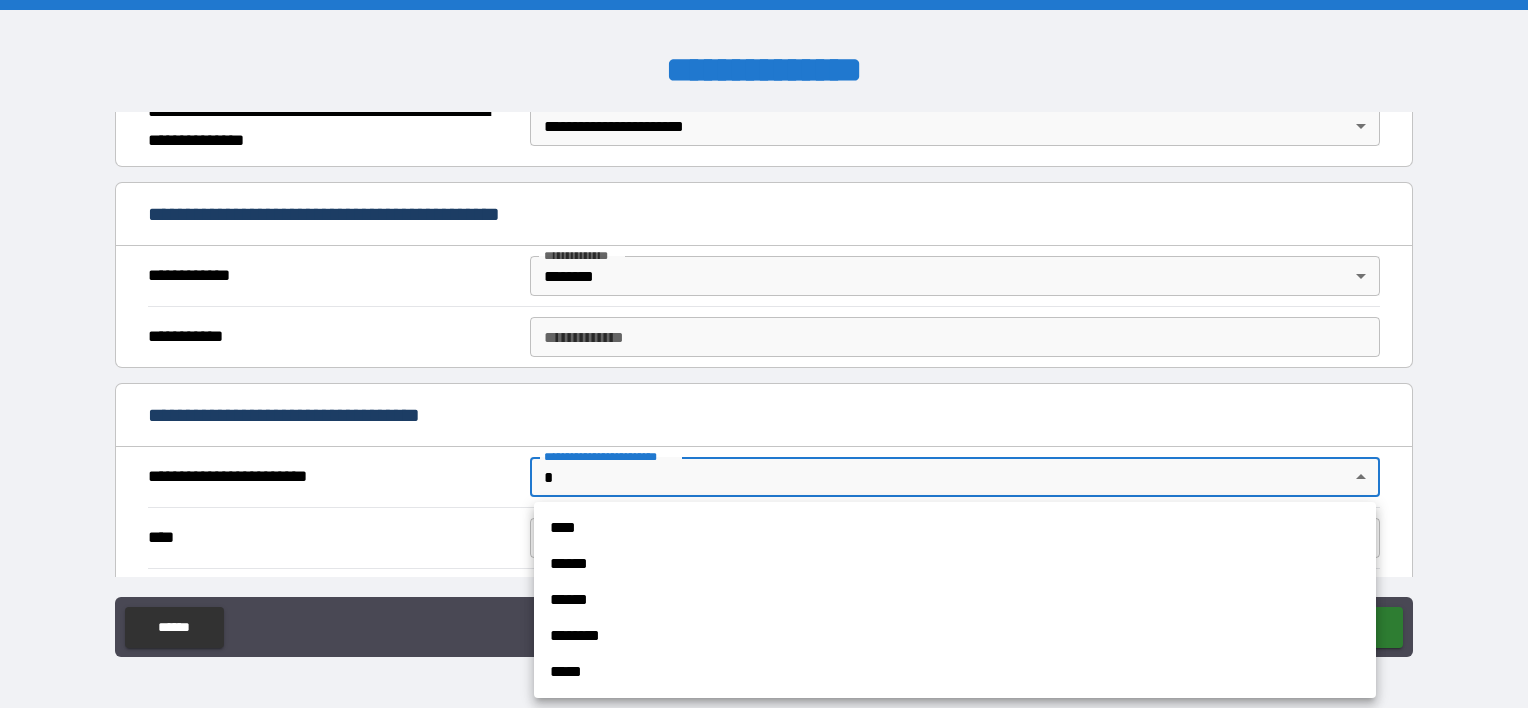 click on "**********" at bounding box center [764, 354] 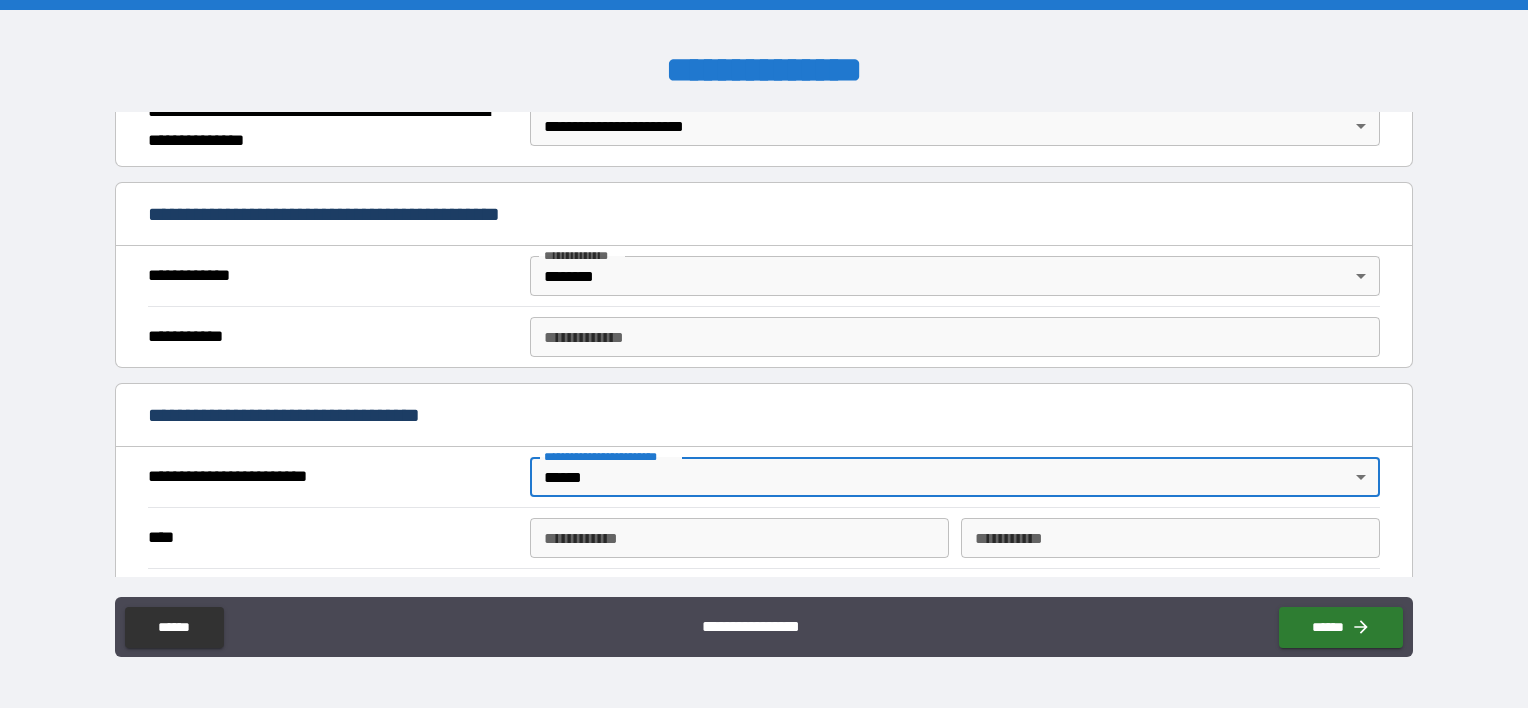 click on "**********" at bounding box center (739, 538) 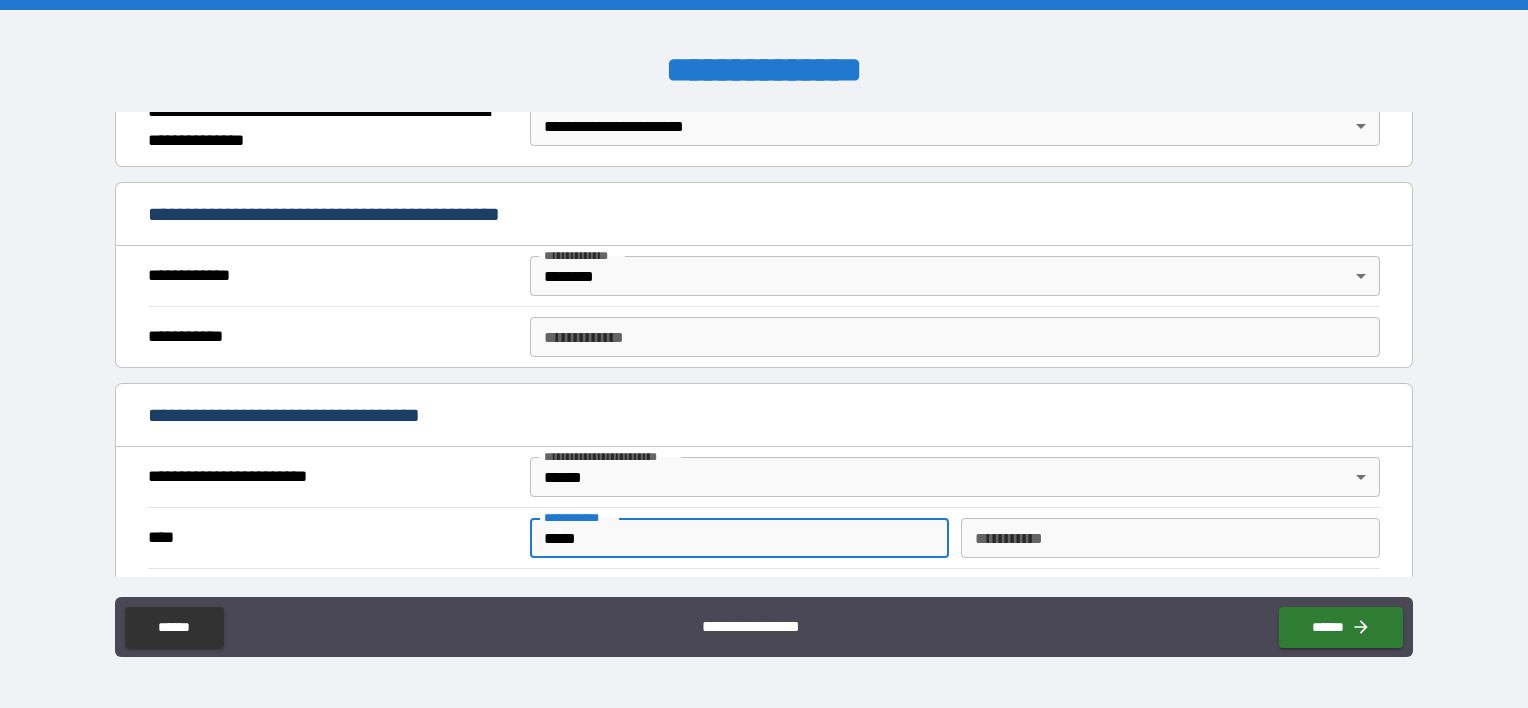 type on "*****" 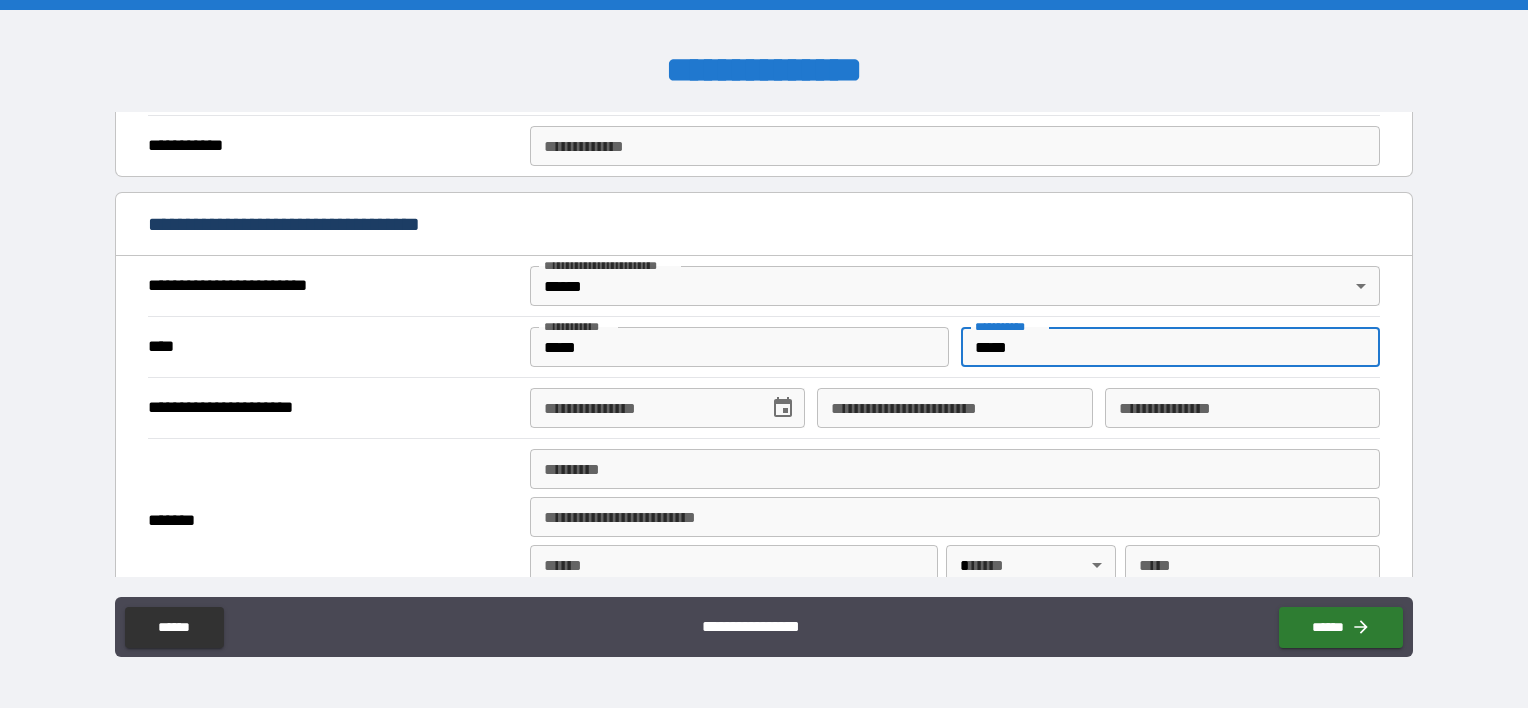 scroll, scrollTop: 548, scrollLeft: 0, axis: vertical 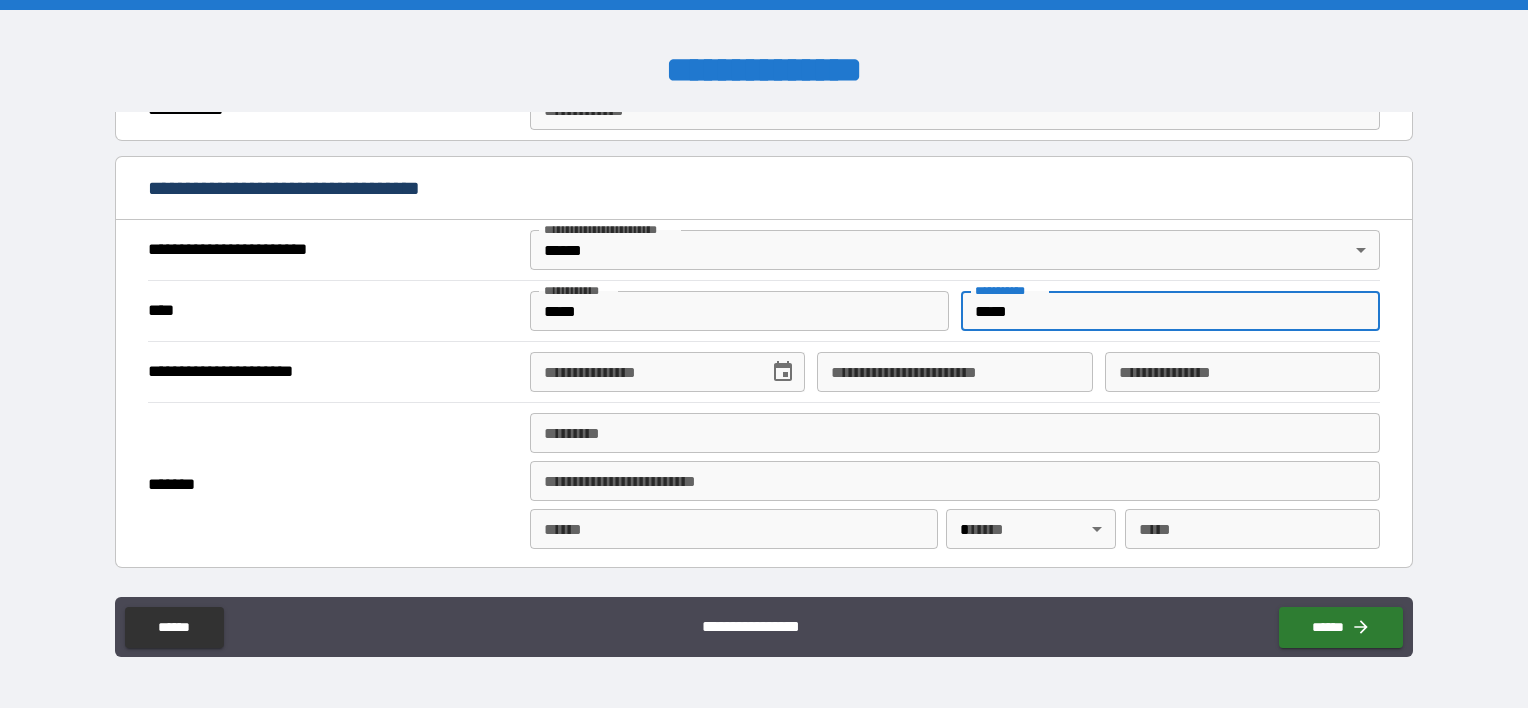 type on "*****" 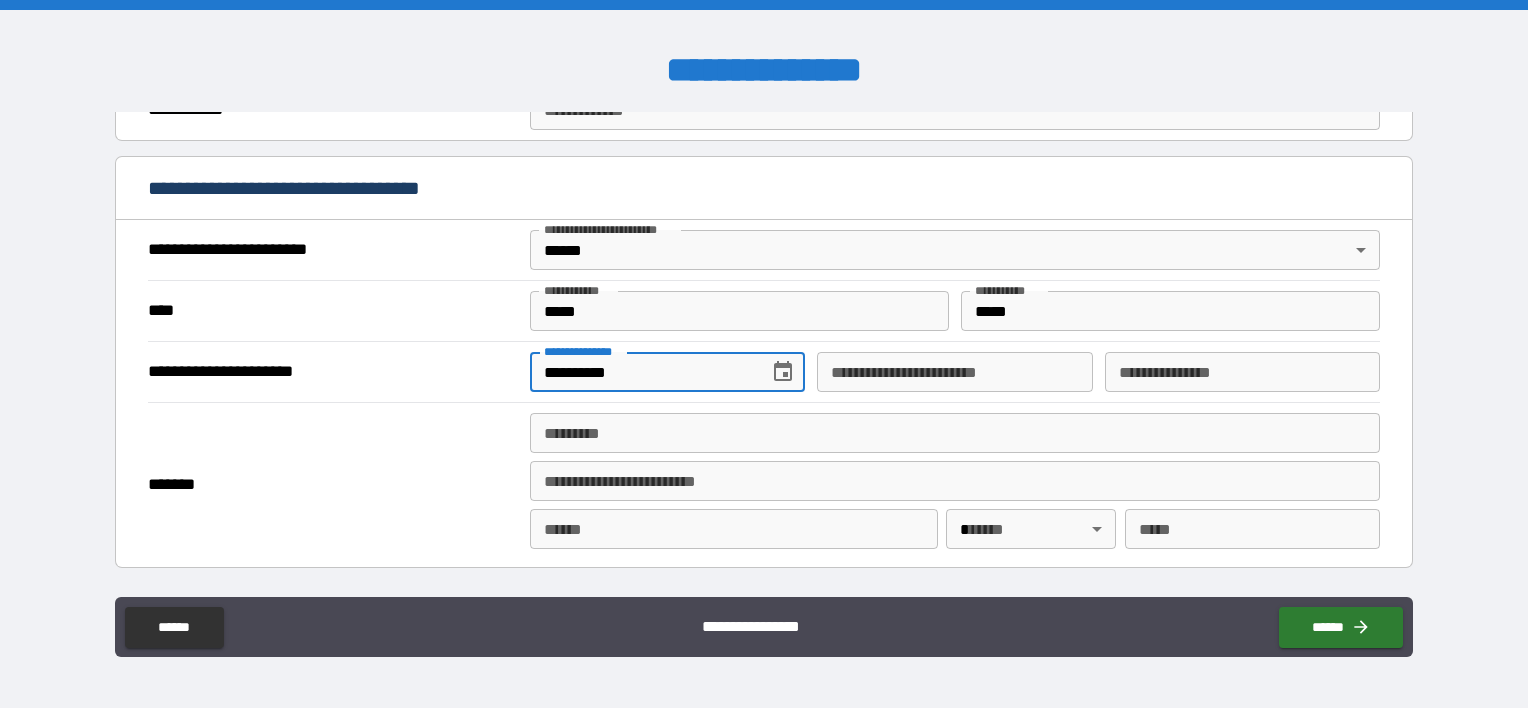 type on "**********" 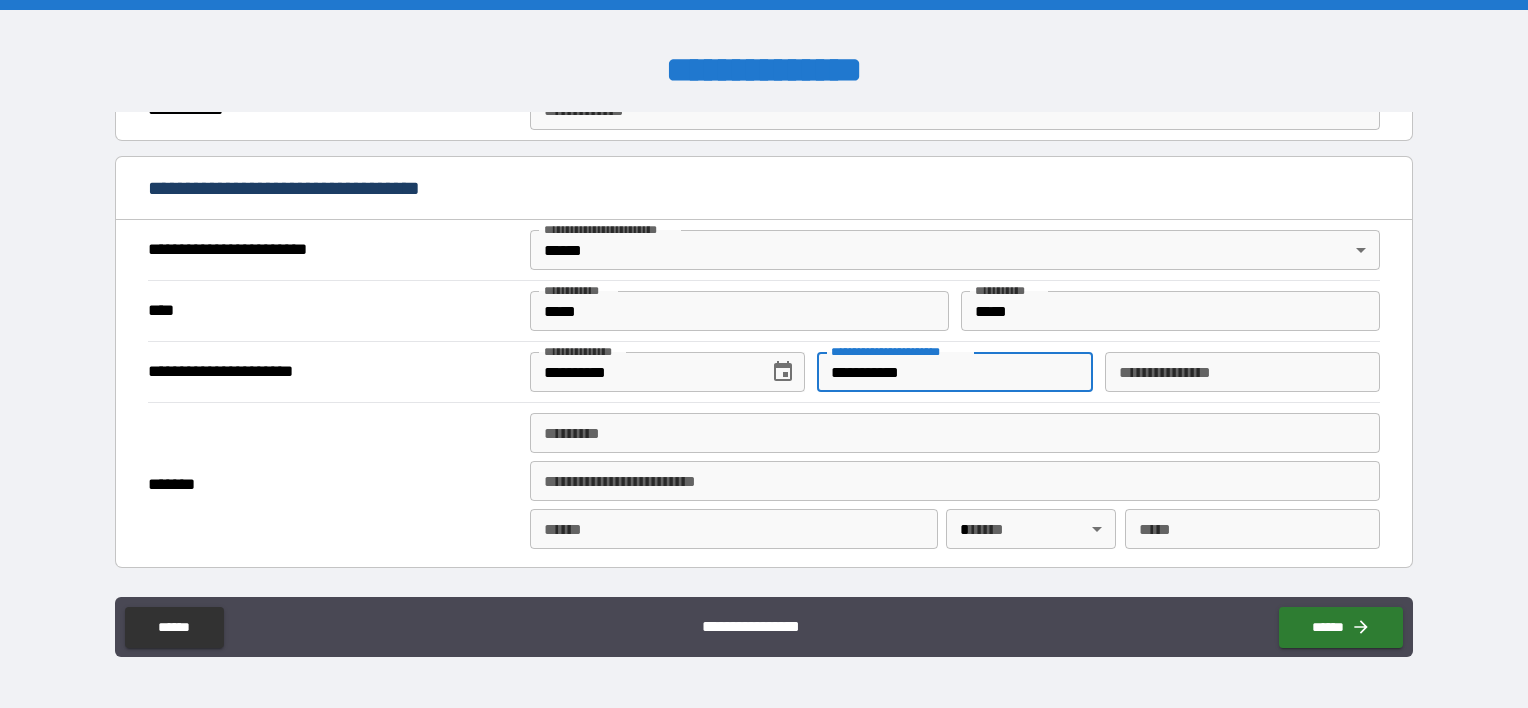 type on "**********" 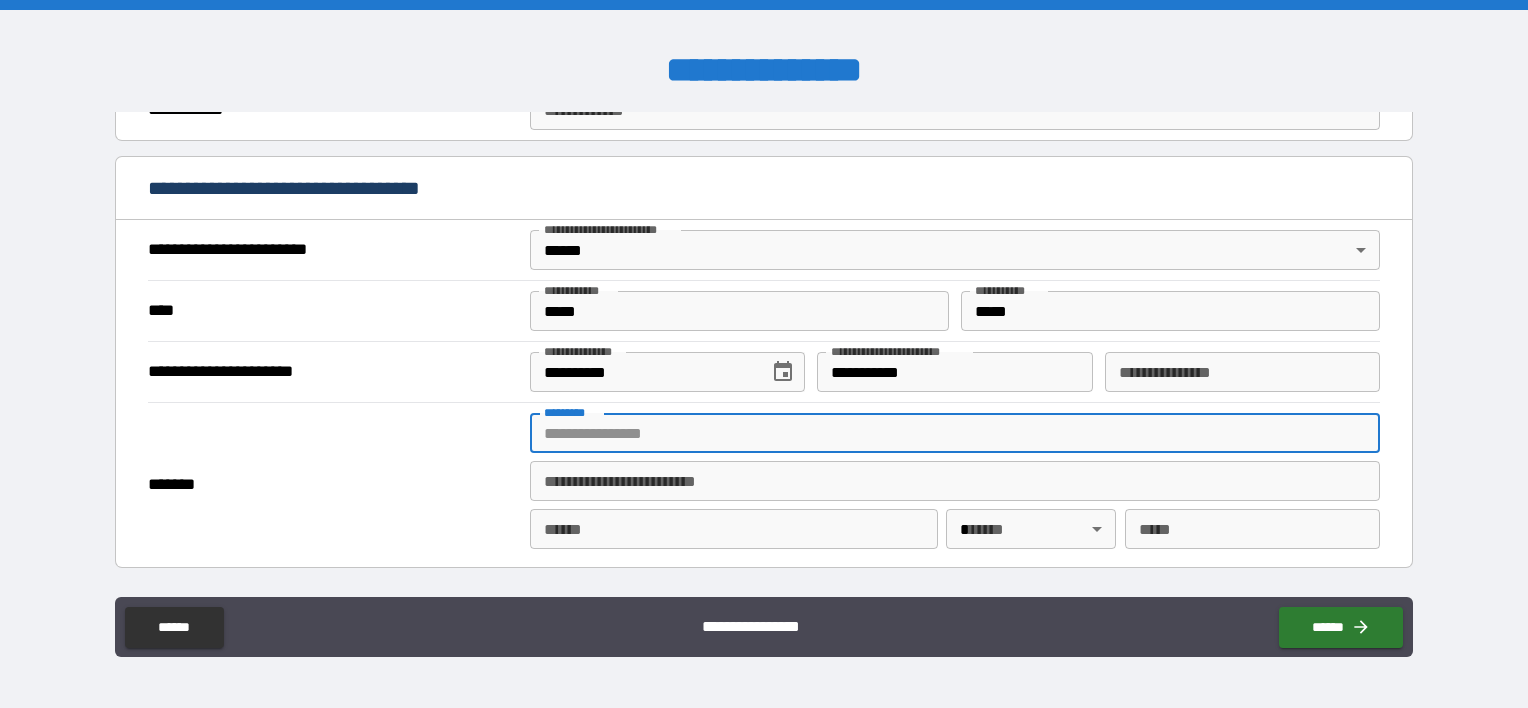 click on "*******   *" at bounding box center (955, 433) 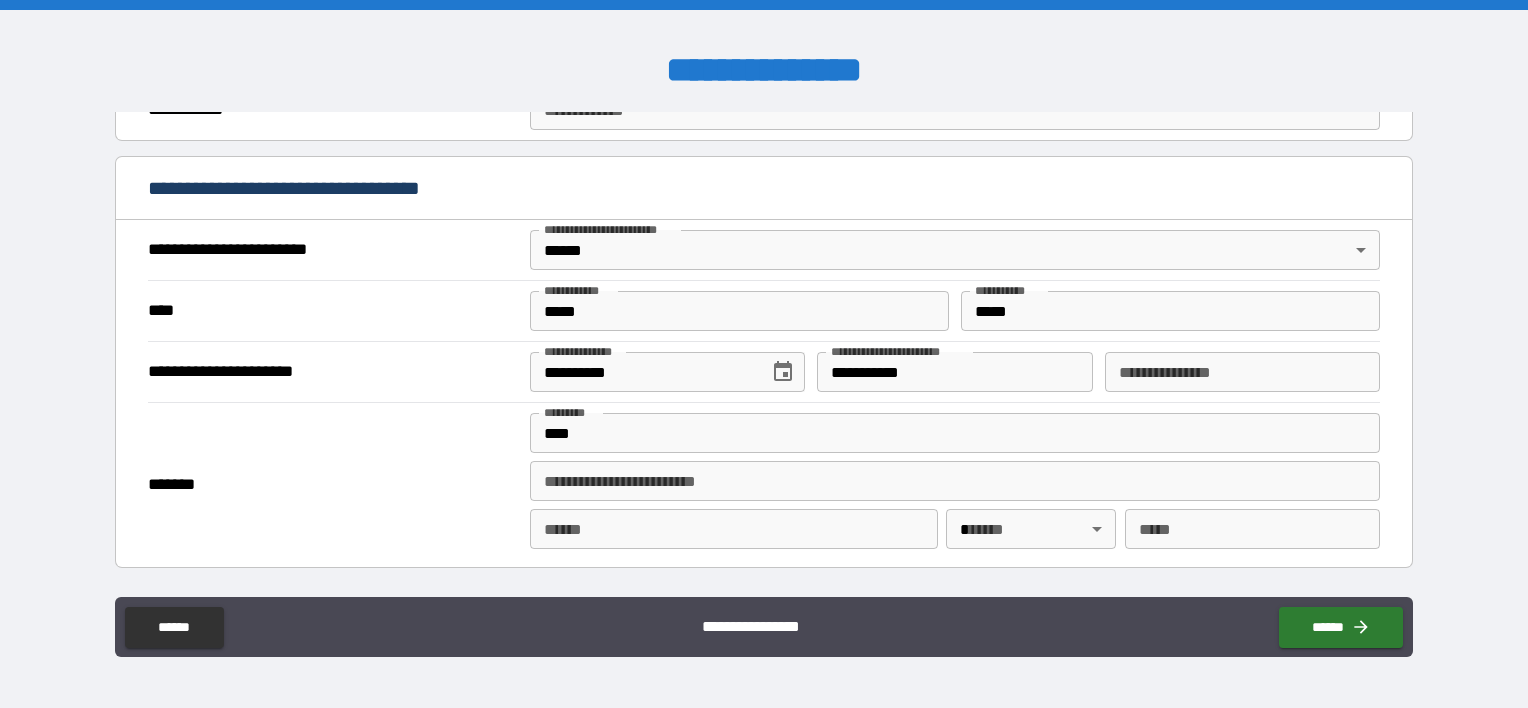 type on "**********" 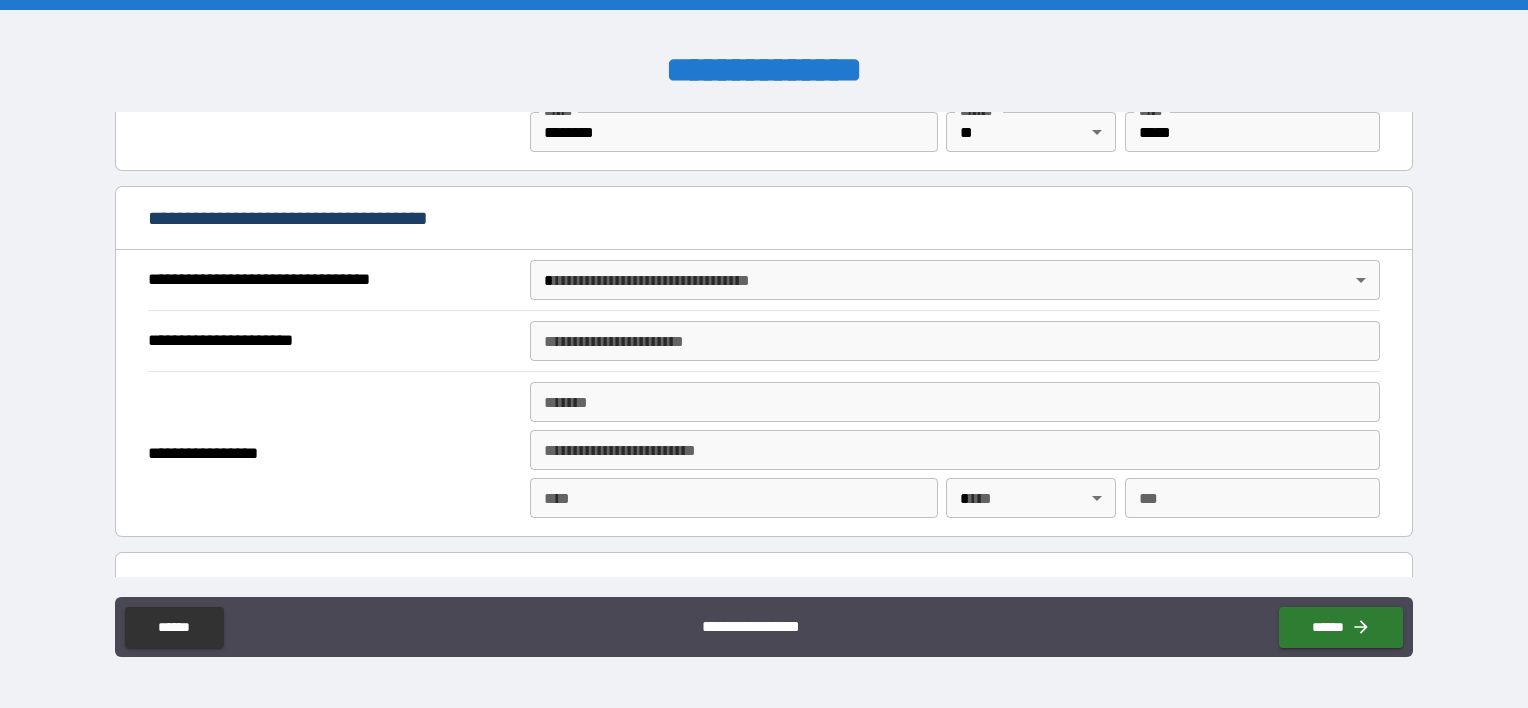 scroll, scrollTop: 990, scrollLeft: 0, axis: vertical 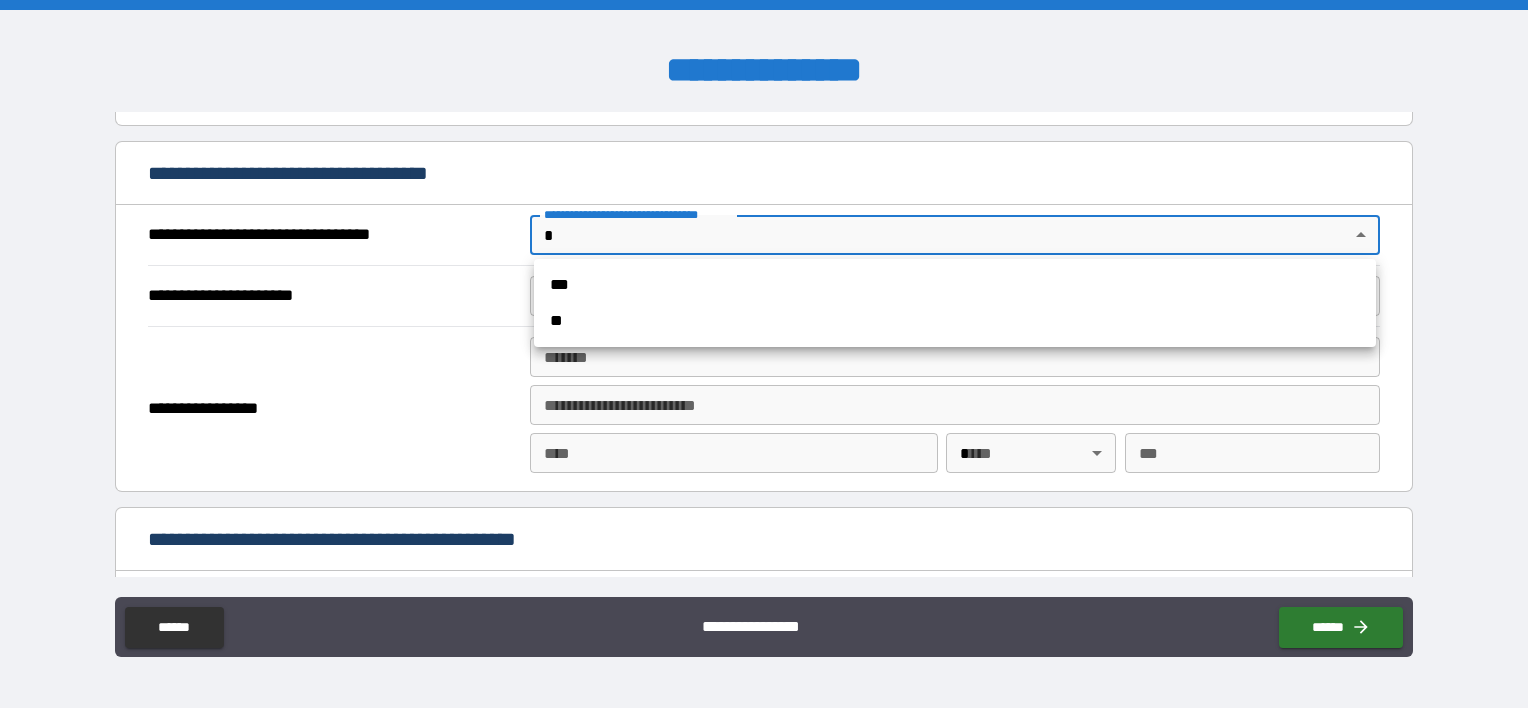 click on "**********" at bounding box center (764, 354) 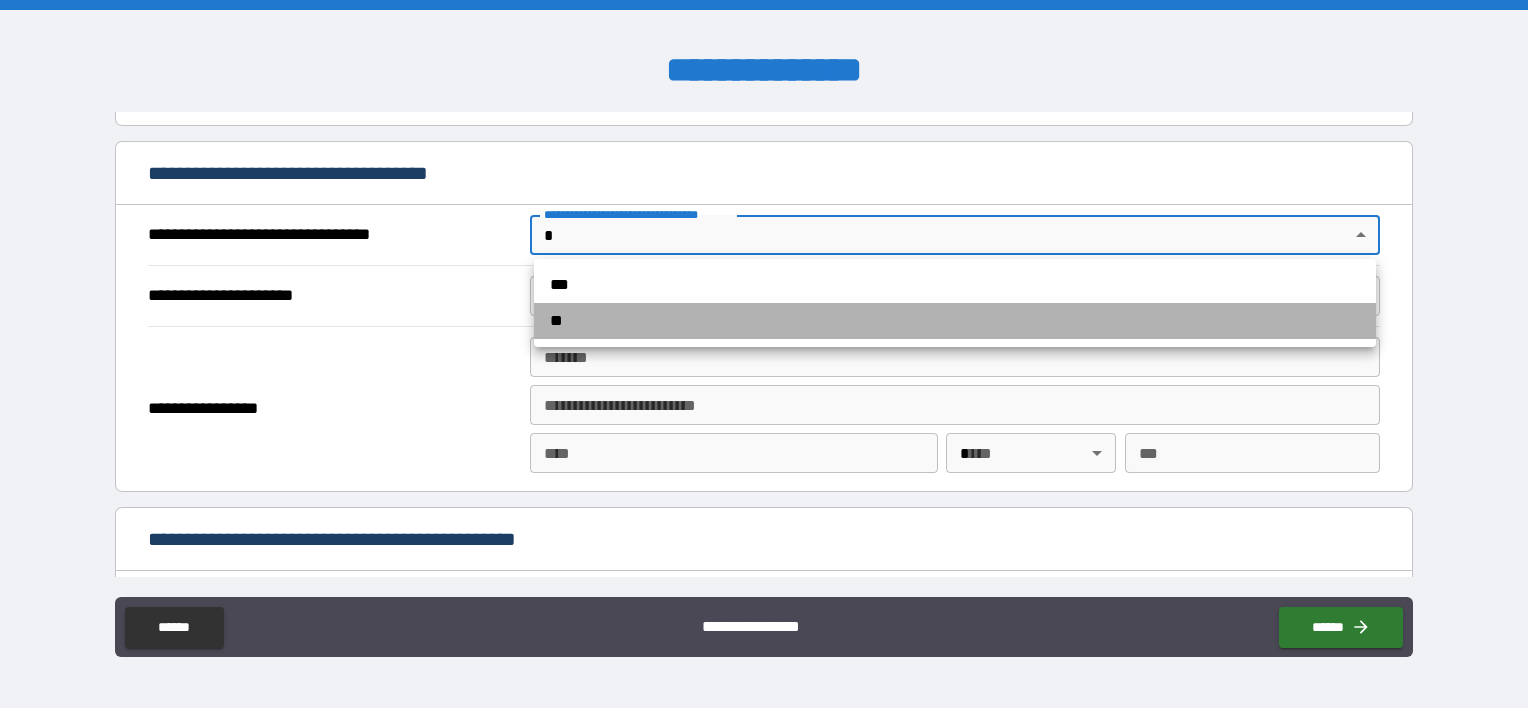 click on "**" at bounding box center [955, 321] 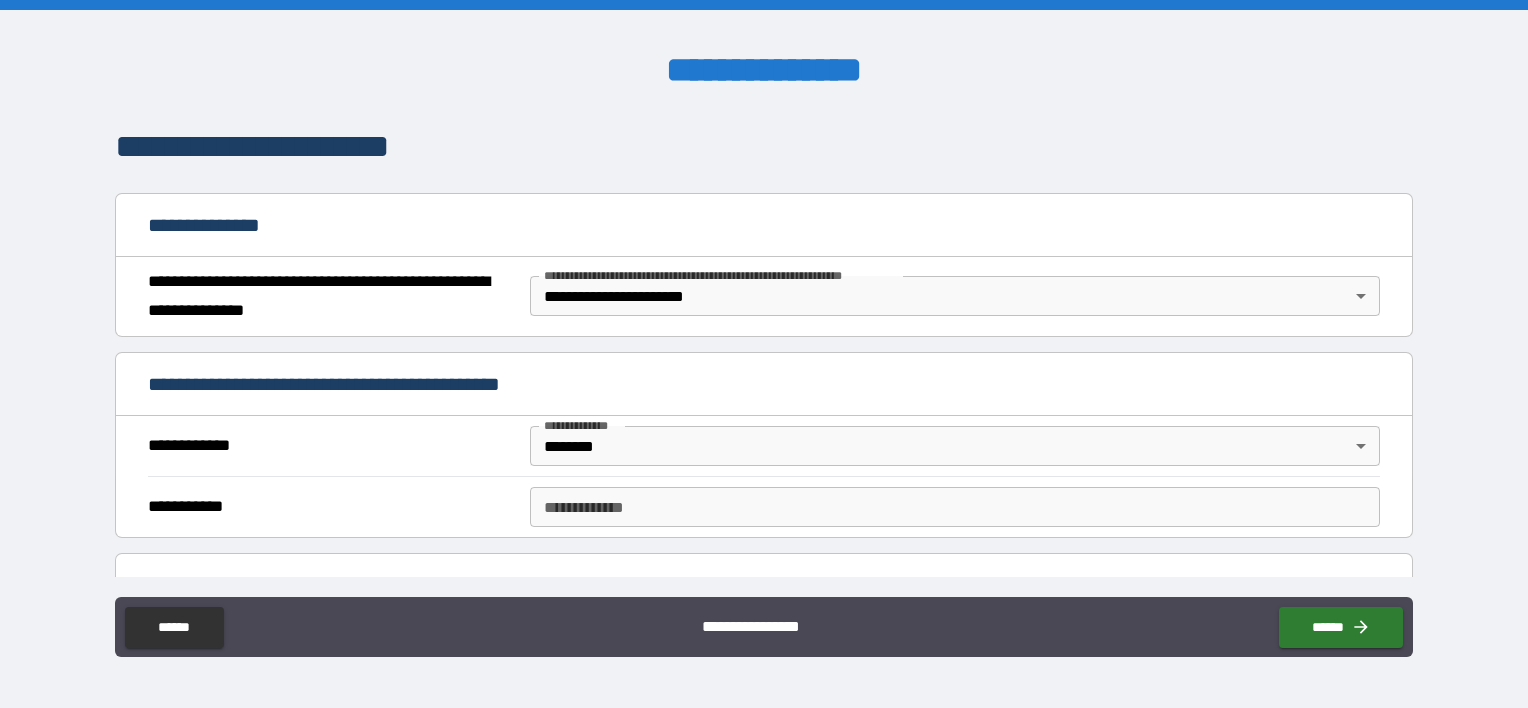 scroll, scrollTop: 0, scrollLeft: 0, axis: both 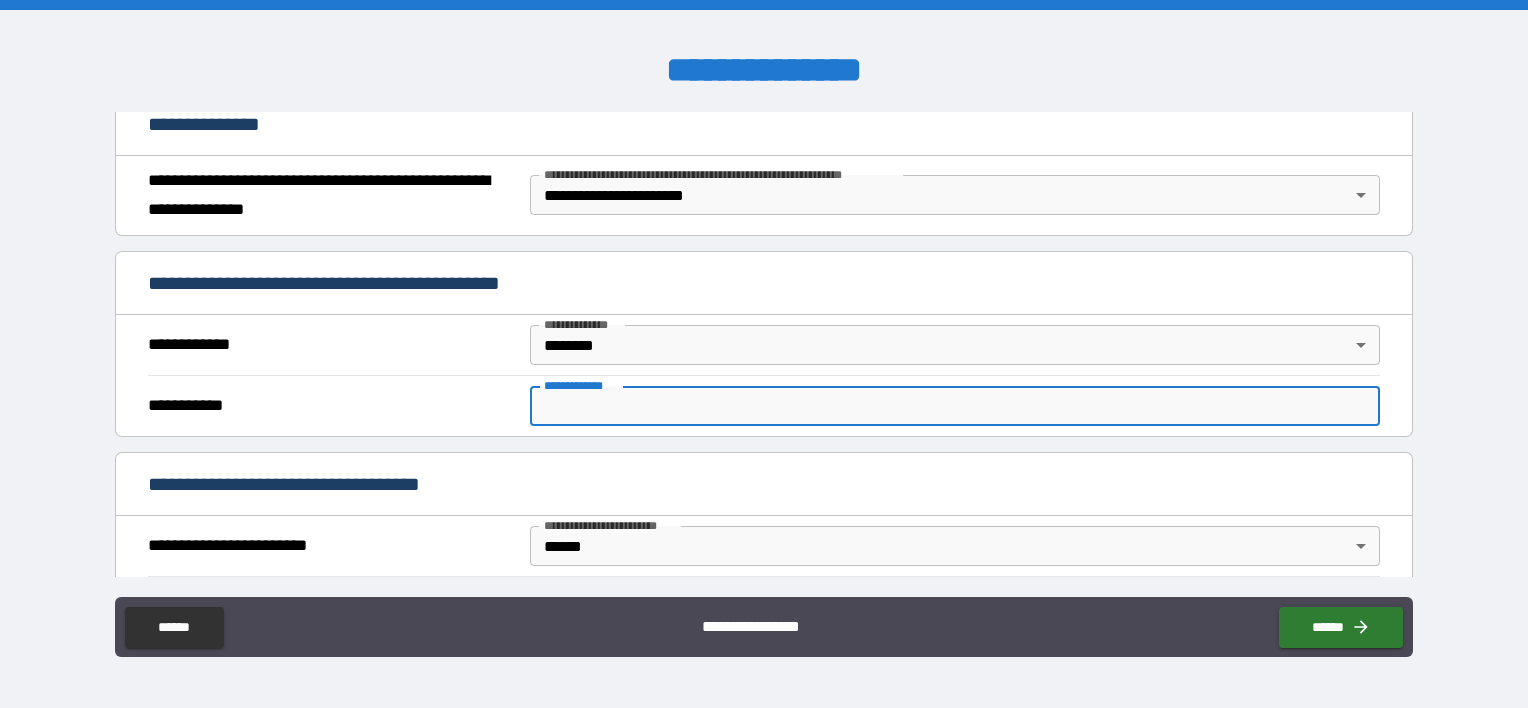 click on "**********" at bounding box center [955, 406] 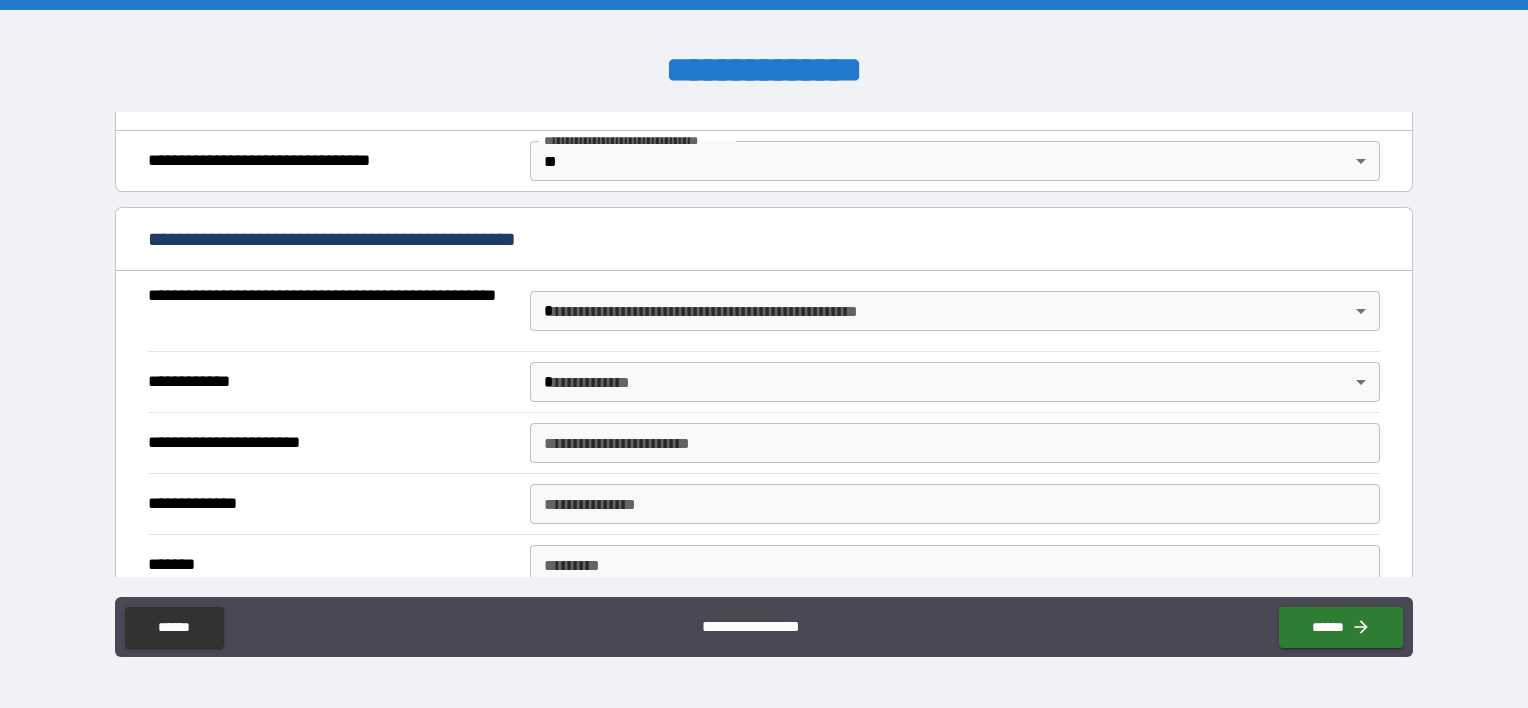 scroll, scrollTop: 1073, scrollLeft: 0, axis: vertical 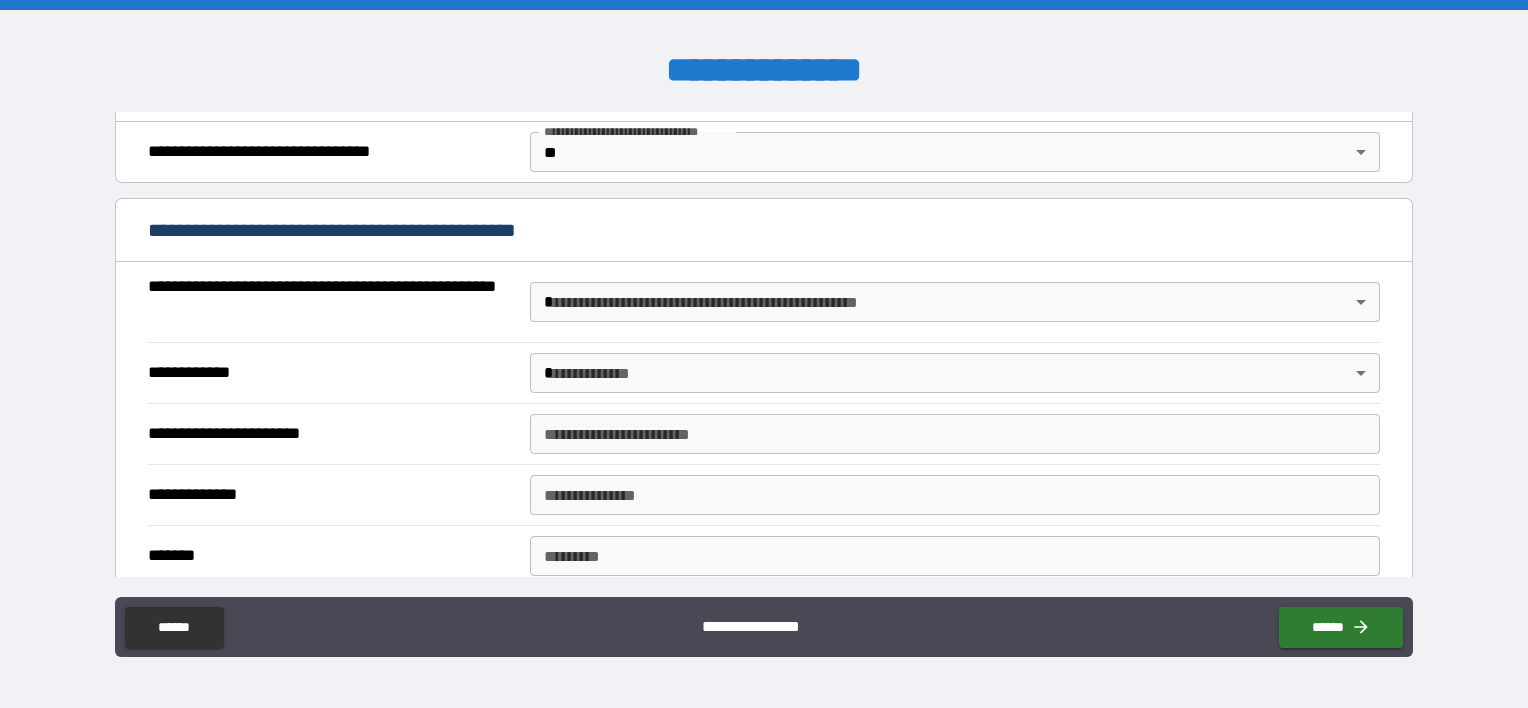 click on "**********" at bounding box center [764, 354] 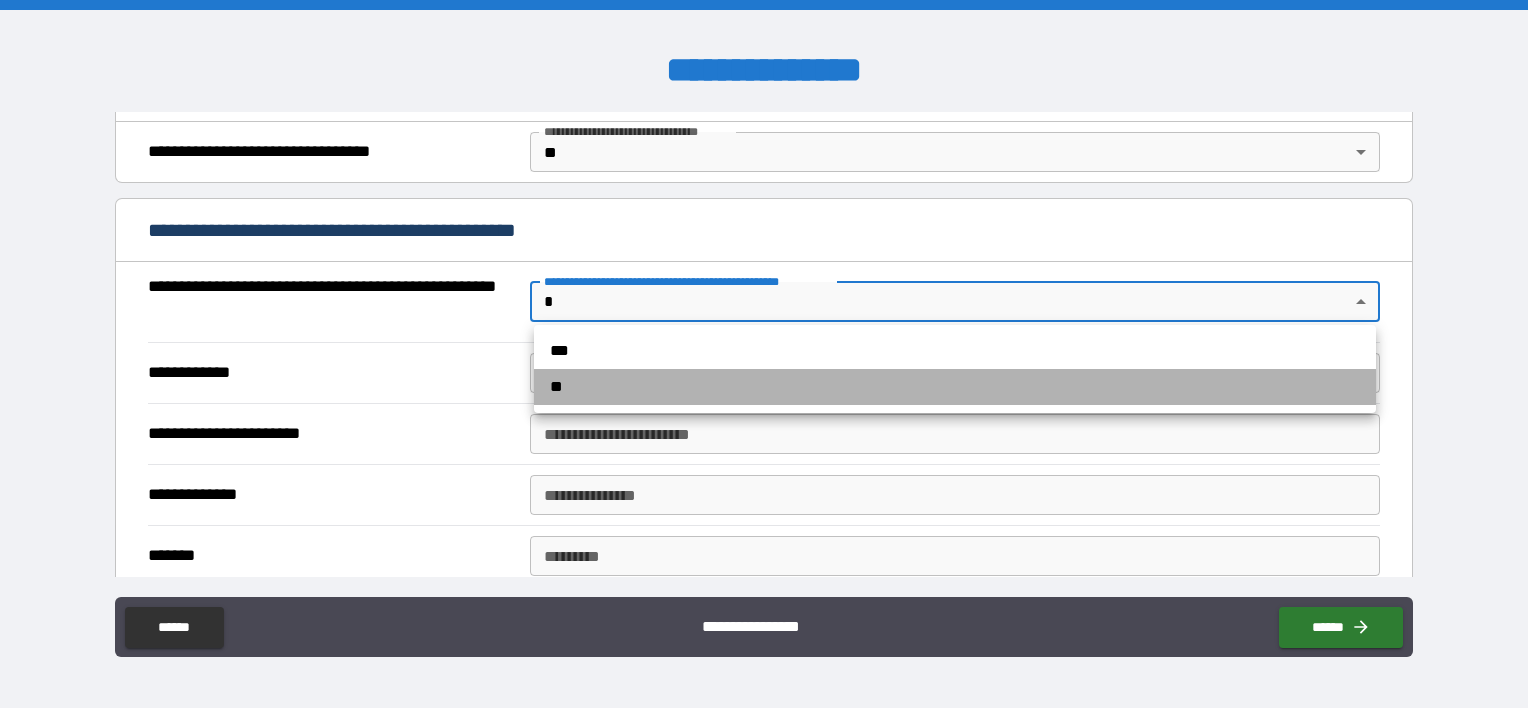 click on "**" at bounding box center (955, 387) 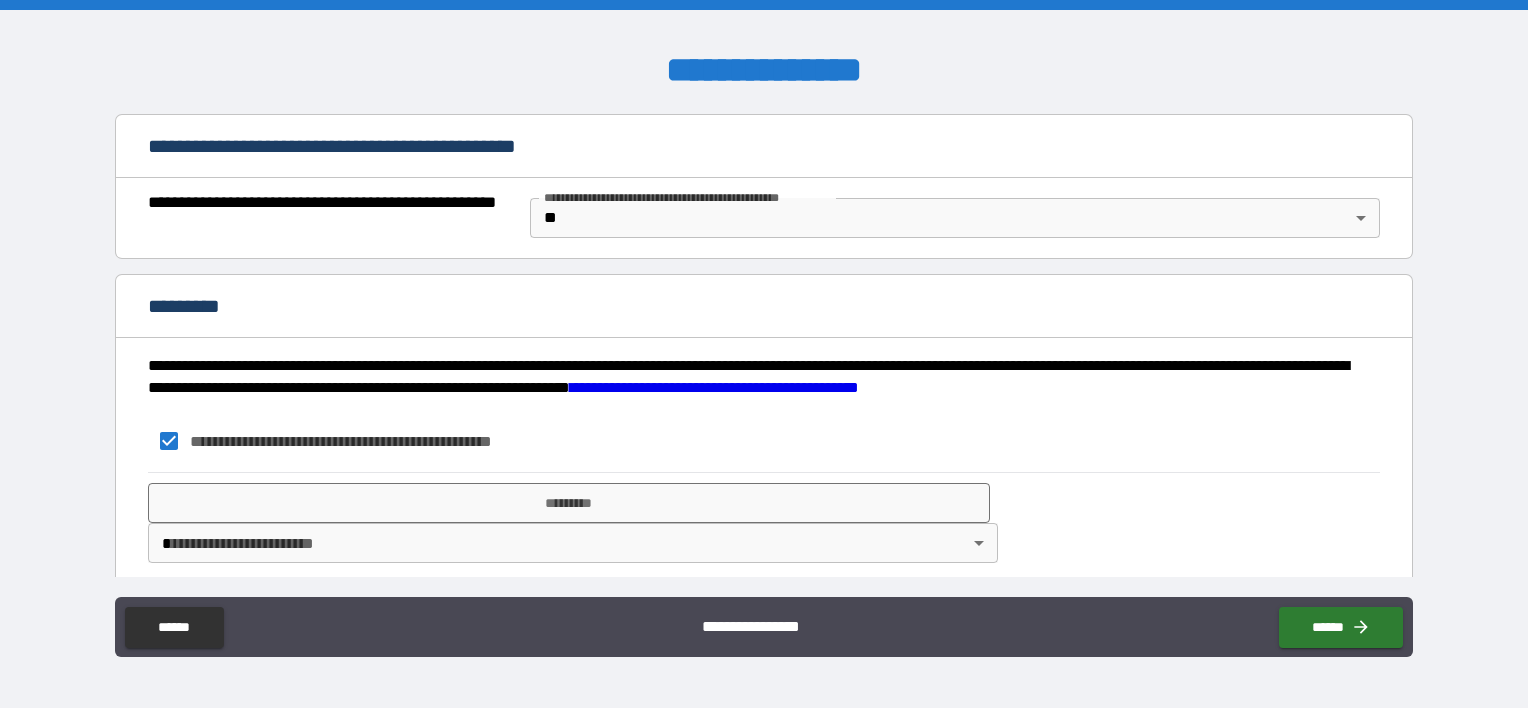 scroll, scrollTop: 1168, scrollLeft: 0, axis: vertical 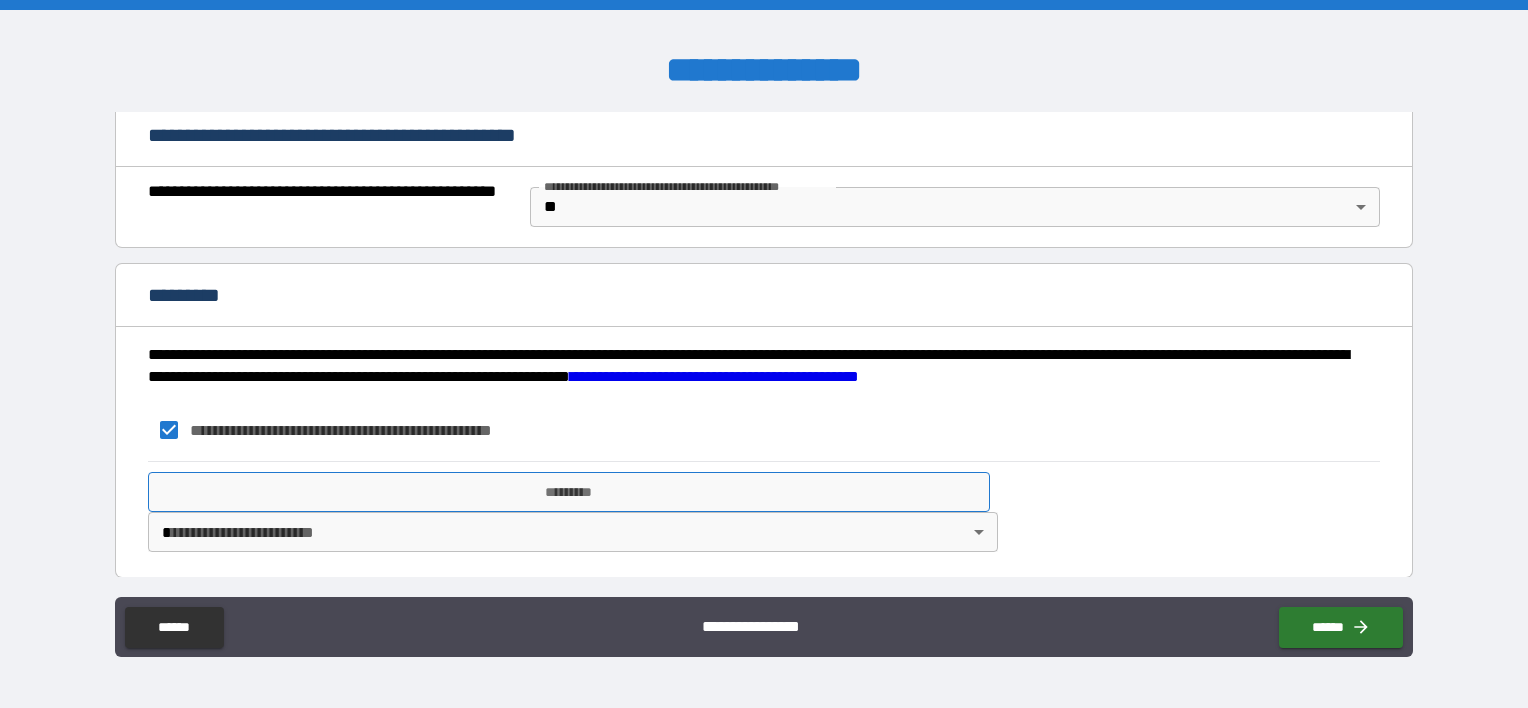 click on "*********" at bounding box center [569, 492] 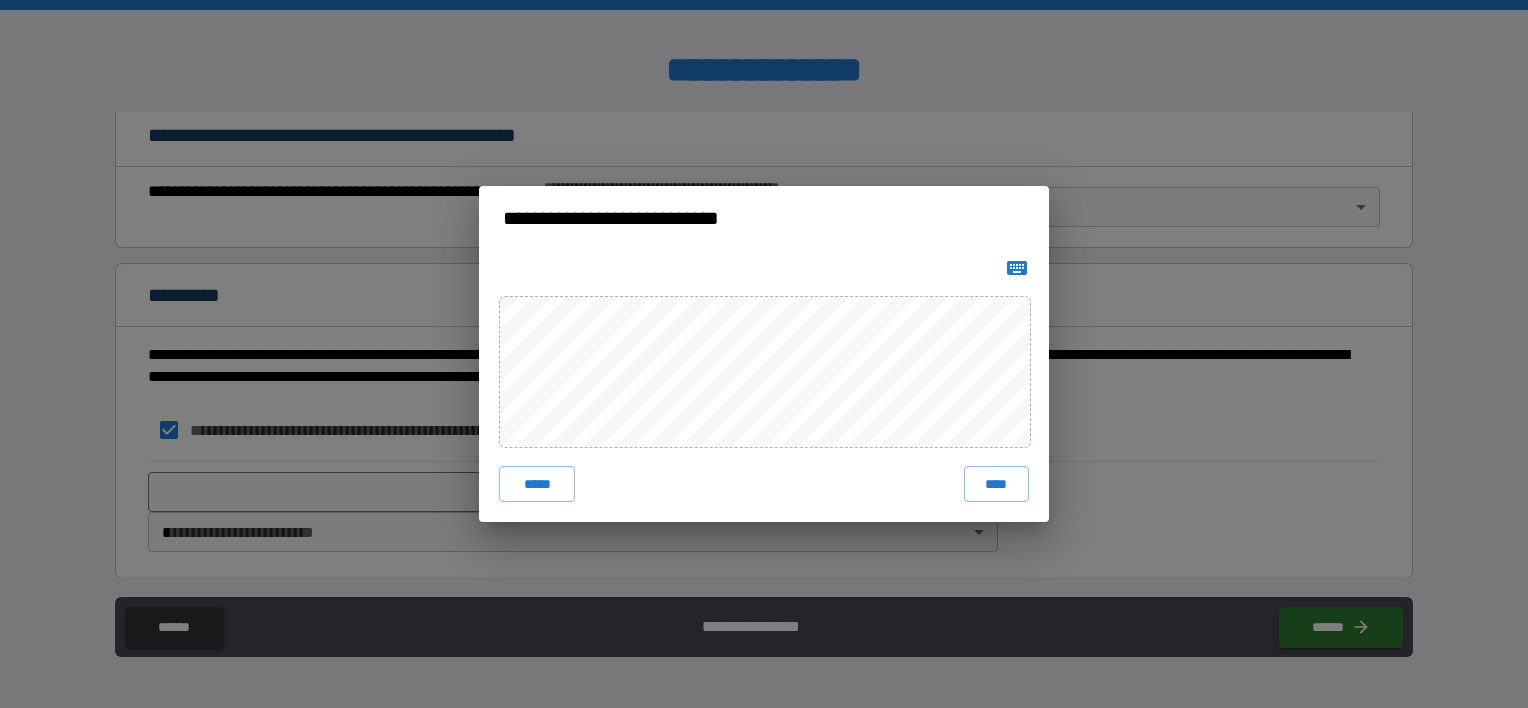 click on "***** ****" at bounding box center [764, 386] 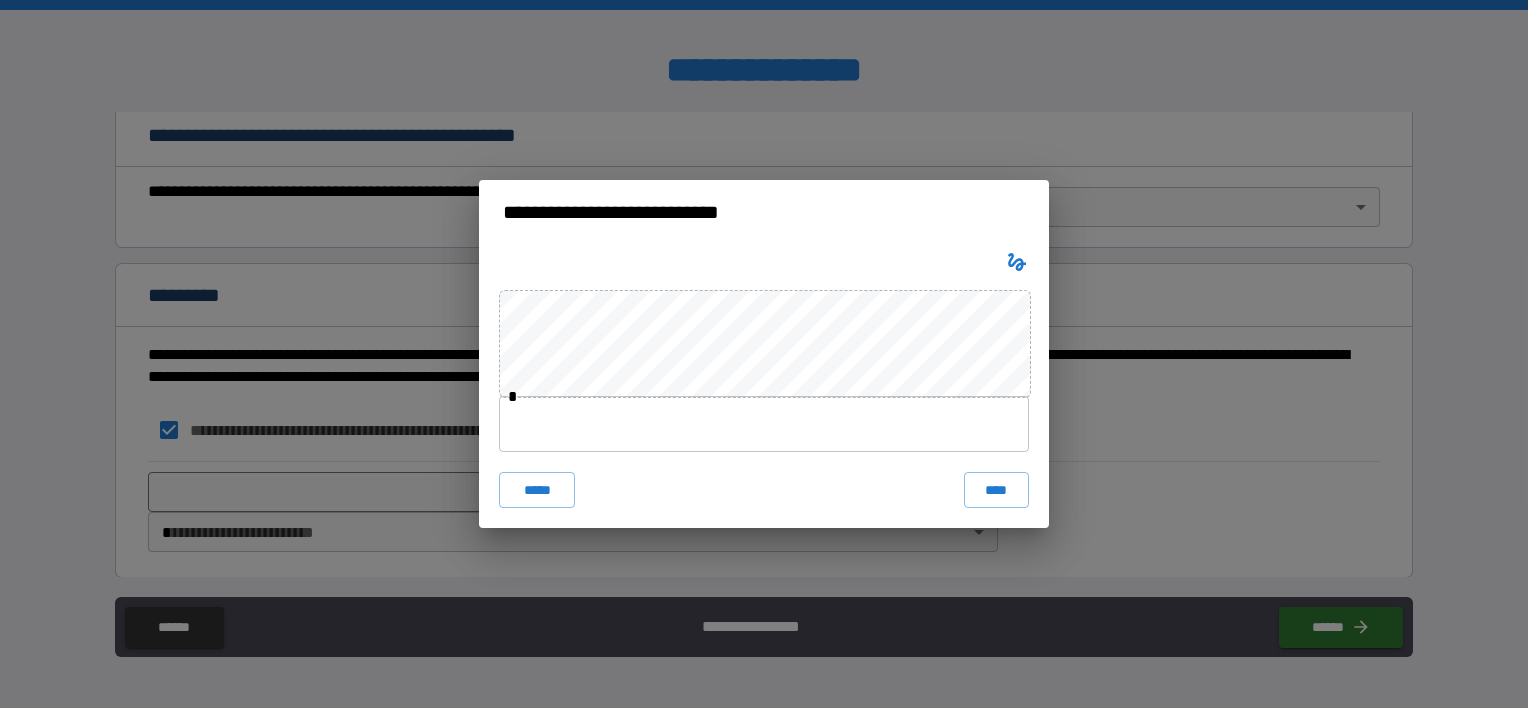 click on "* ***** ****" at bounding box center (764, 386) 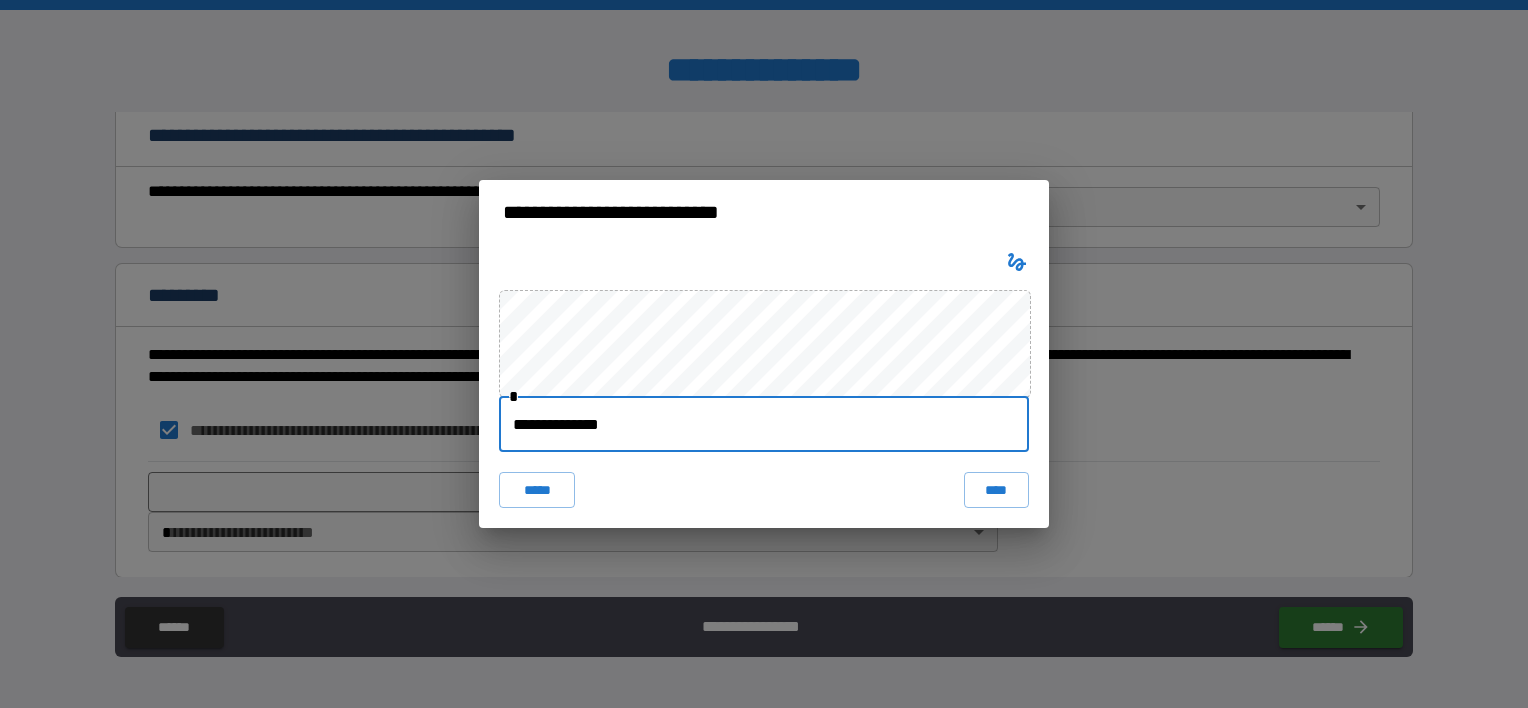 type on "**********" 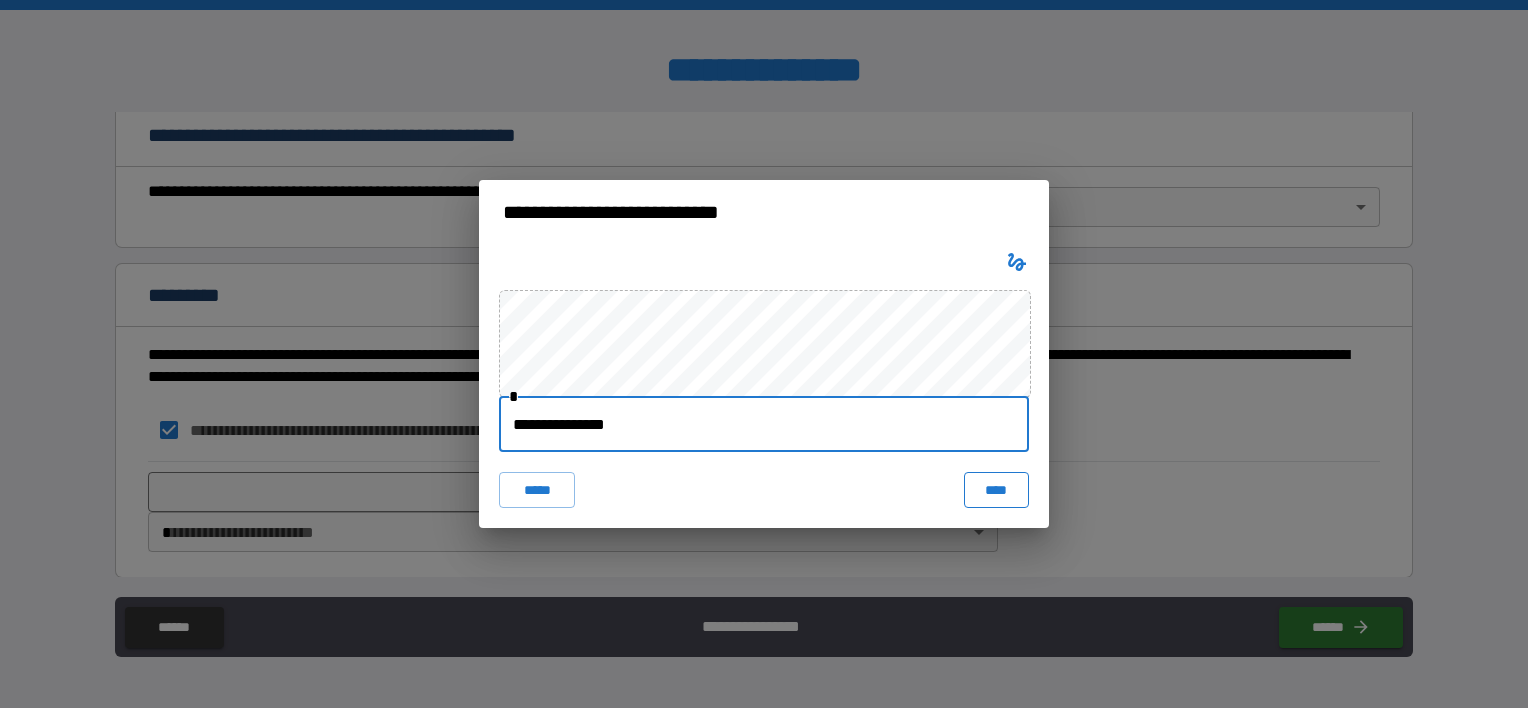 click on "****" at bounding box center [996, 490] 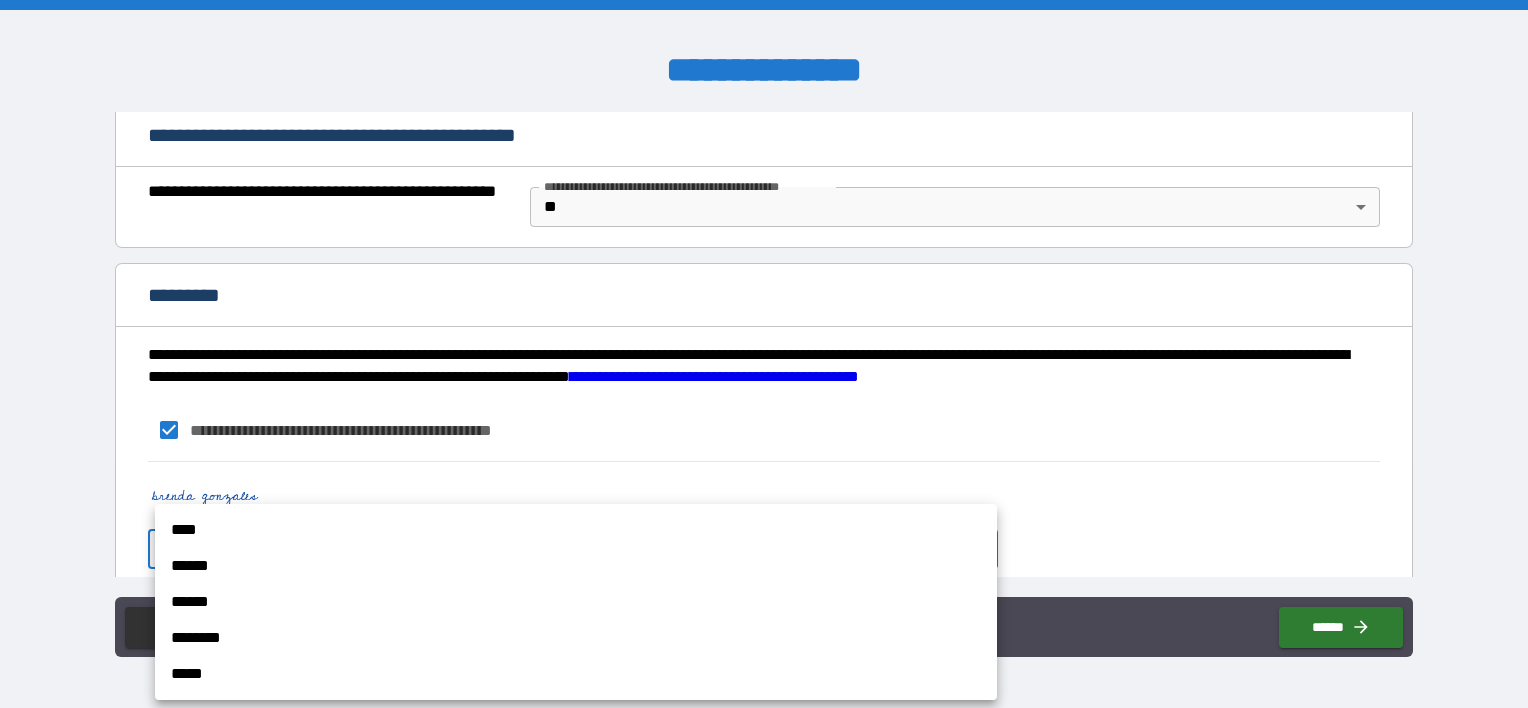 click on "**********" at bounding box center [764, 354] 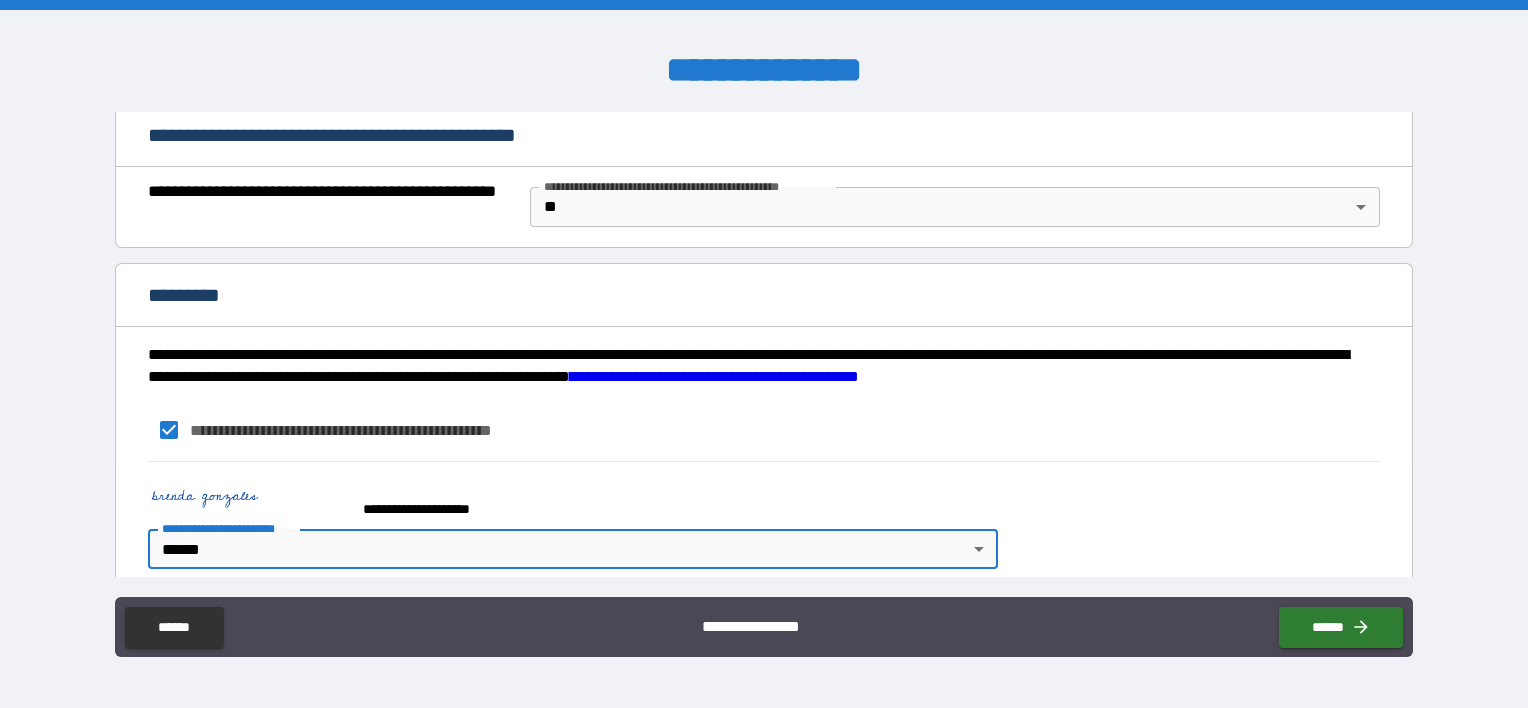 scroll, scrollTop: 1185, scrollLeft: 0, axis: vertical 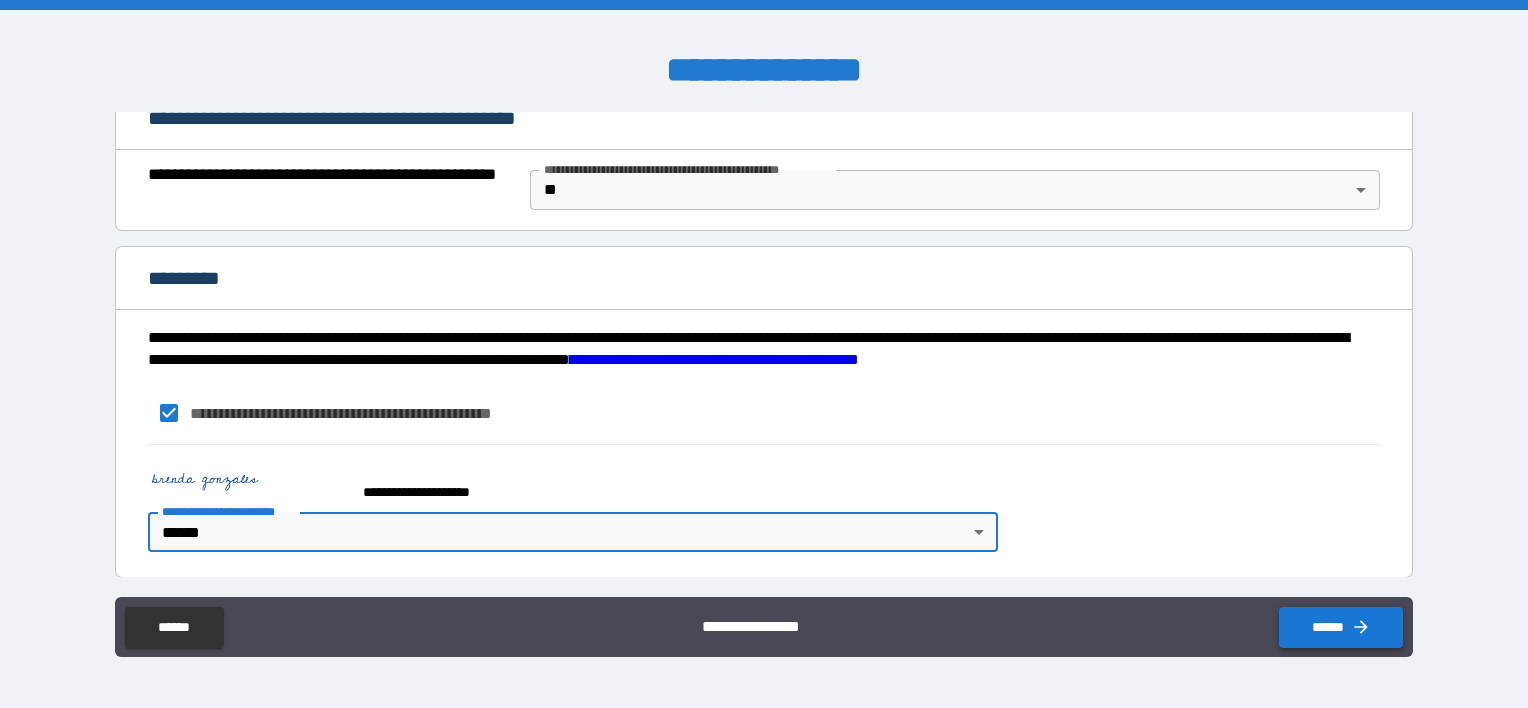 click 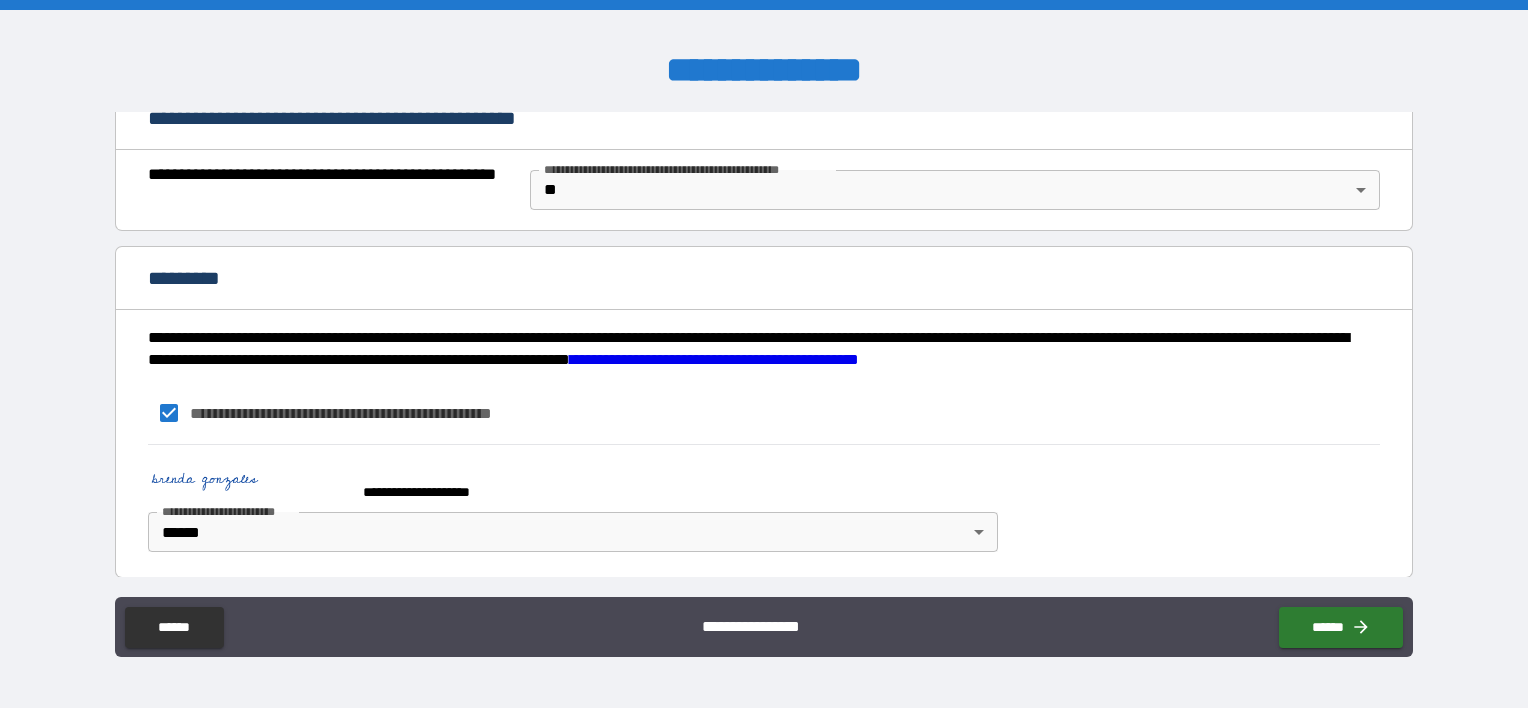 drag, startPoint x: 1404, startPoint y: 473, endPoint x: 1435, endPoint y: 57, distance: 417.15344 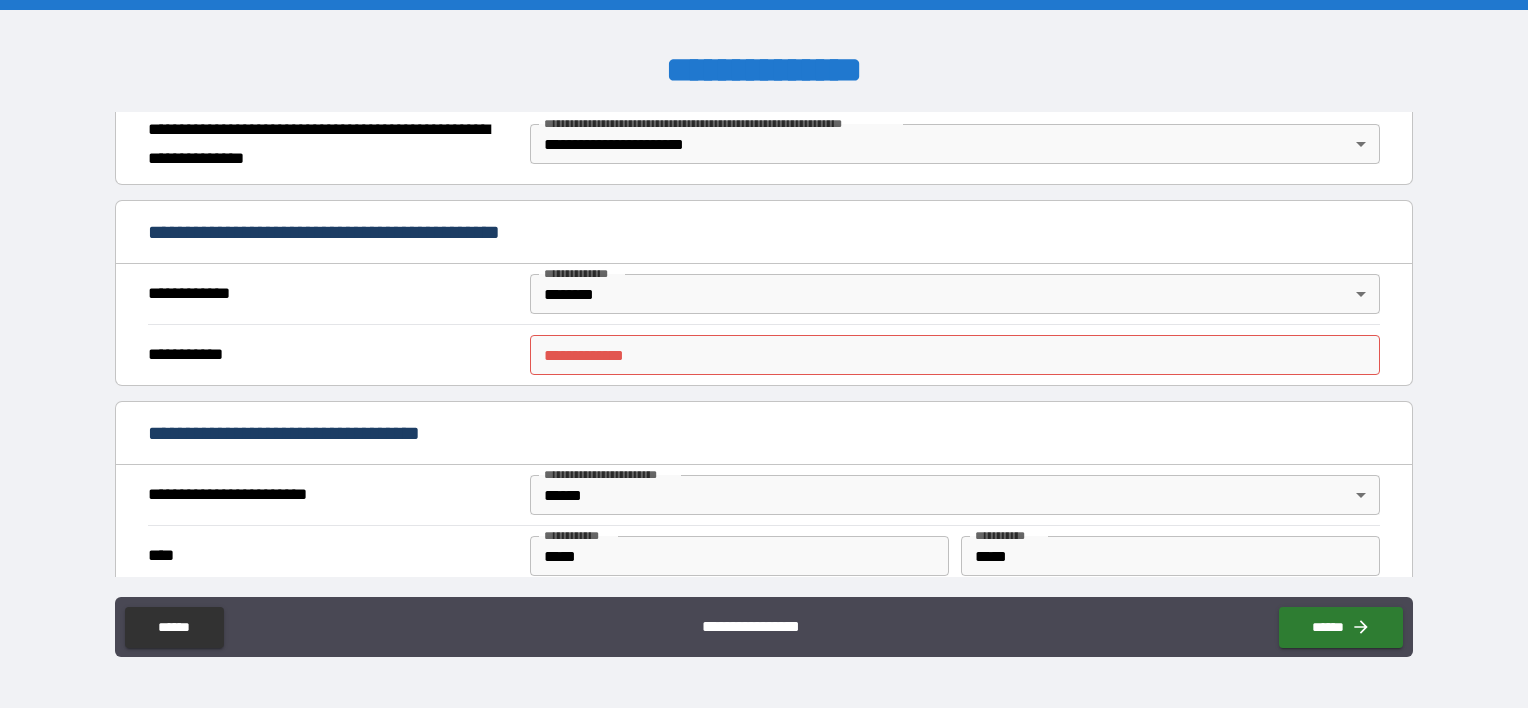 scroll, scrollTop: 252, scrollLeft: 0, axis: vertical 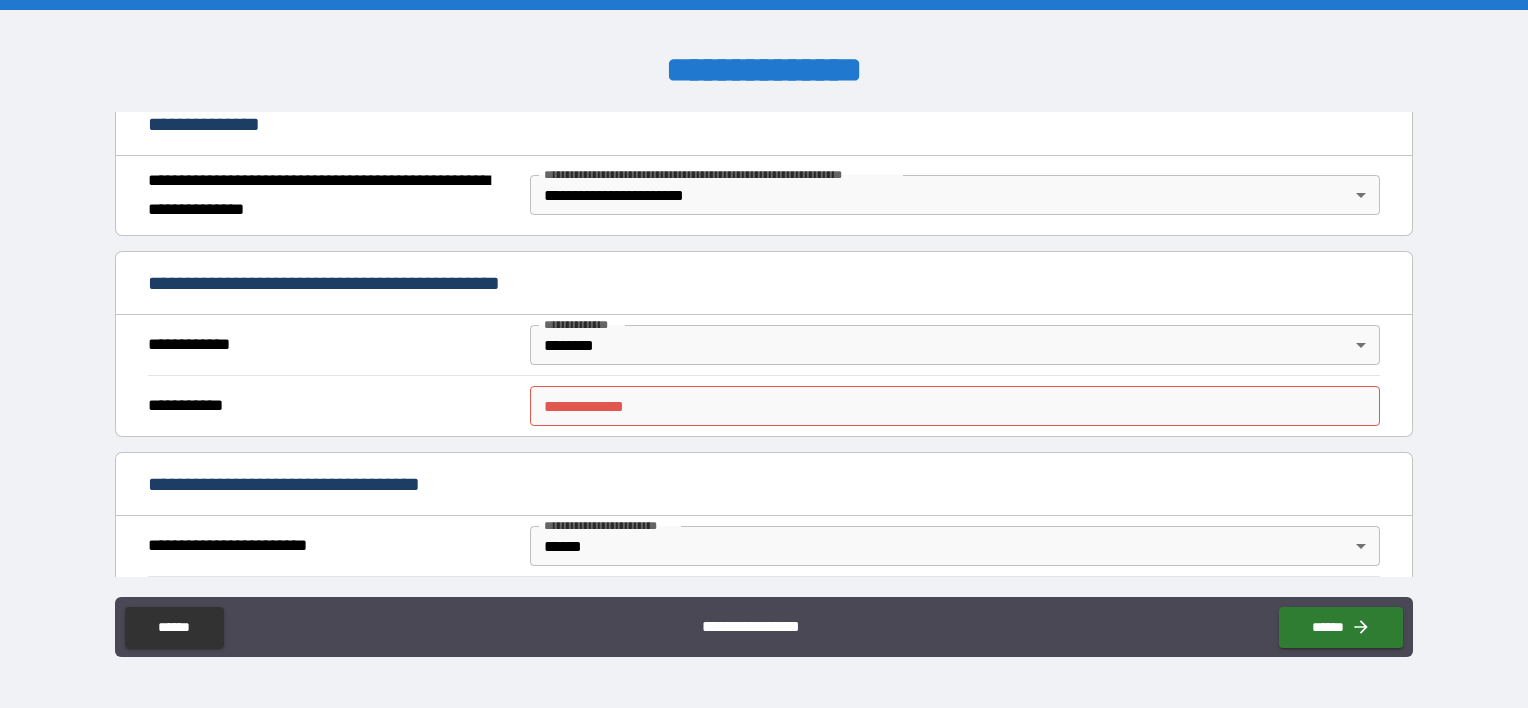 click on "**********" at bounding box center (955, 406) 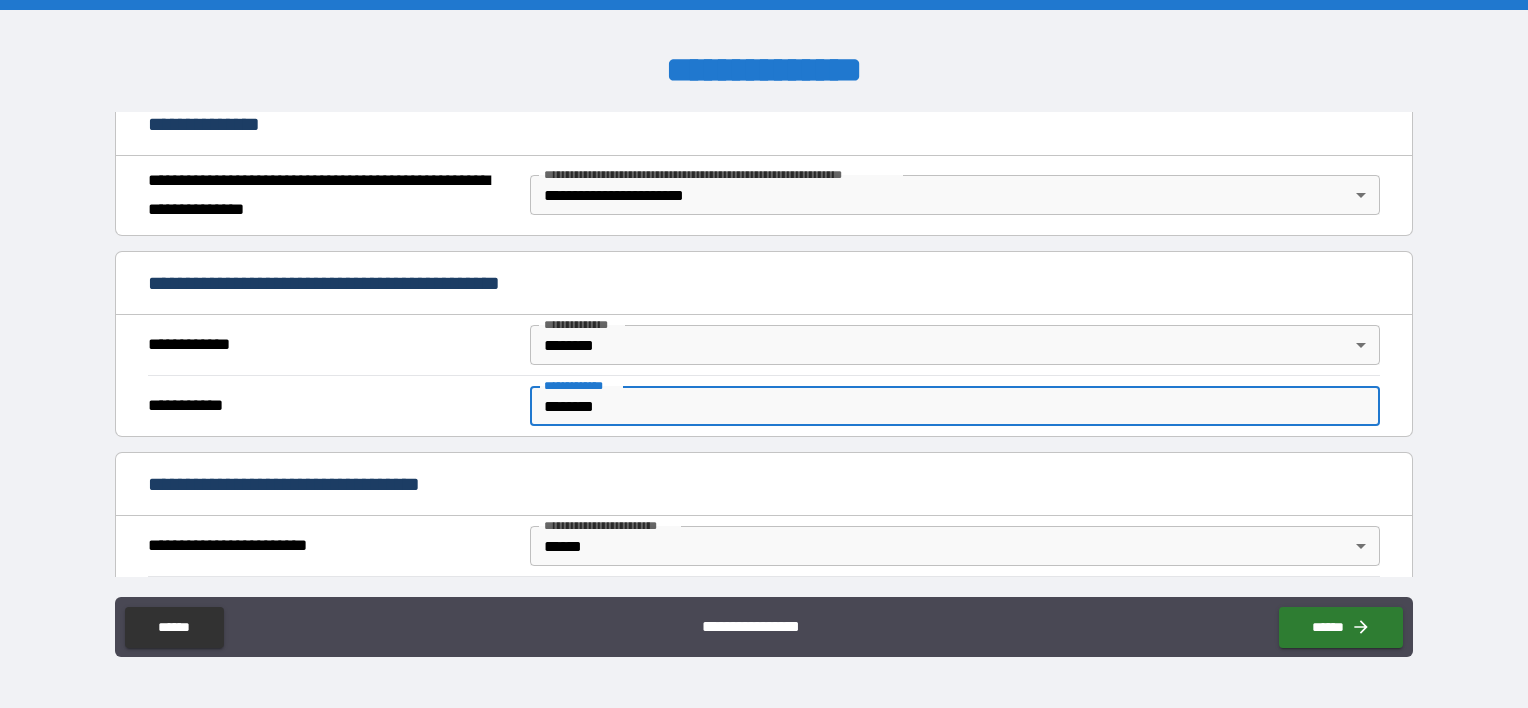 click on "********" at bounding box center (955, 406) 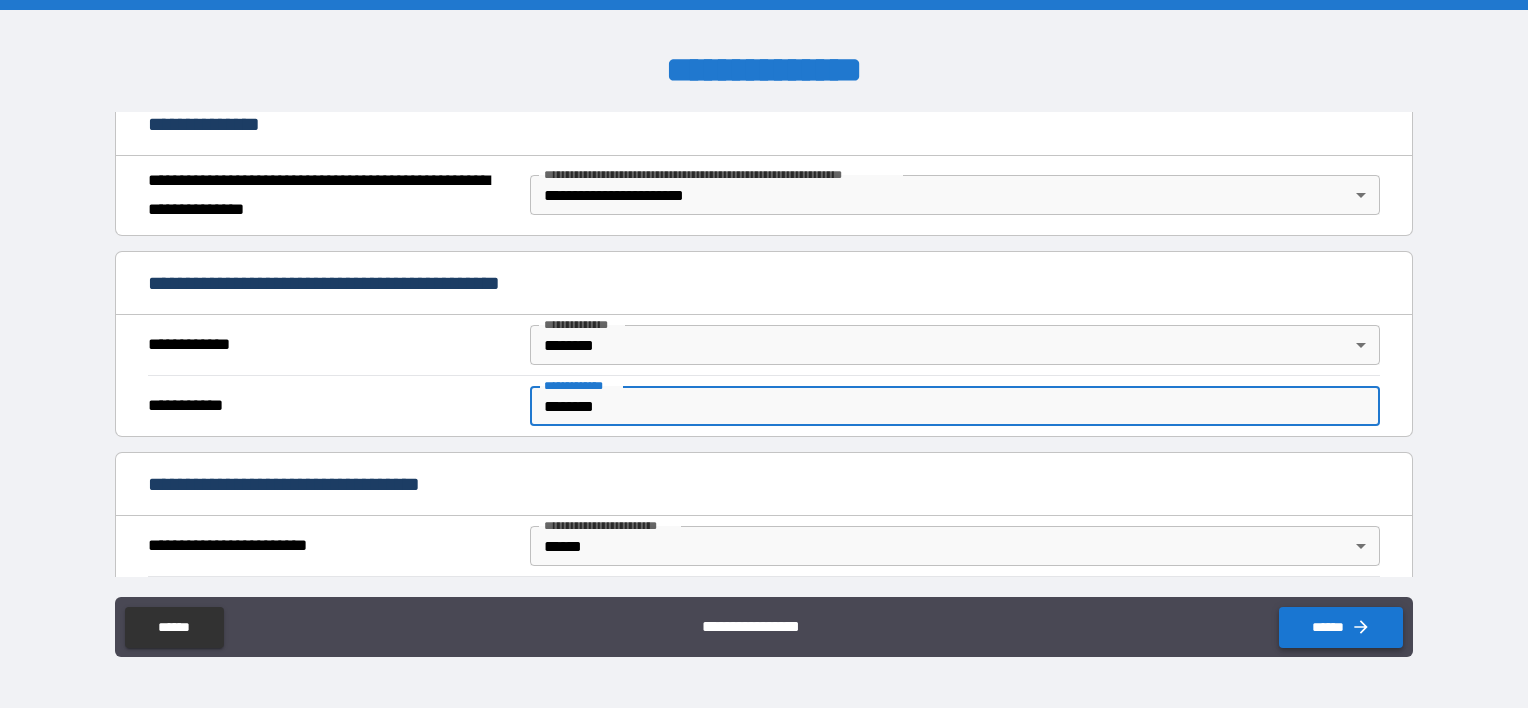 type on "********" 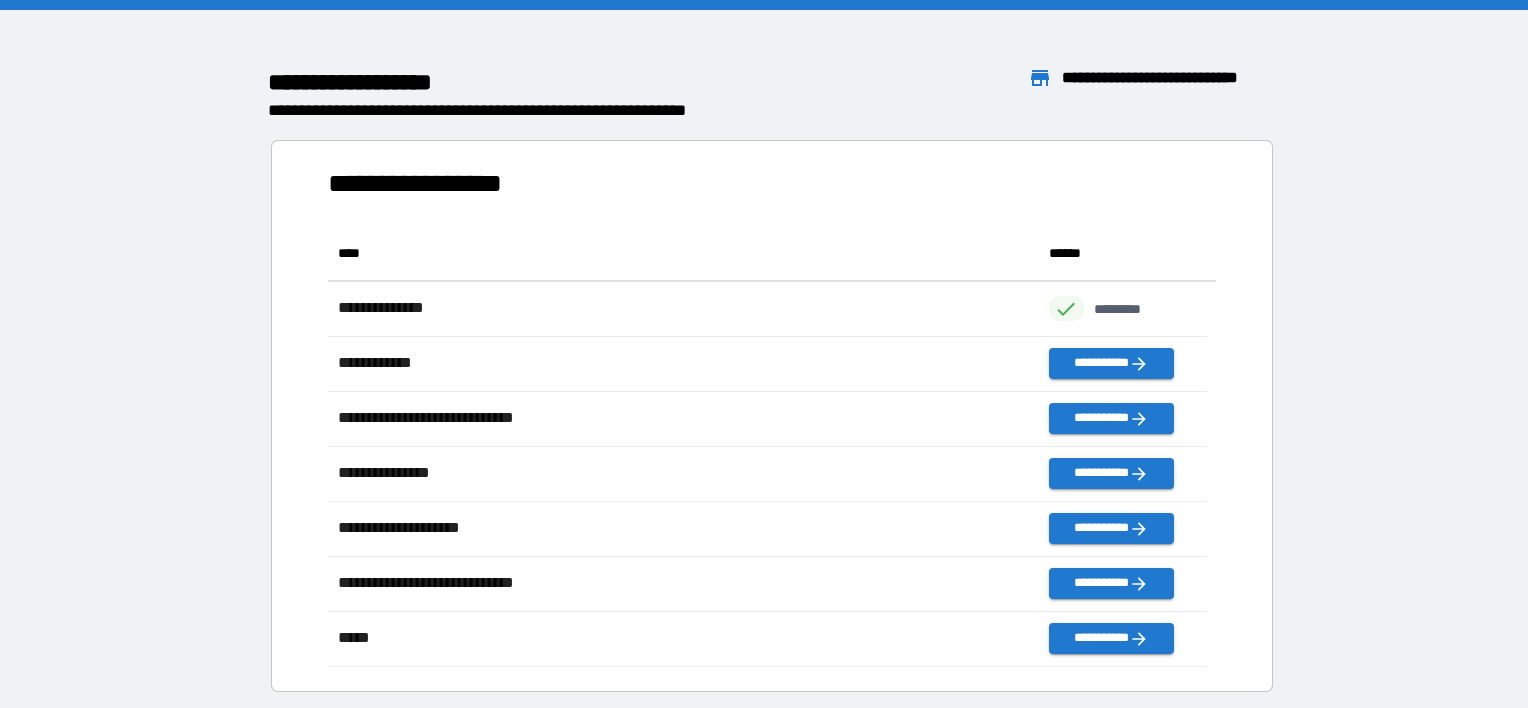 scroll, scrollTop: 16, scrollLeft: 16, axis: both 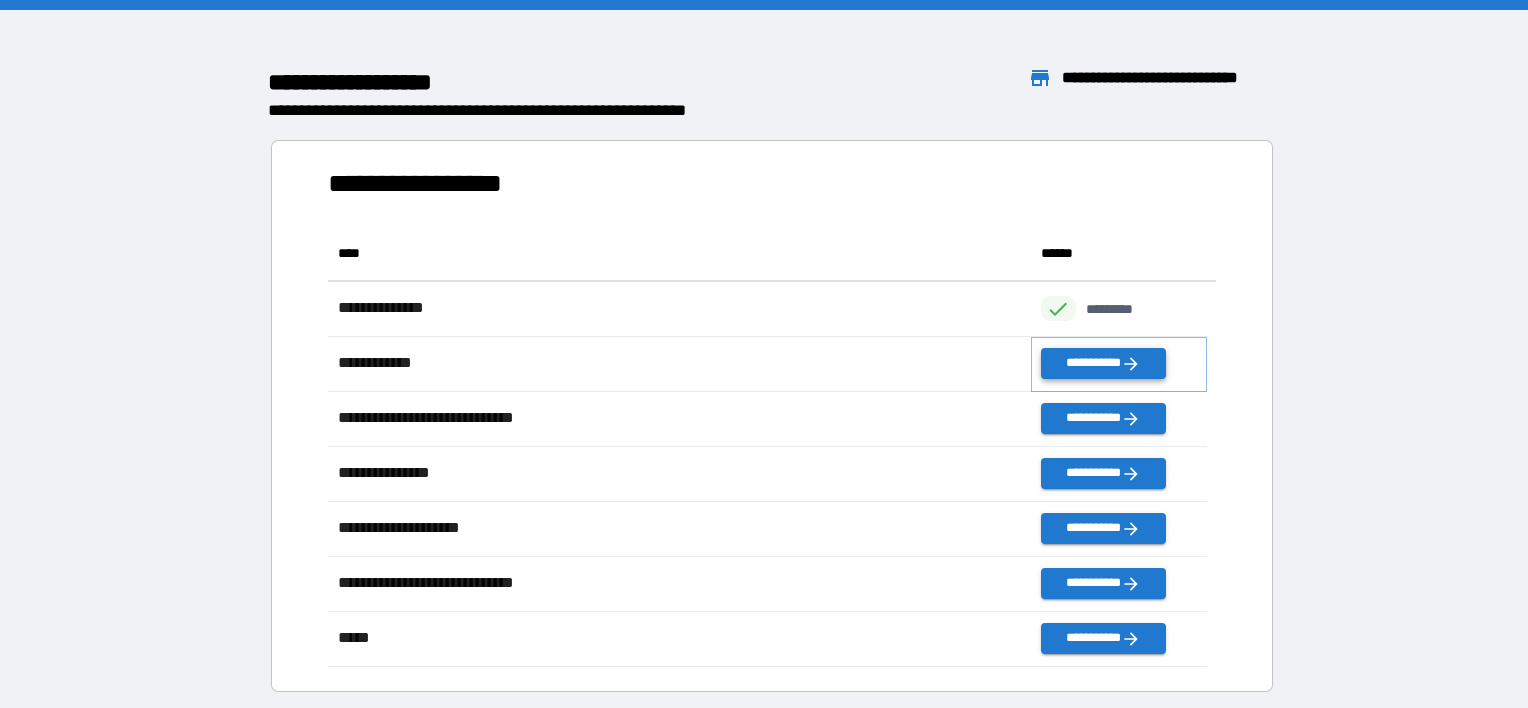 click on "**********" at bounding box center [1103, 363] 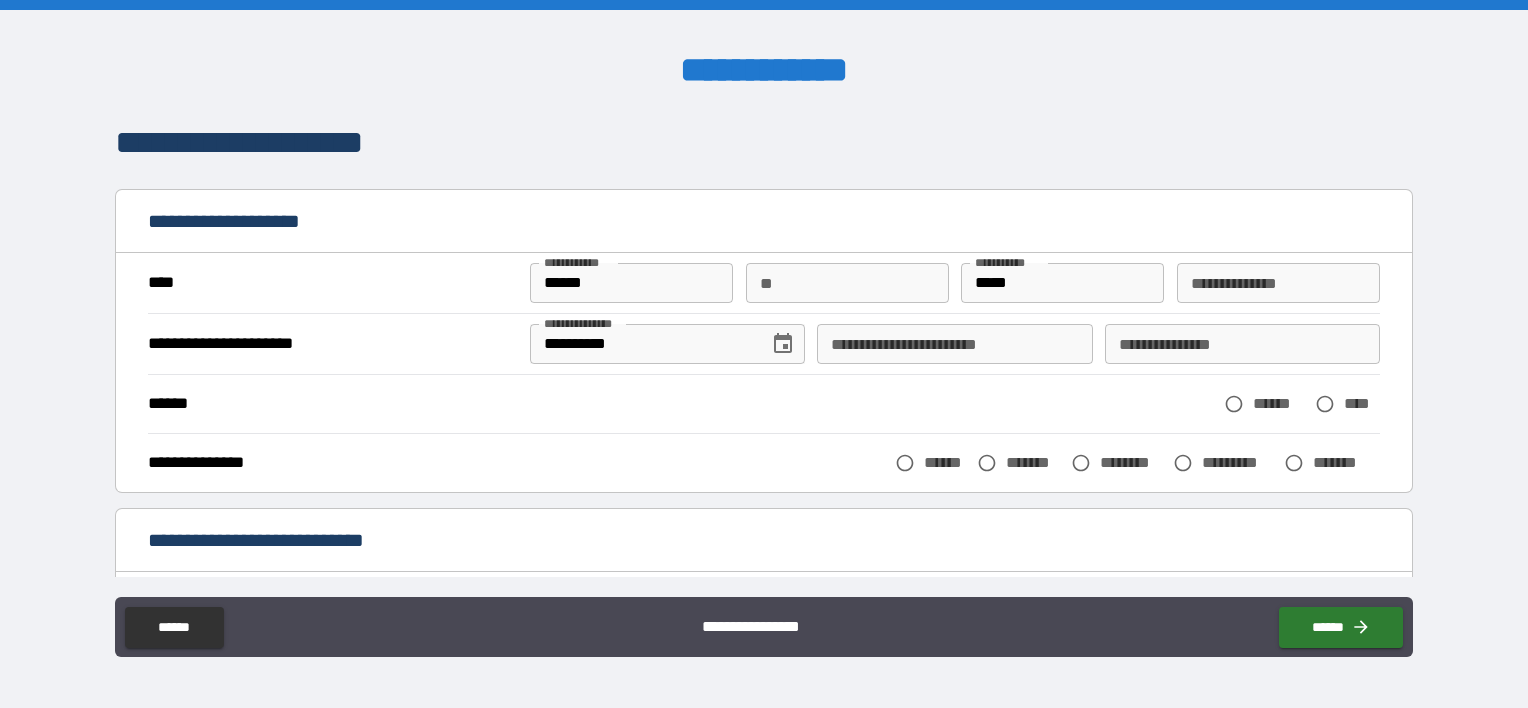 click on "**********" at bounding box center (954, 344) 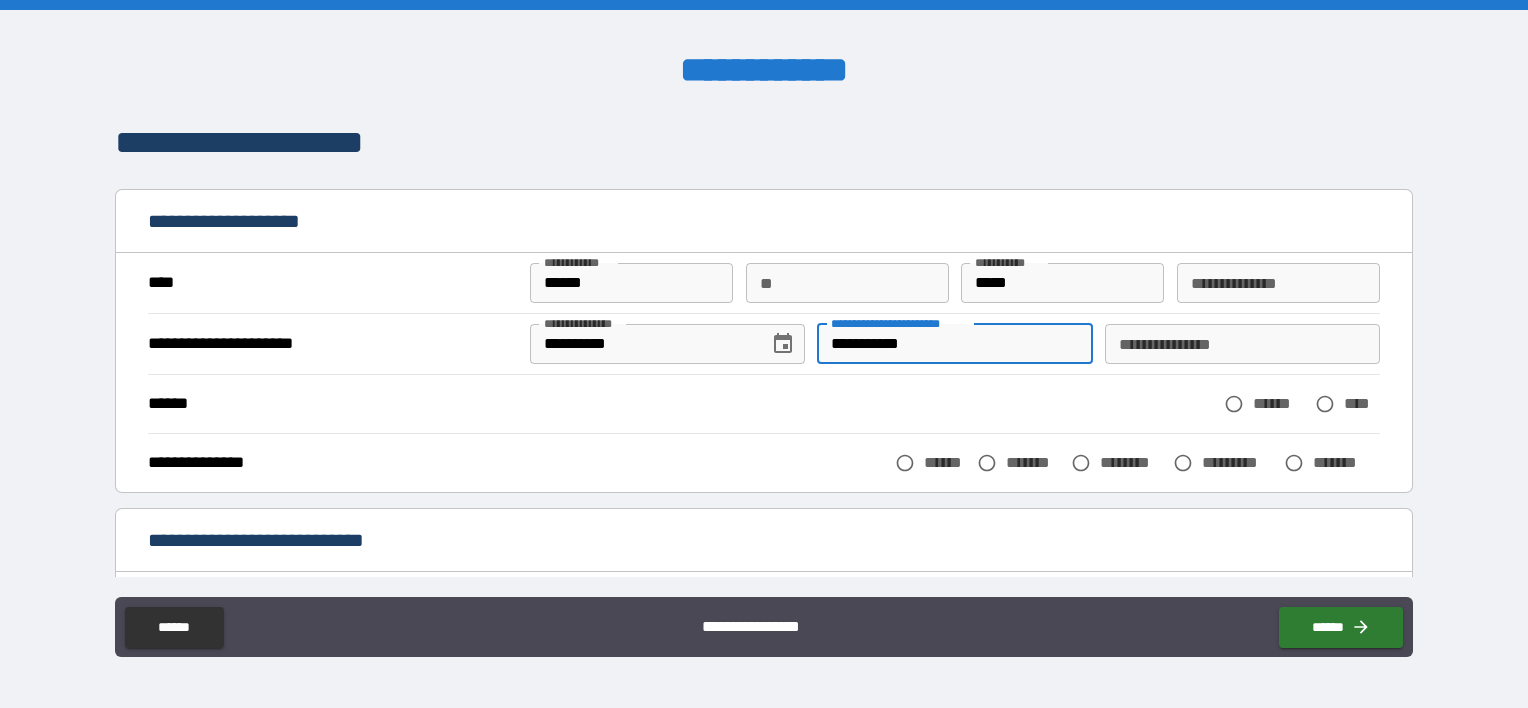 type on "**********" 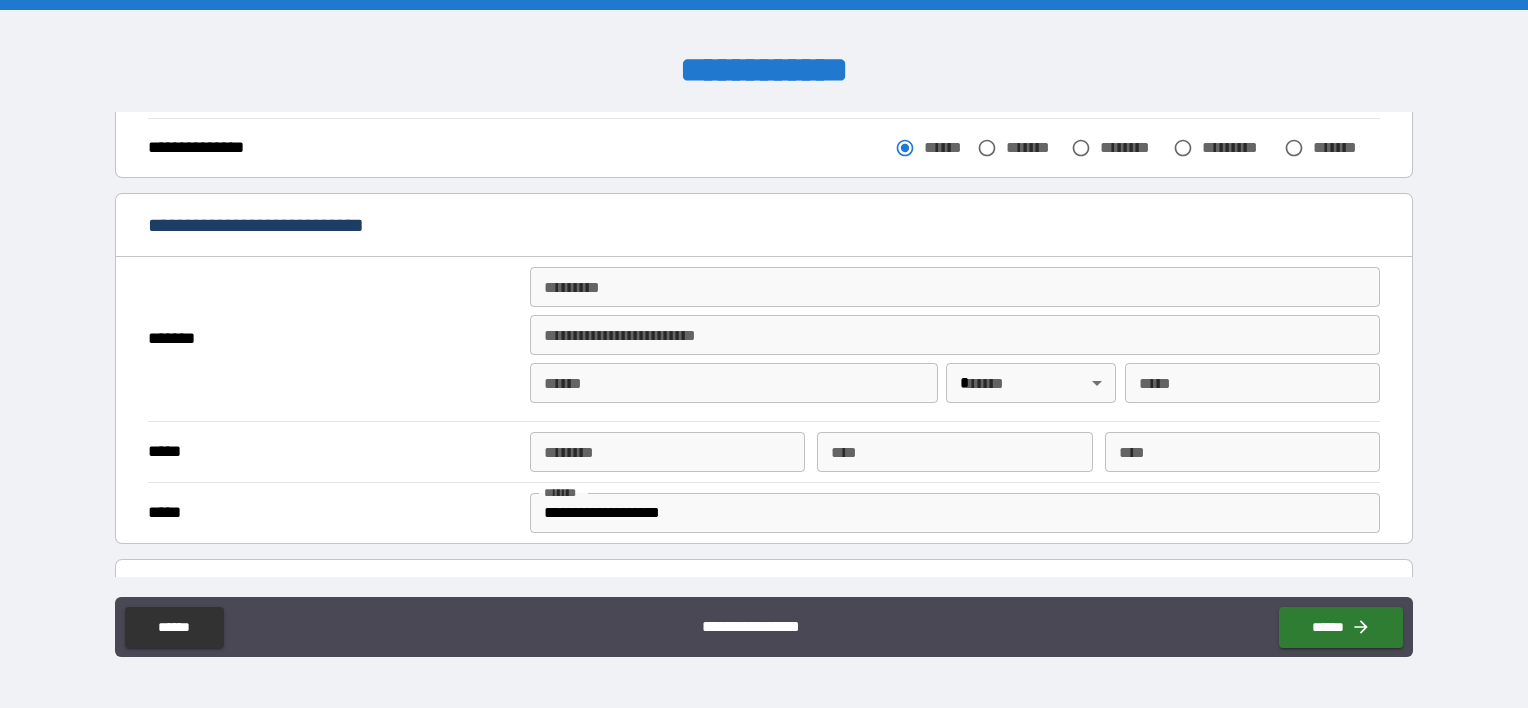 scroll, scrollTop: 339, scrollLeft: 0, axis: vertical 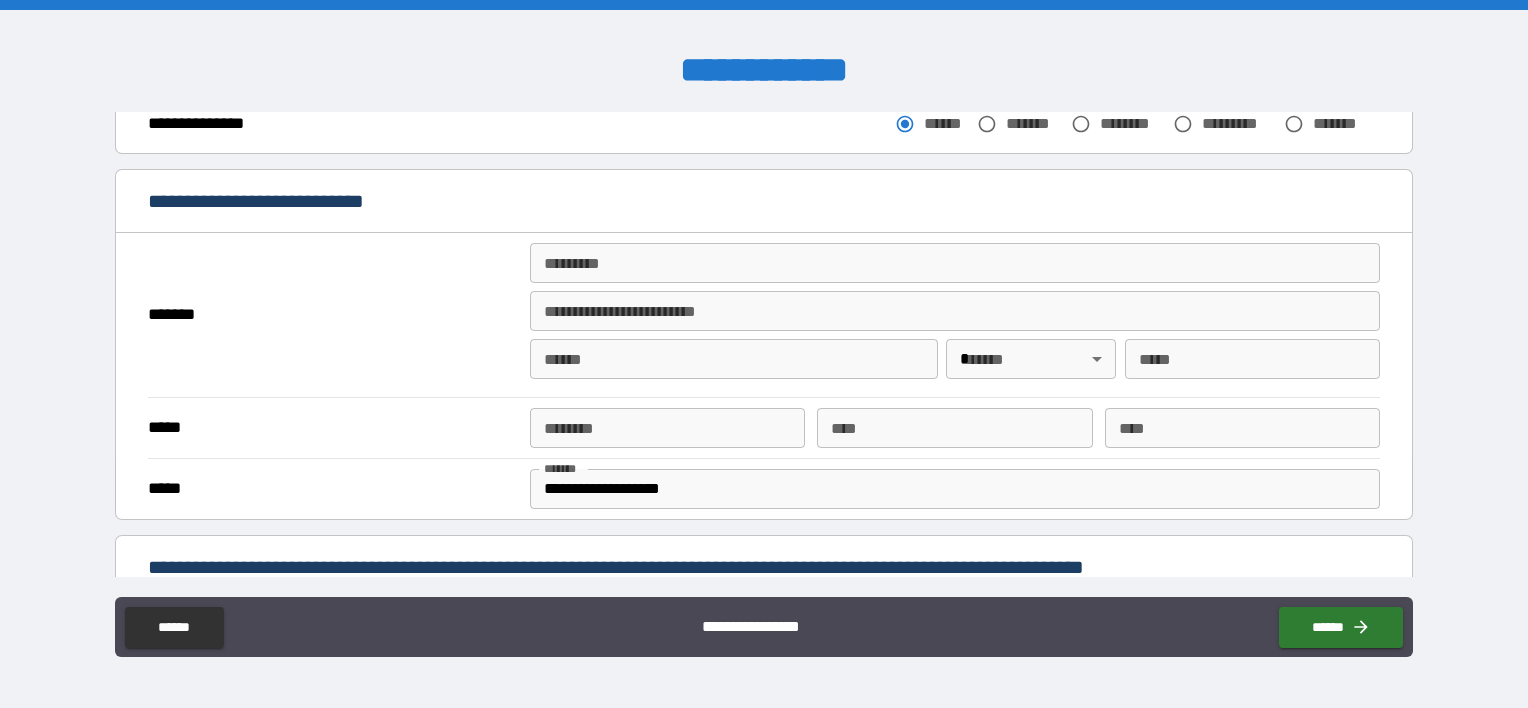 click on "*******   *" at bounding box center (955, 263) 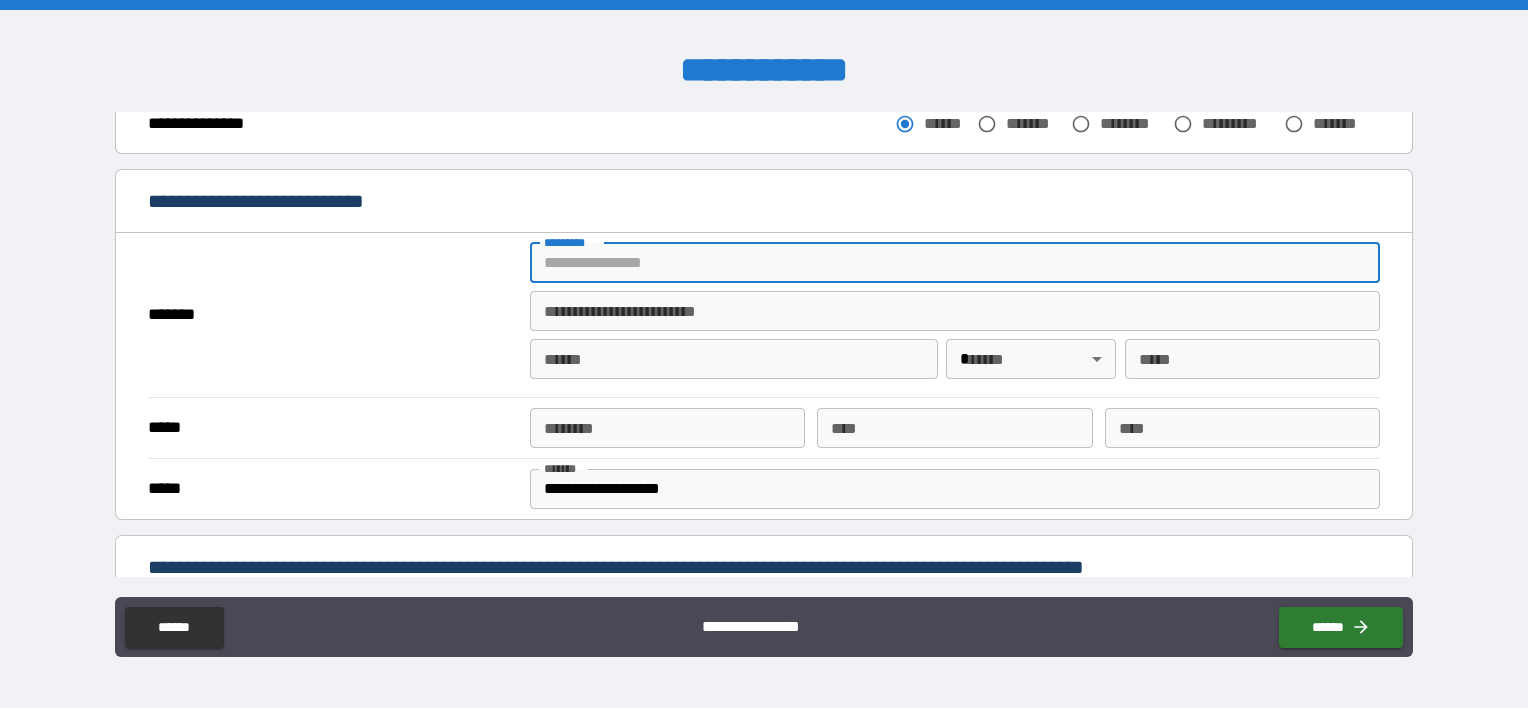 type on "**********" 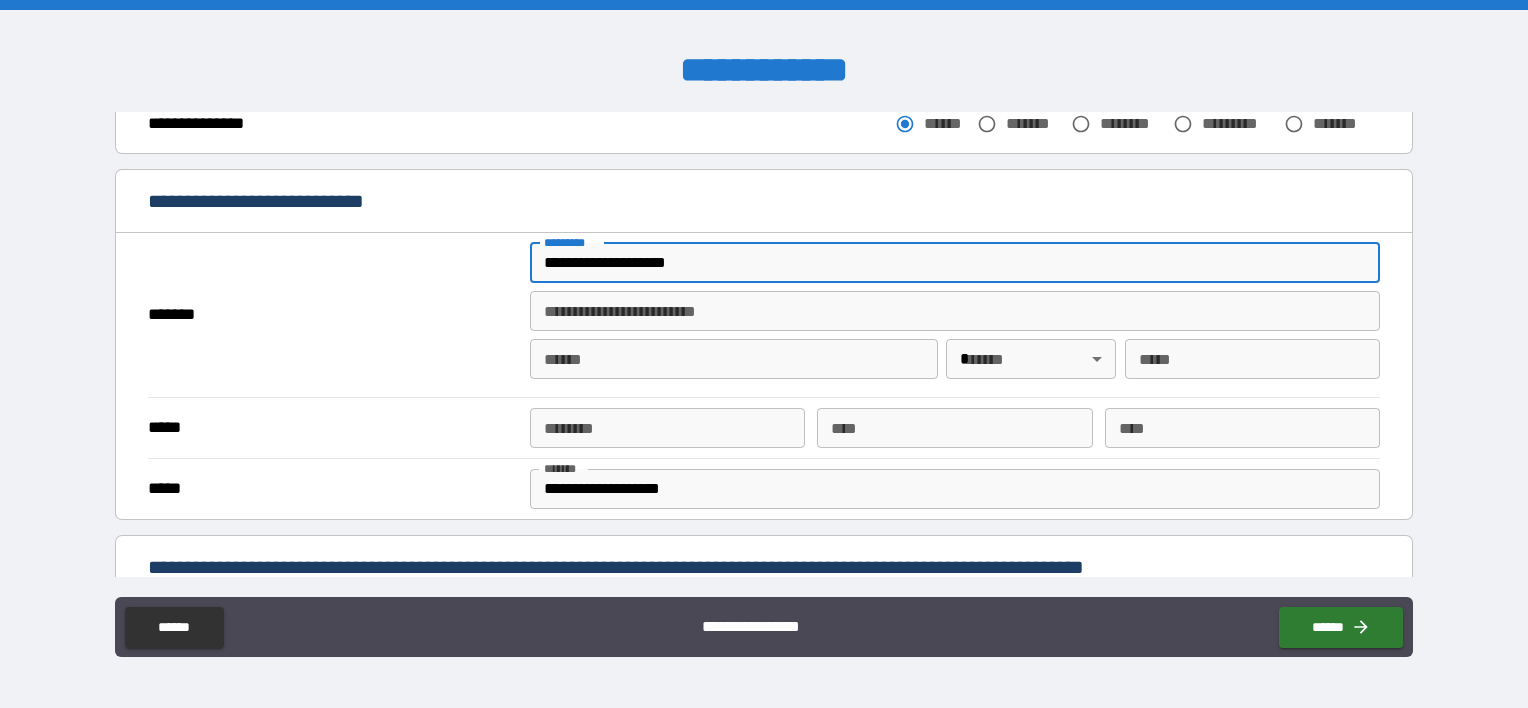 type on "********" 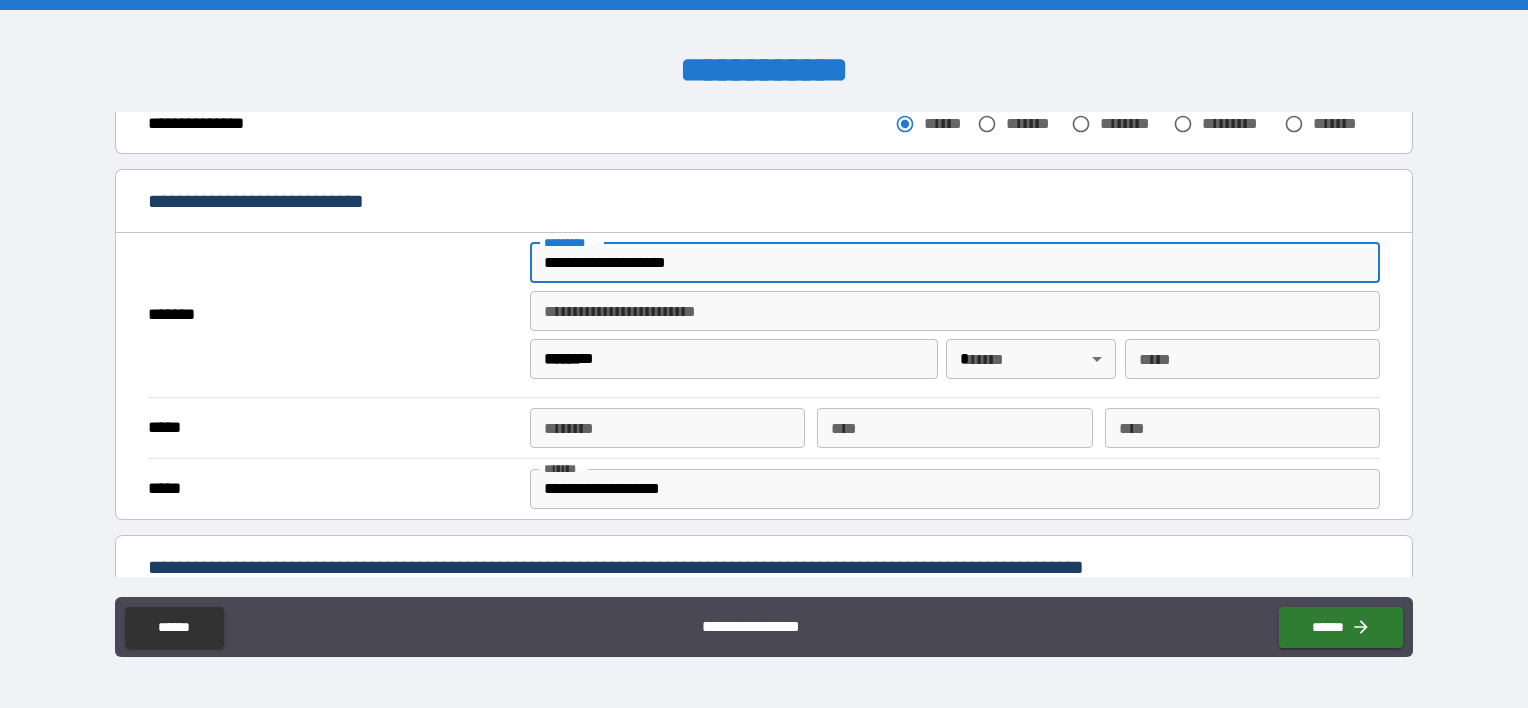 type on "**" 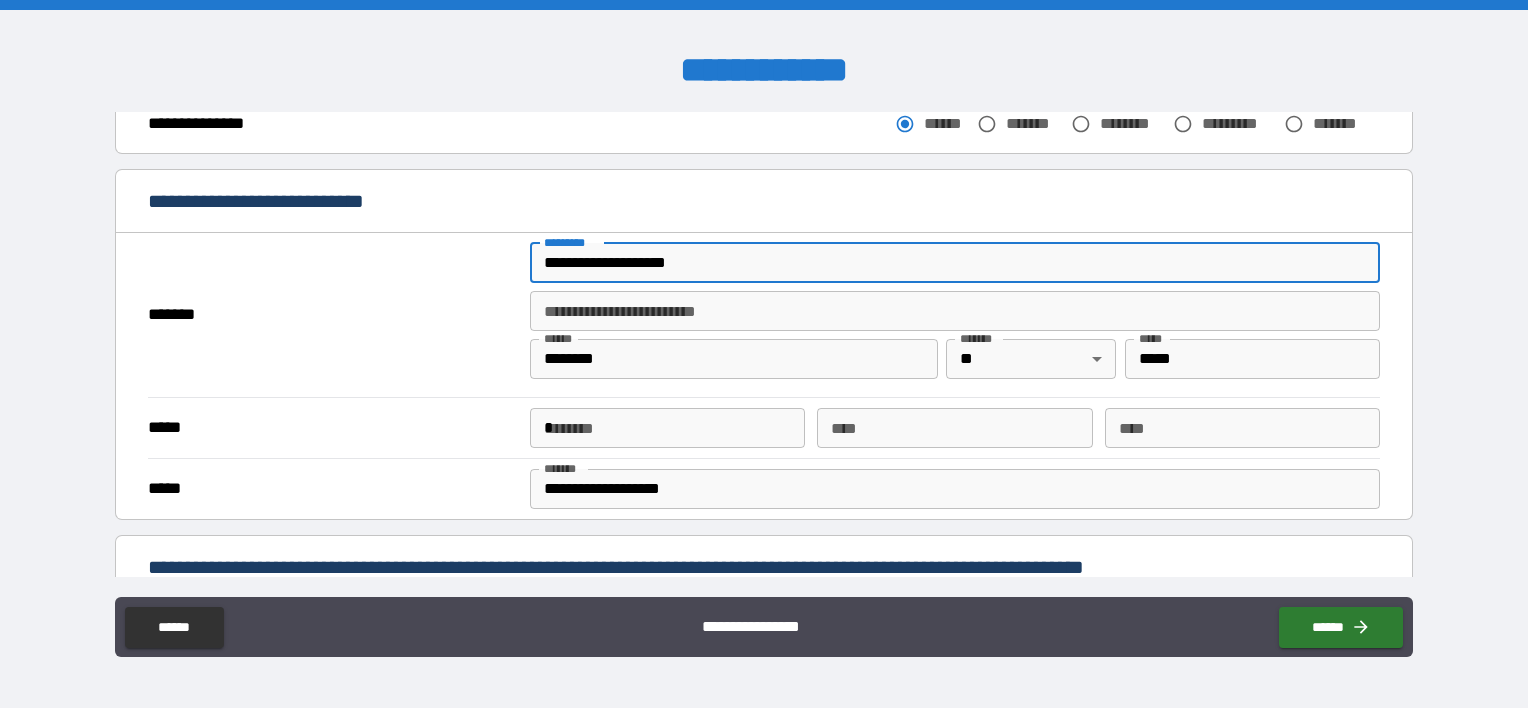click on "*" at bounding box center (667, 428) 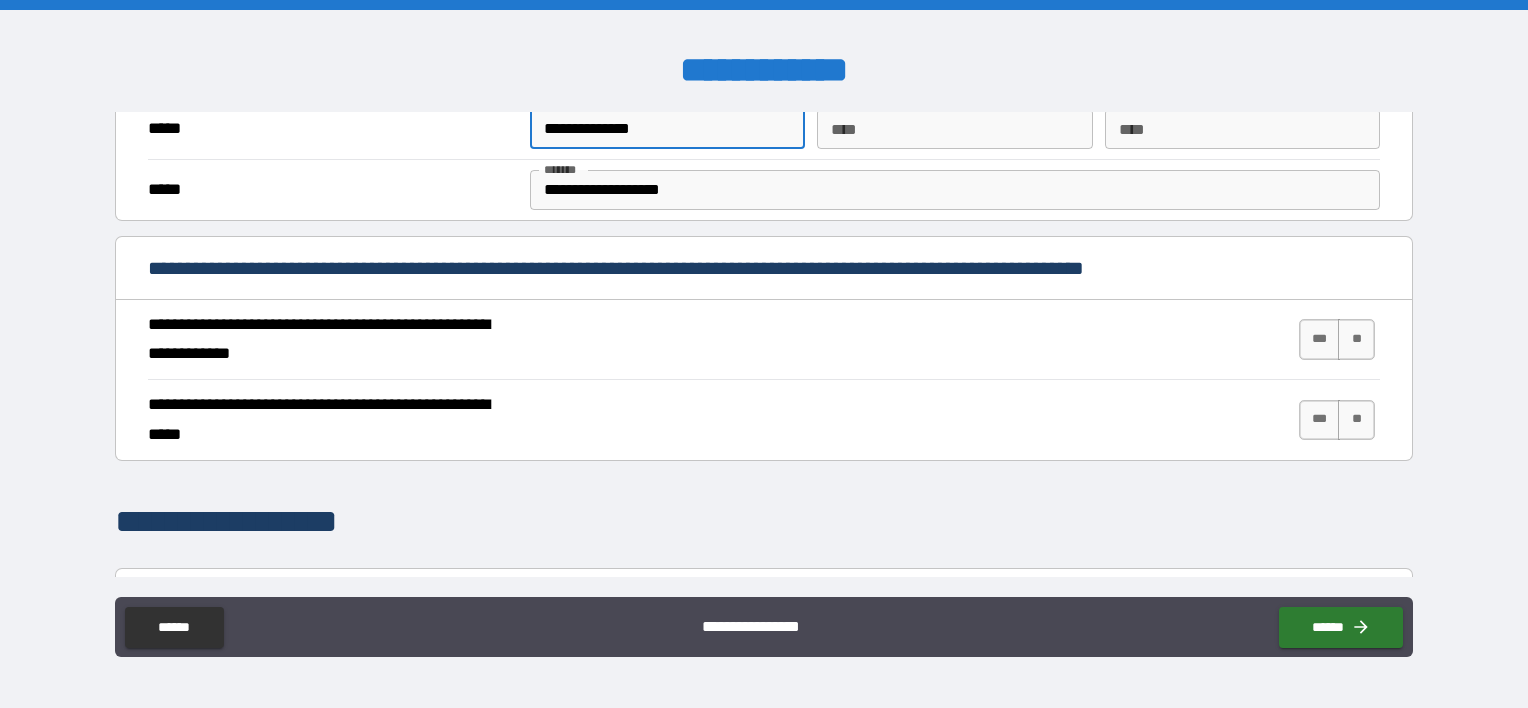 scroll, scrollTop: 675, scrollLeft: 0, axis: vertical 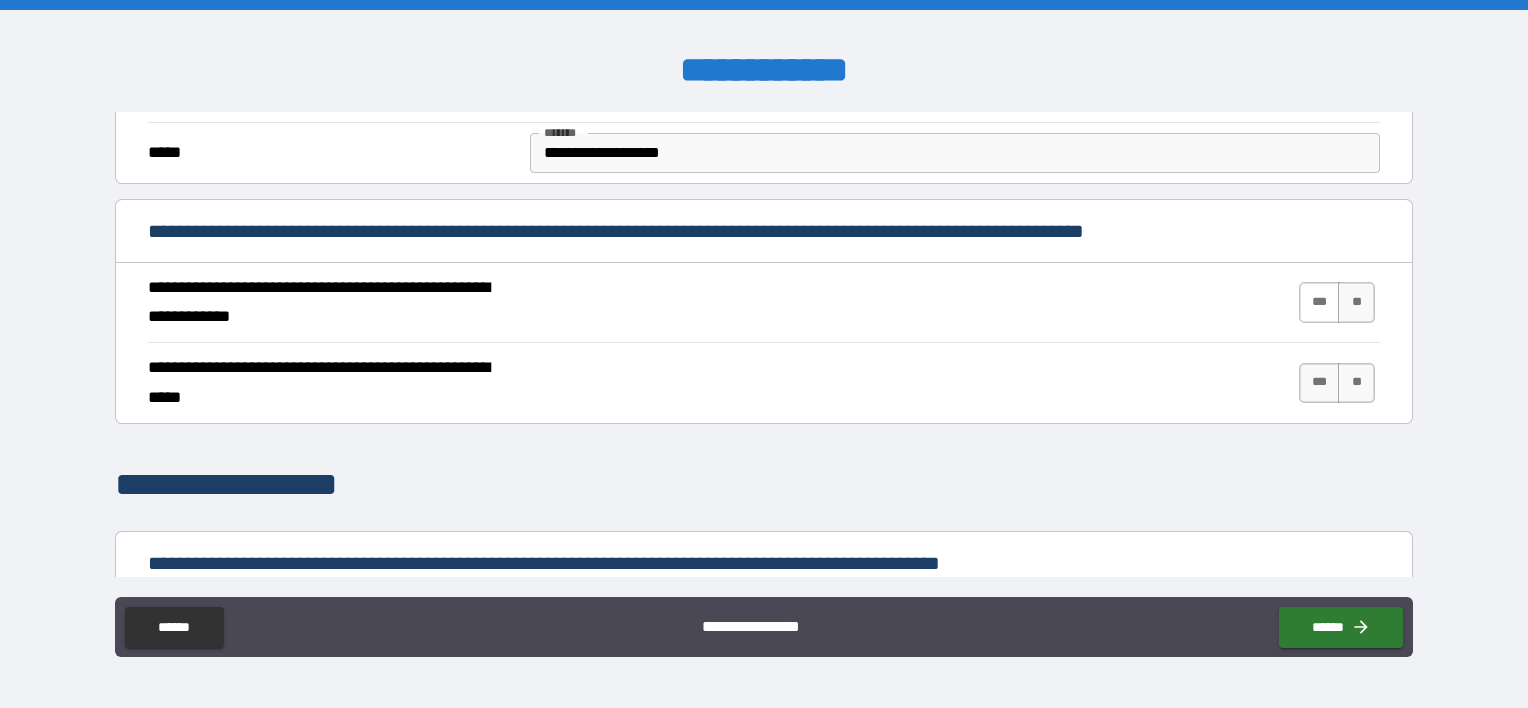 type on "**********" 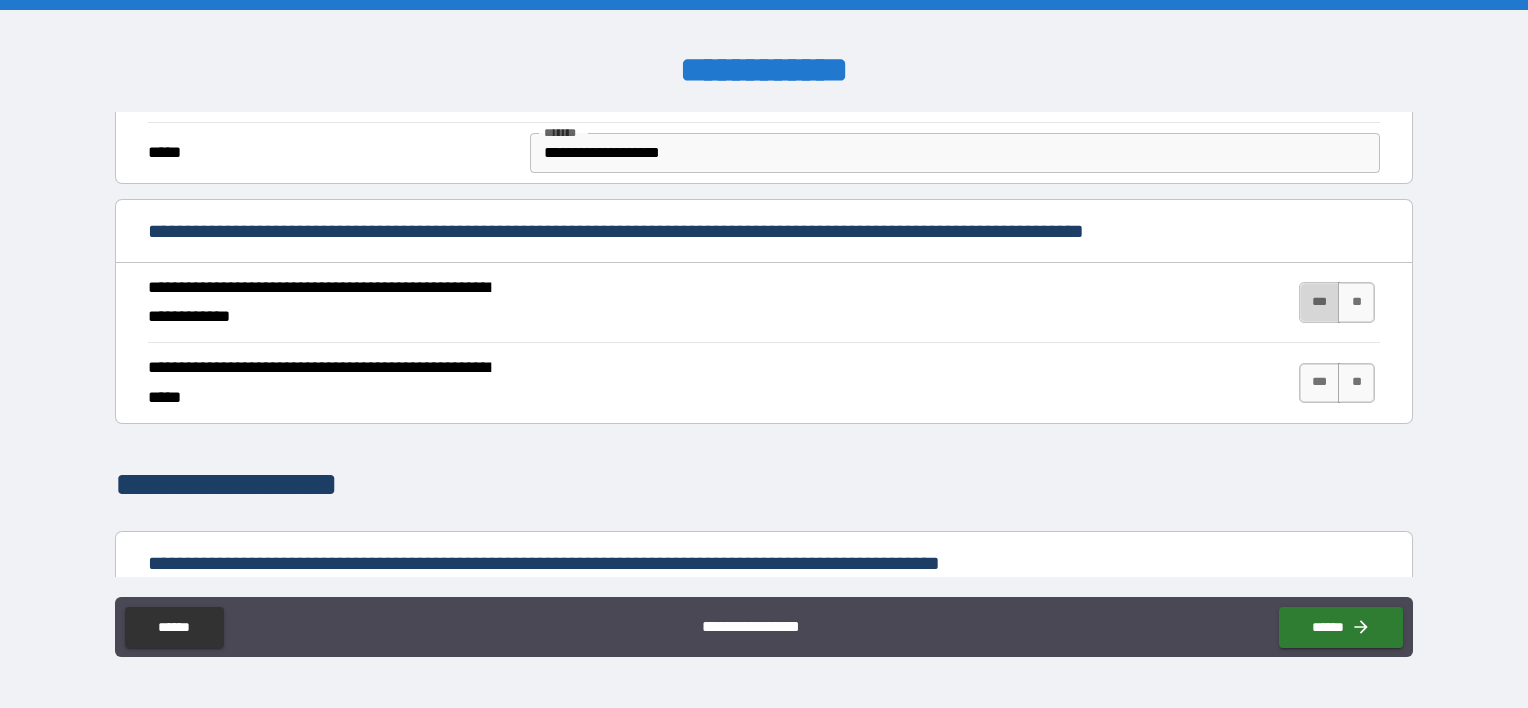 click on "***" at bounding box center [1320, 302] 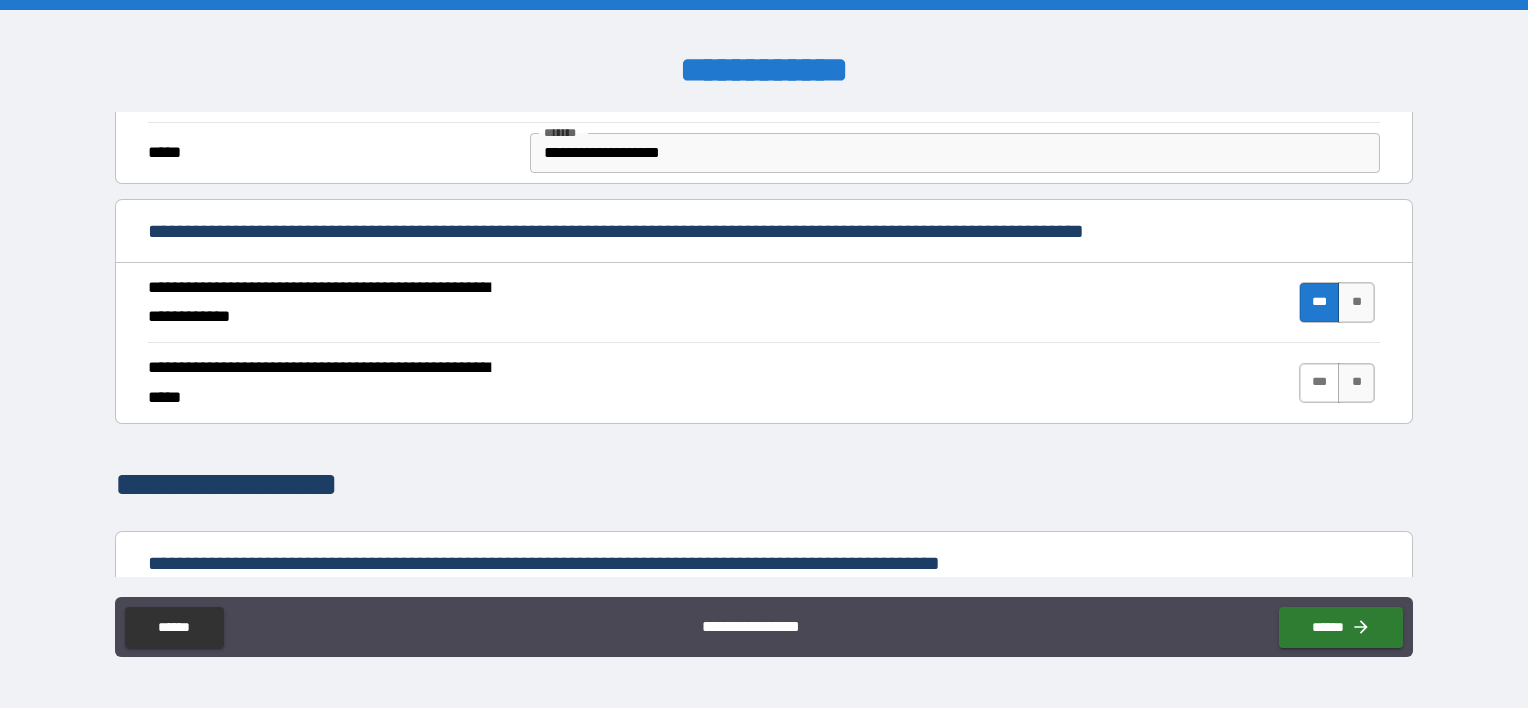 click on "***" at bounding box center (1320, 383) 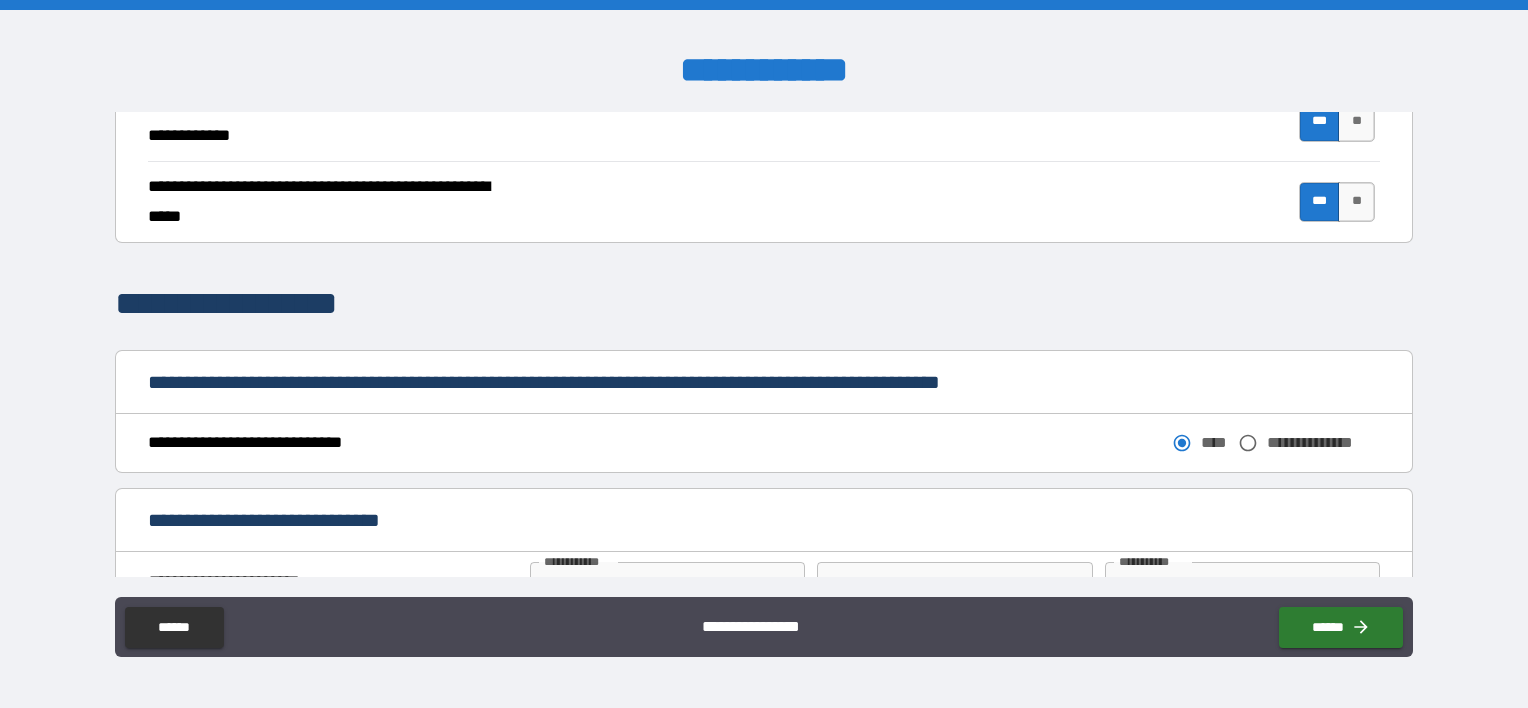 scroll, scrollTop: 909, scrollLeft: 0, axis: vertical 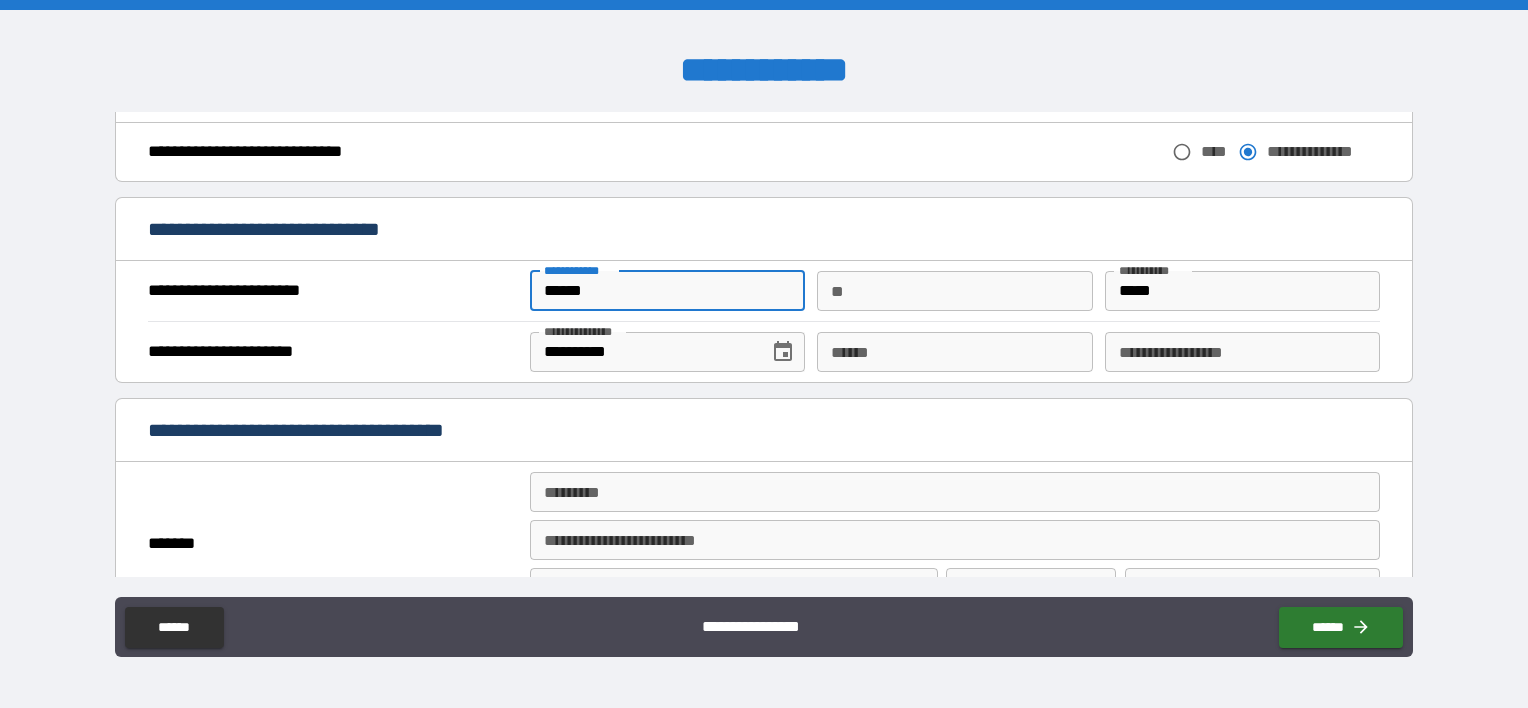 click on "******" at bounding box center [667, 291] 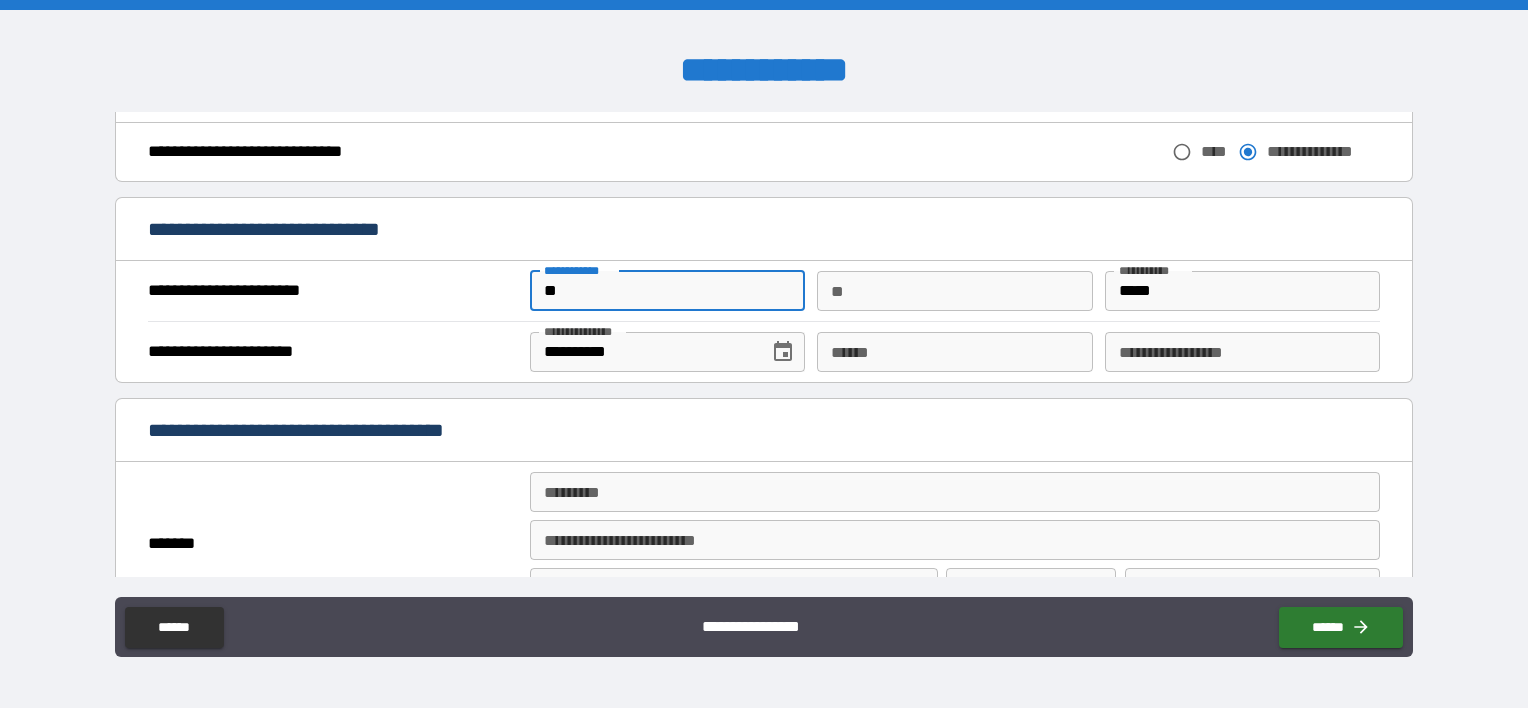 type on "*" 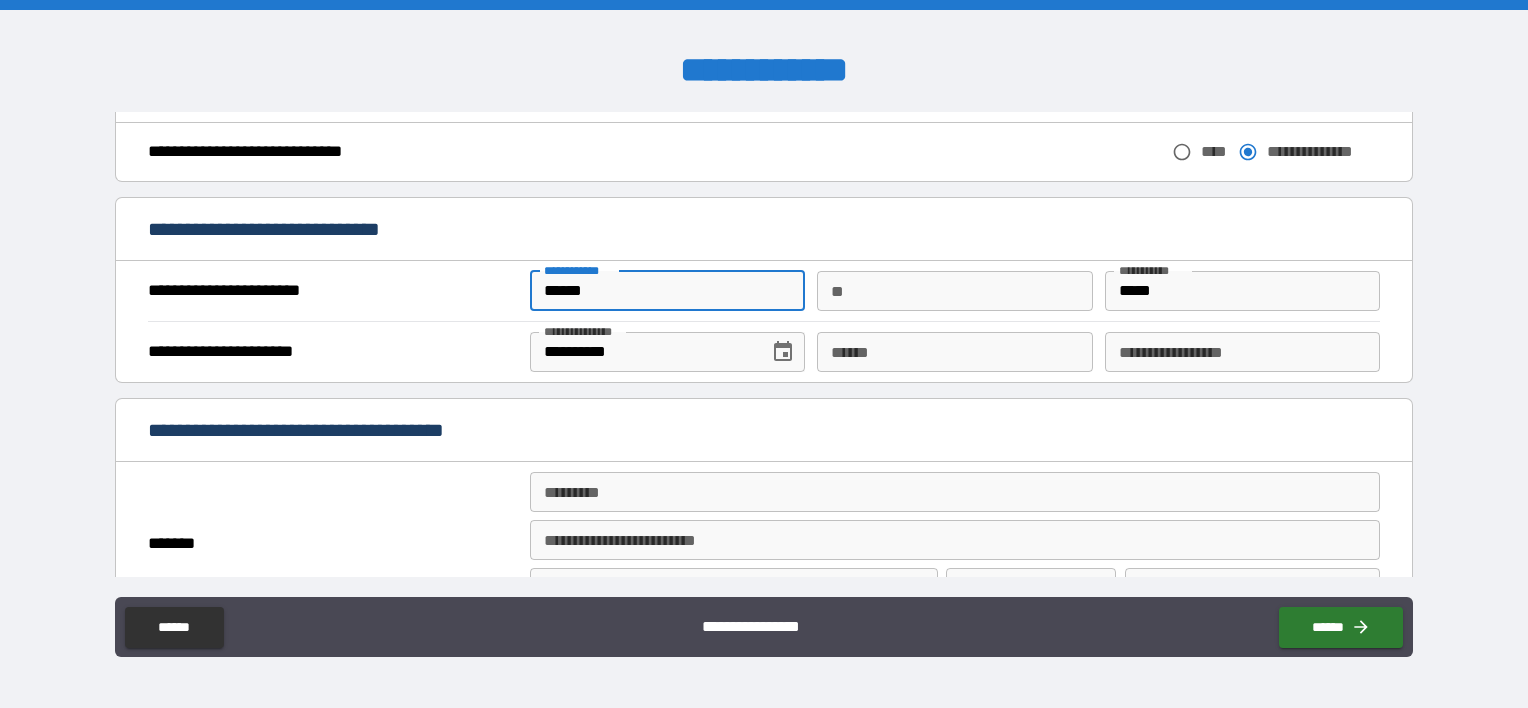 type on "******" 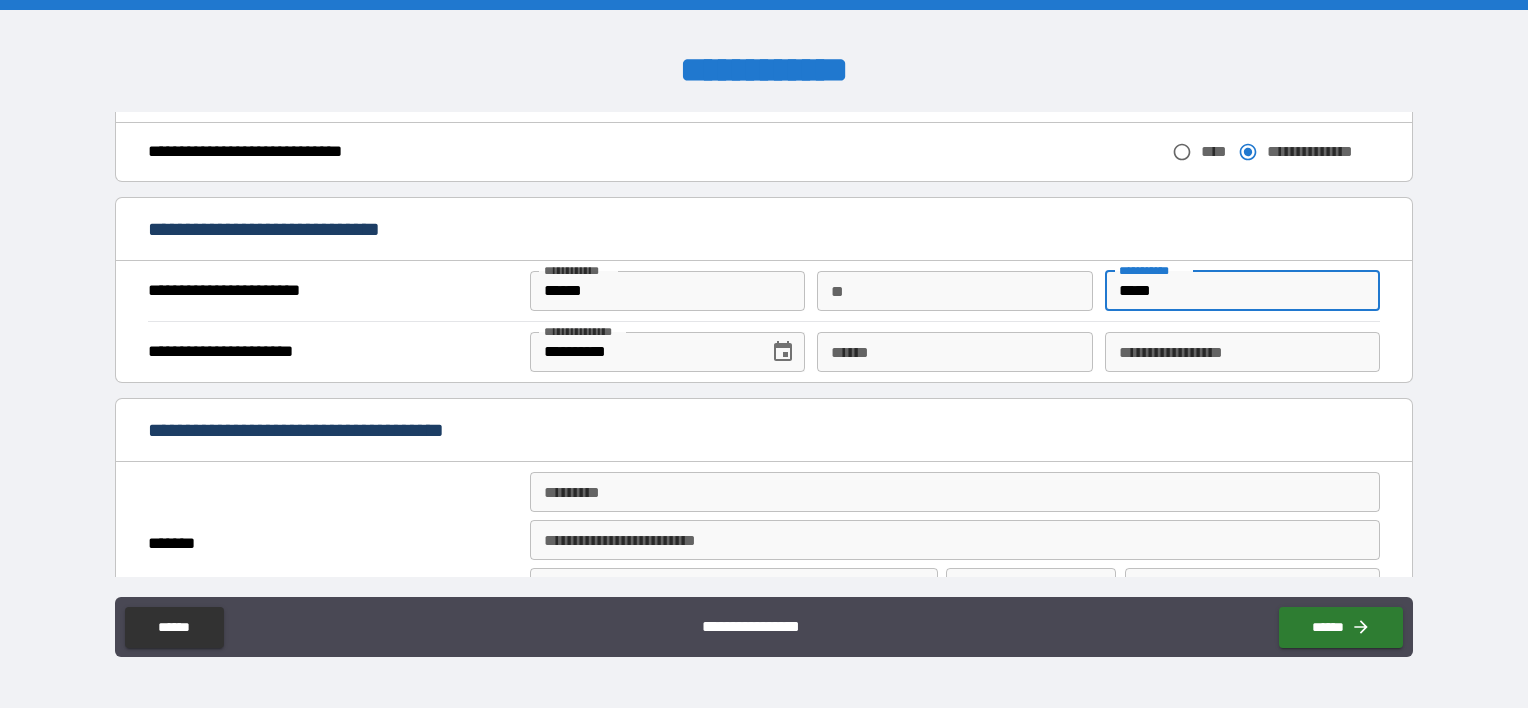 drag, startPoint x: 1208, startPoint y: 280, endPoint x: 949, endPoint y: 295, distance: 259.434 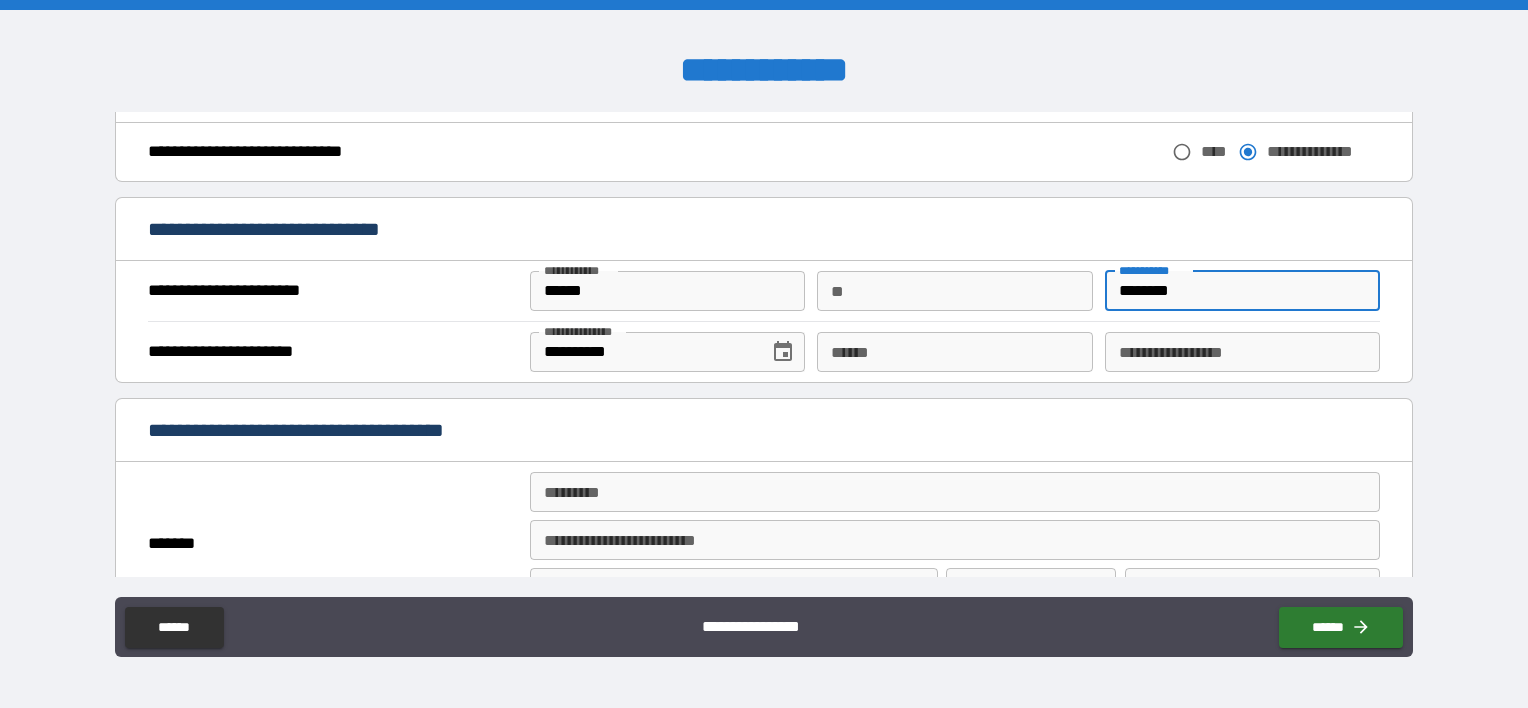type on "********" 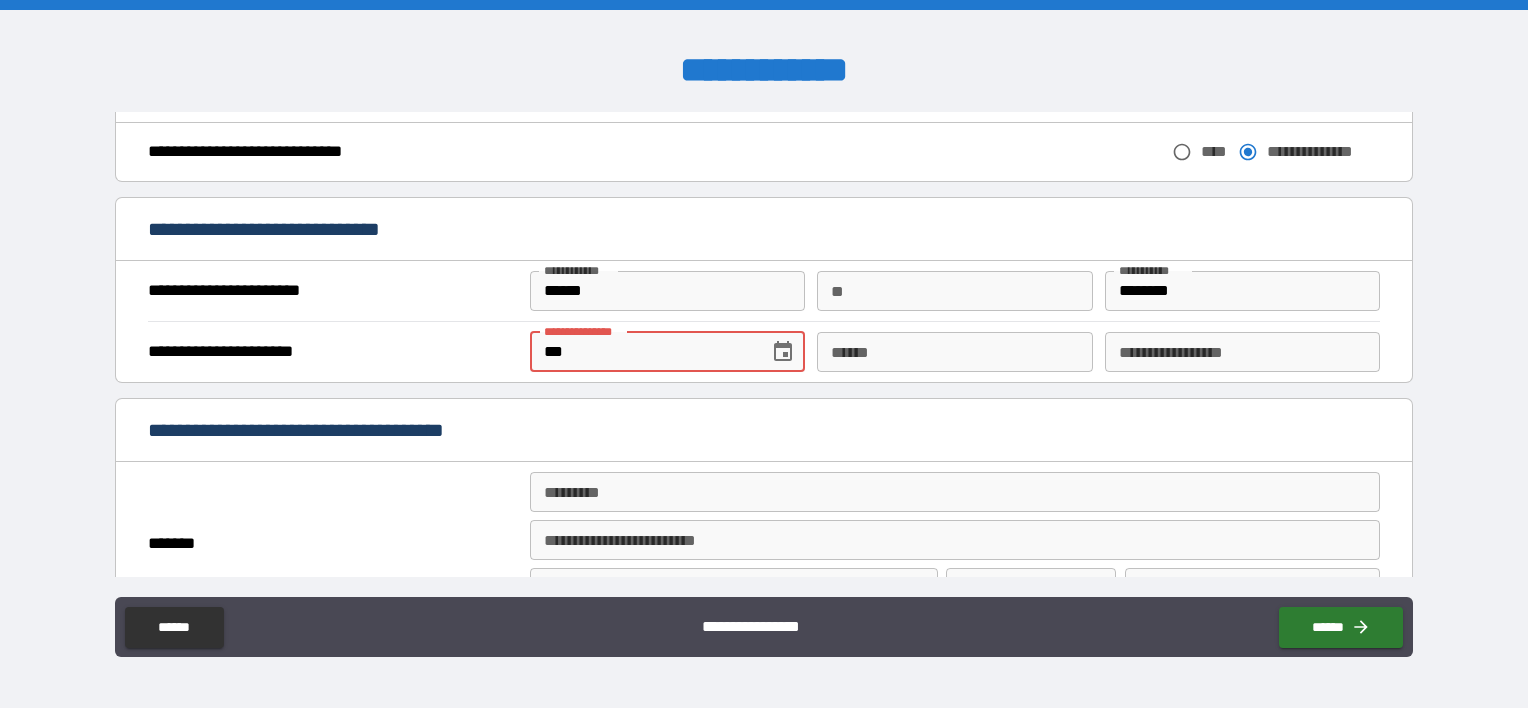 type on "*" 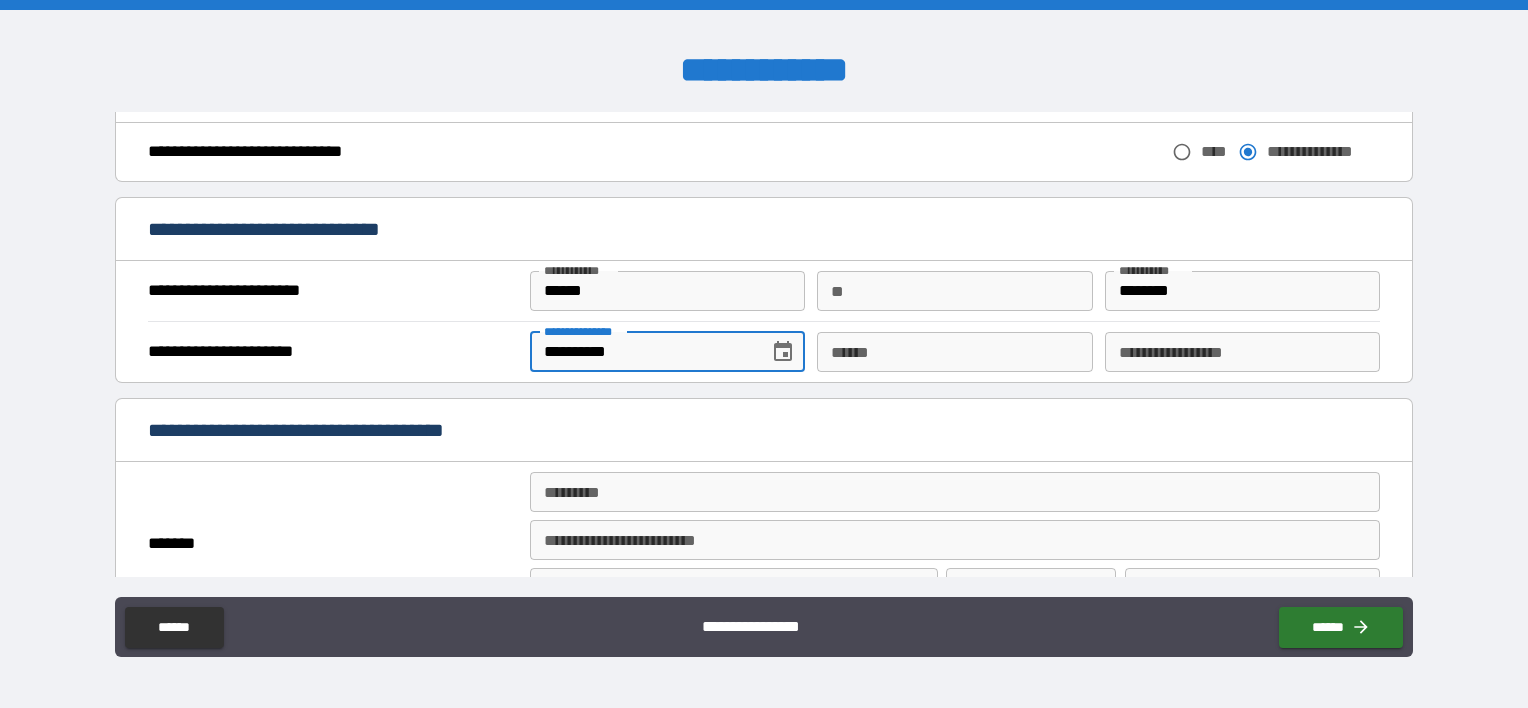 type on "**********" 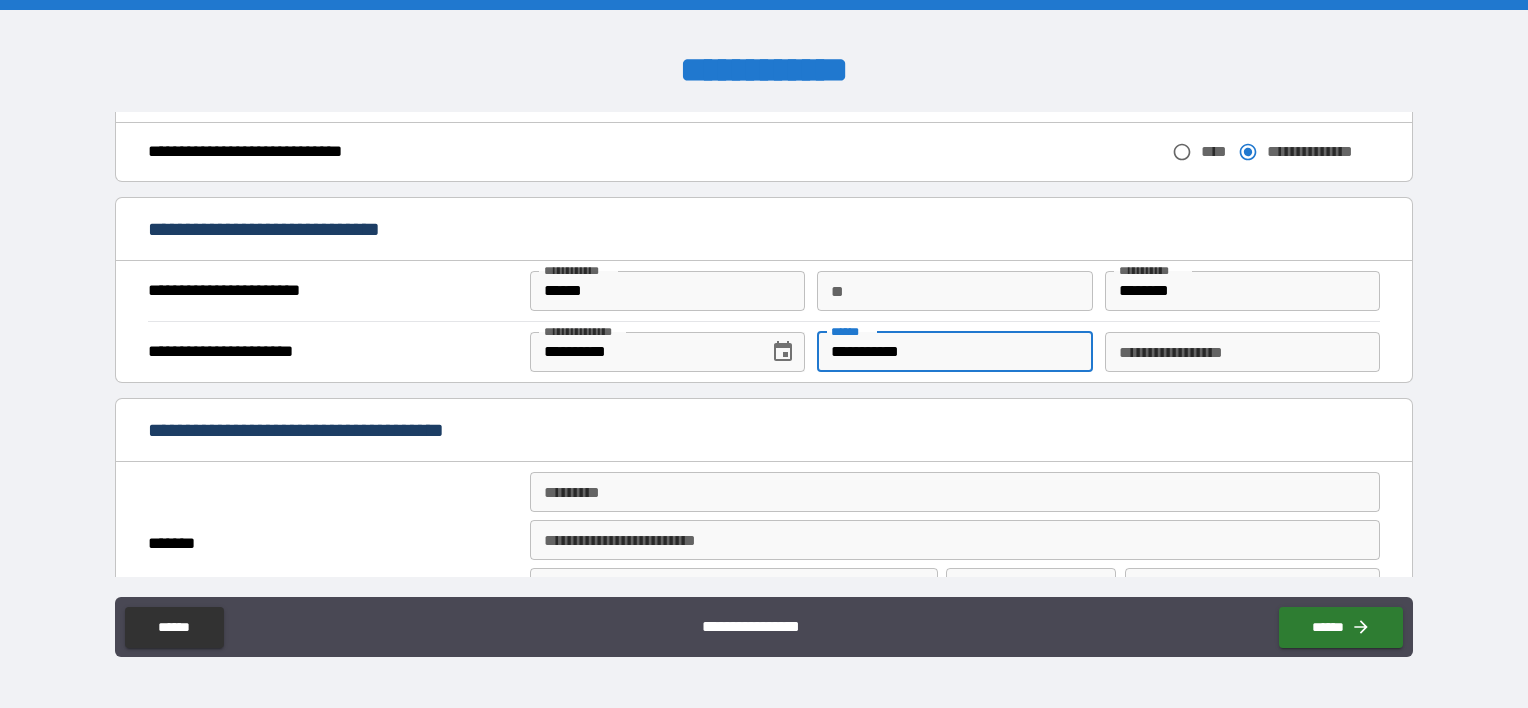 type on "**********" 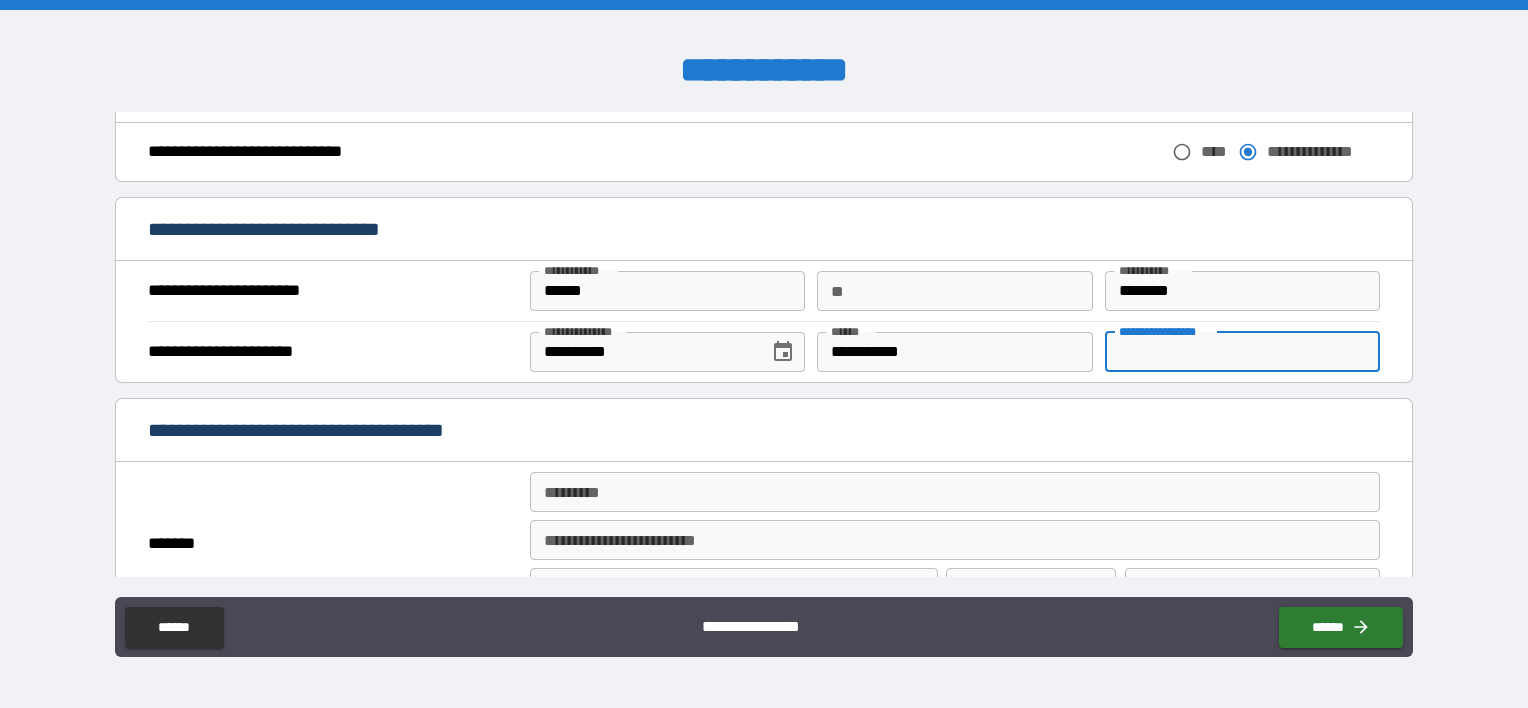 click on "**********" at bounding box center (1242, 352) 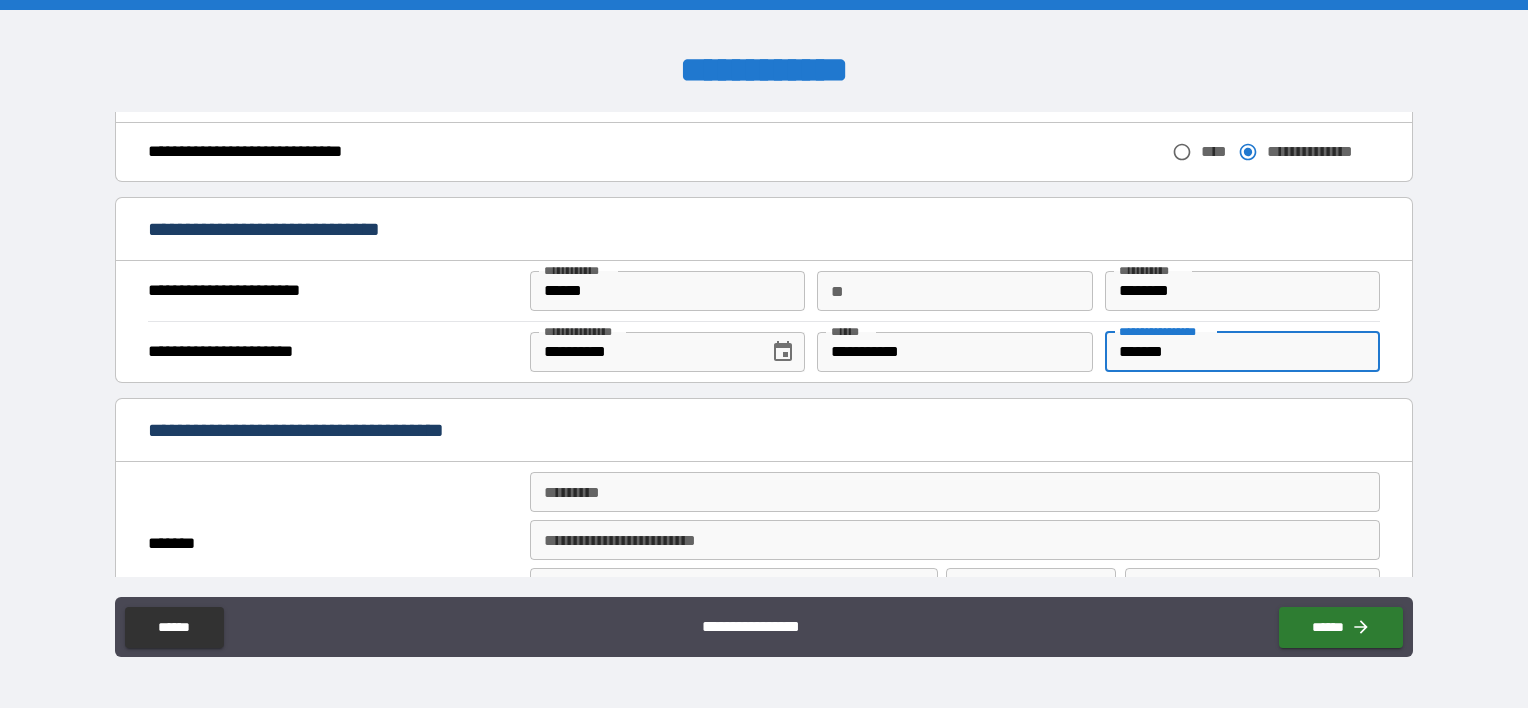 type on "*******" 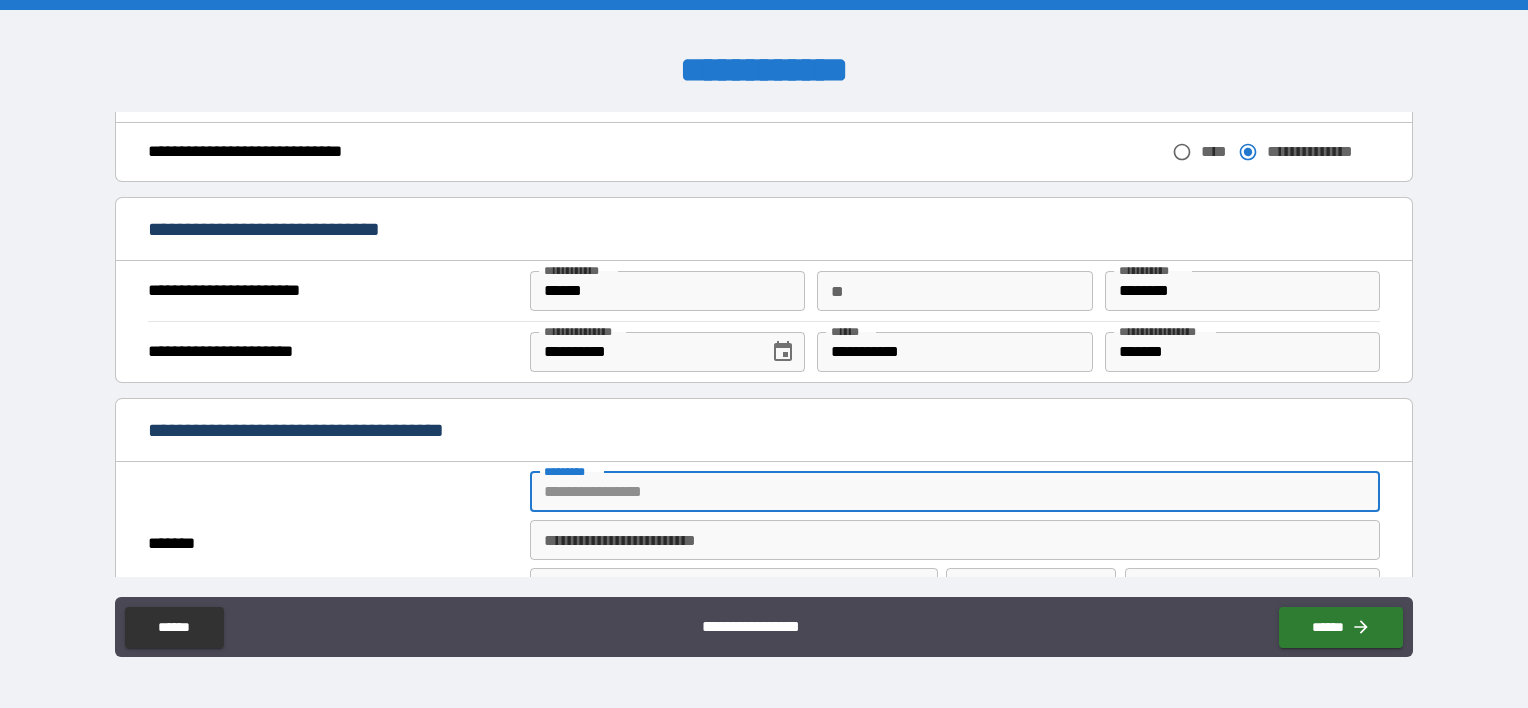 click on "*******   *" at bounding box center [955, 492] 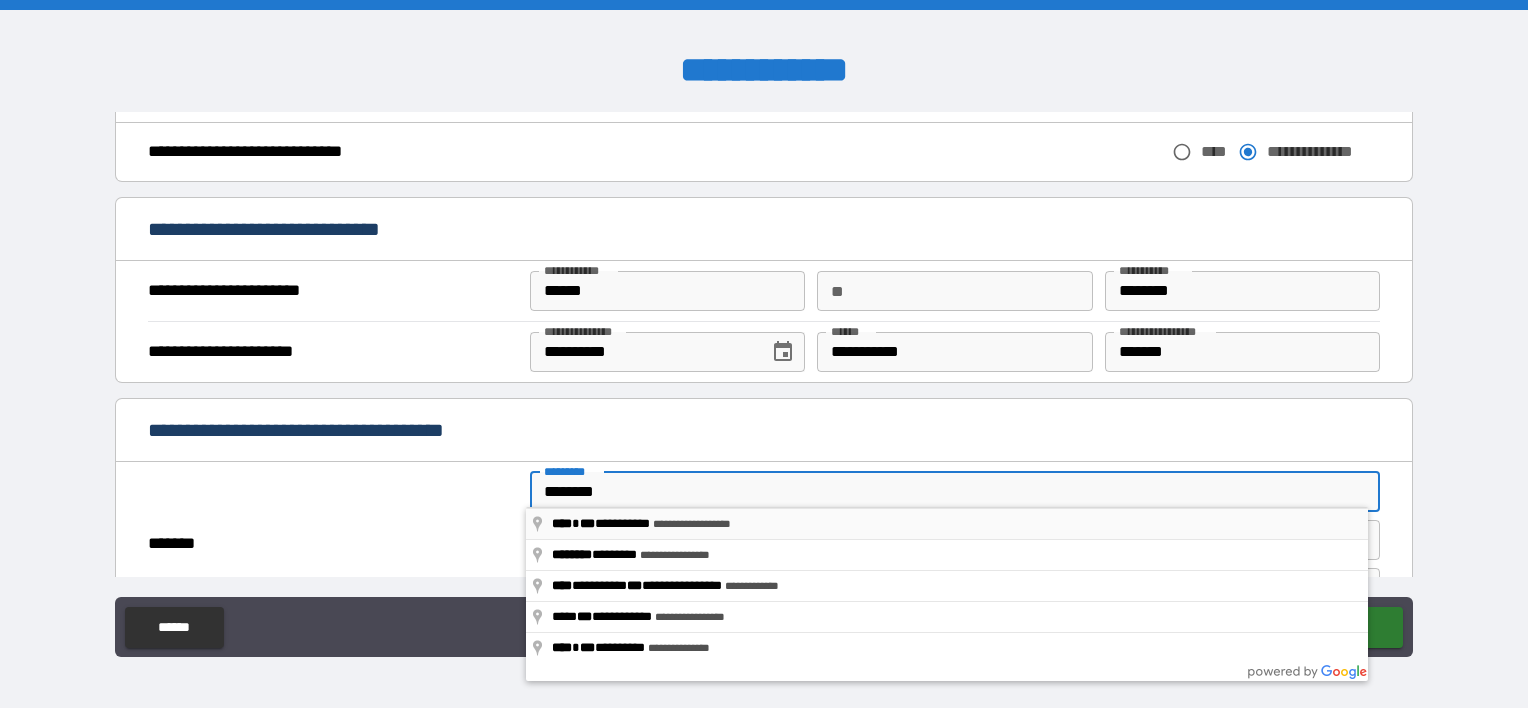 type on "**********" 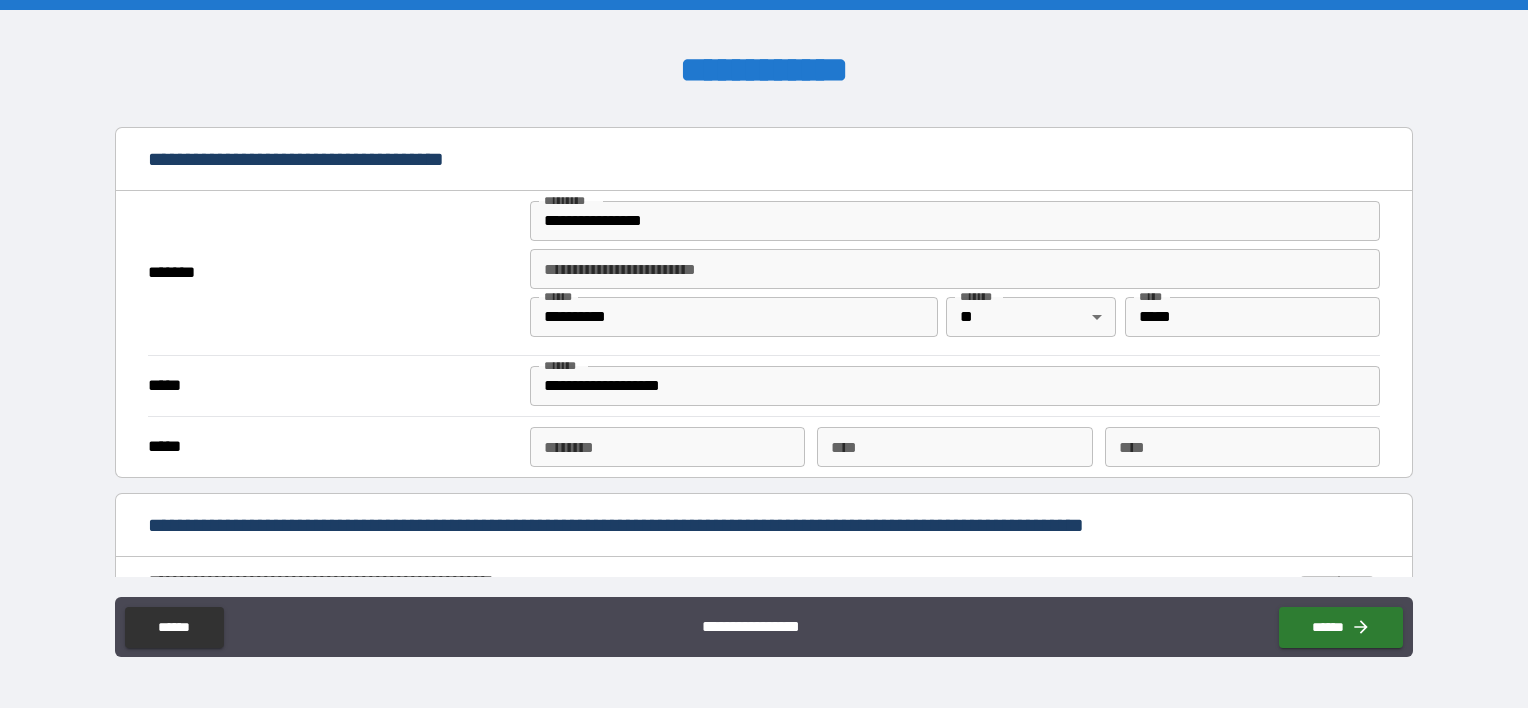scroll, scrollTop: 1426, scrollLeft: 0, axis: vertical 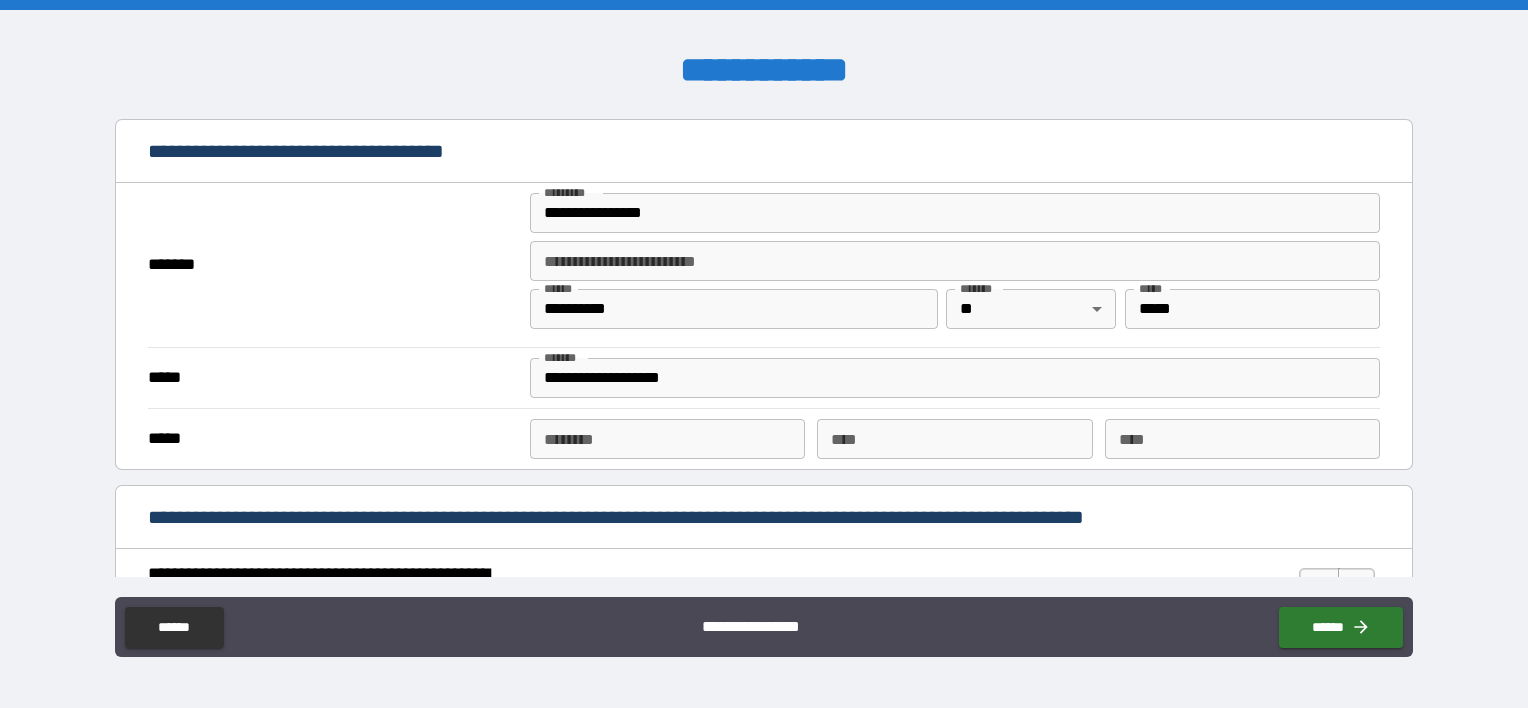 click on "******   *" at bounding box center [667, 439] 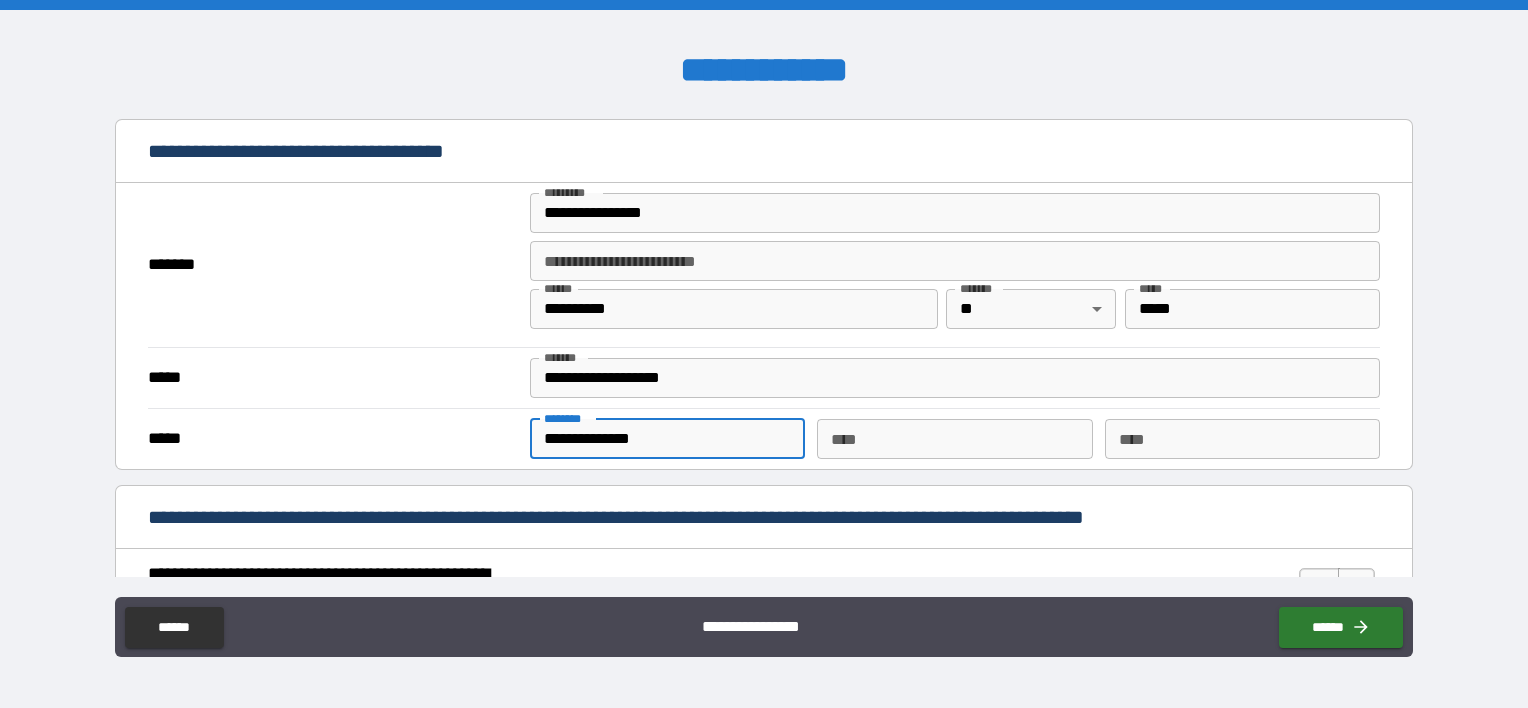 type on "**********" 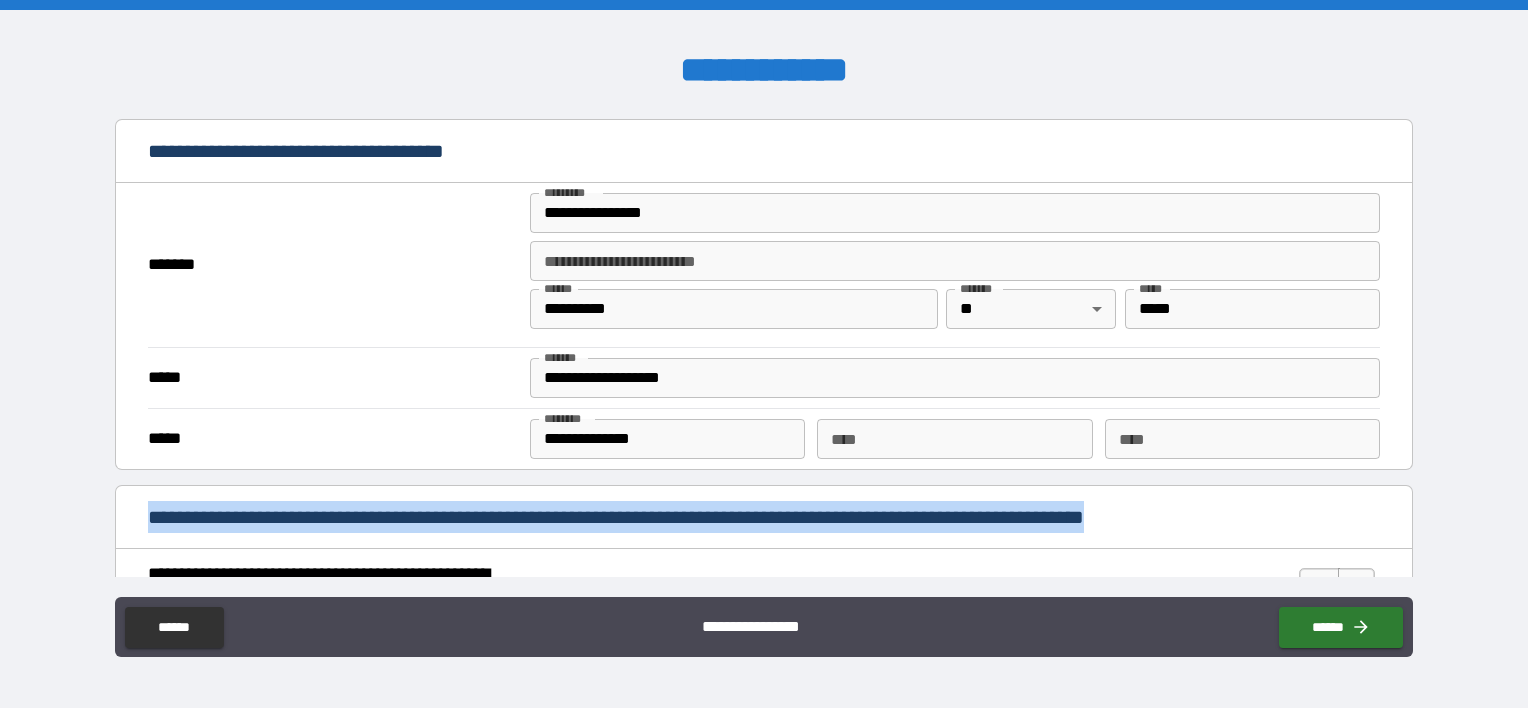 drag, startPoint x: 1414, startPoint y: 422, endPoint x: 1409, endPoint y: 484, distance: 62.201286 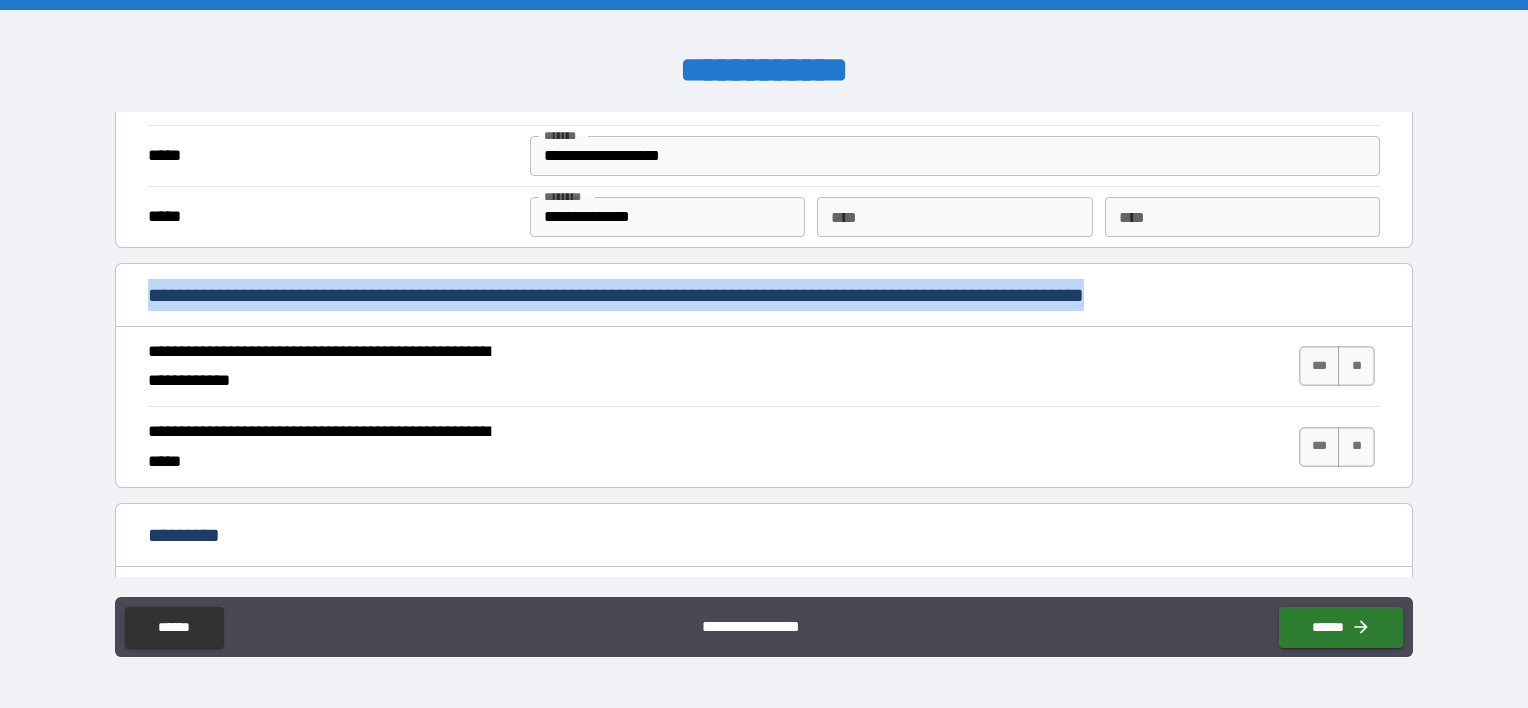 scroll, scrollTop: 1660, scrollLeft: 0, axis: vertical 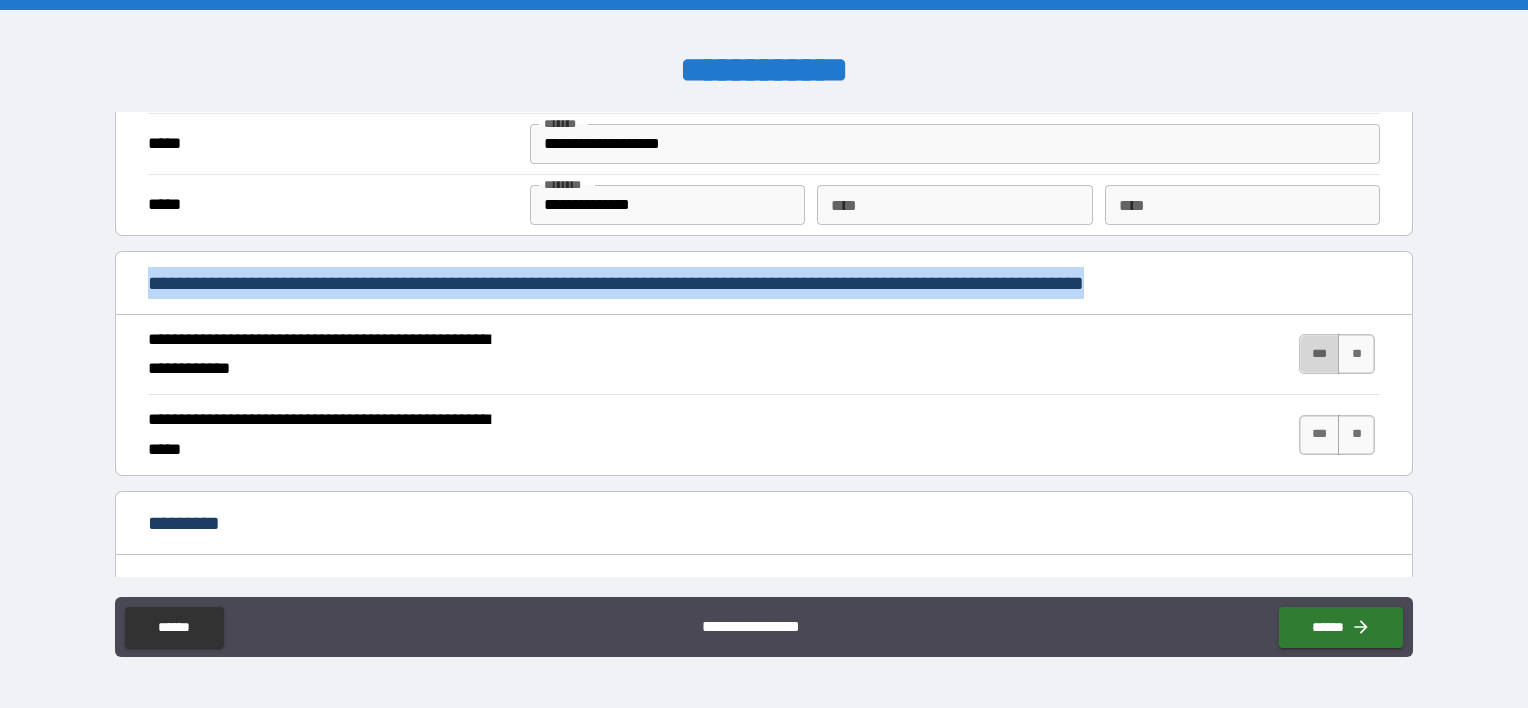 click on "***" at bounding box center (1320, 354) 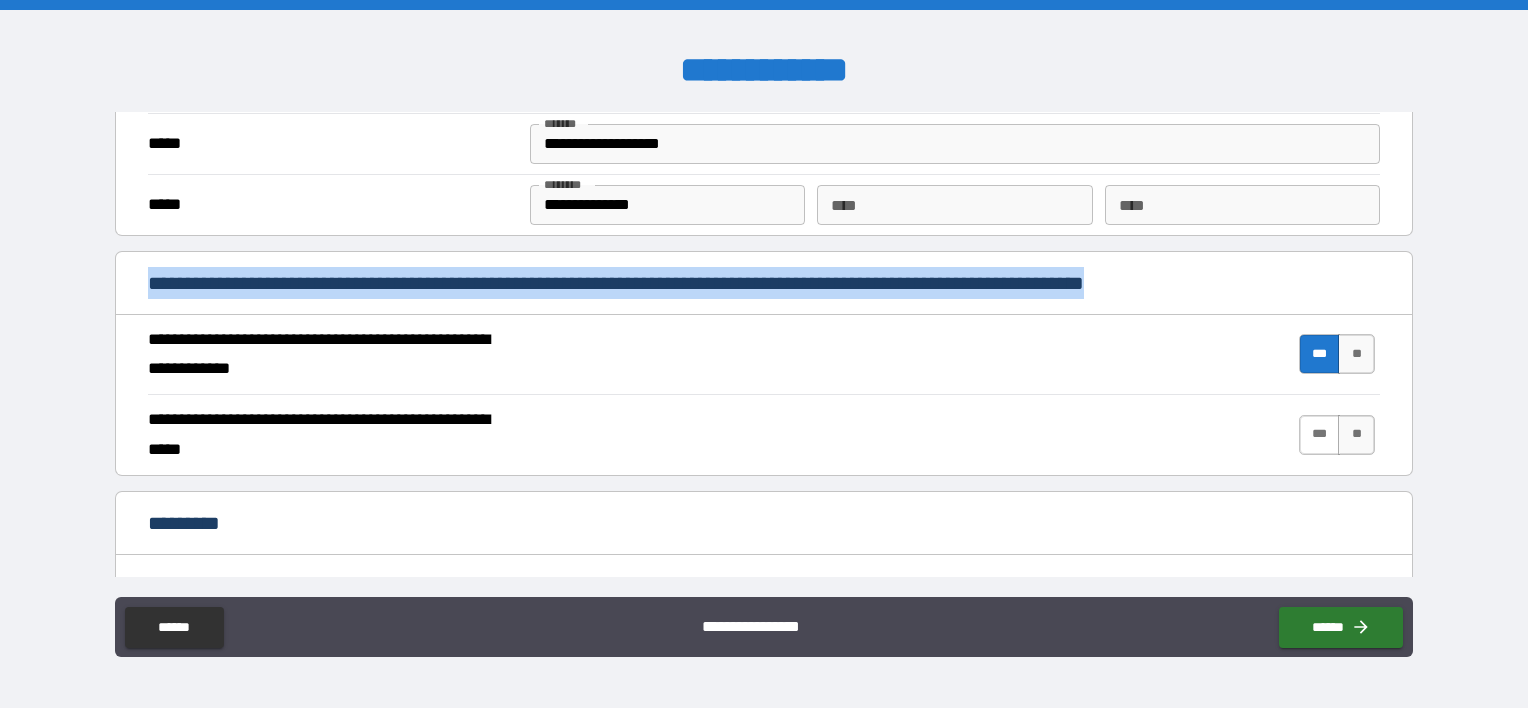 click on "***" at bounding box center [1320, 435] 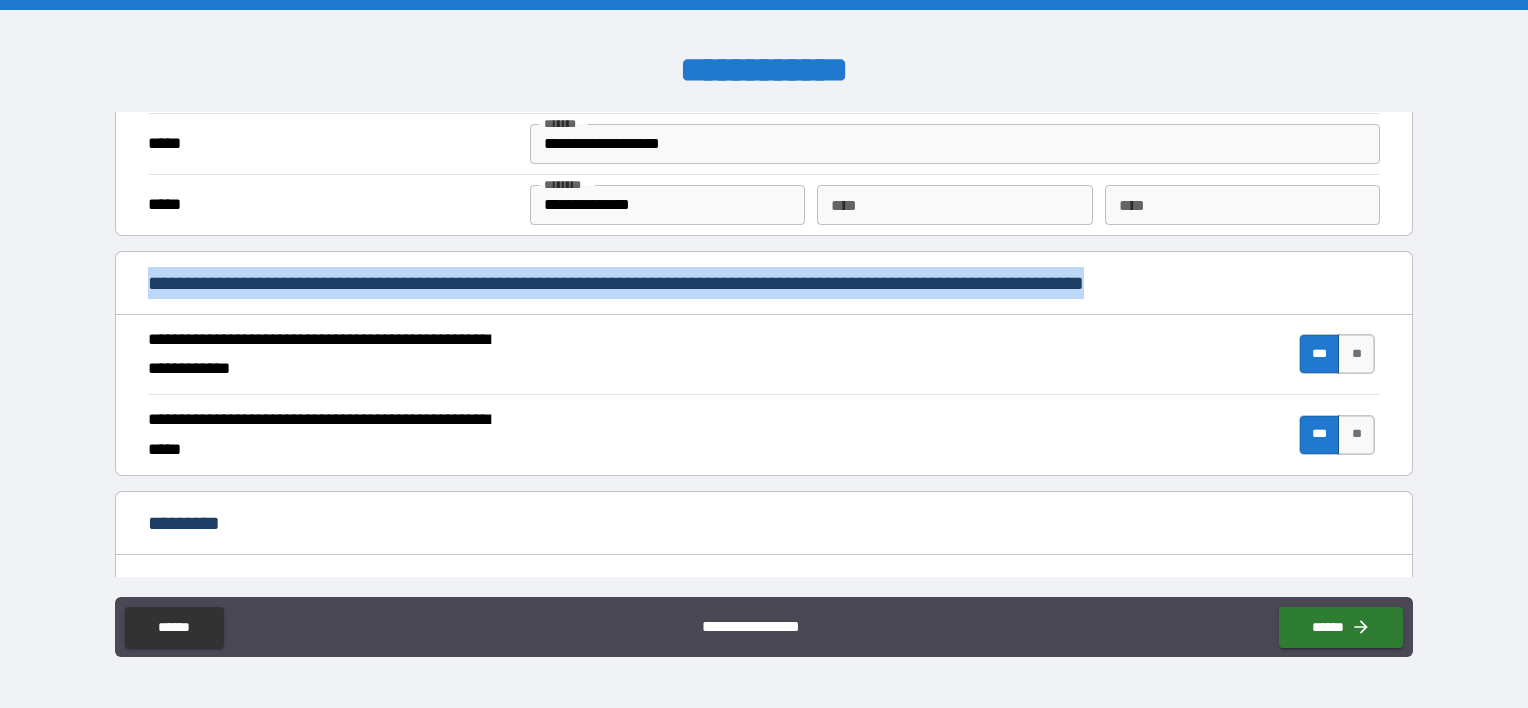 scroll, scrollTop: 1886, scrollLeft: 0, axis: vertical 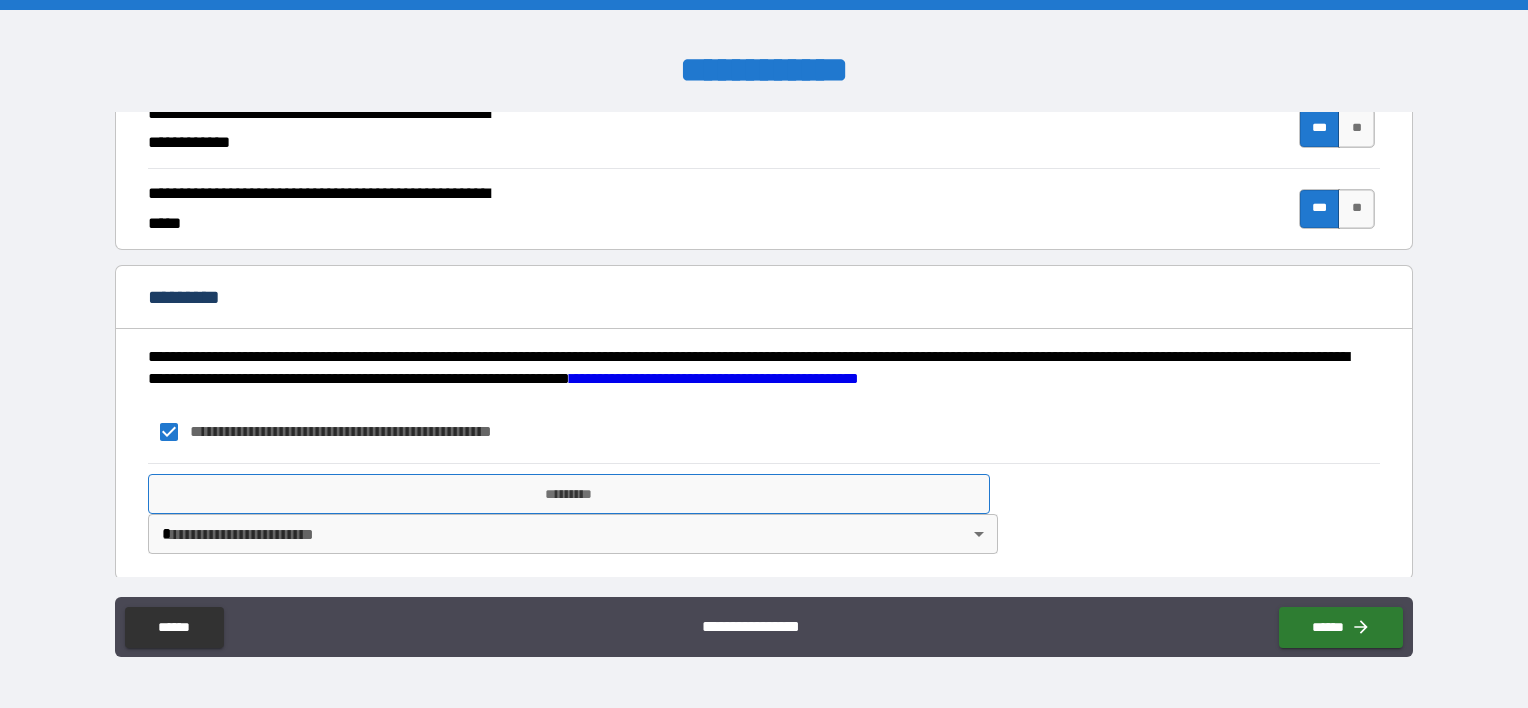 click on "*********" at bounding box center [569, 494] 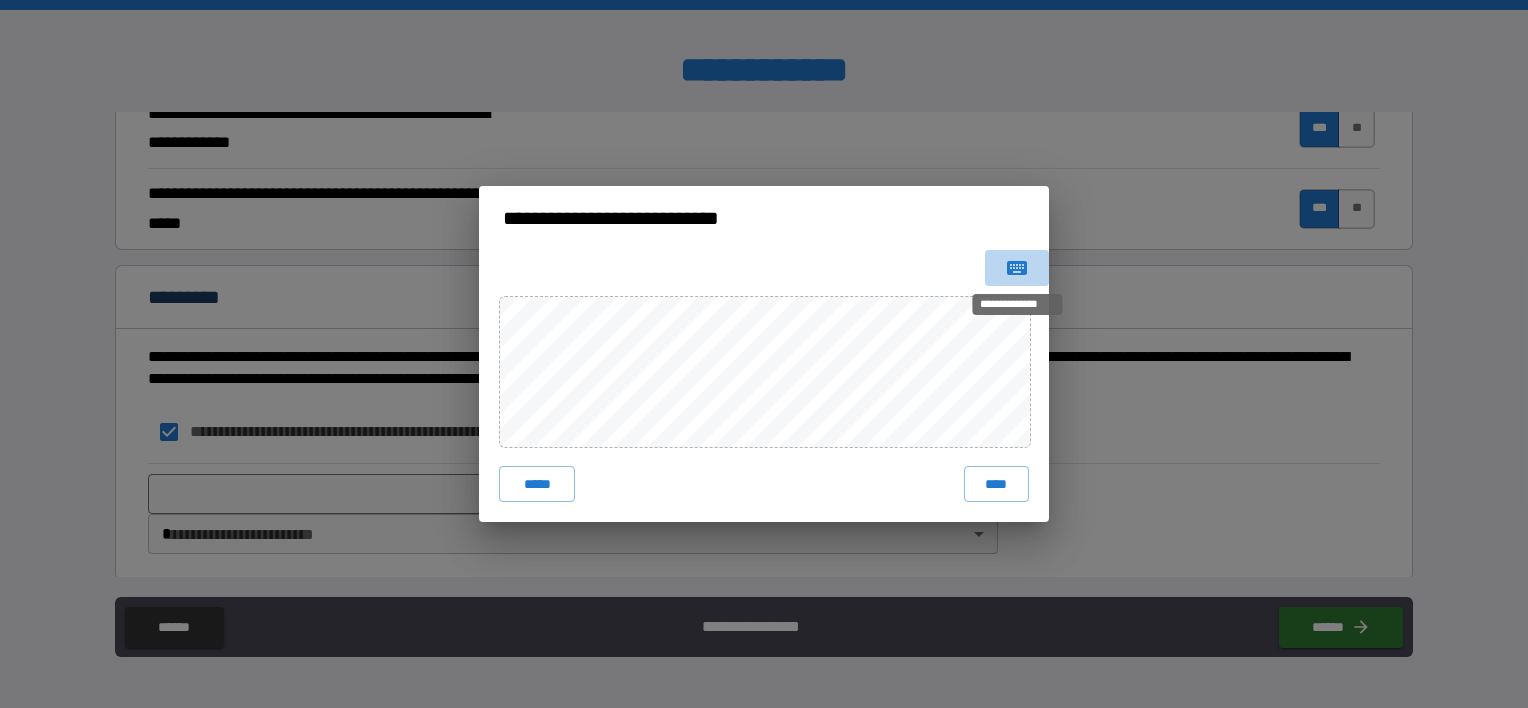 click 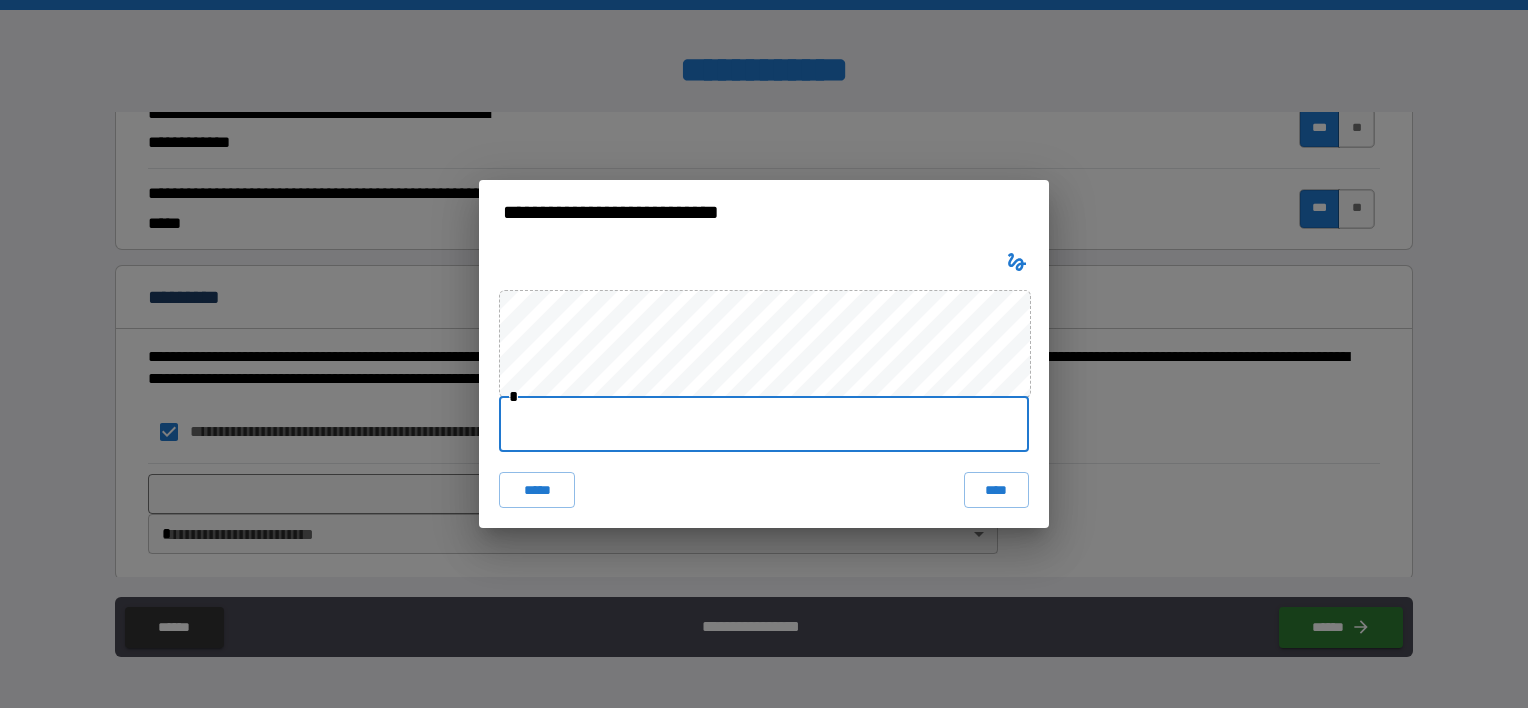click at bounding box center [764, 424] 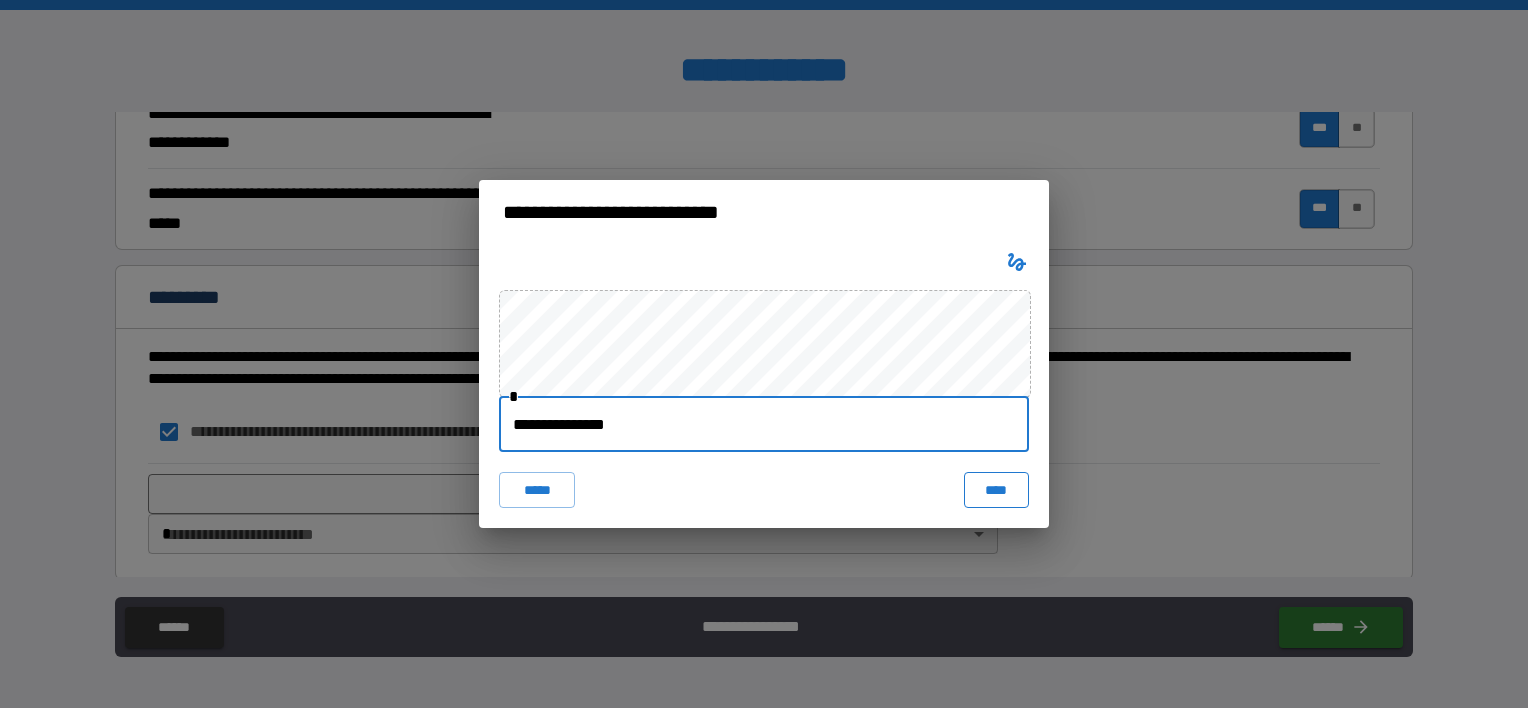 type on "**********" 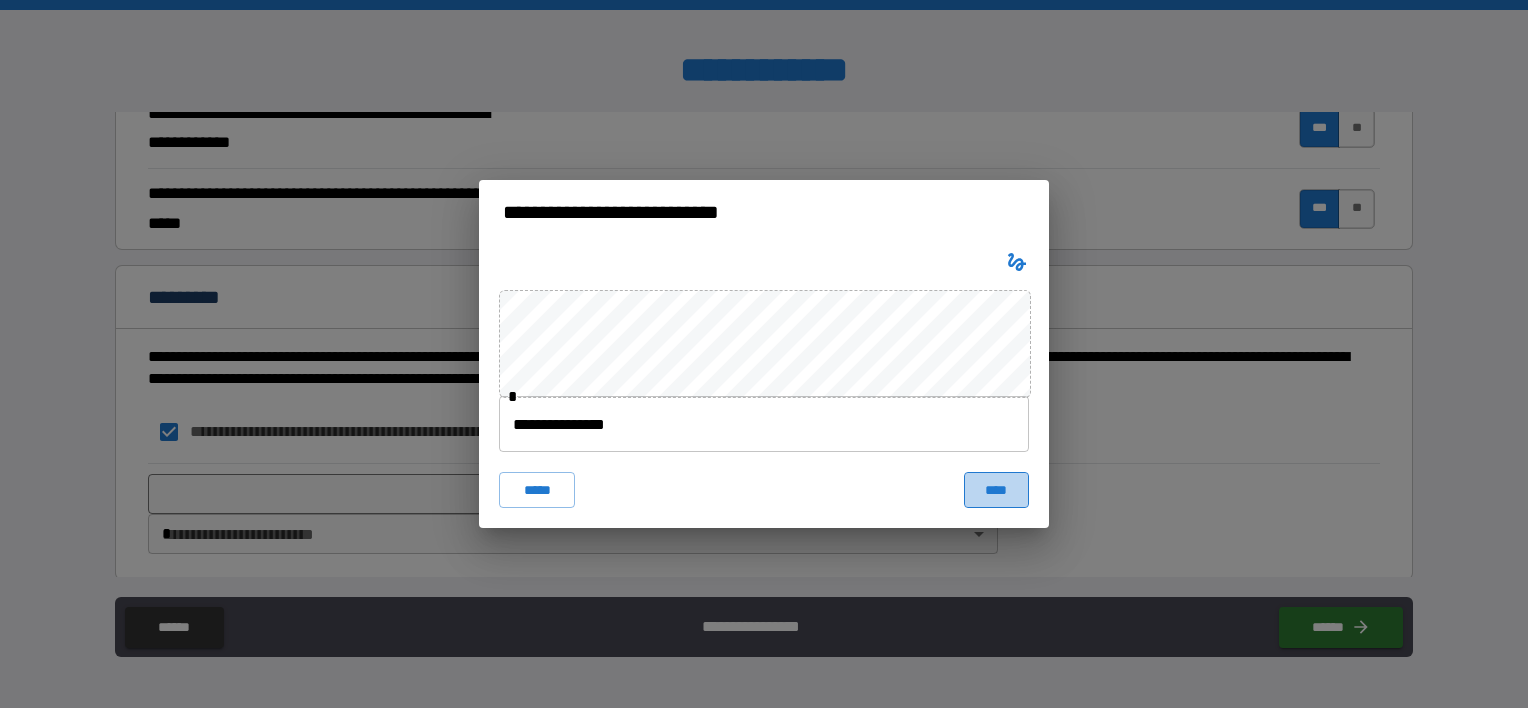 click on "****" at bounding box center [996, 490] 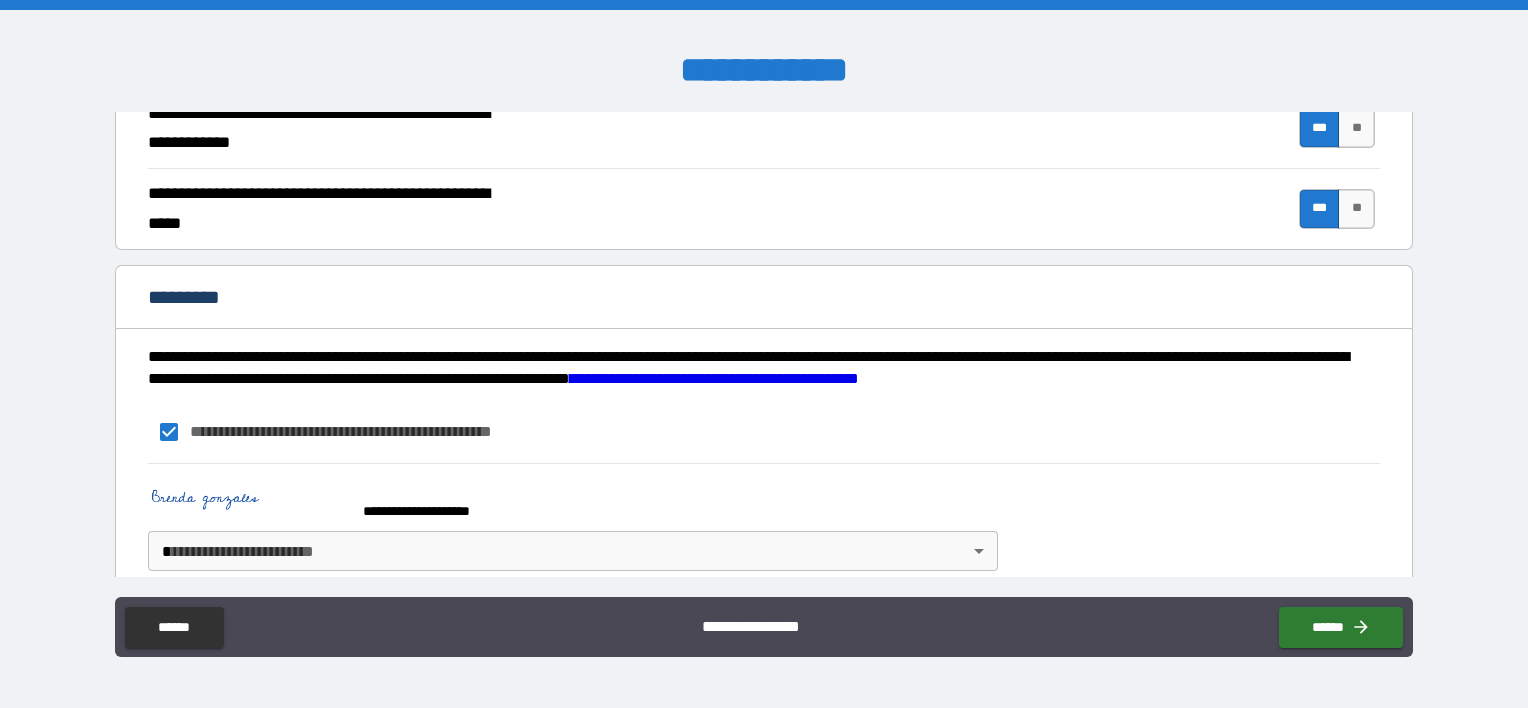 click on "**********" at bounding box center (764, 354) 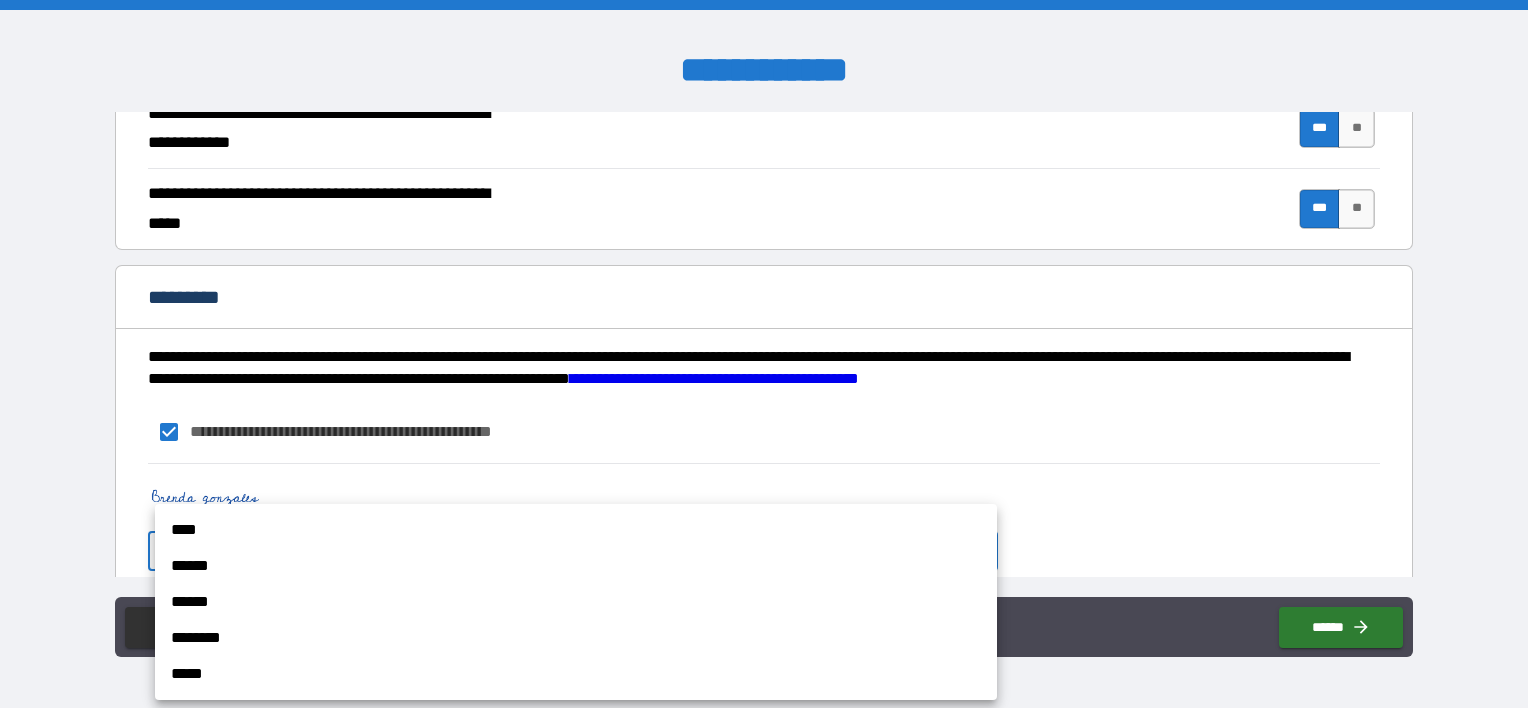 click on "******" at bounding box center (576, 566) 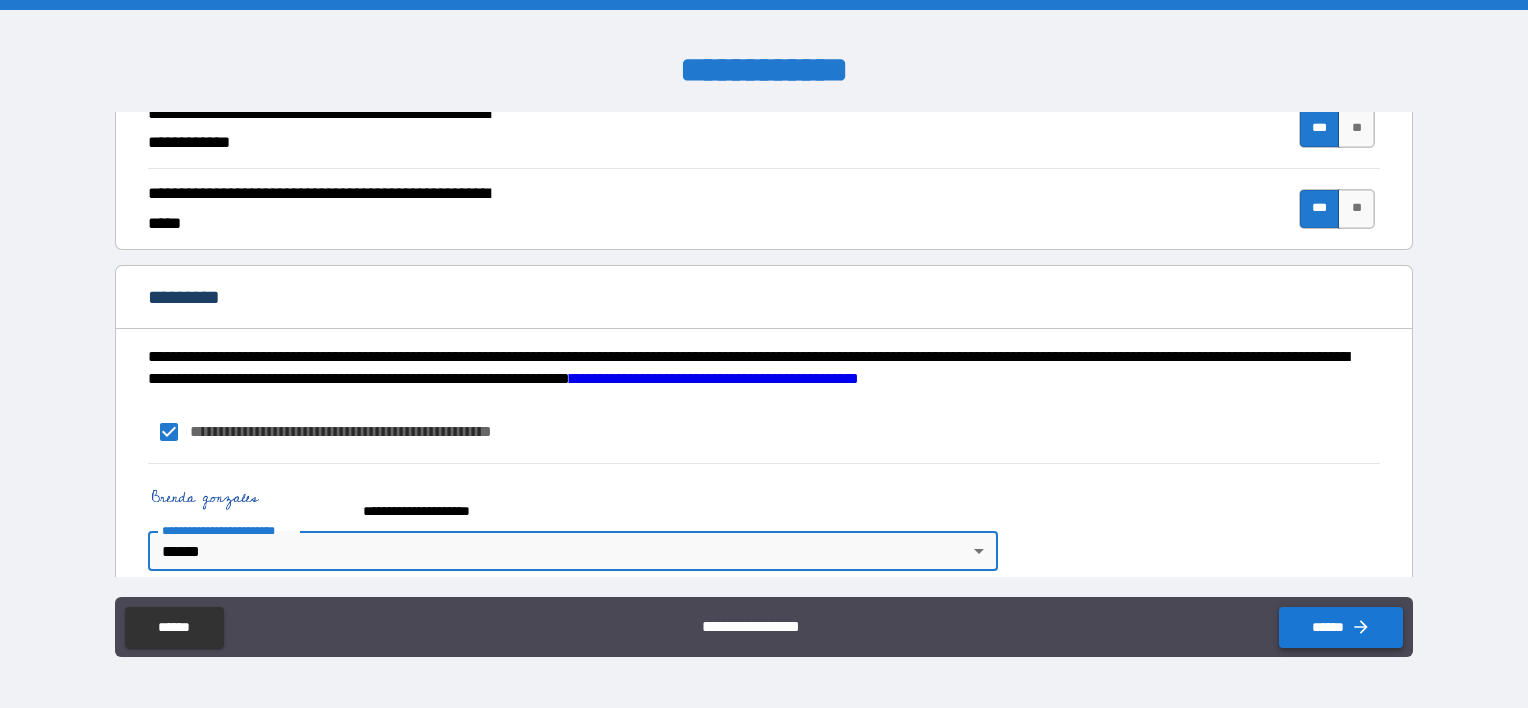 click on "******" at bounding box center (1341, 627) 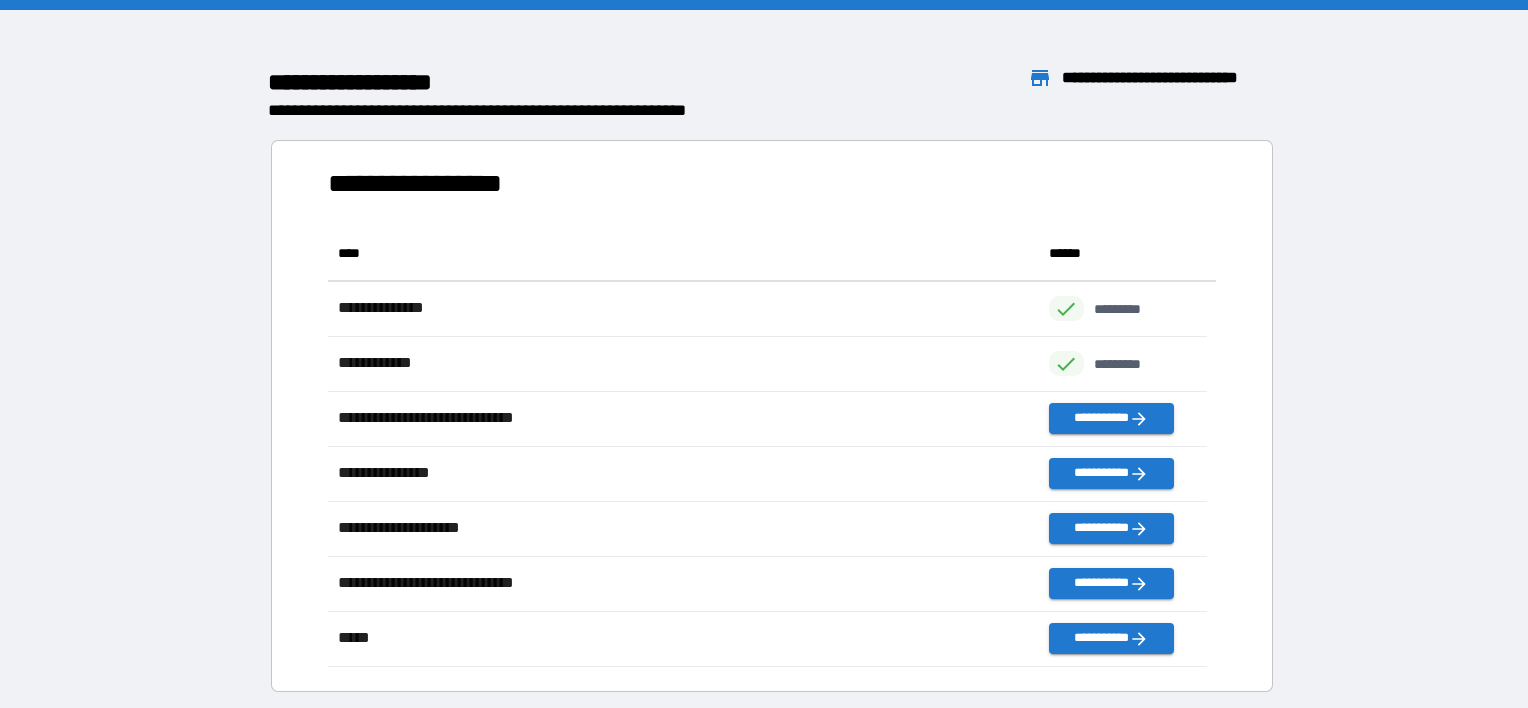 scroll, scrollTop: 16, scrollLeft: 16, axis: both 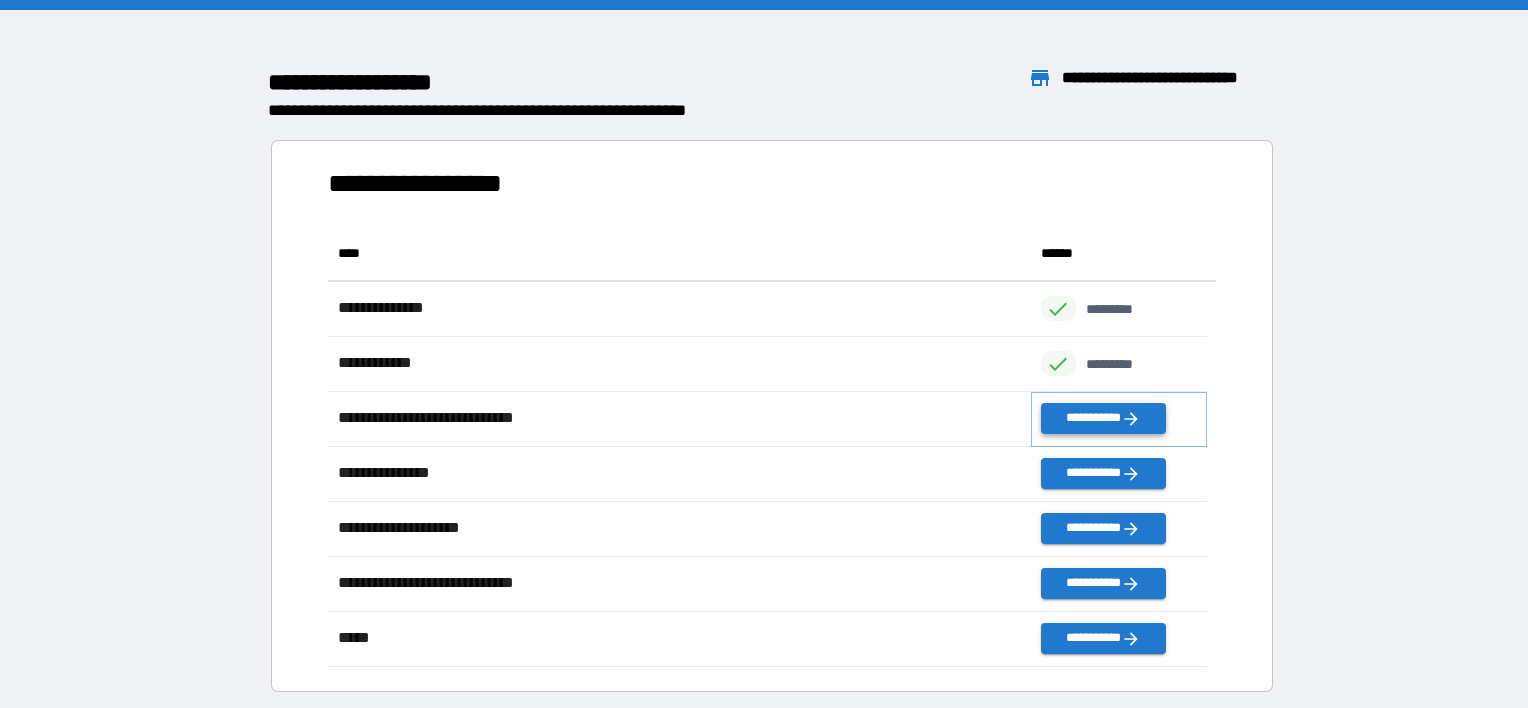 click on "**********" at bounding box center (1103, 418) 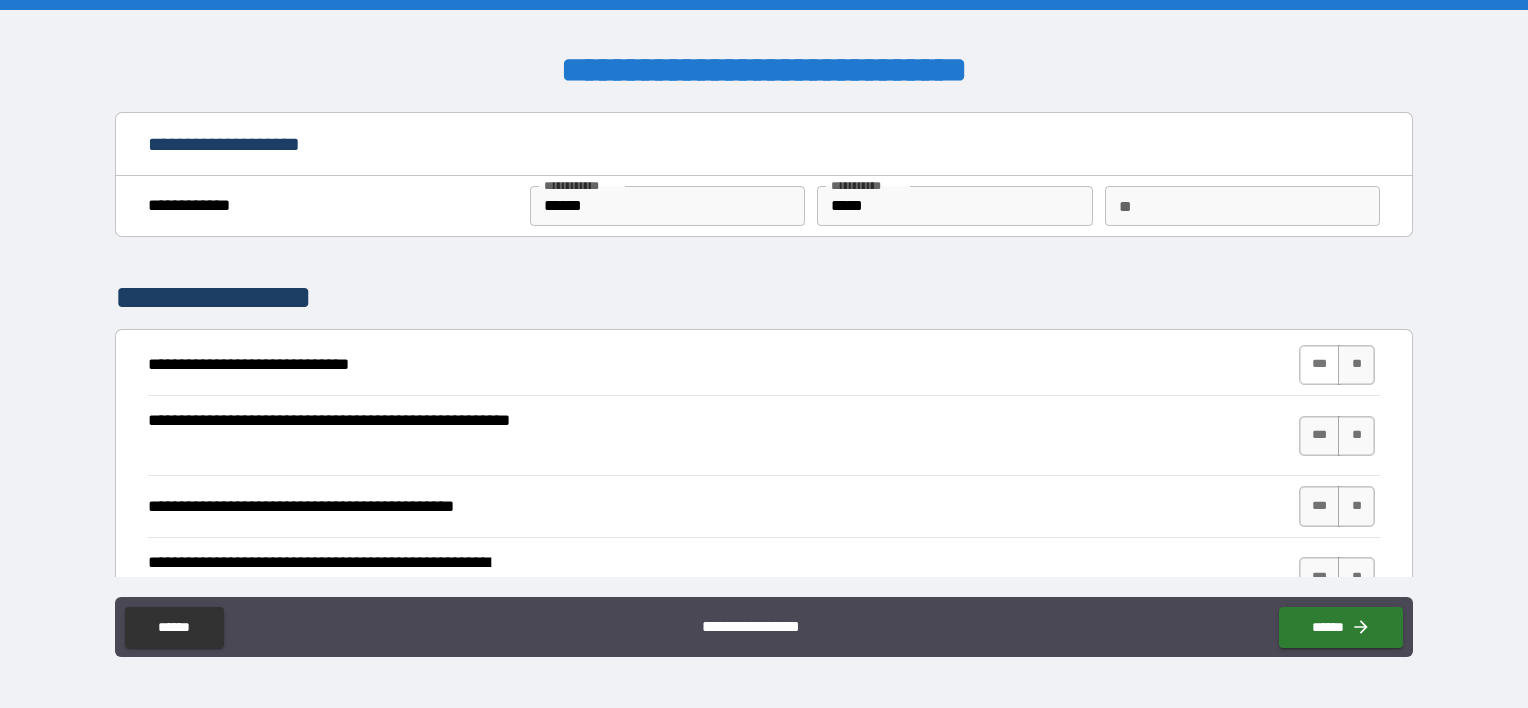 click on "***" at bounding box center (1320, 365) 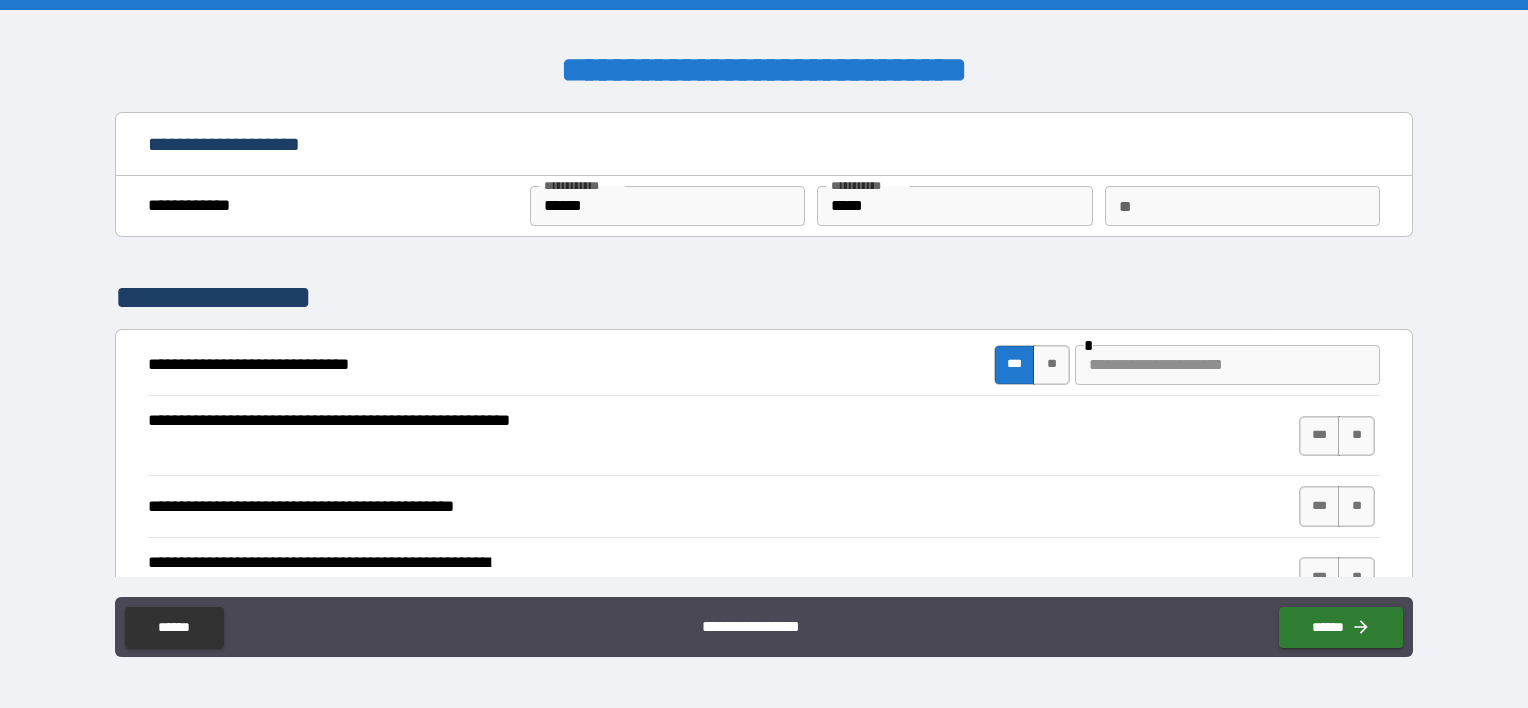 click at bounding box center (1227, 365) 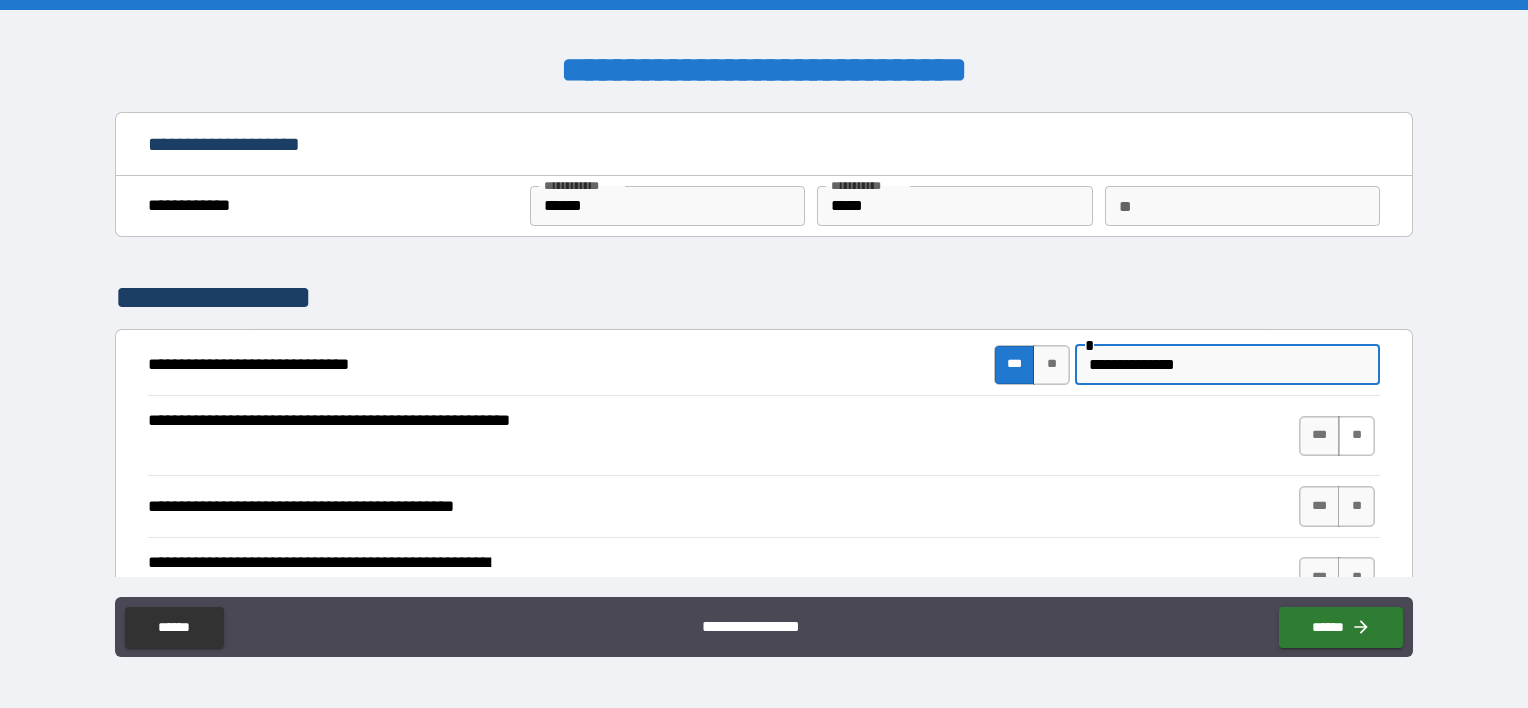 type on "**********" 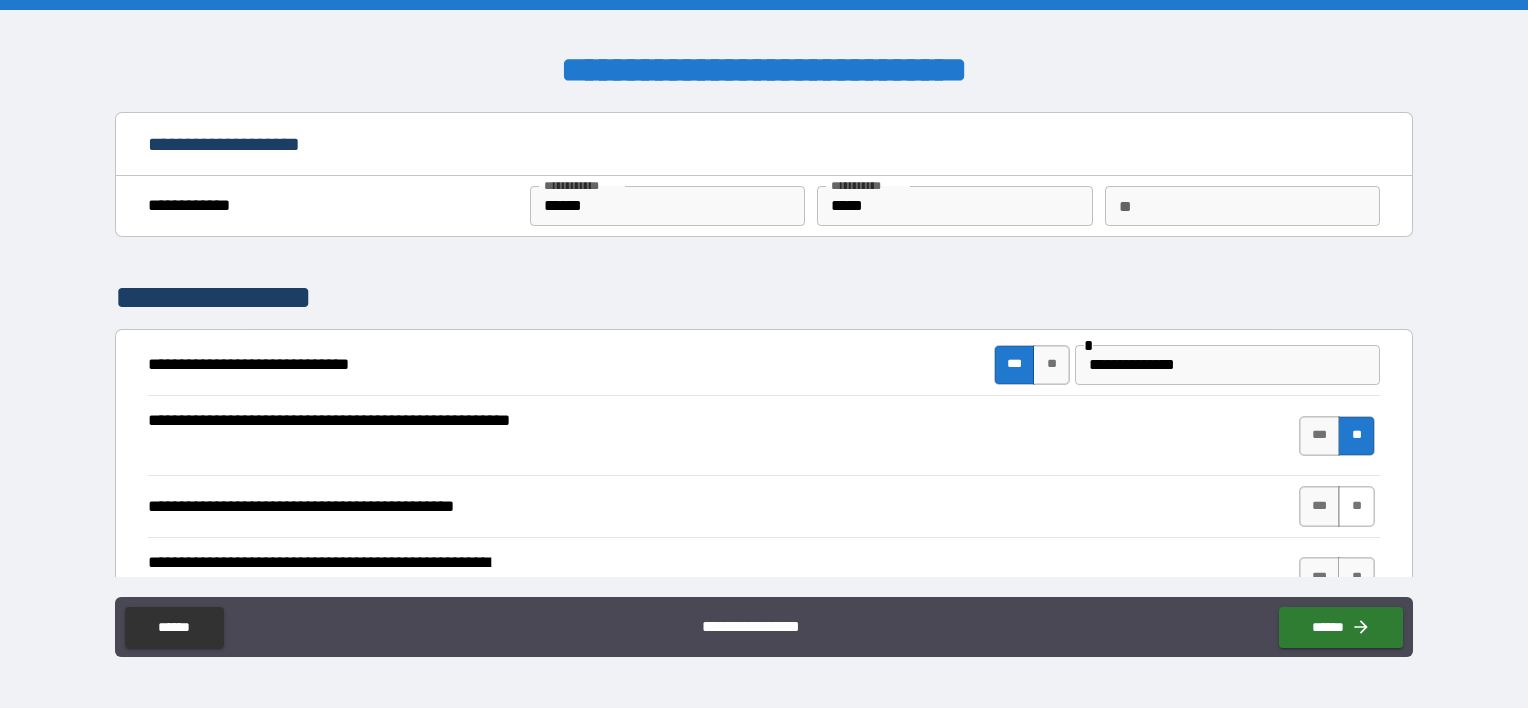 click on "**" at bounding box center (1356, 506) 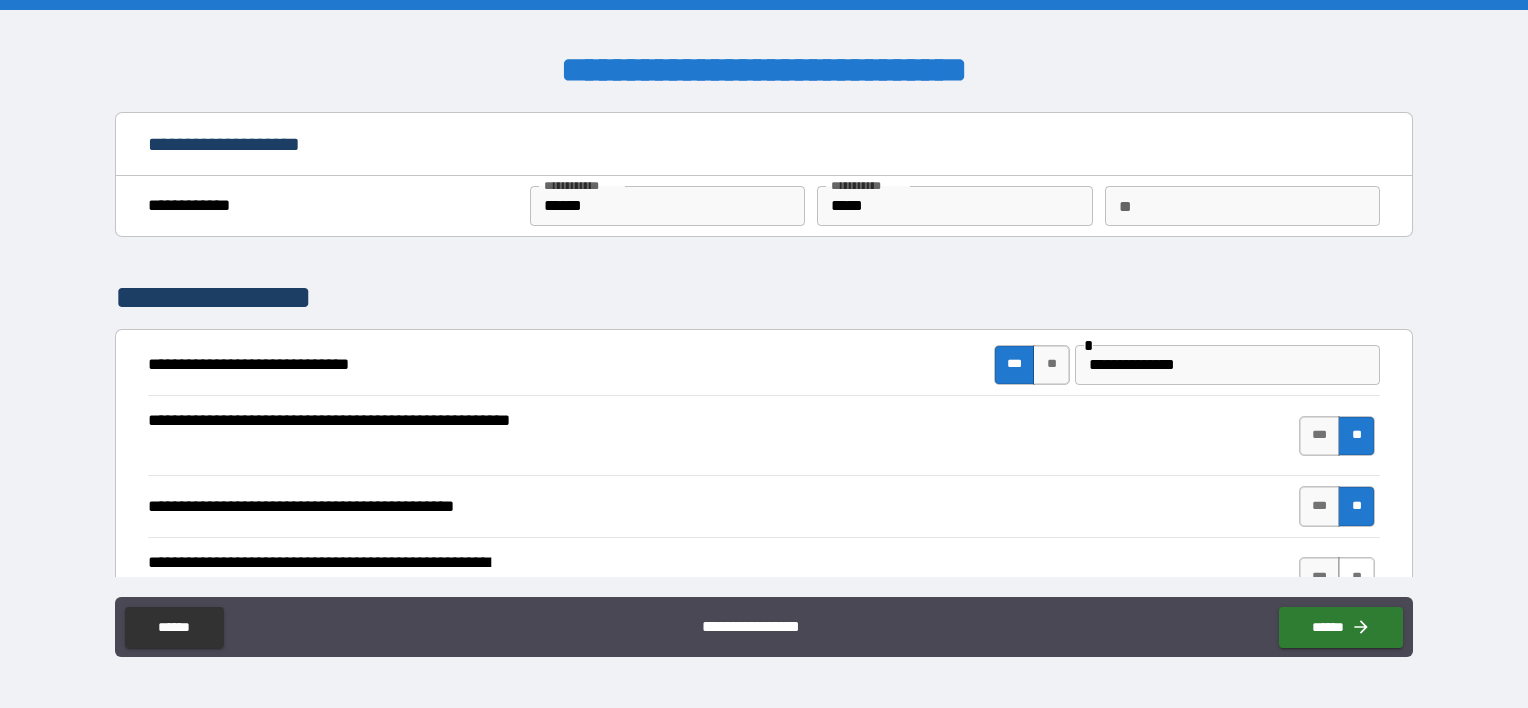 click on "**" at bounding box center [1356, 577] 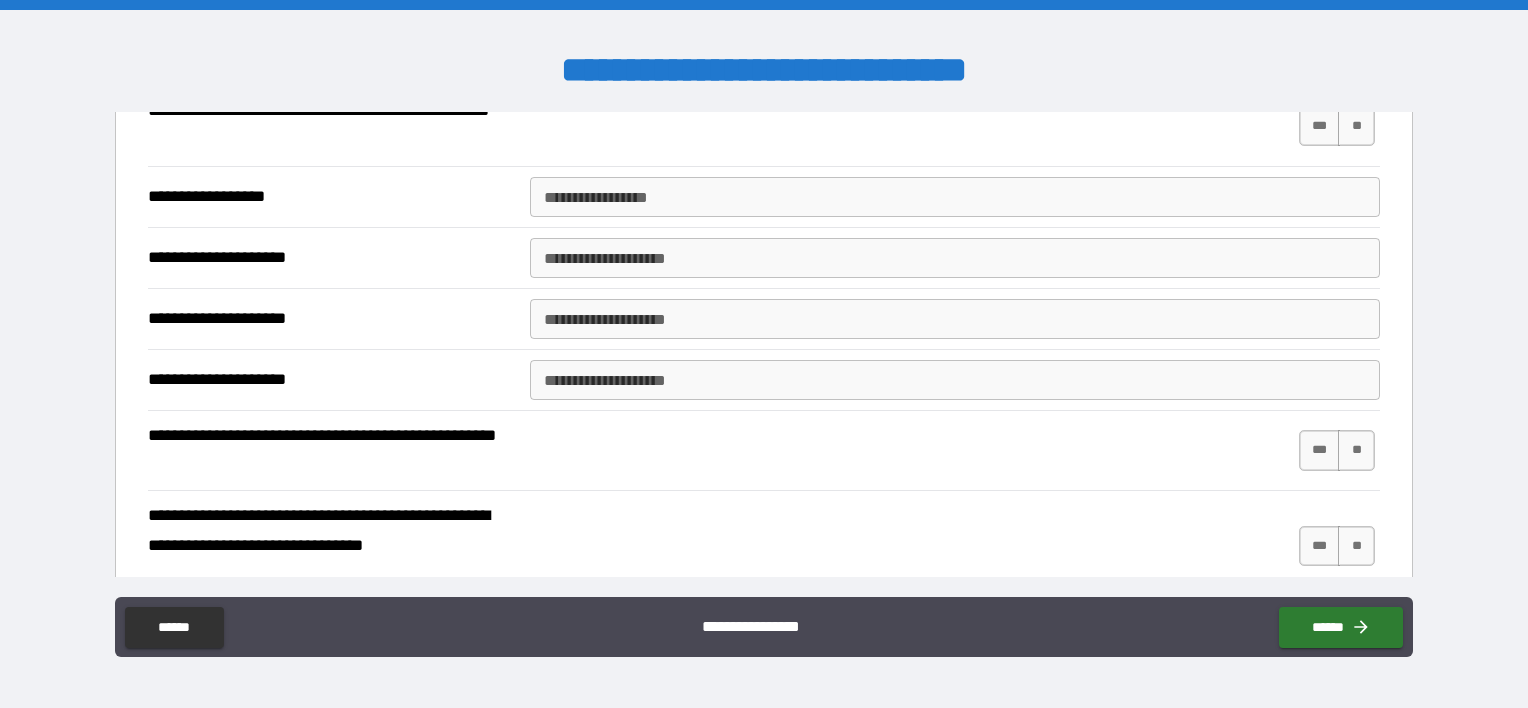 scroll, scrollTop: 297, scrollLeft: 0, axis: vertical 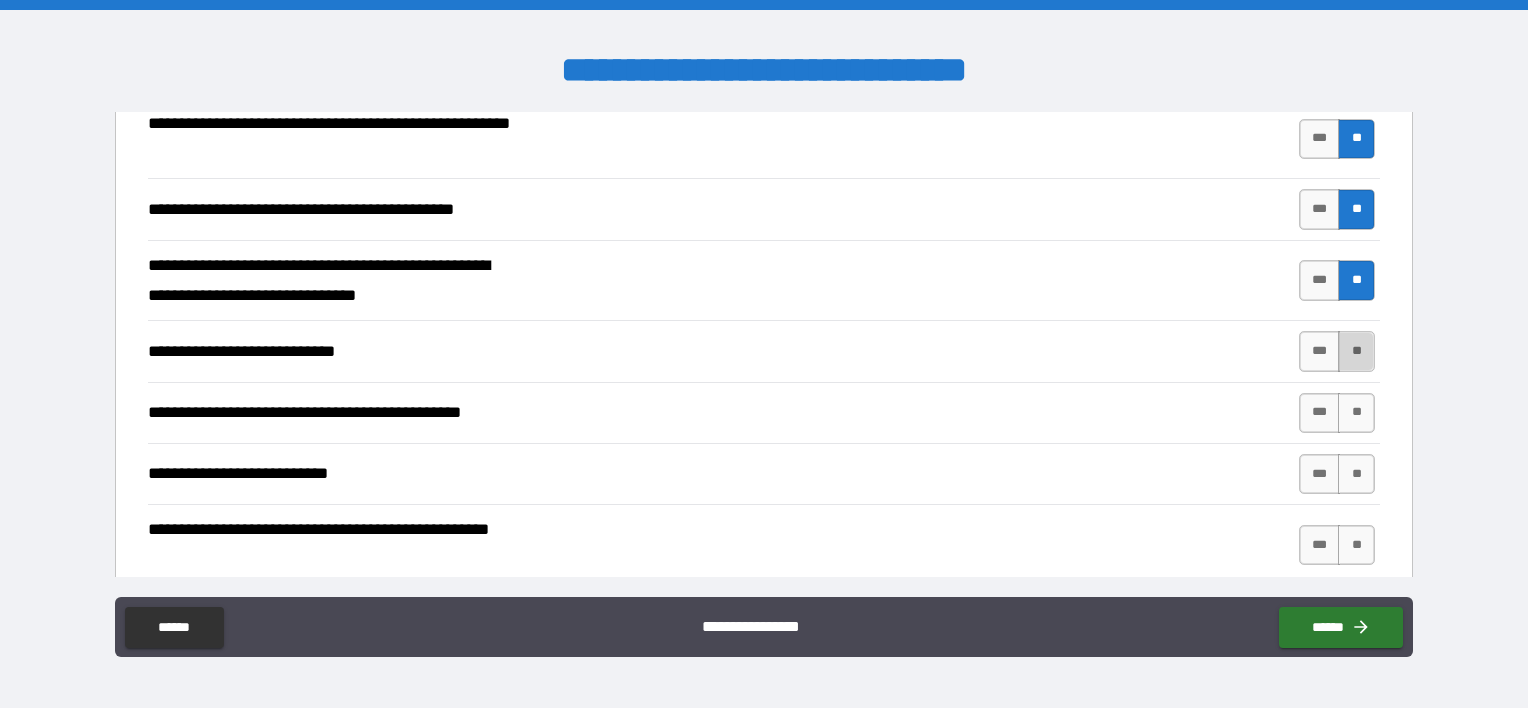 click on "**" at bounding box center [1356, 351] 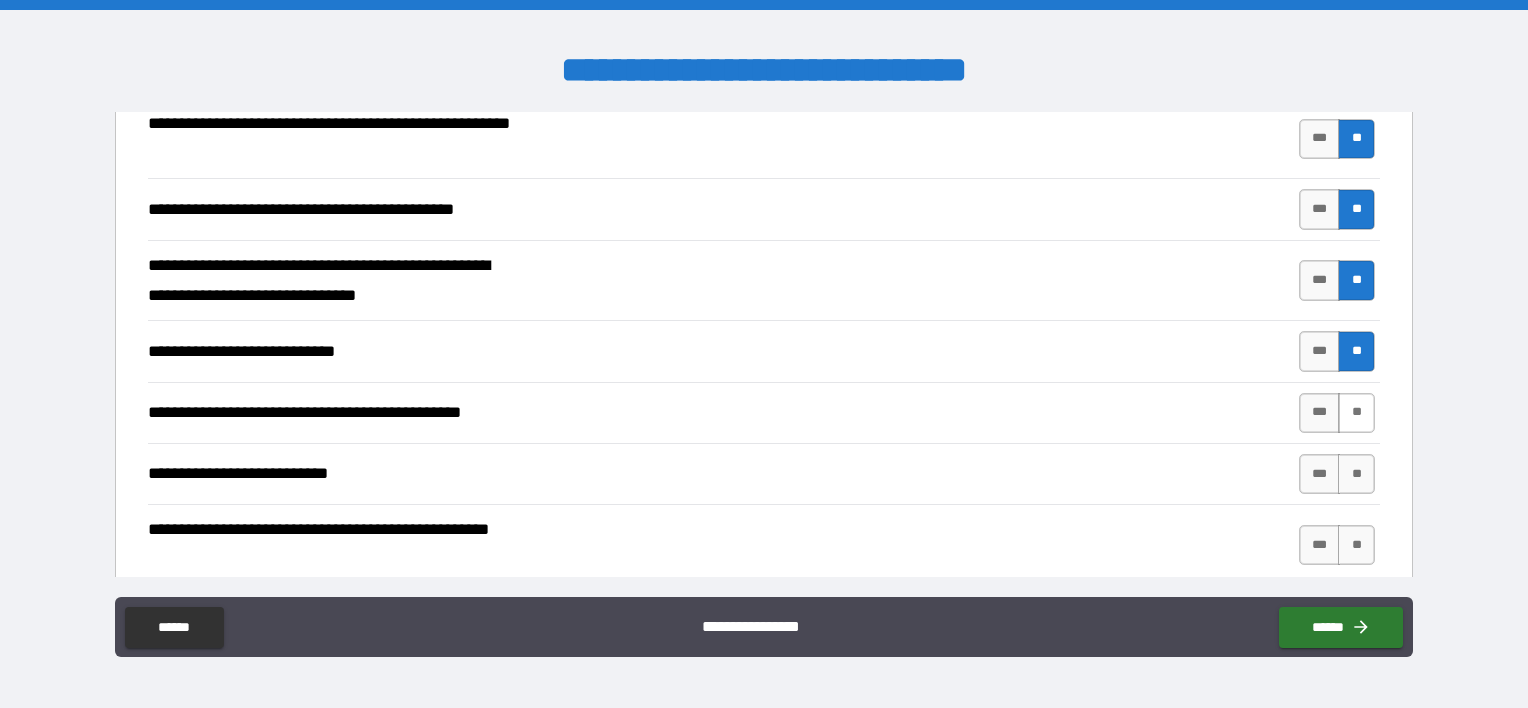 click on "**" at bounding box center (1356, 413) 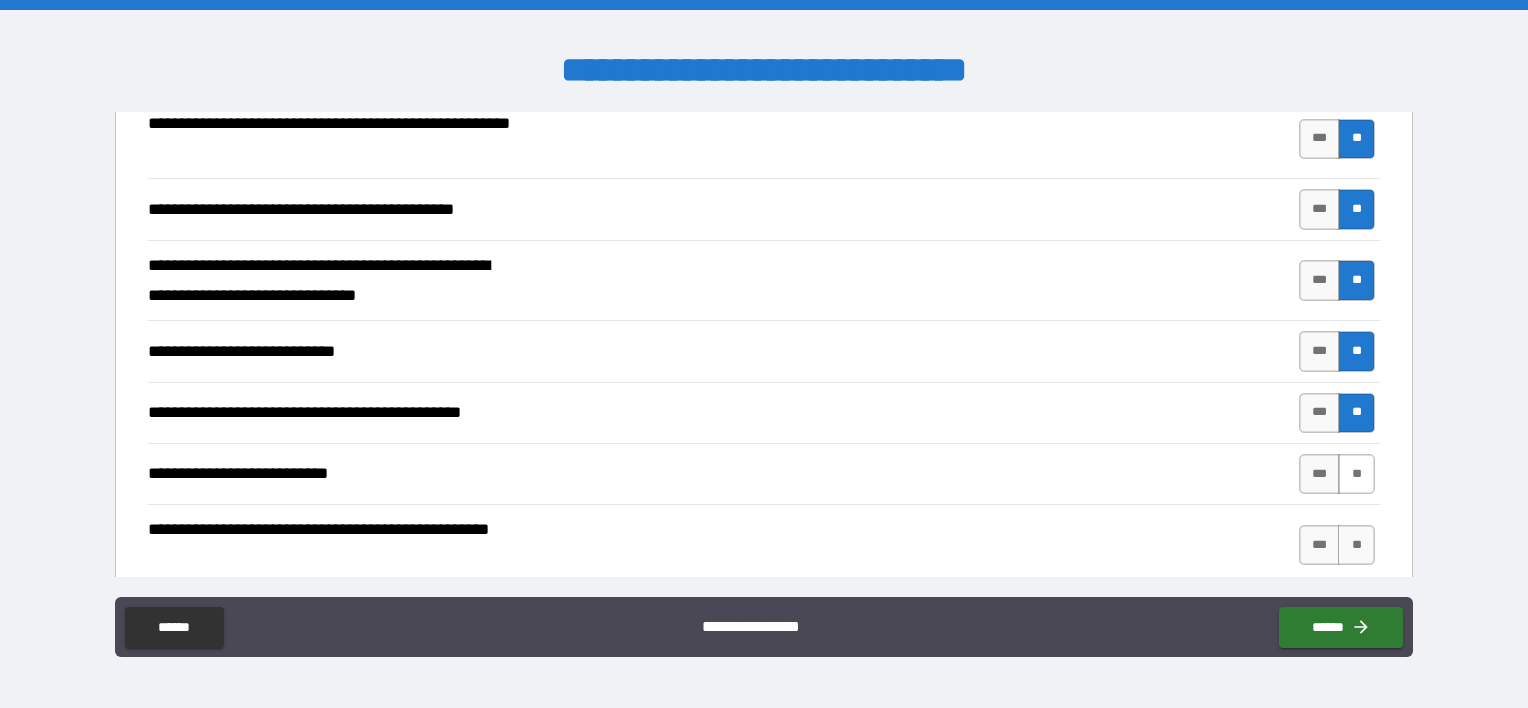 click on "**" at bounding box center (1356, 474) 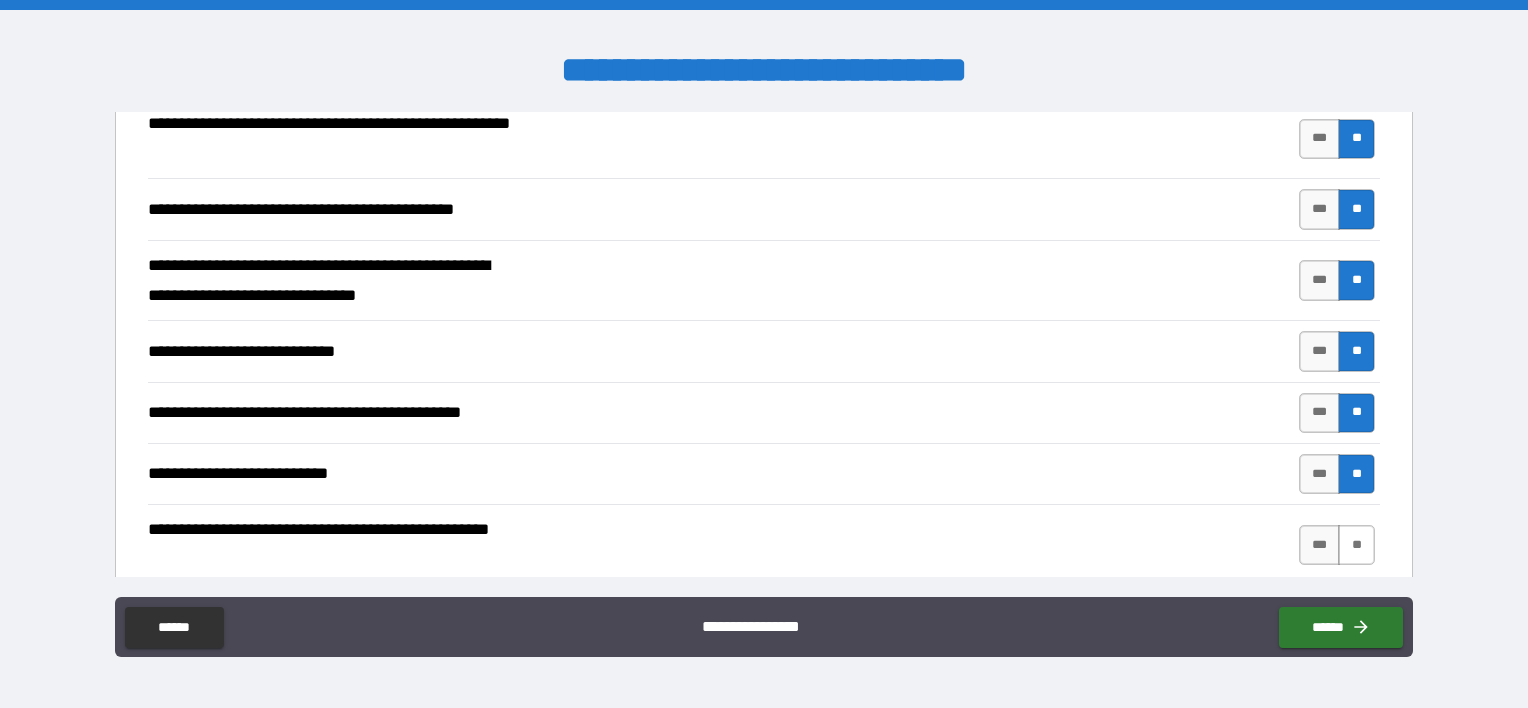 click on "**" at bounding box center [1356, 545] 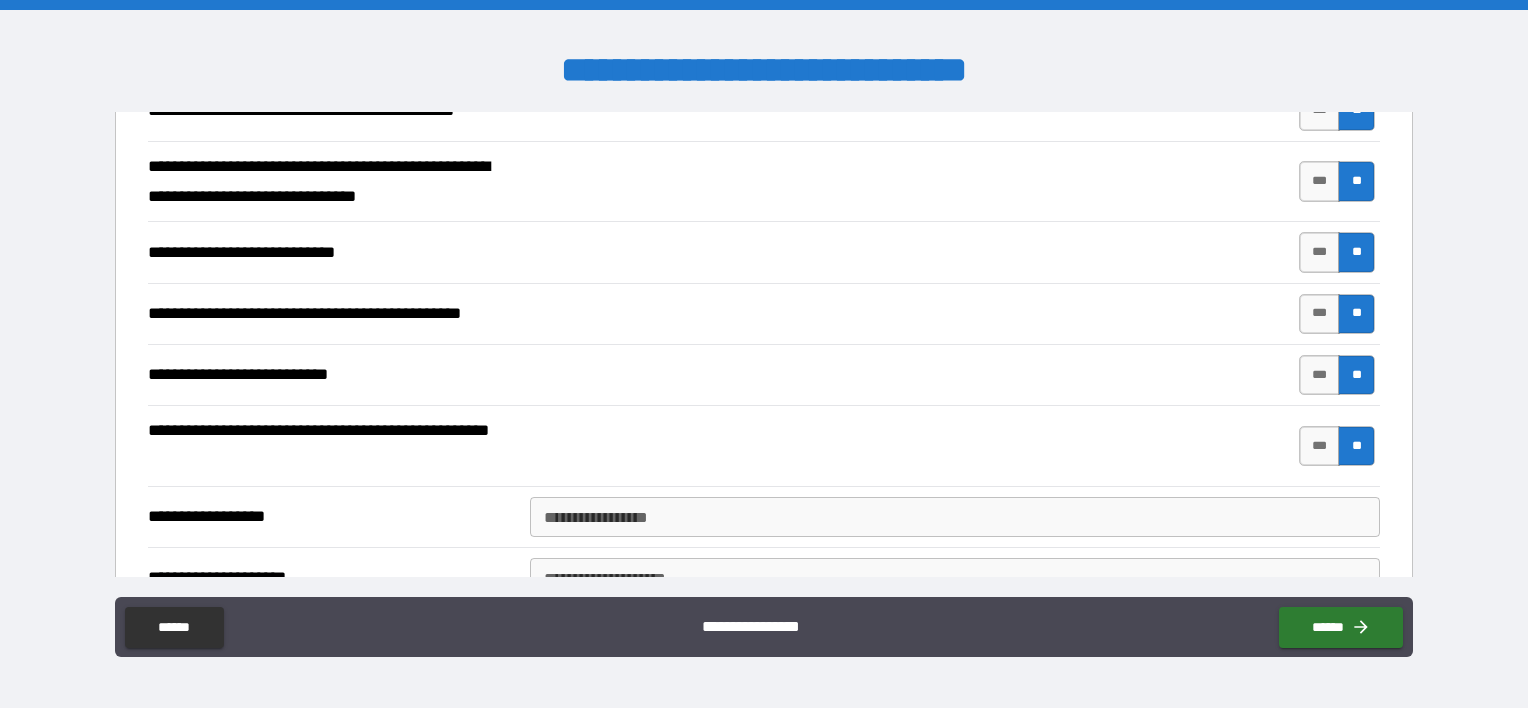 scroll, scrollTop: 572, scrollLeft: 0, axis: vertical 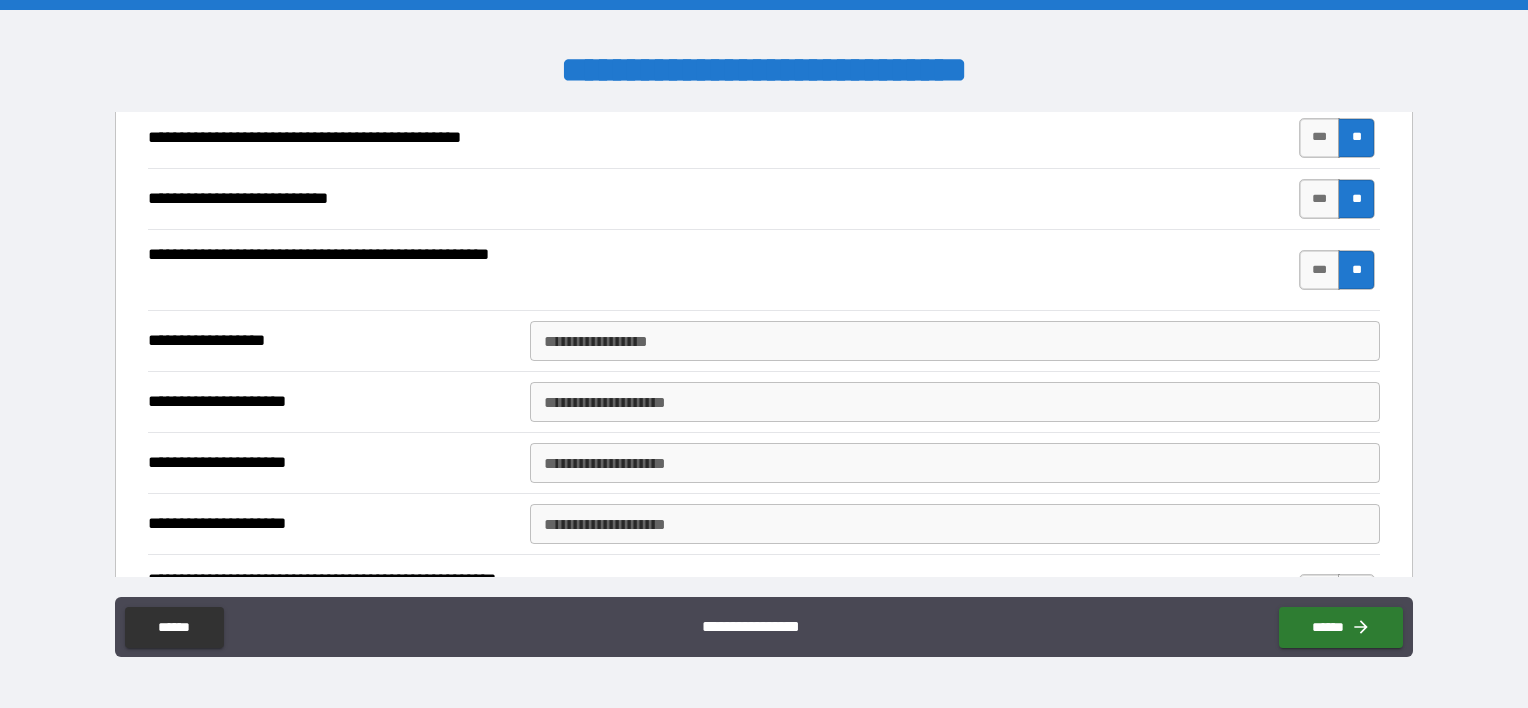click on "**********" at bounding box center [955, 341] 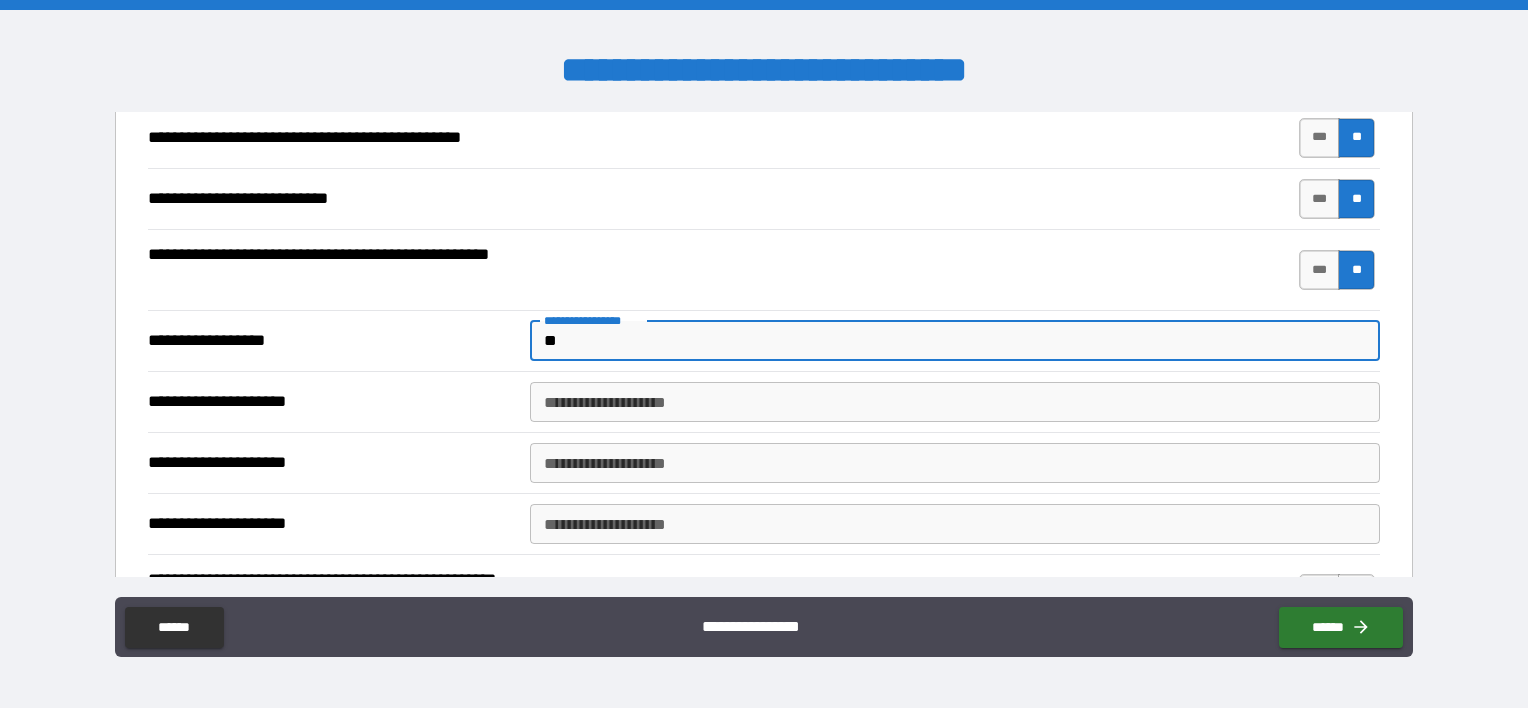 type on "**" 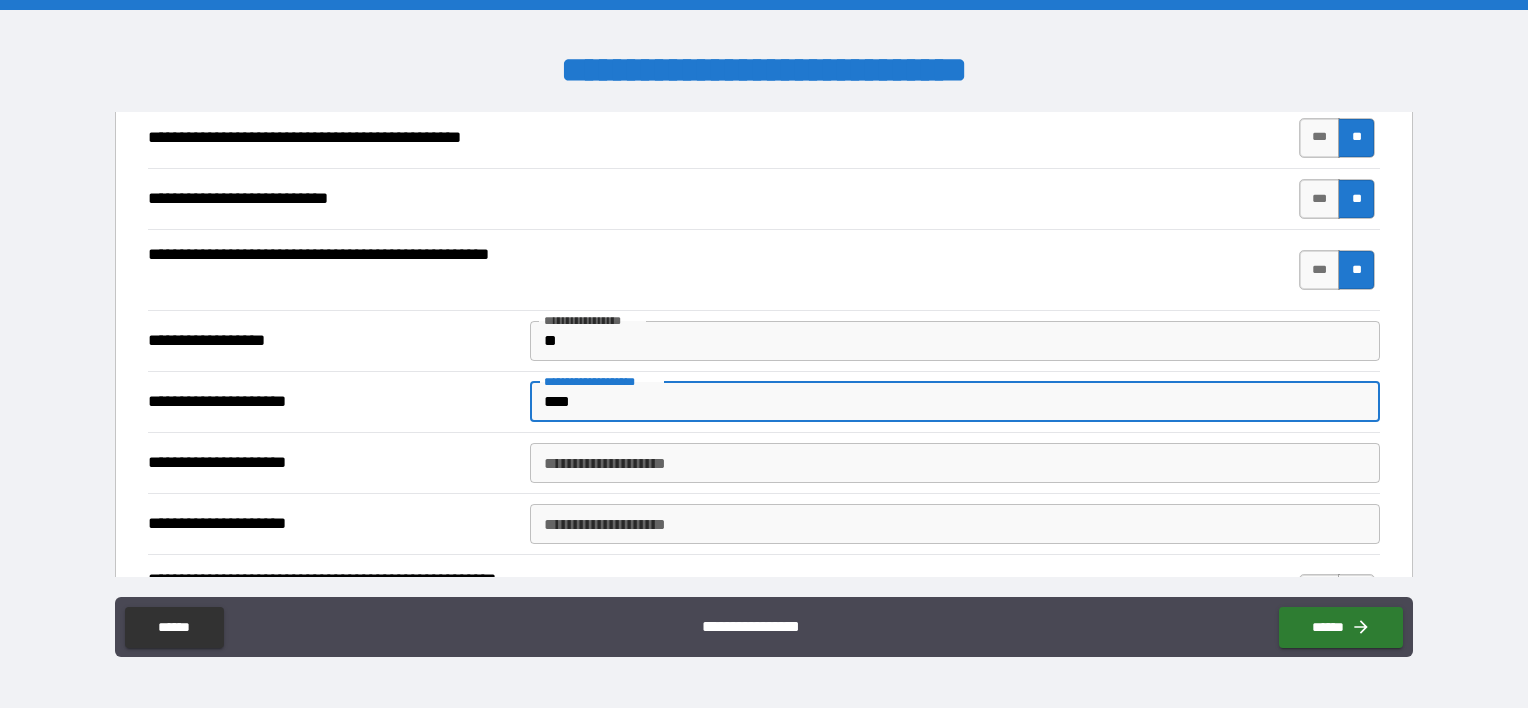 type on "****" 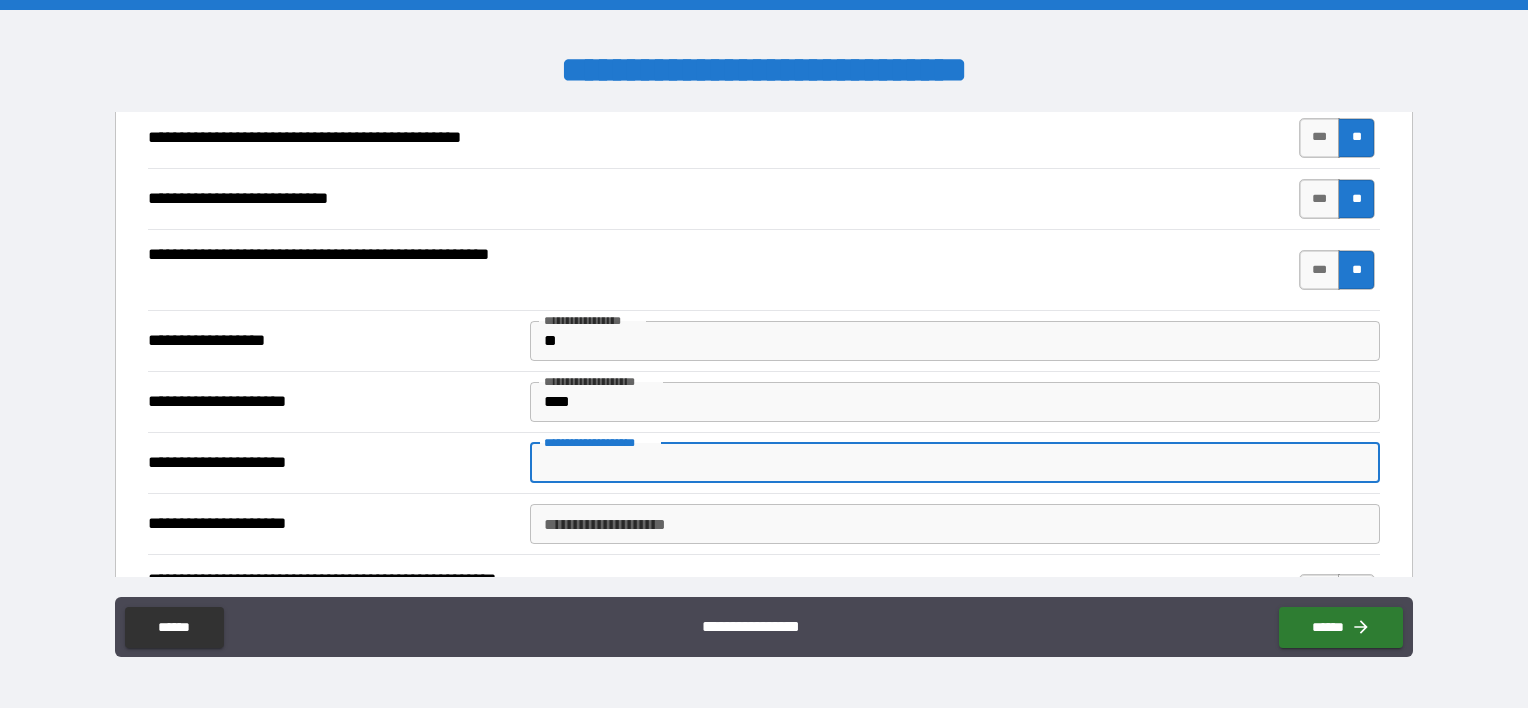 click on "**********" at bounding box center (955, 463) 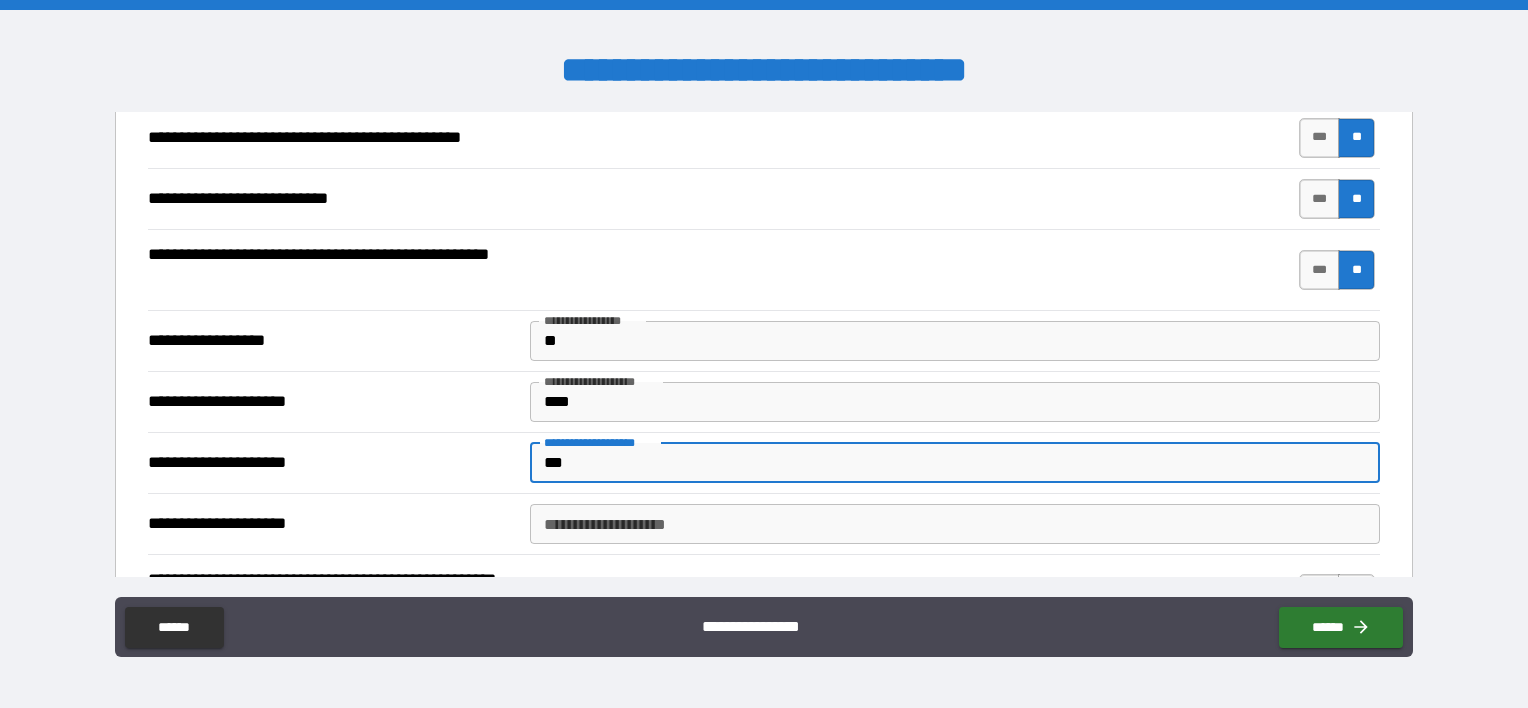 type on "***" 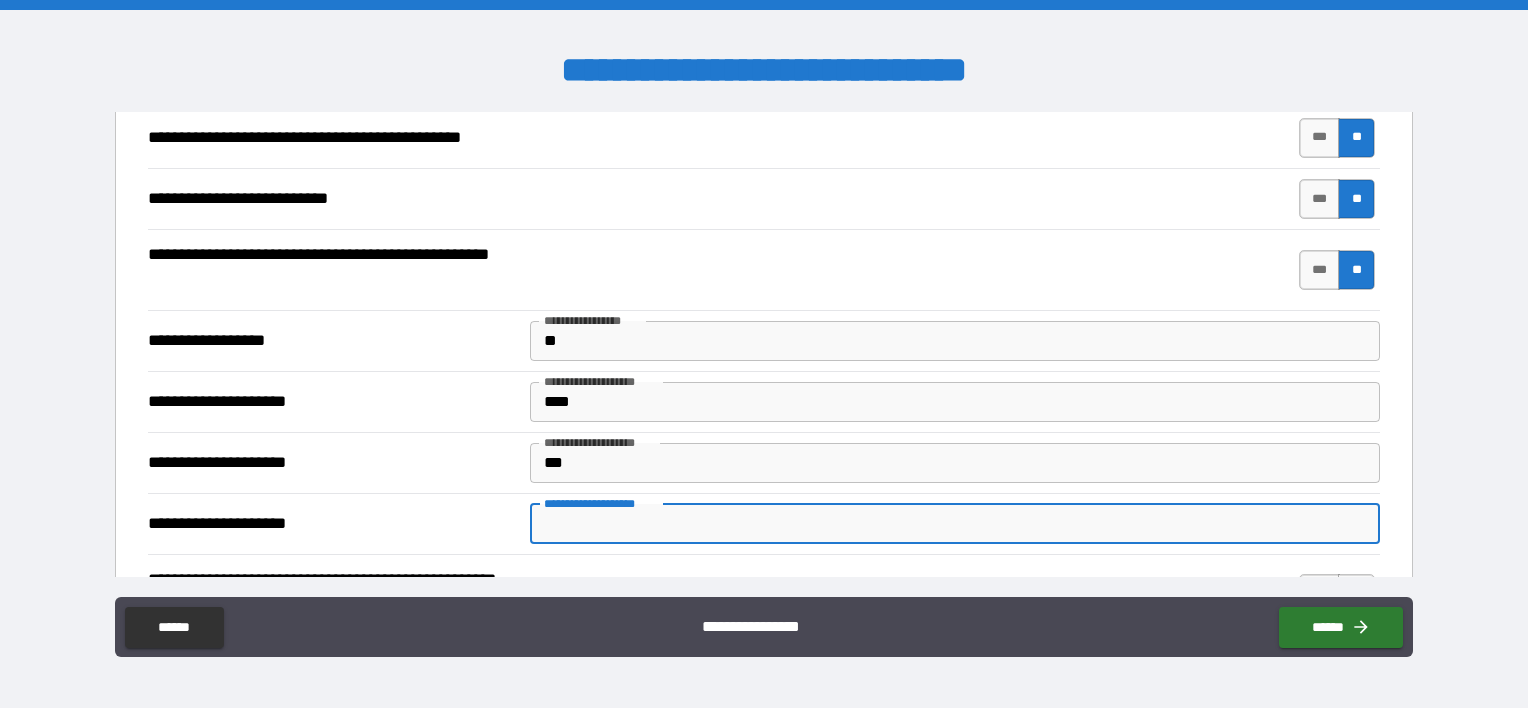 click on "**********" at bounding box center (955, 524) 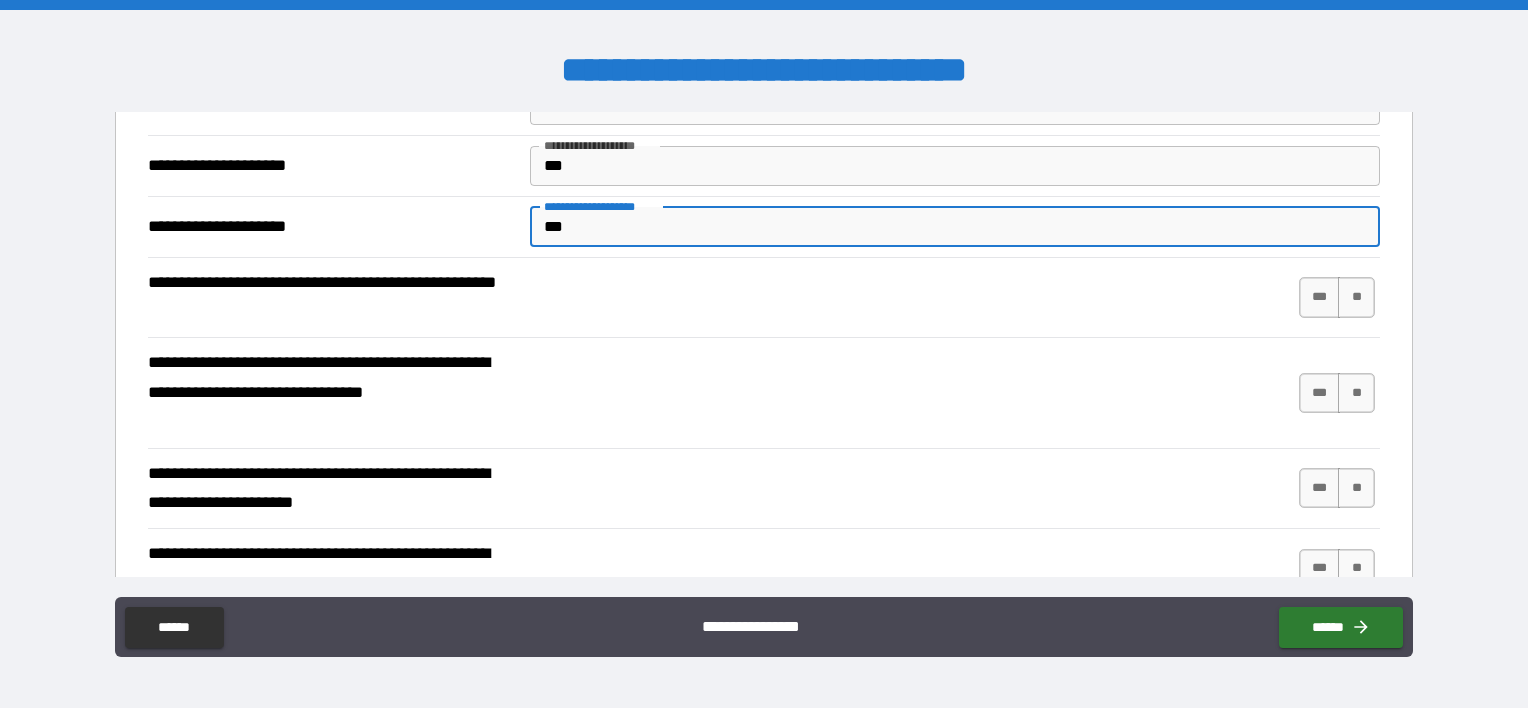 scroll, scrollTop: 792, scrollLeft: 0, axis: vertical 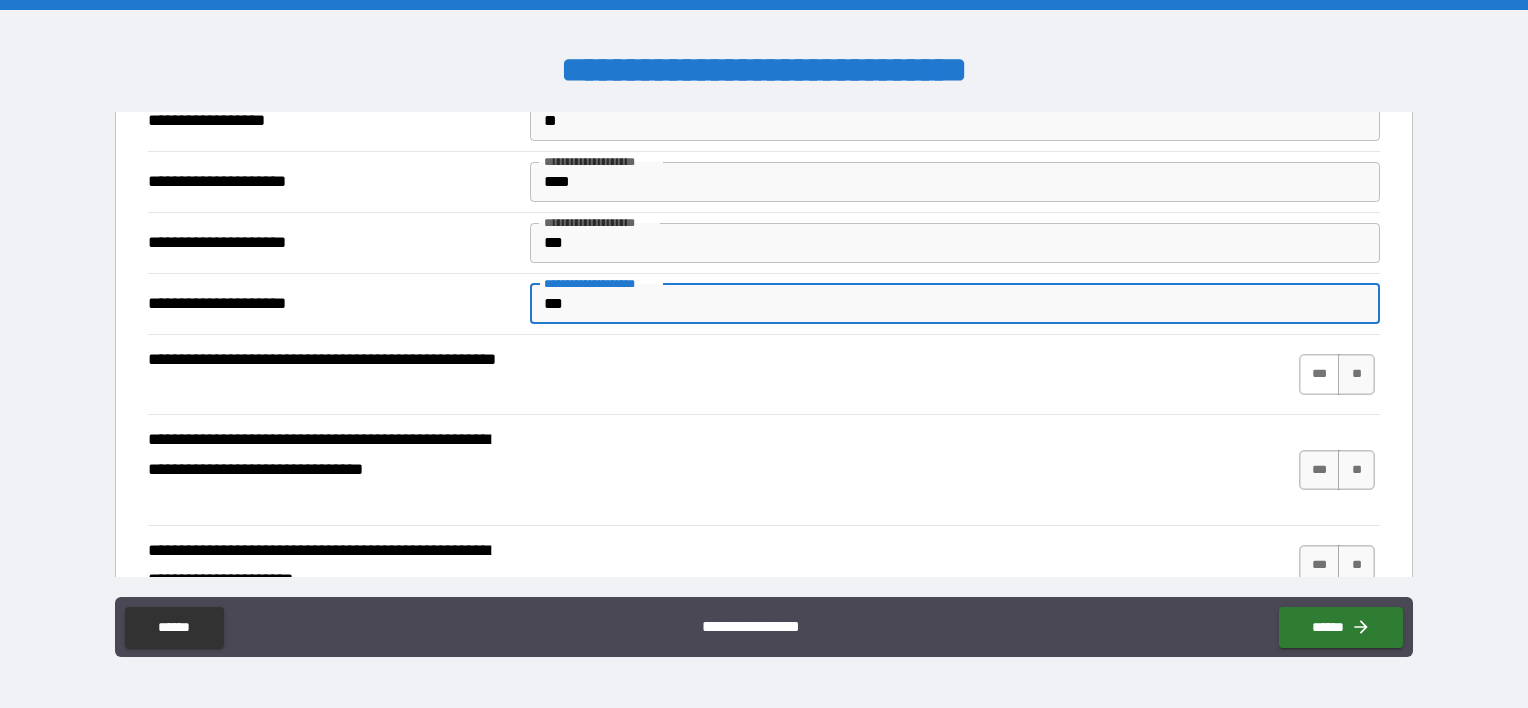 type on "***" 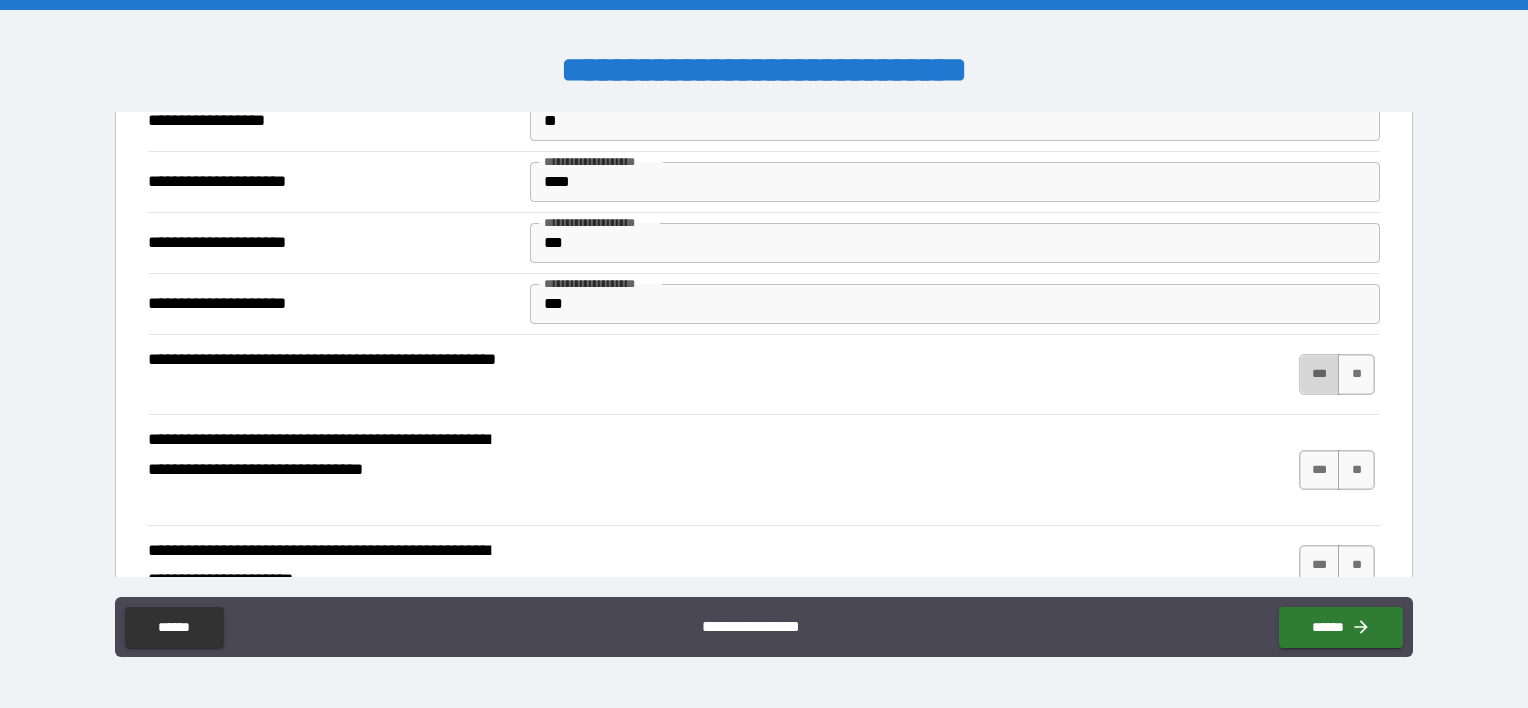 click on "***" at bounding box center [1320, 374] 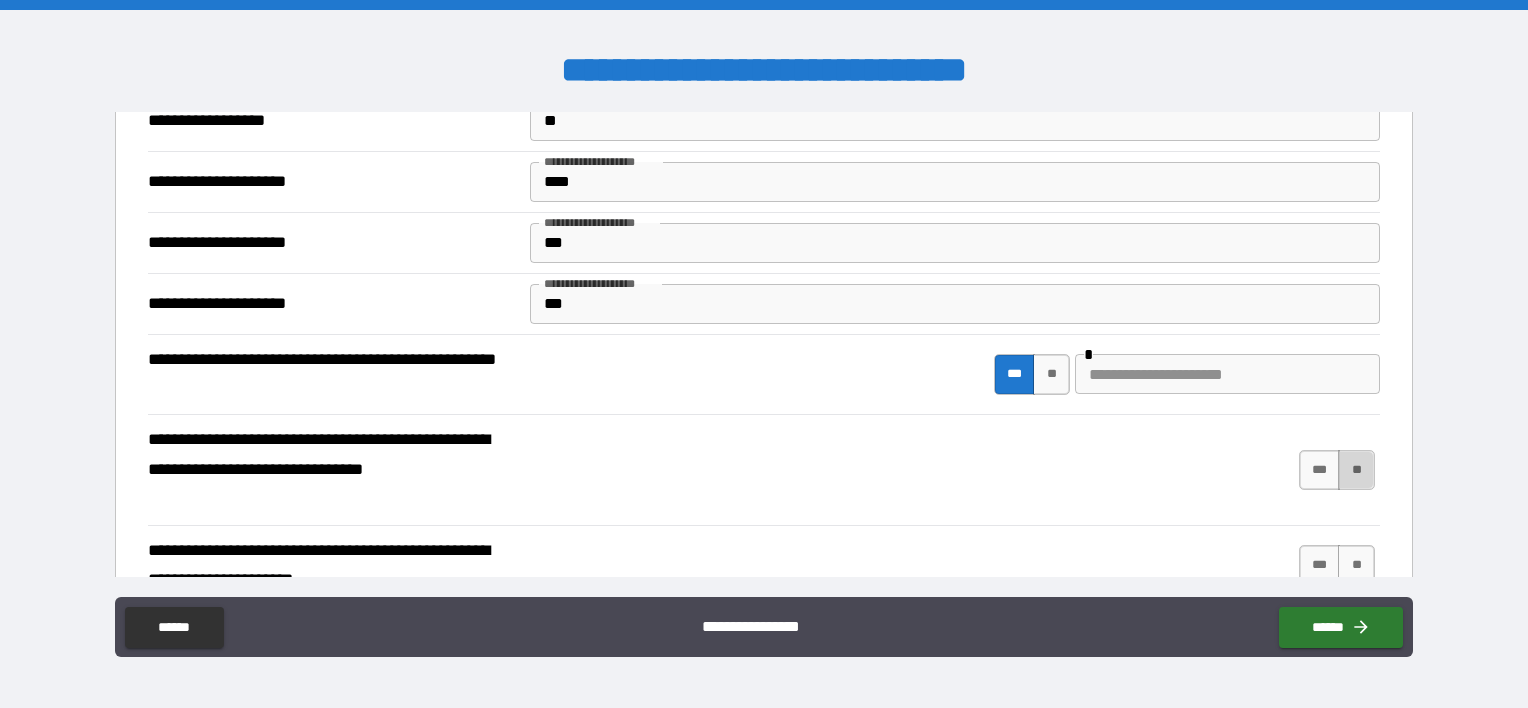 click on "**" at bounding box center (1356, 470) 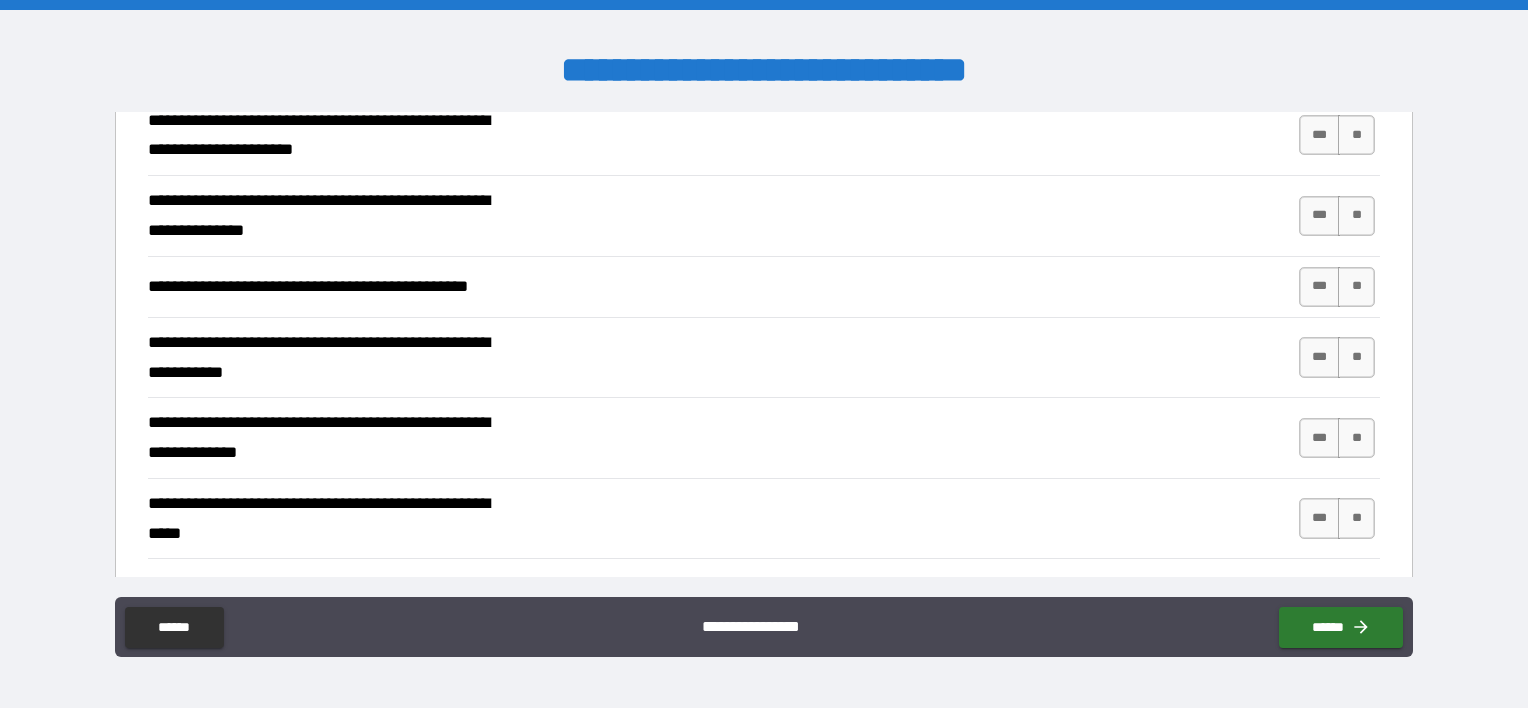 scroll, scrollTop: 1123, scrollLeft: 0, axis: vertical 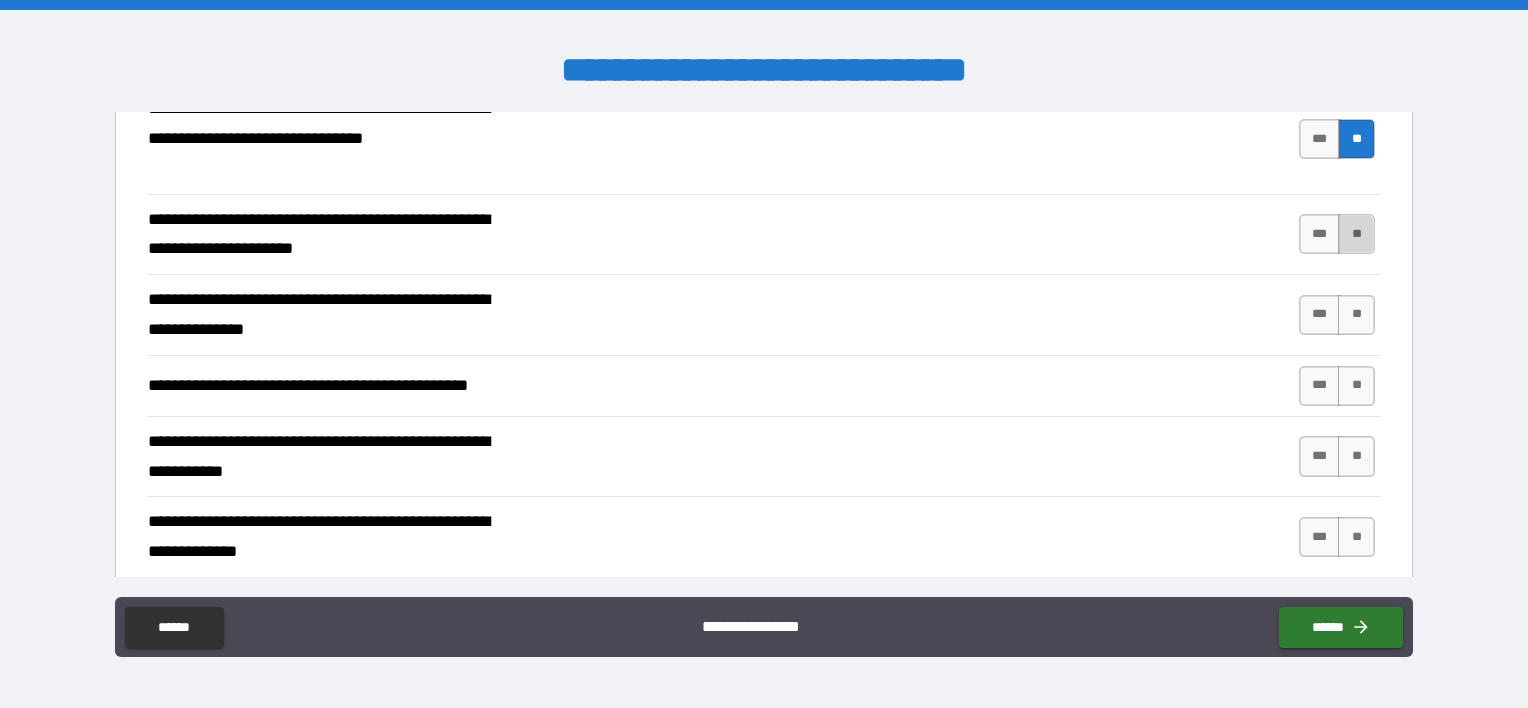 click on "**" at bounding box center (1356, 234) 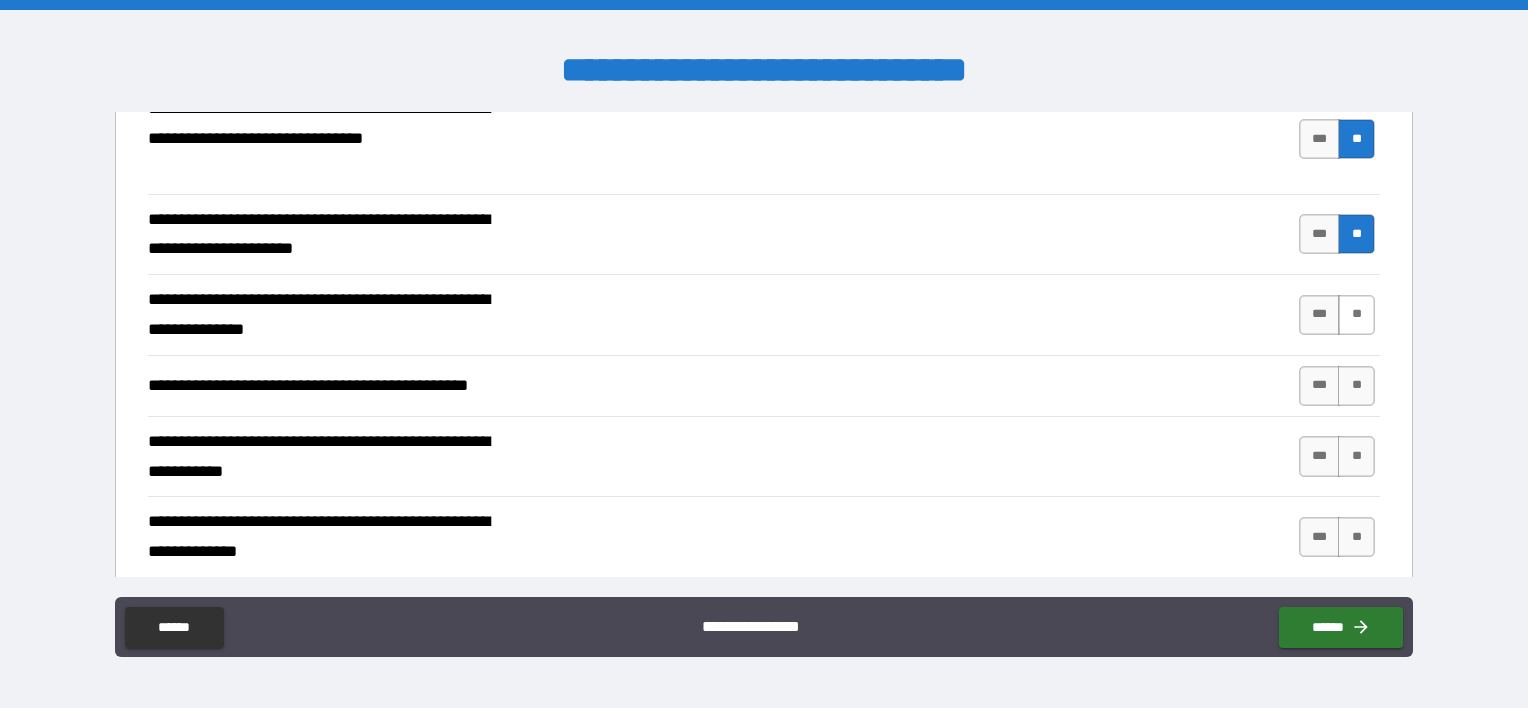 click on "**" at bounding box center [1356, 315] 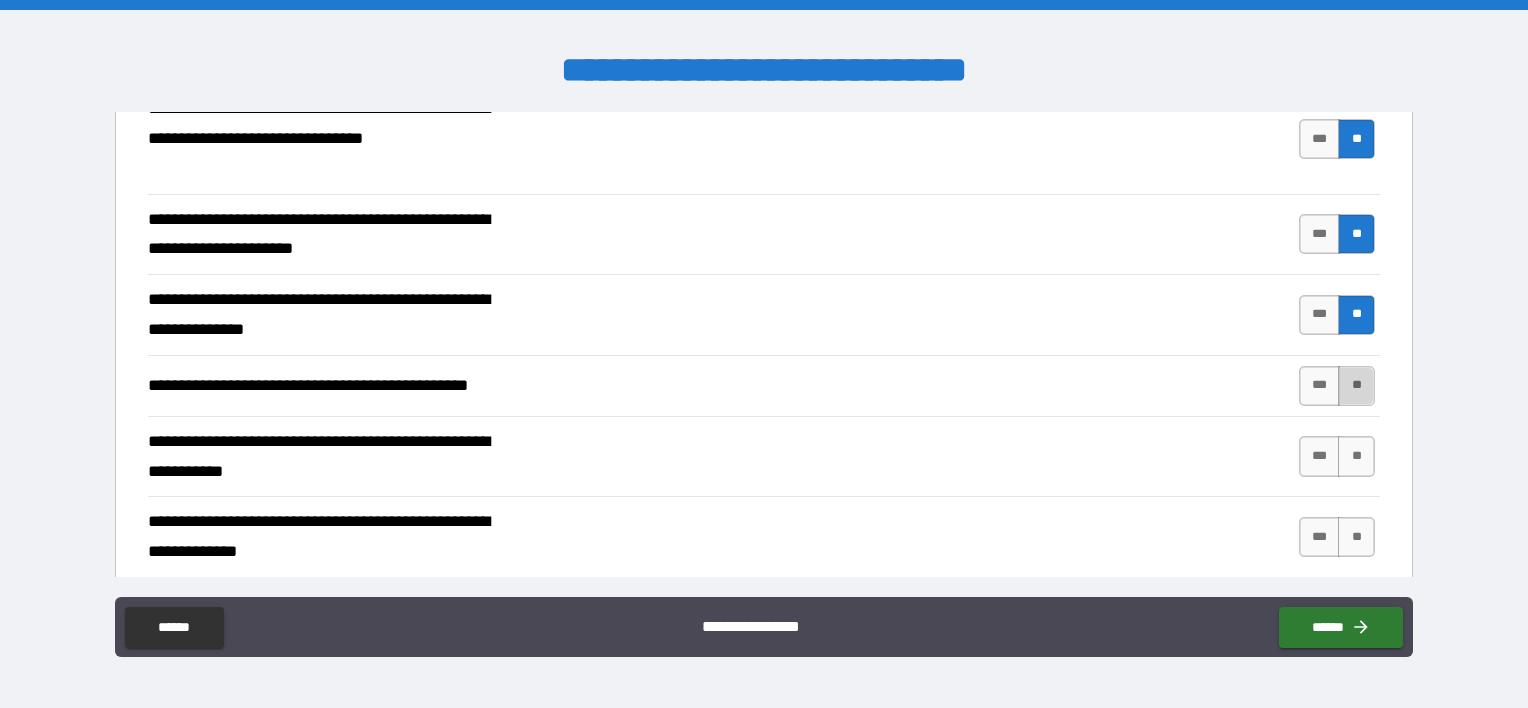 click on "**" at bounding box center (1356, 386) 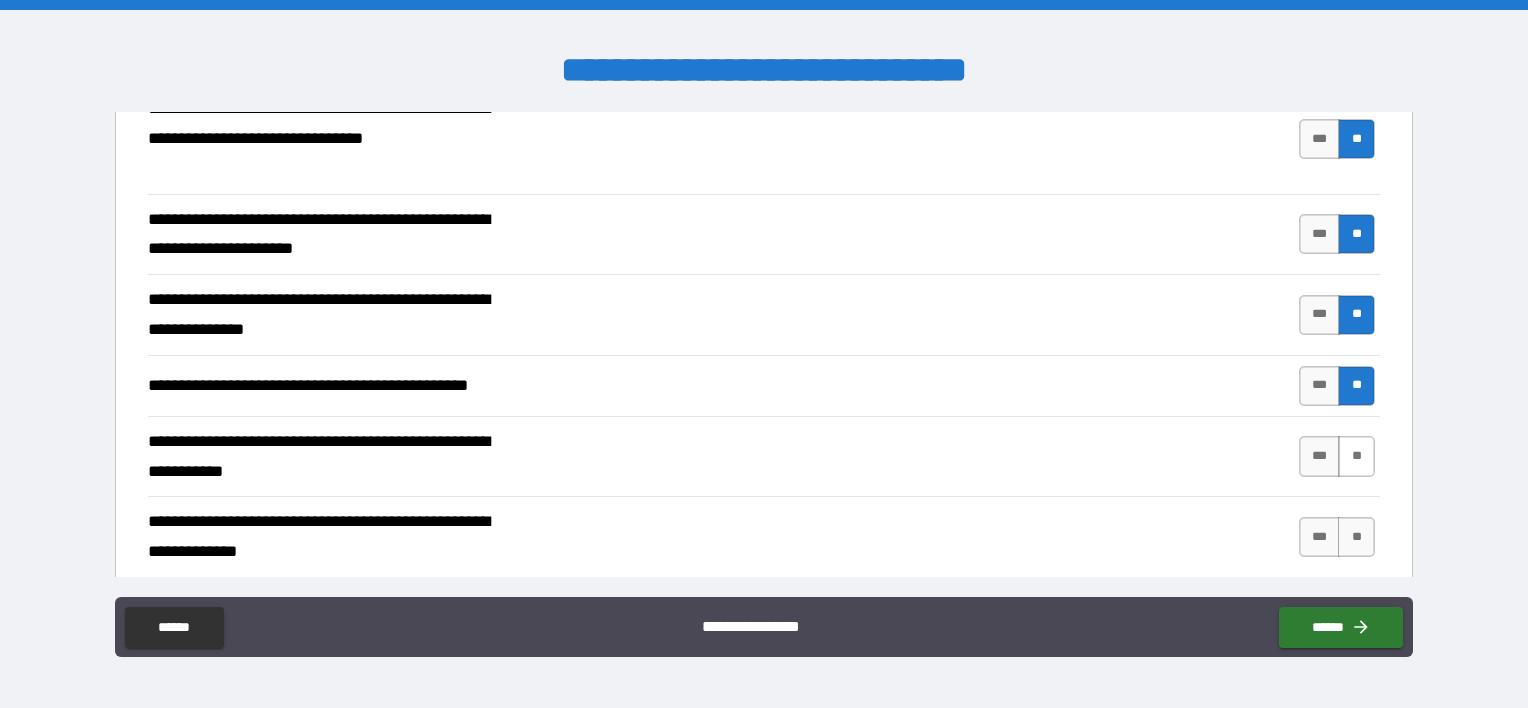 click on "**" at bounding box center [1356, 456] 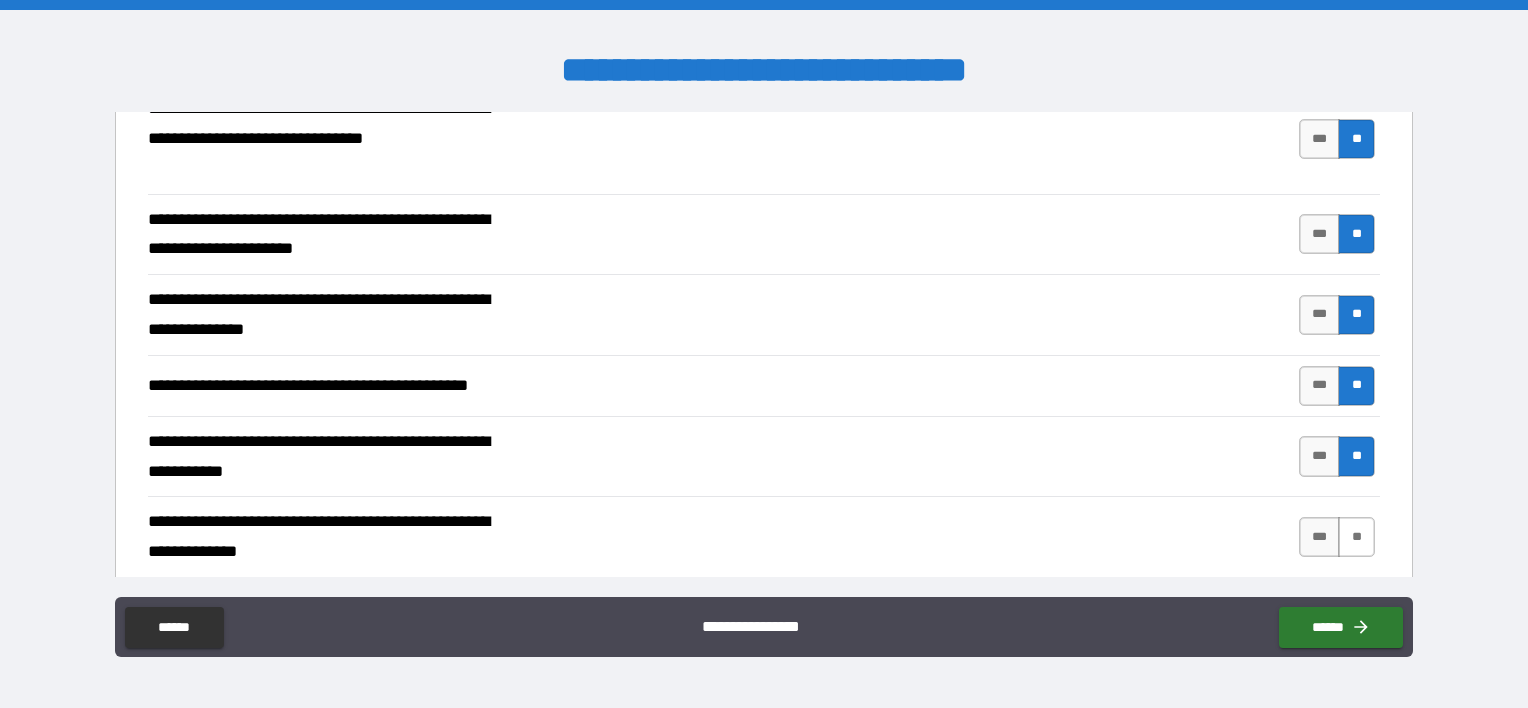 click on "**" at bounding box center [1356, 537] 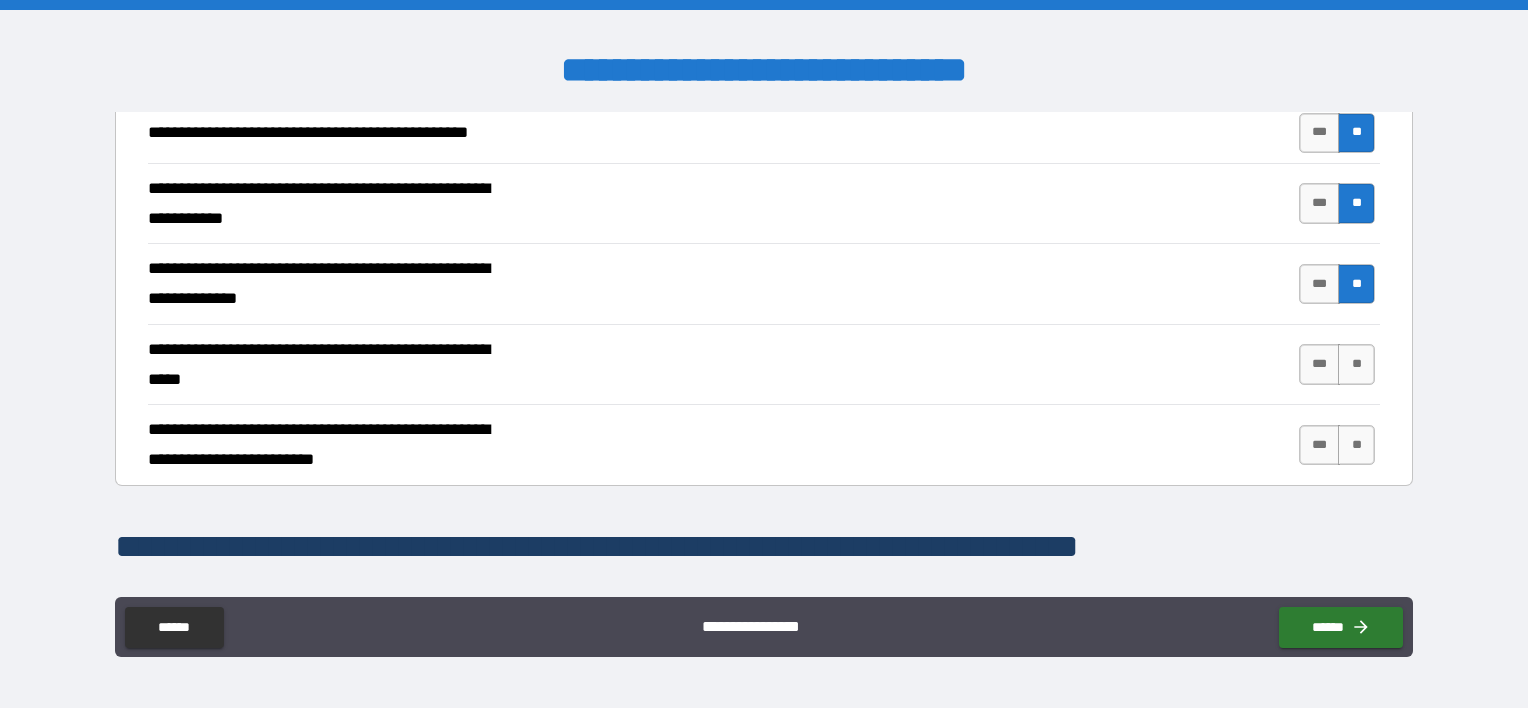 scroll, scrollTop: 1453, scrollLeft: 0, axis: vertical 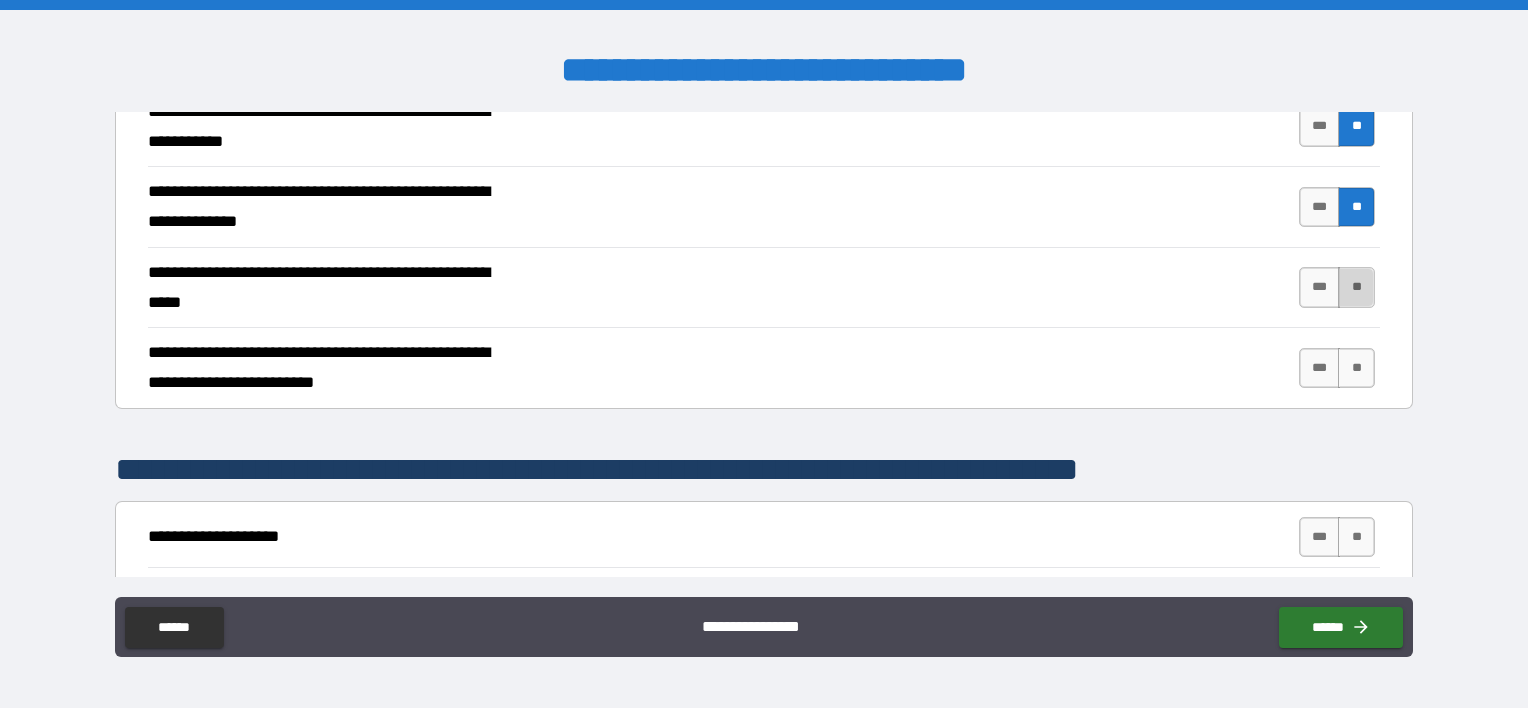click on "**" at bounding box center (1356, 287) 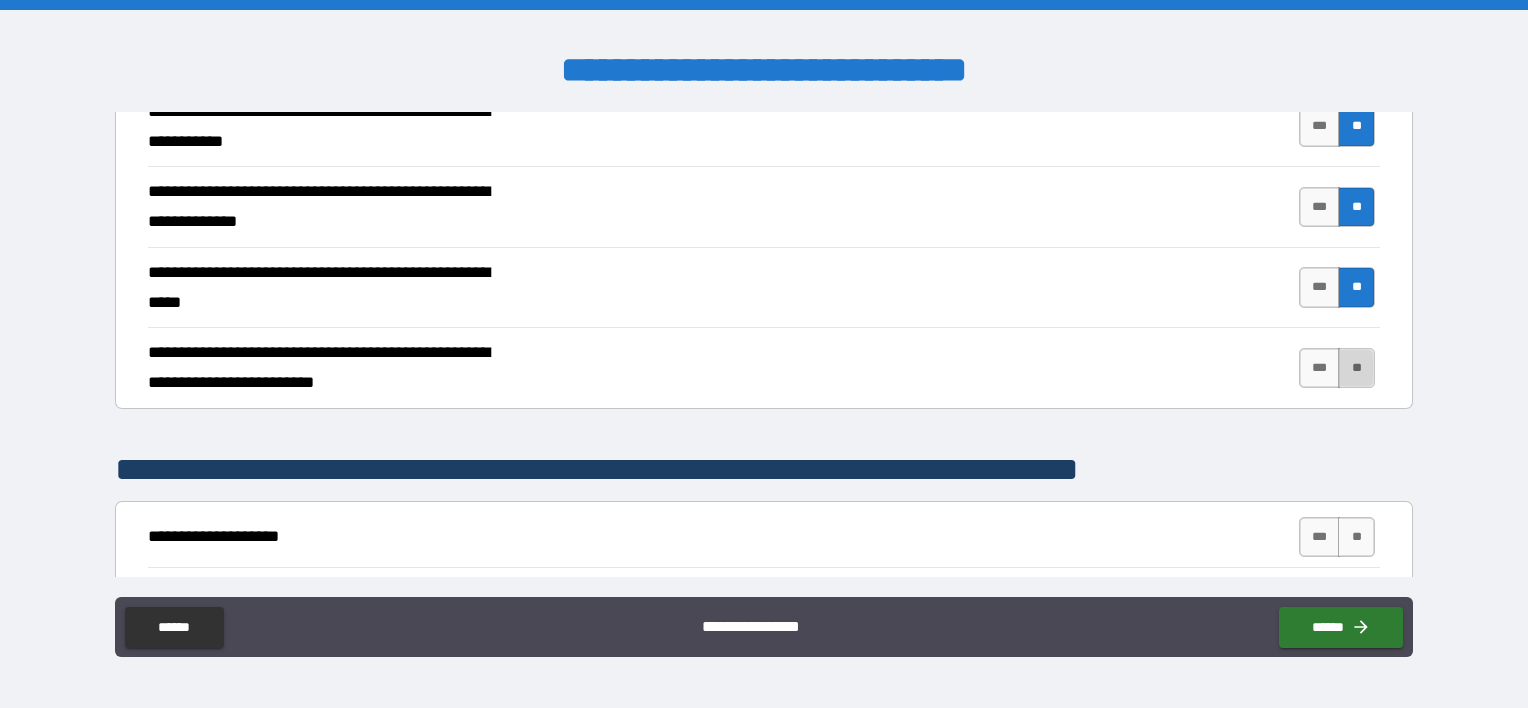 click on "**" at bounding box center [1356, 368] 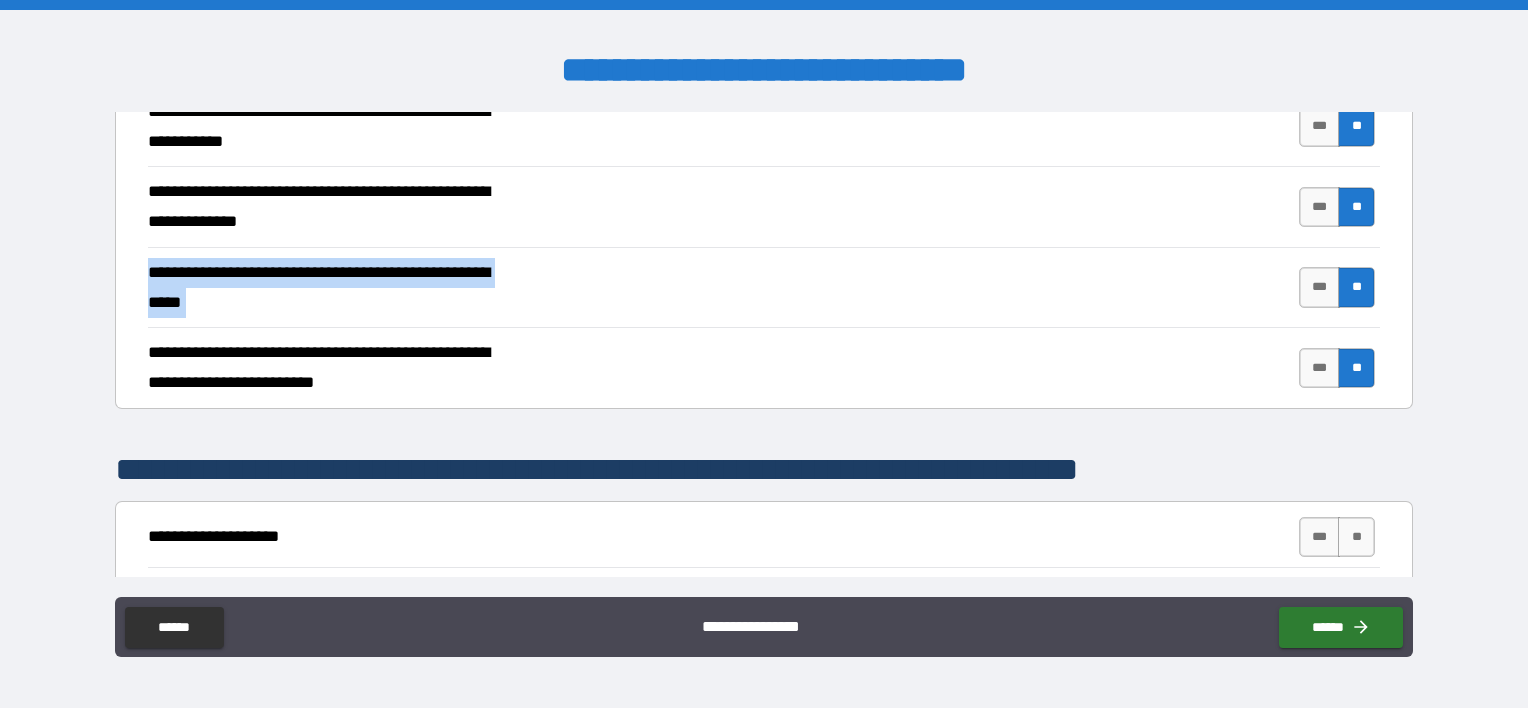 drag, startPoint x: 1414, startPoint y: 237, endPoint x: 1413, endPoint y: 255, distance: 18.027756 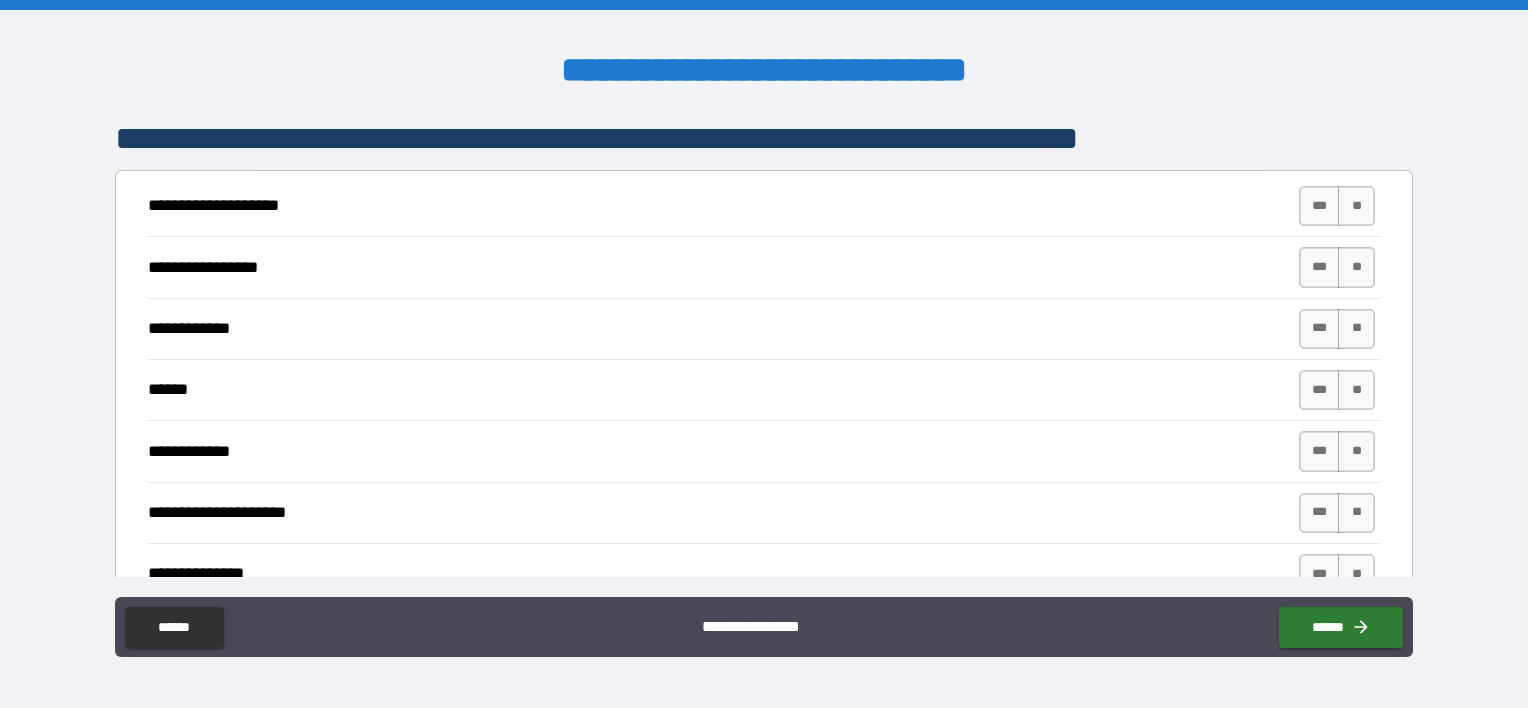 scroll, scrollTop: 1740, scrollLeft: 0, axis: vertical 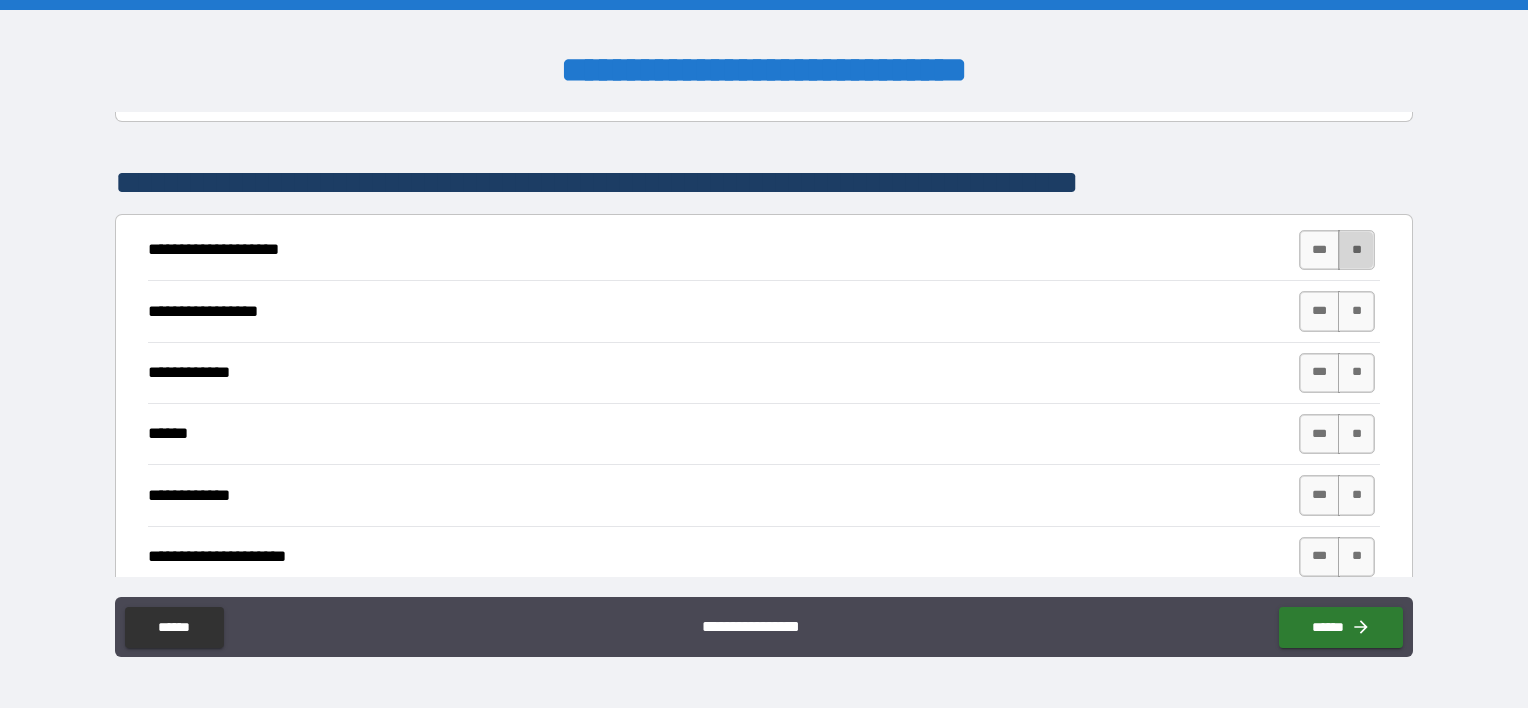 click on "**" at bounding box center [1356, 250] 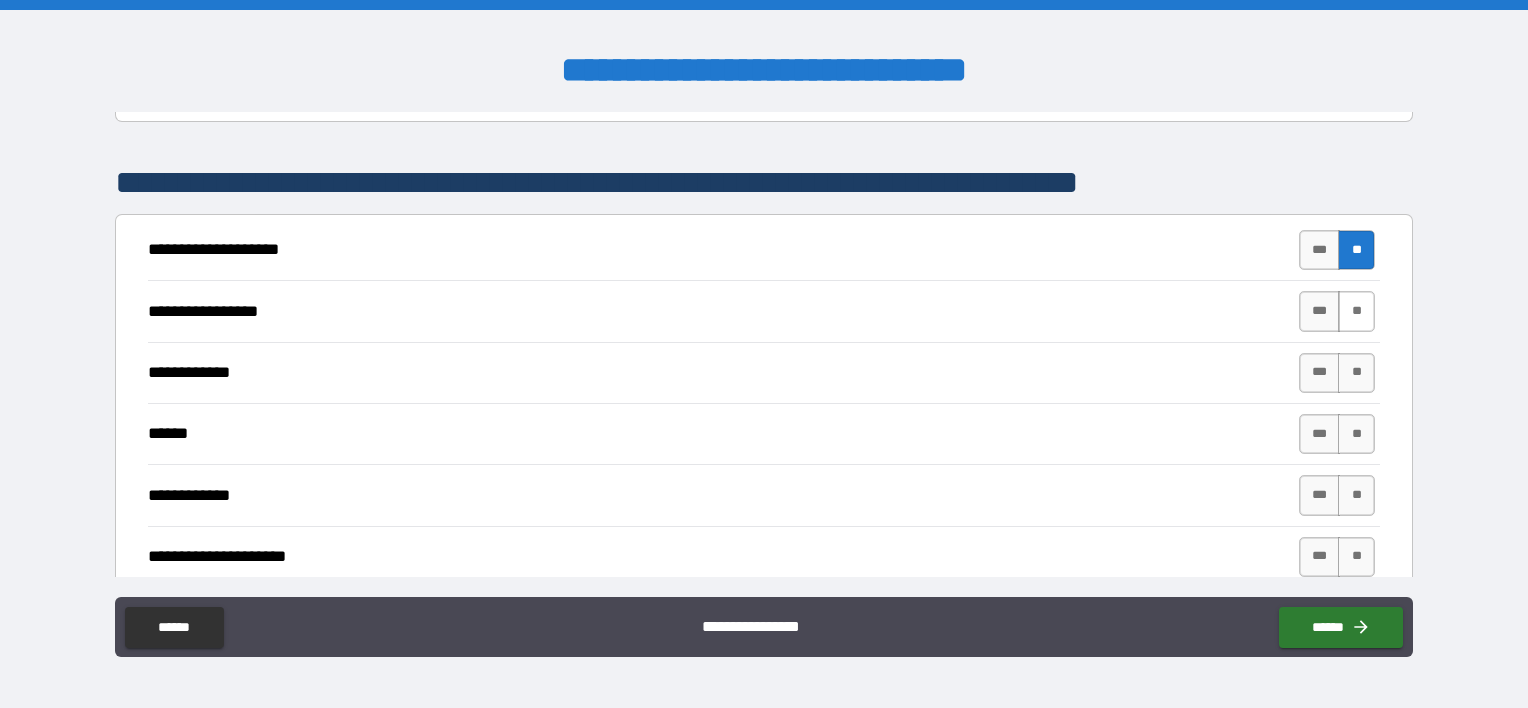 click on "**" at bounding box center (1356, 311) 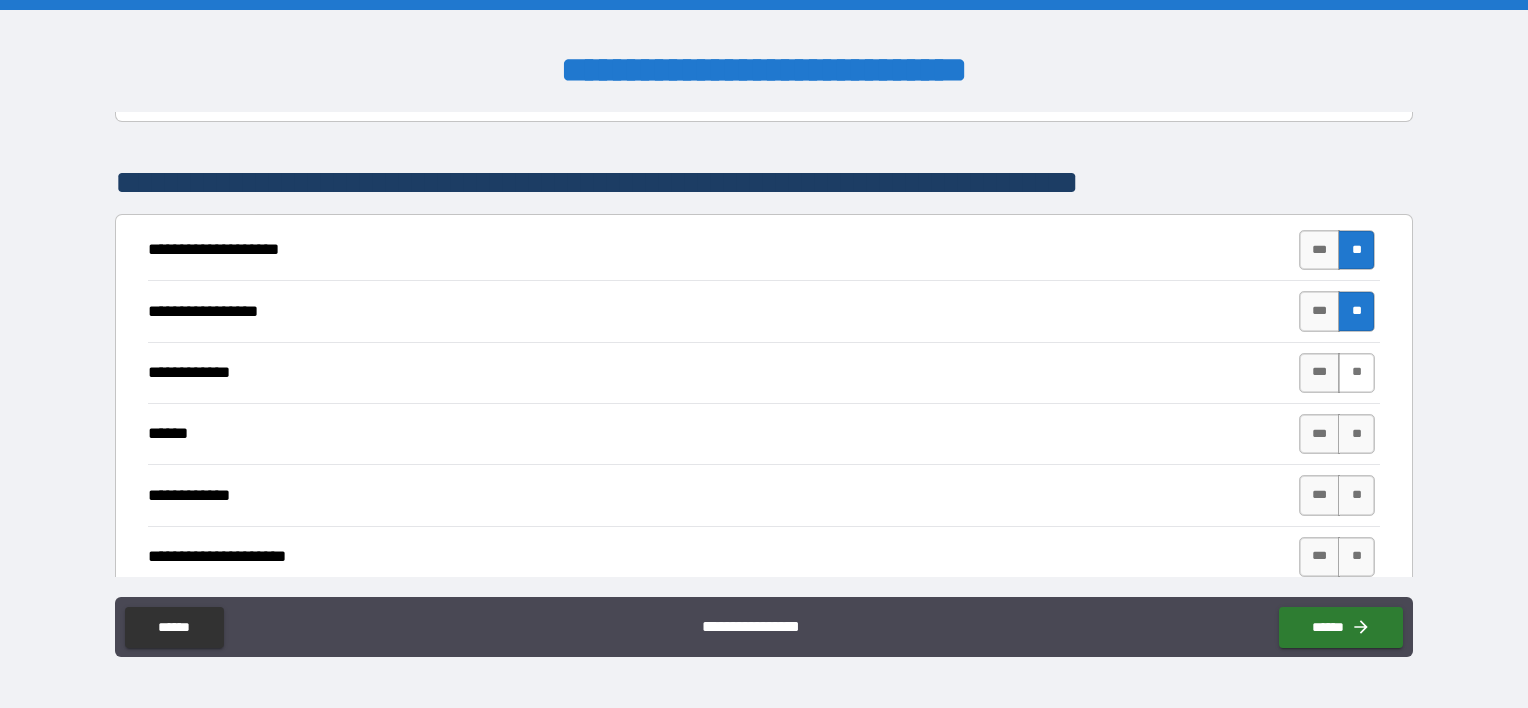 click on "**" at bounding box center [1356, 373] 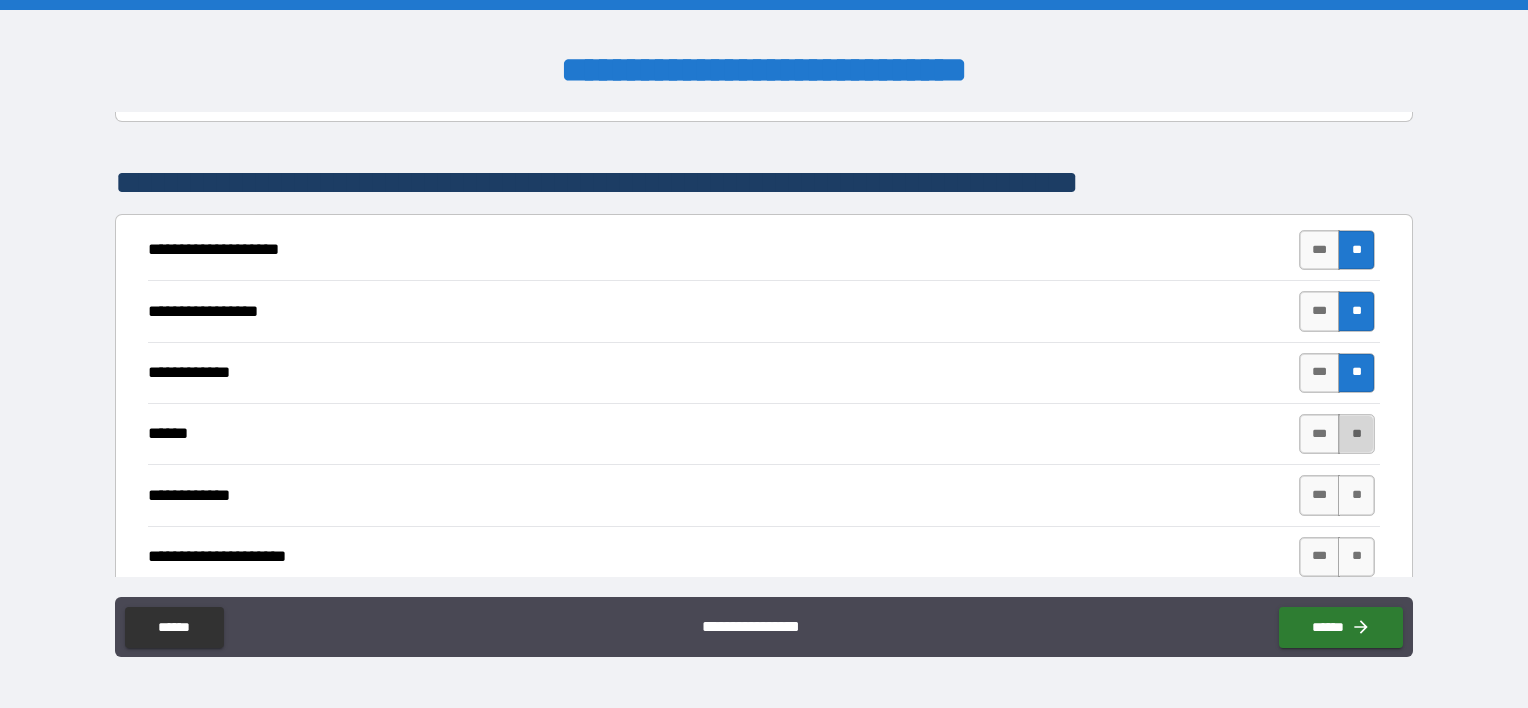 click on "**" at bounding box center [1356, 434] 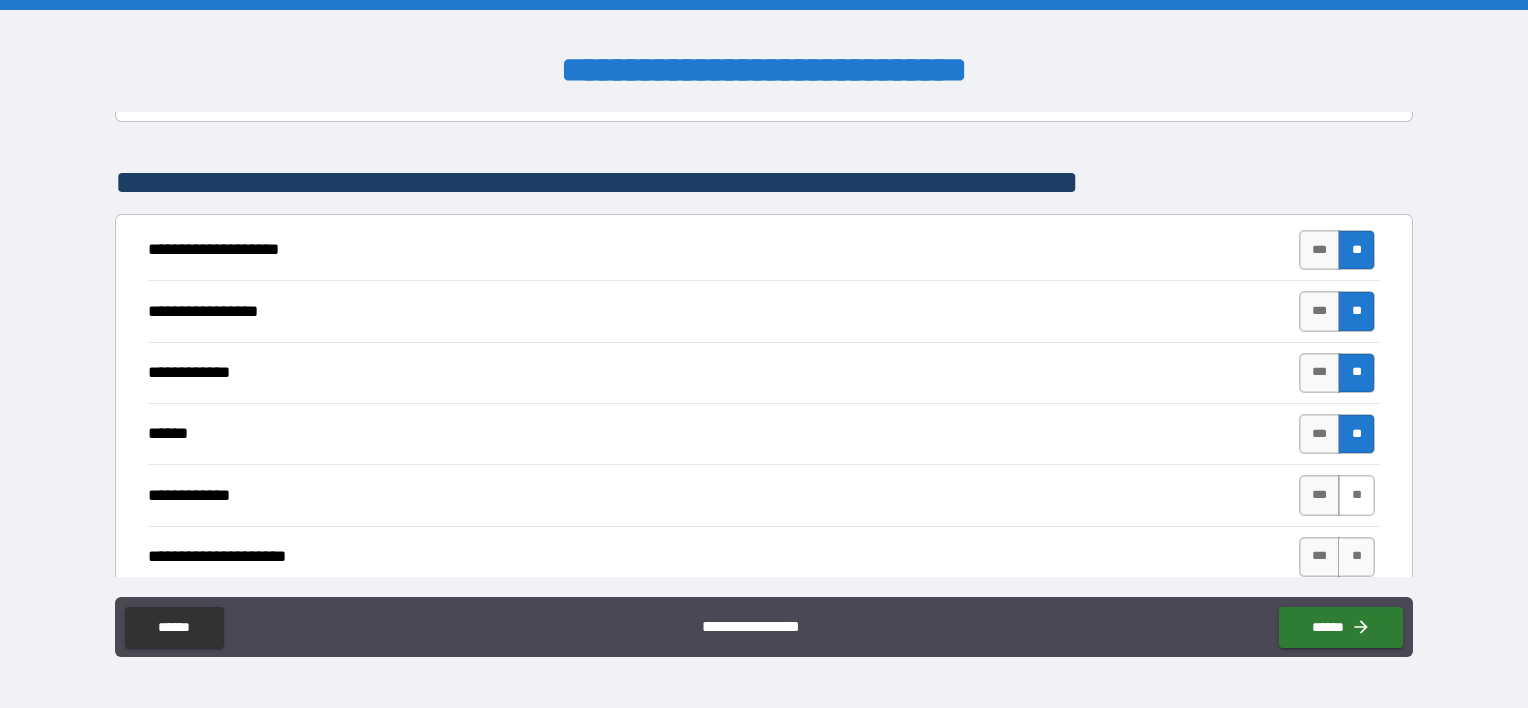 drag, startPoint x: 1341, startPoint y: 460, endPoint x: 1341, endPoint y: 484, distance: 24 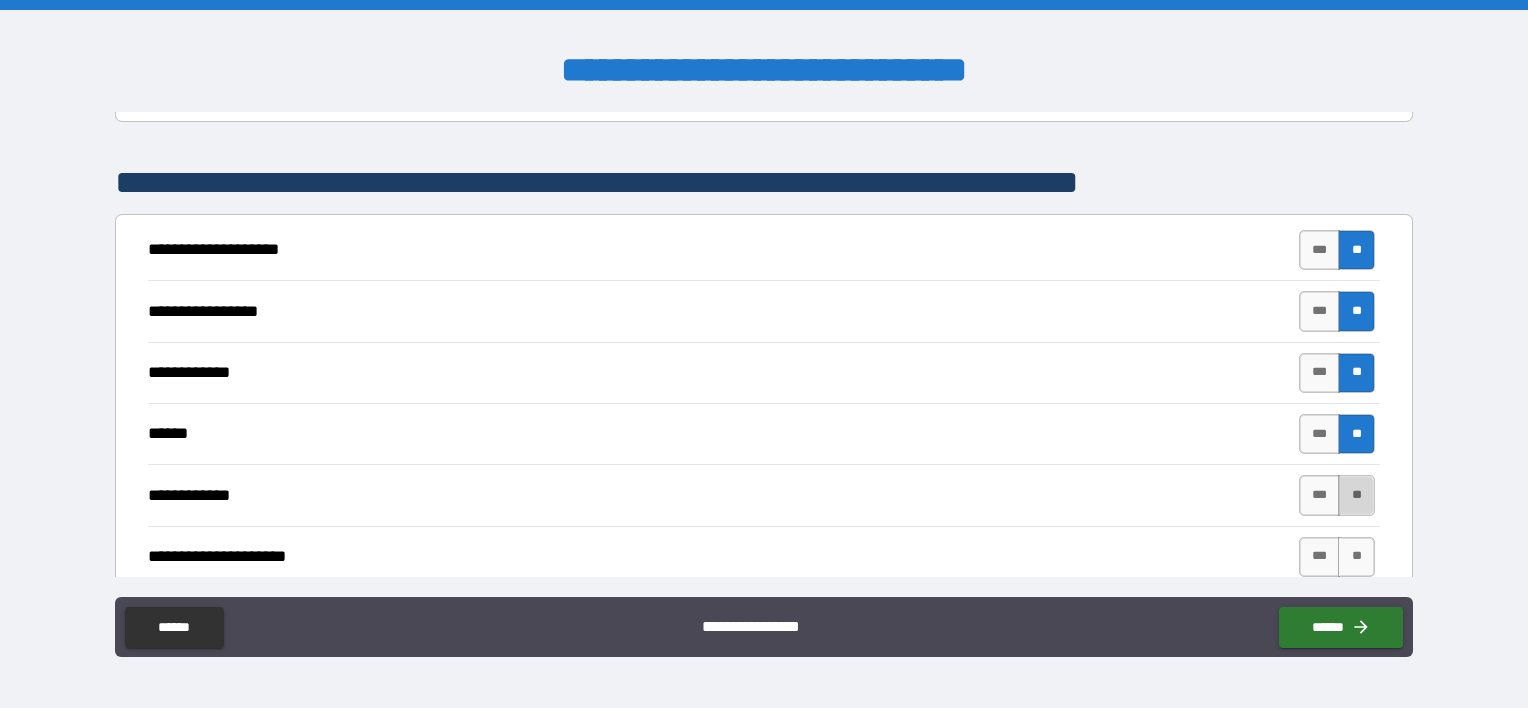 click on "**" at bounding box center (1356, 495) 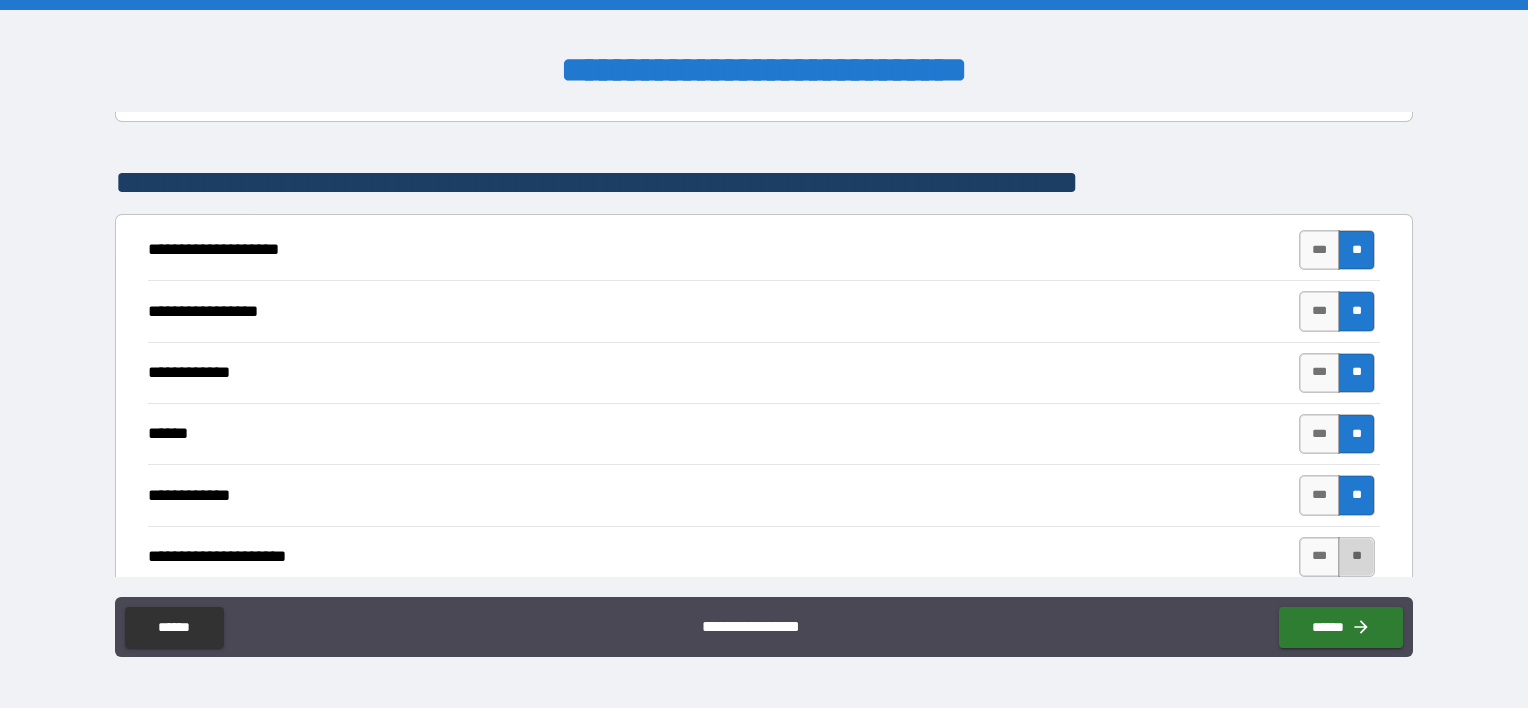 click on "**" at bounding box center [1356, 557] 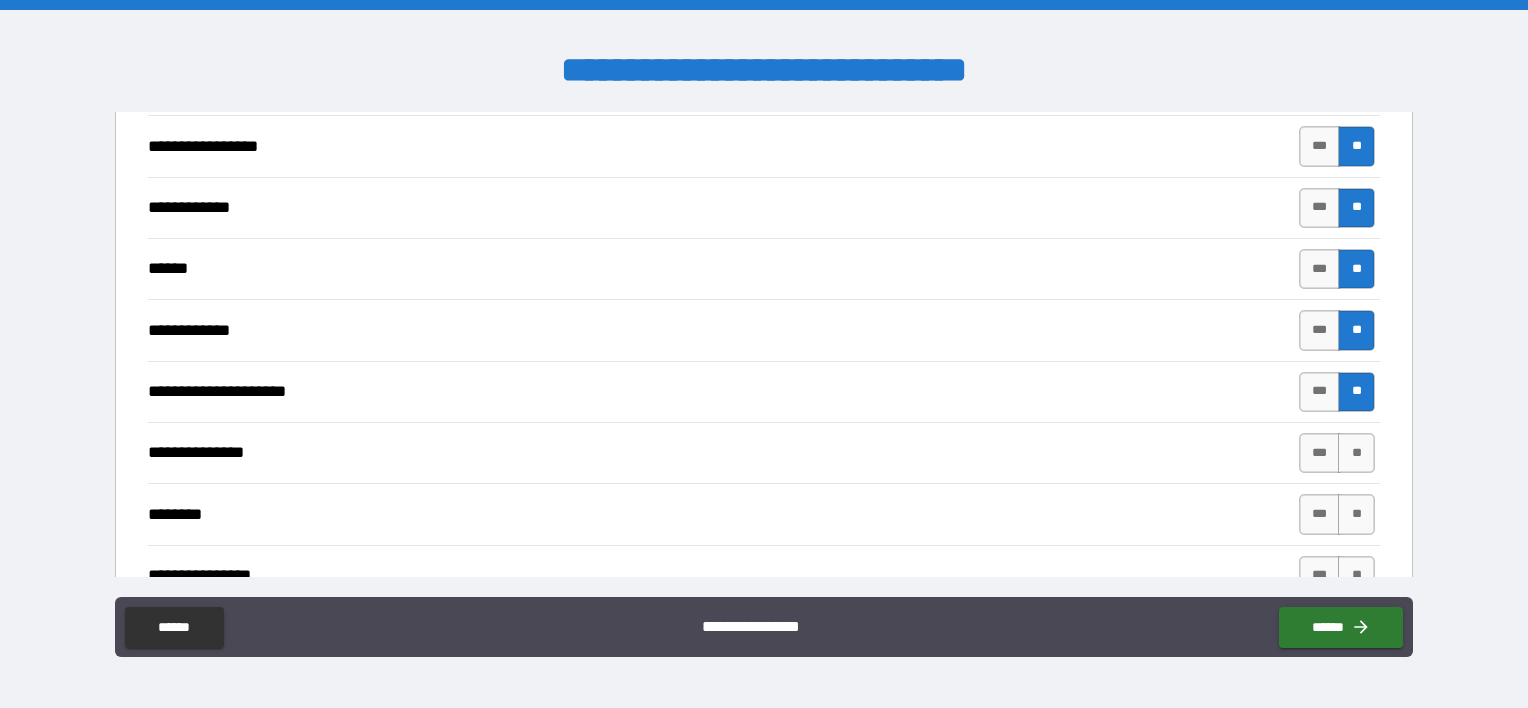 scroll, scrollTop: 2026, scrollLeft: 0, axis: vertical 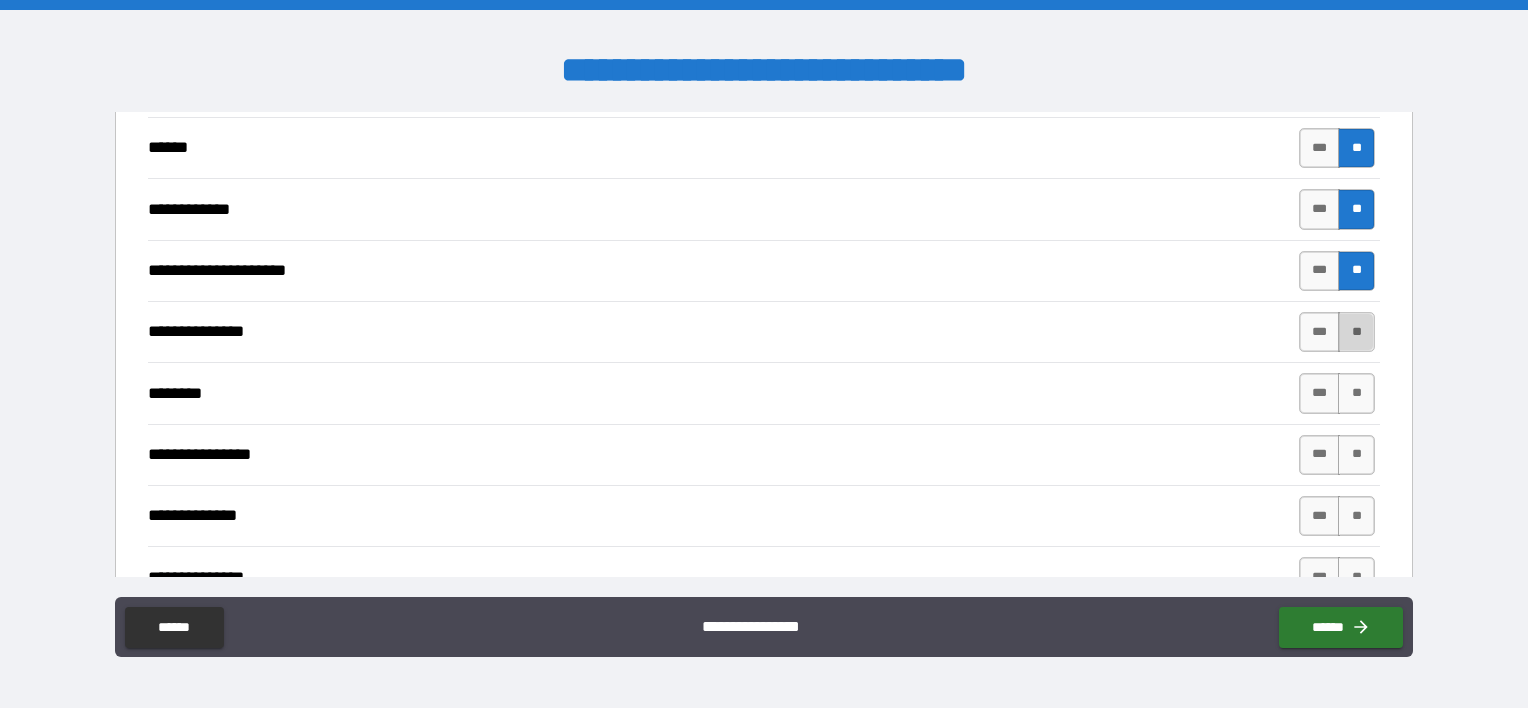 click on "**" at bounding box center [1356, 332] 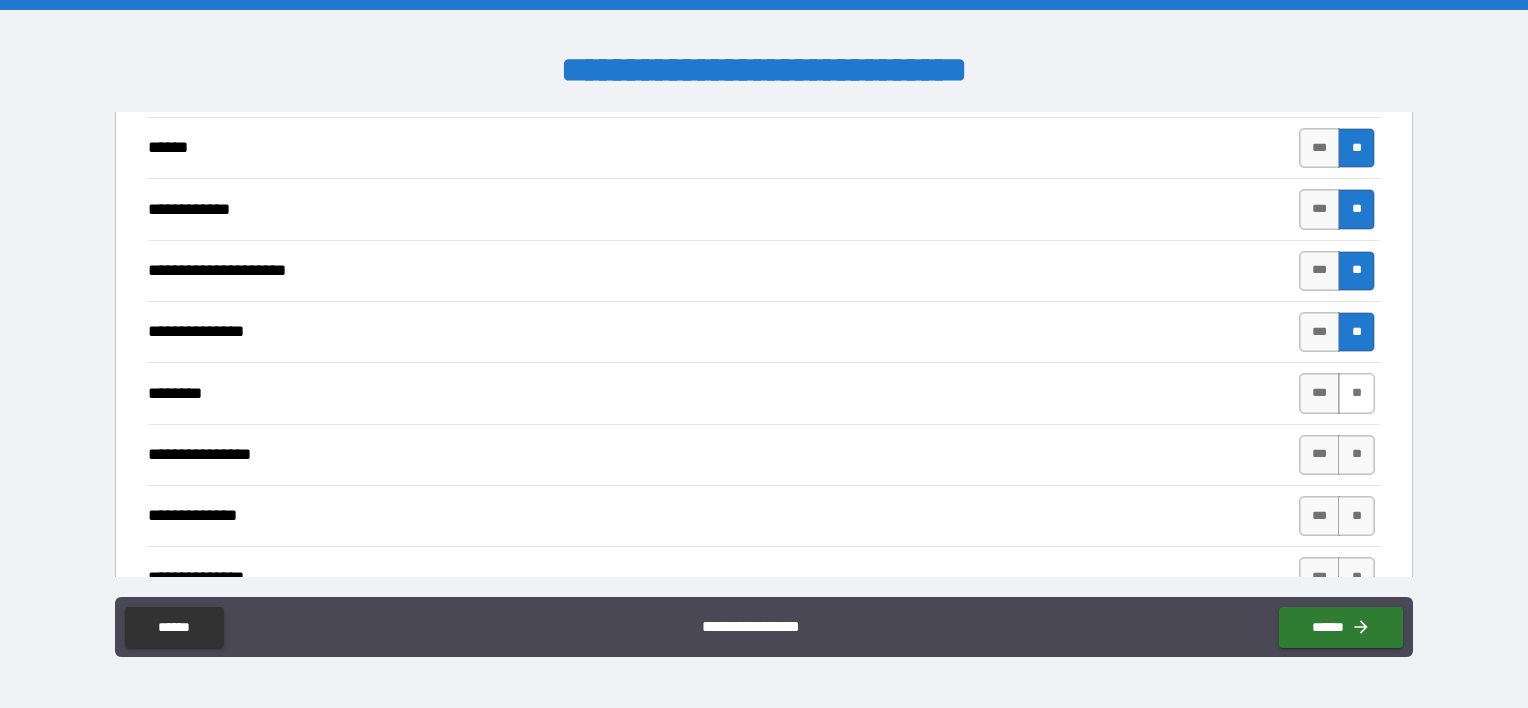 click on "**" at bounding box center (1356, 393) 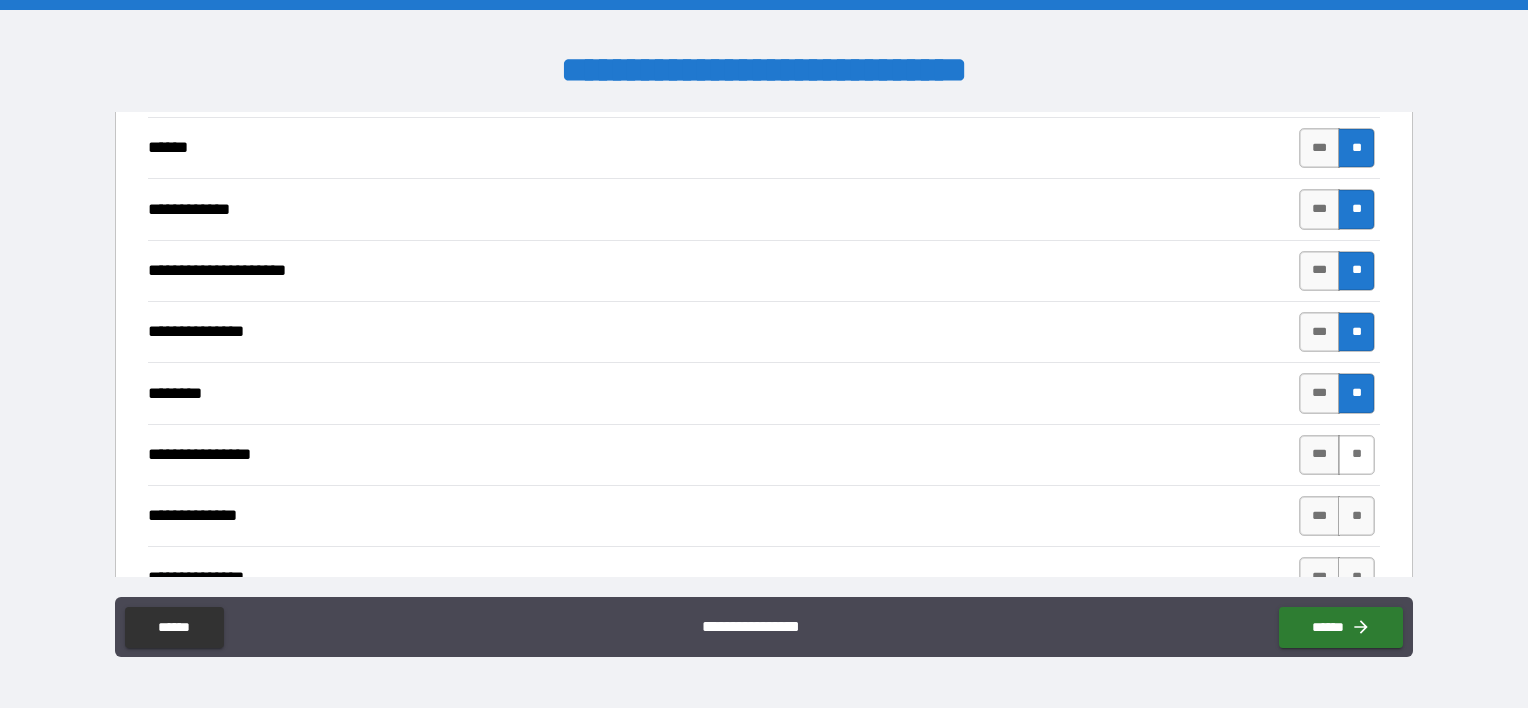 click on "**" at bounding box center [1356, 455] 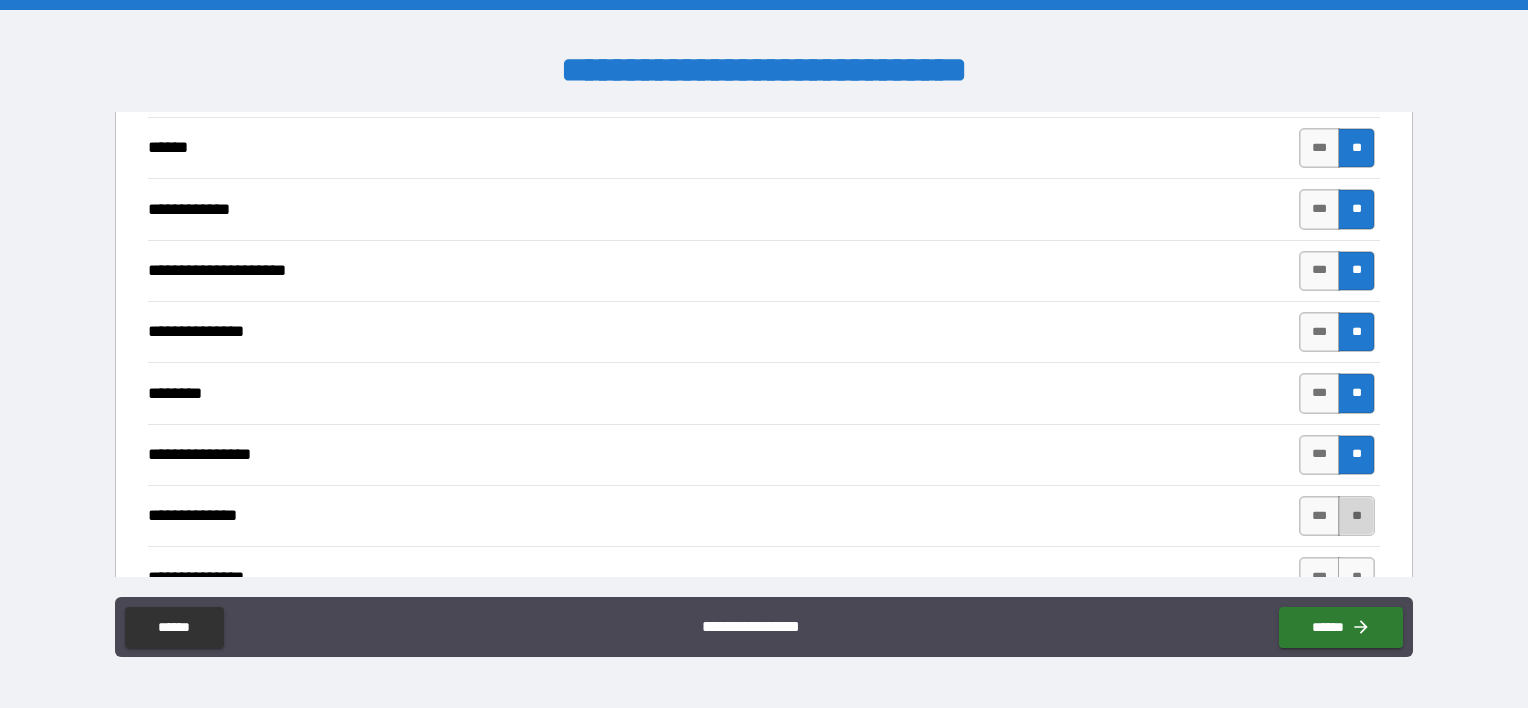 click on "**" at bounding box center [1356, 516] 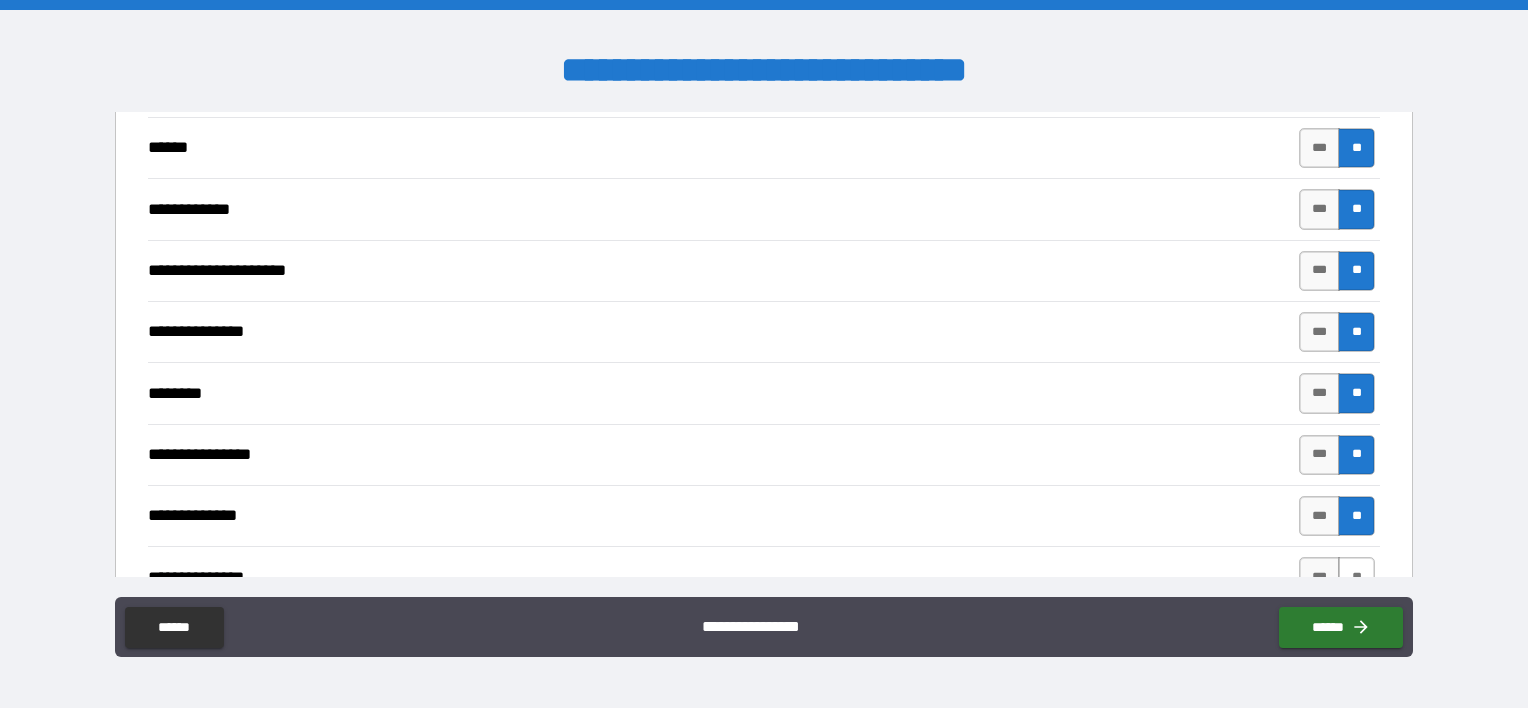 click on "**" at bounding box center (1356, 577) 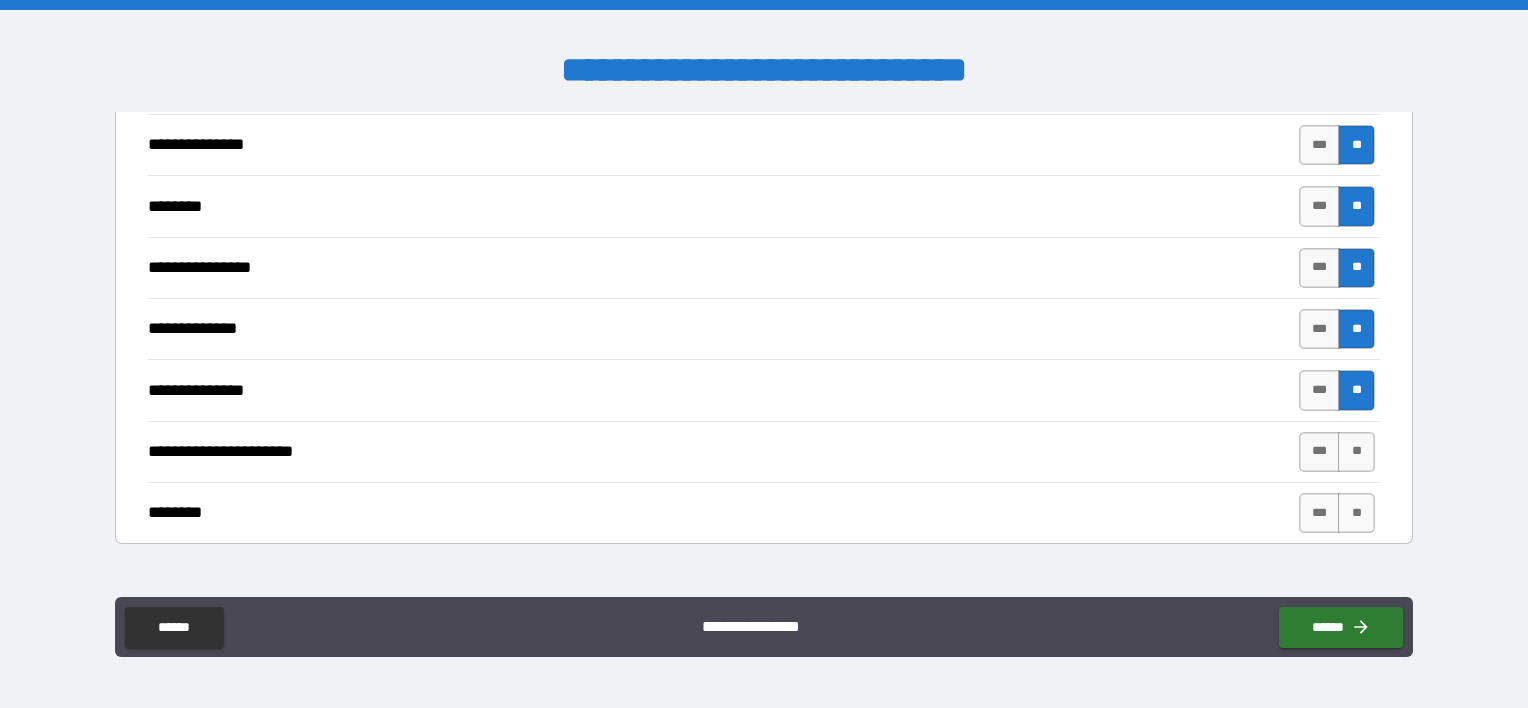 scroll, scrollTop: 2280, scrollLeft: 0, axis: vertical 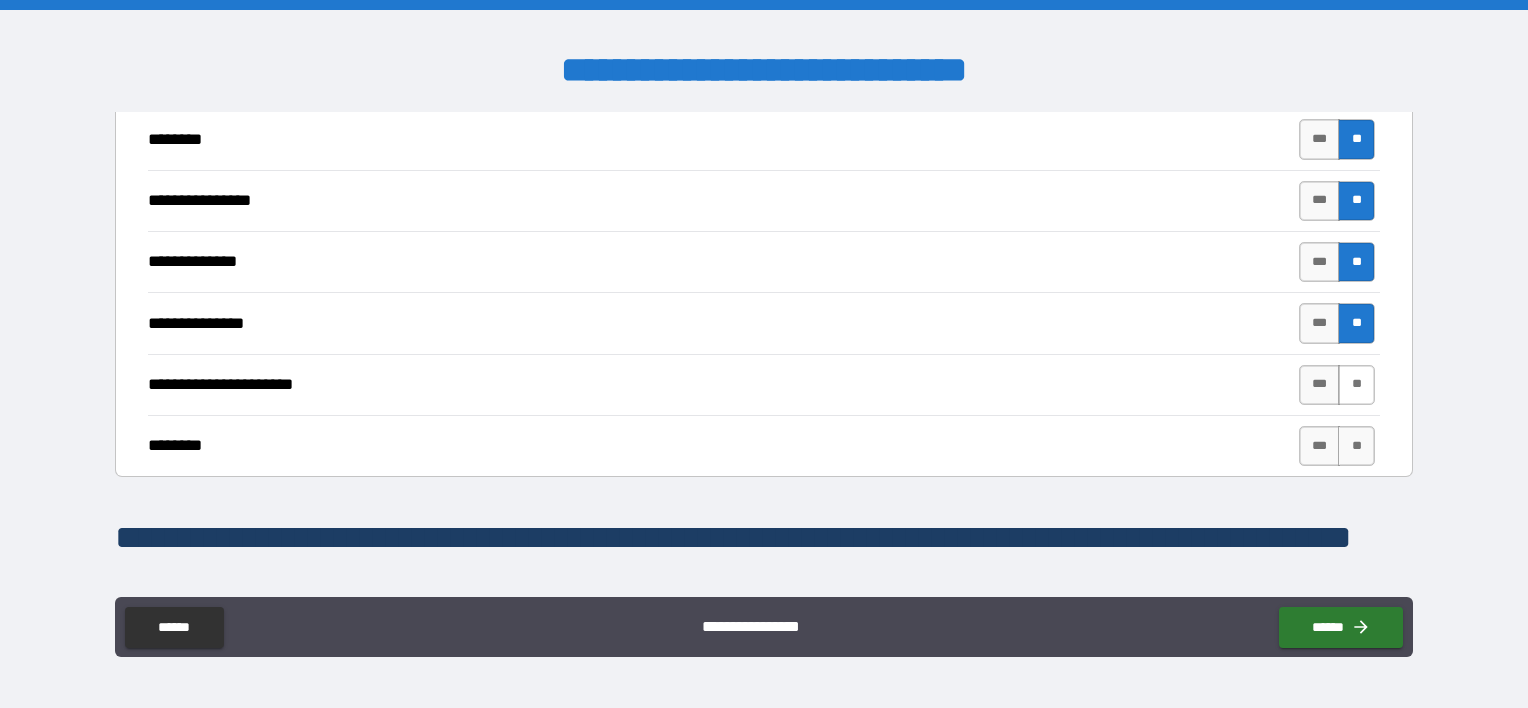 click on "**" at bounding box center [1356, 385] 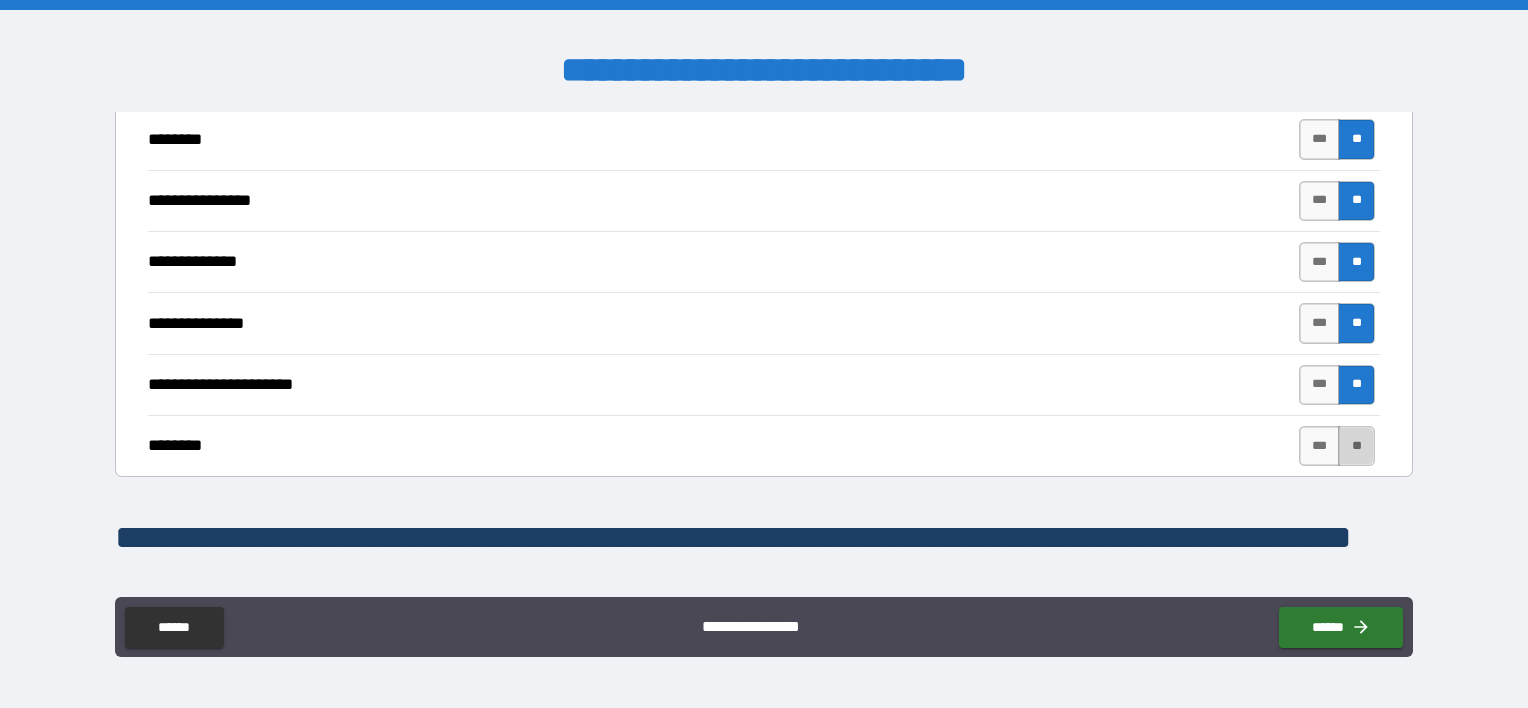 click on "**" at bounding box center [1356, 446] 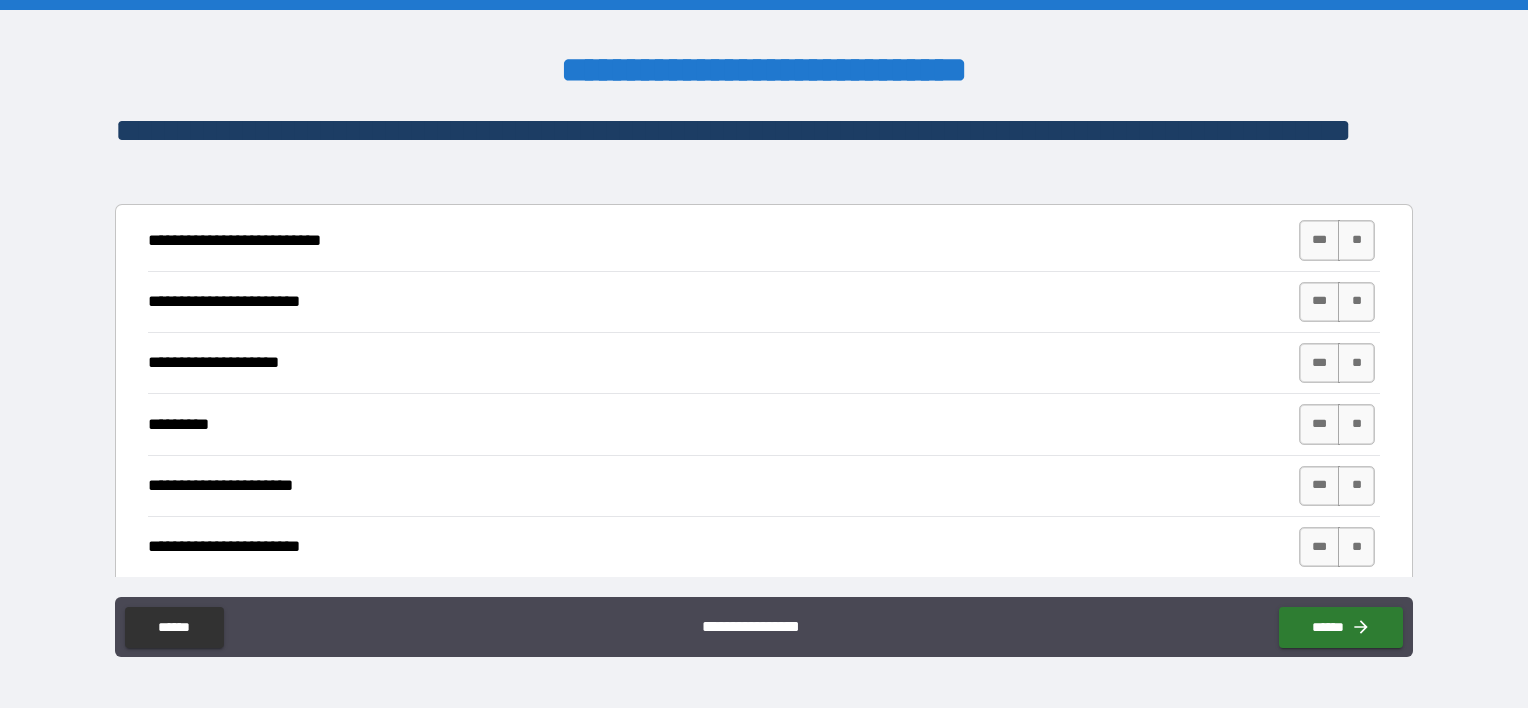 scroll, scrollTop: 2698, scrollLeft: 0, axis: vertical 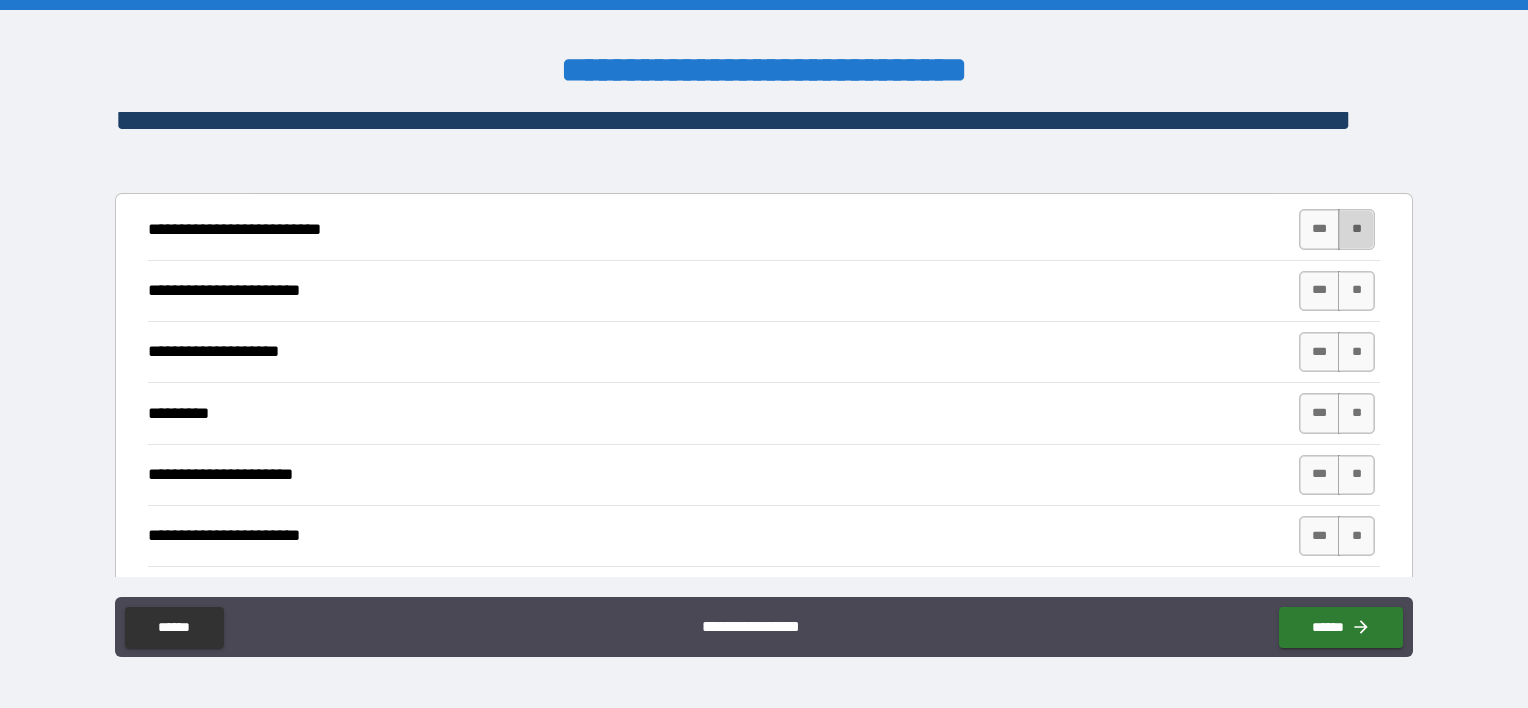 click on "**" at bounding box center (1356, 229) 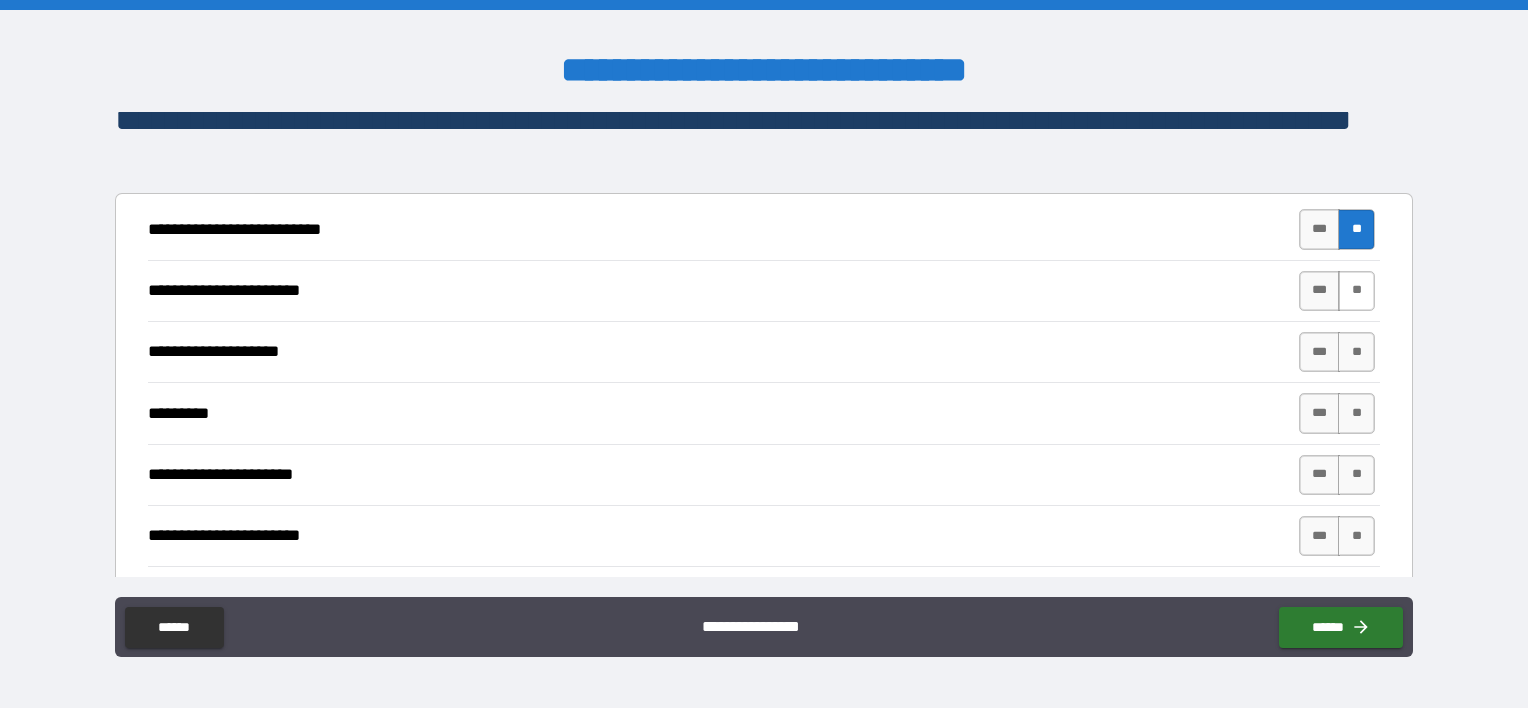click on "**" at bounding box center [1356, 291] 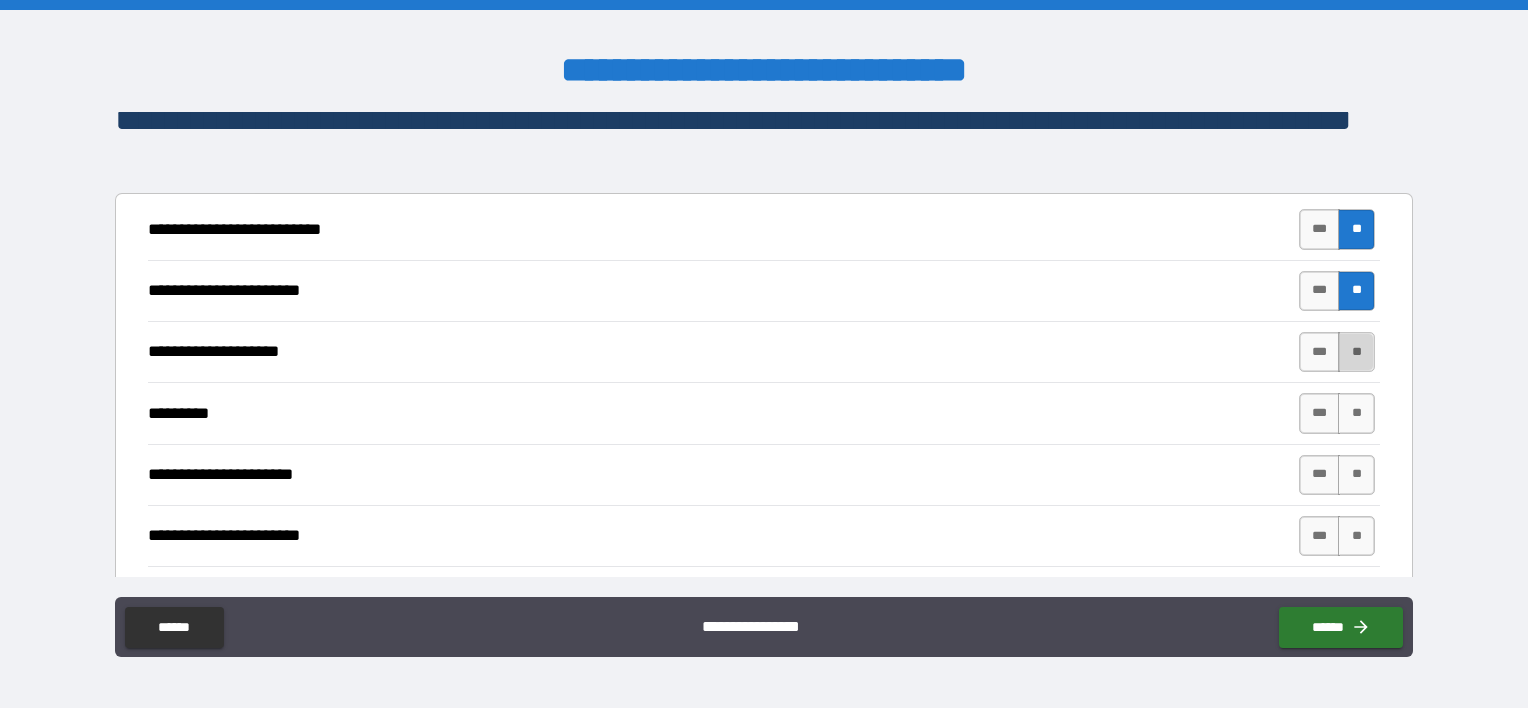 click on "**" at bounding box center (1356, 352) 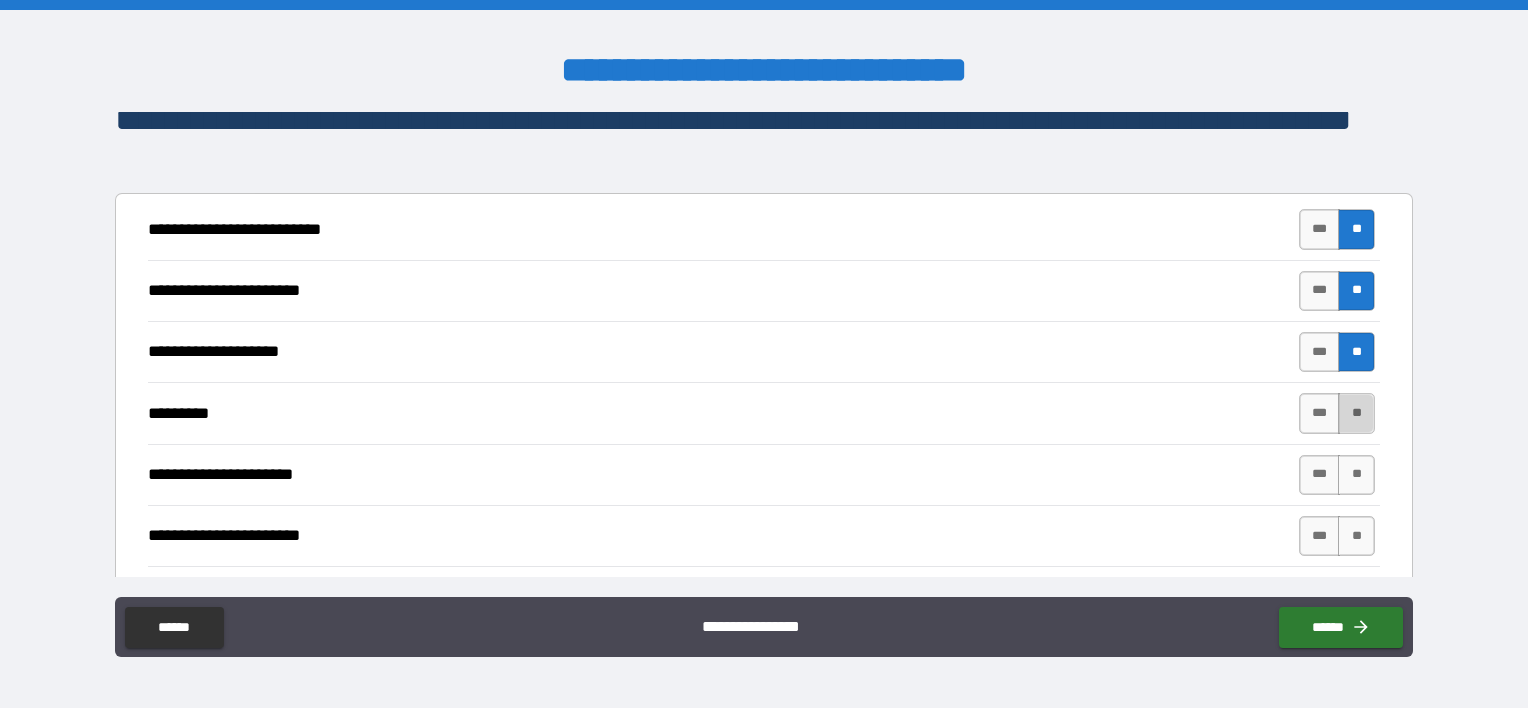 click on "**" at bounding box center [1356, 413] 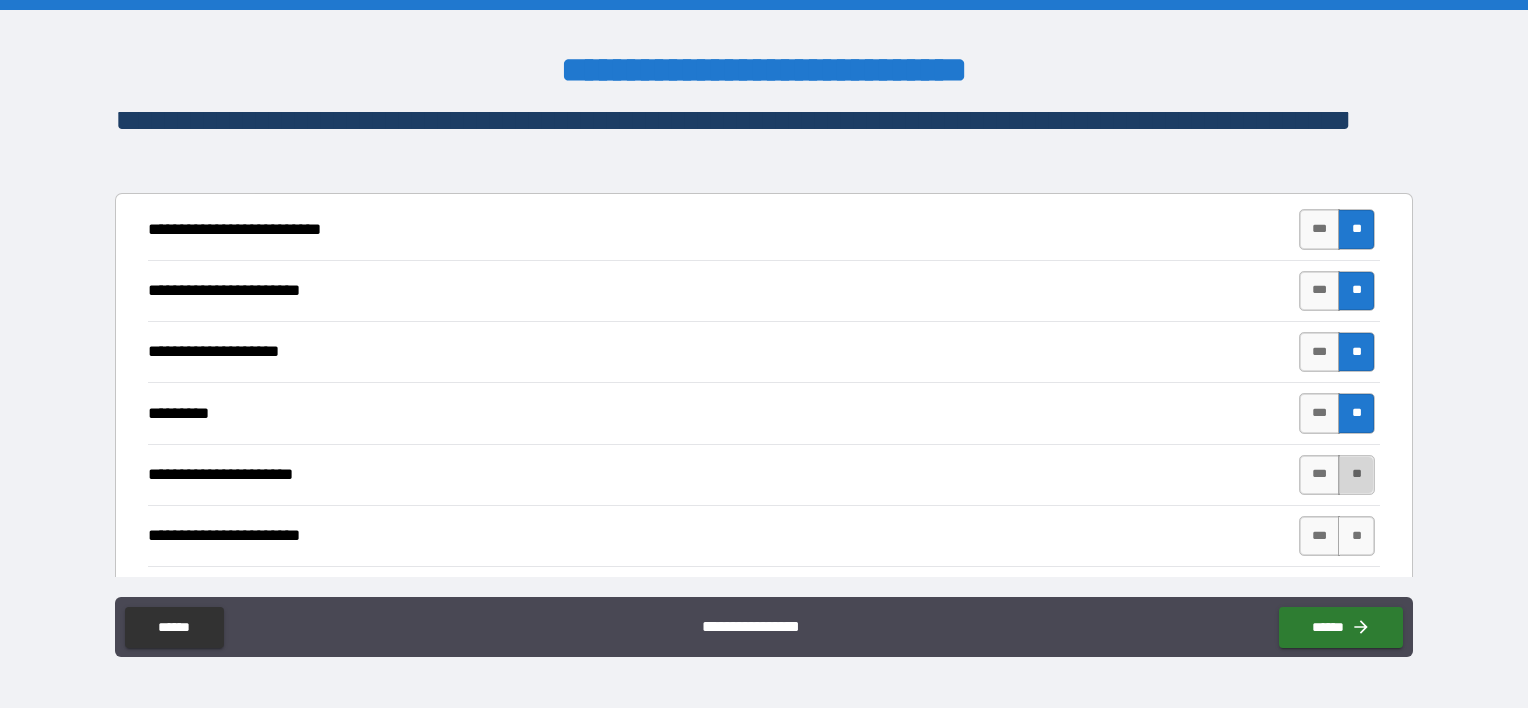 click on "**" at bounding box center [1356, 475] 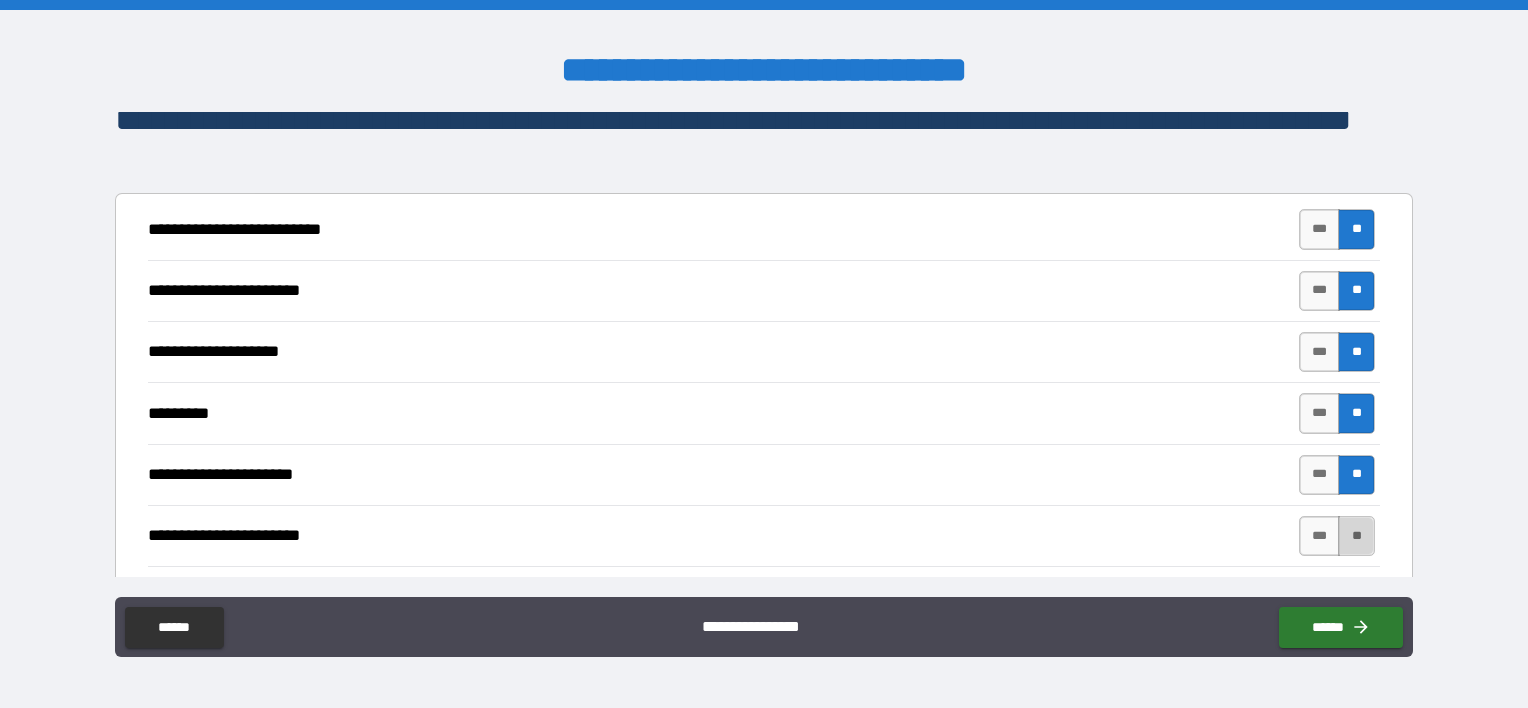 click on "**" at bounding box center [1356, 536] 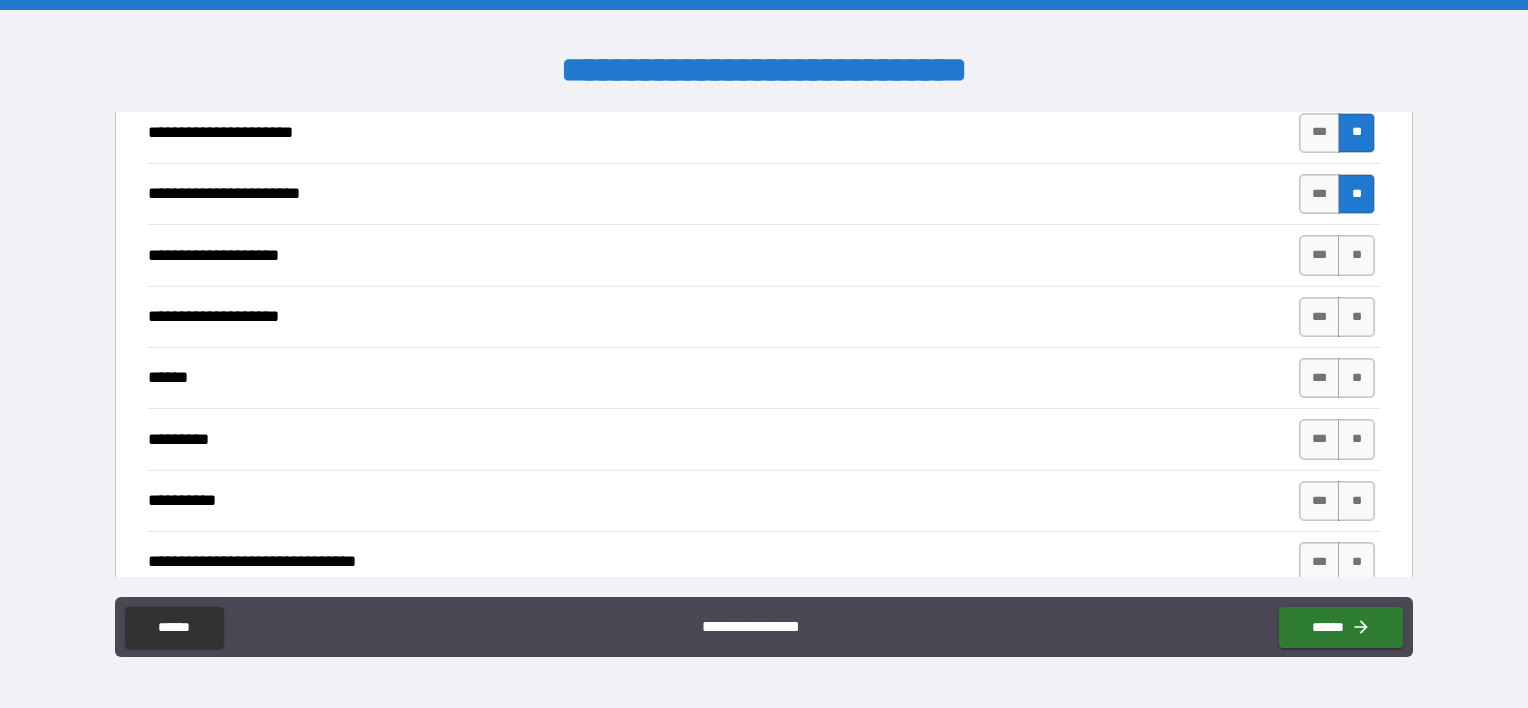 scroll, scrollTop: 3072, scrollLeft: 0, axis: vertical 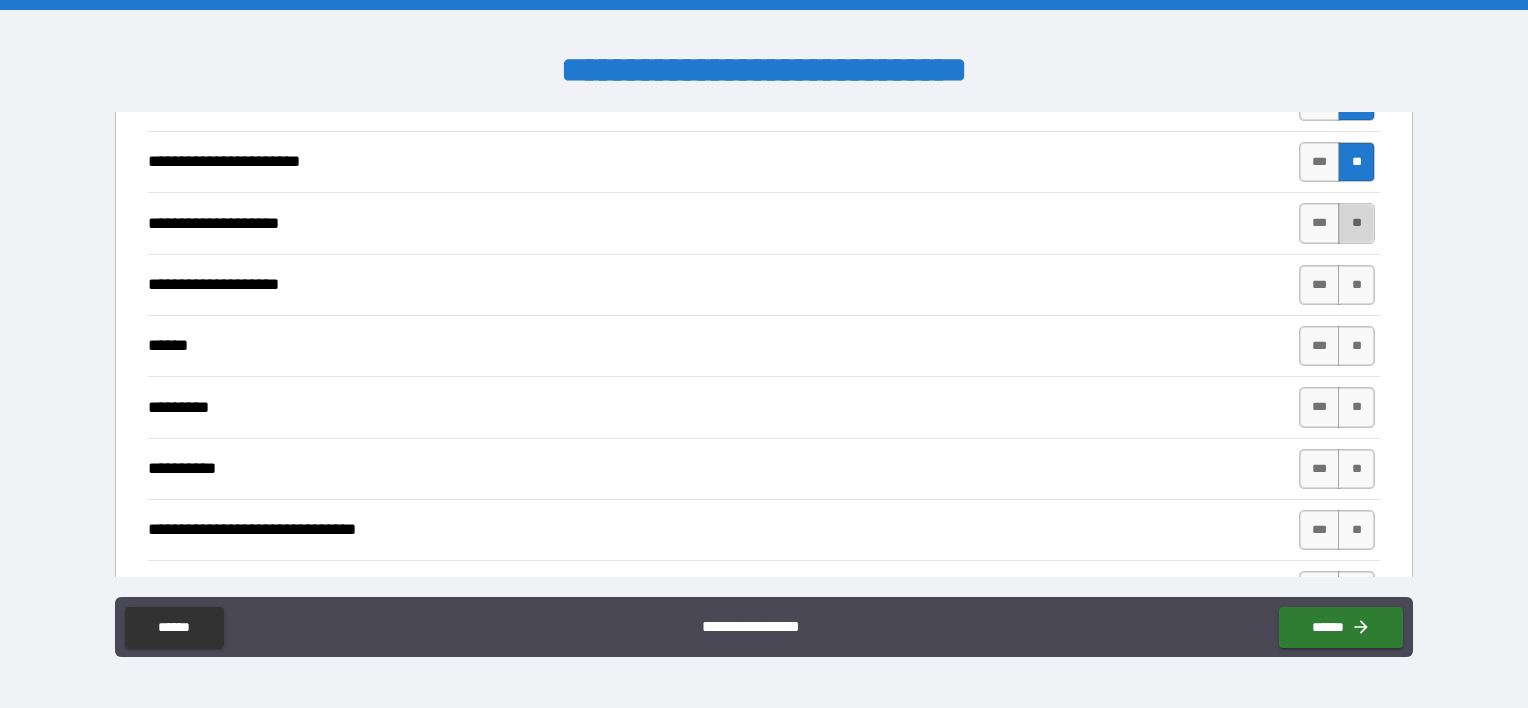 click on "**" at bounding box center [1356, 223] 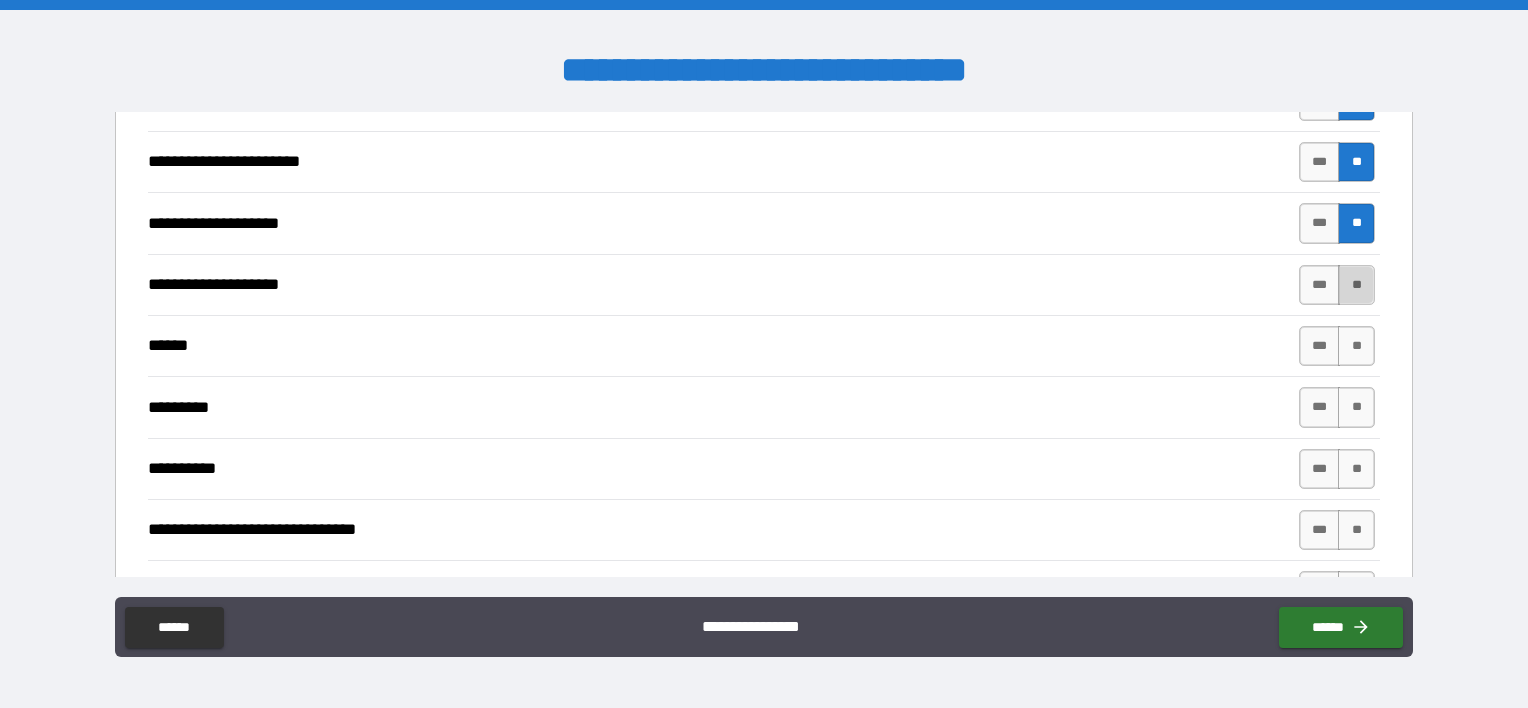 click on "**" at bounding box center [1356, 285] 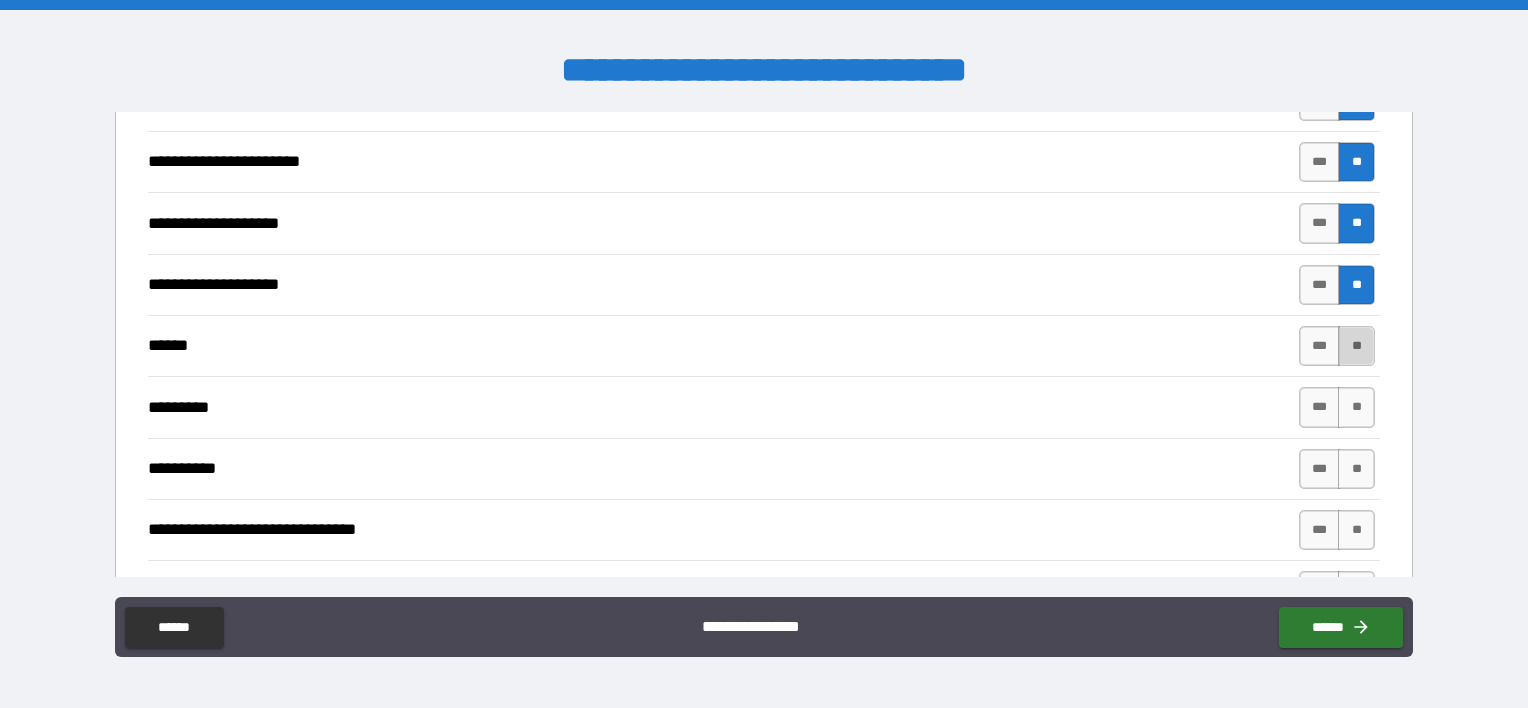 click on "**" at bounding box center (1356, 346) 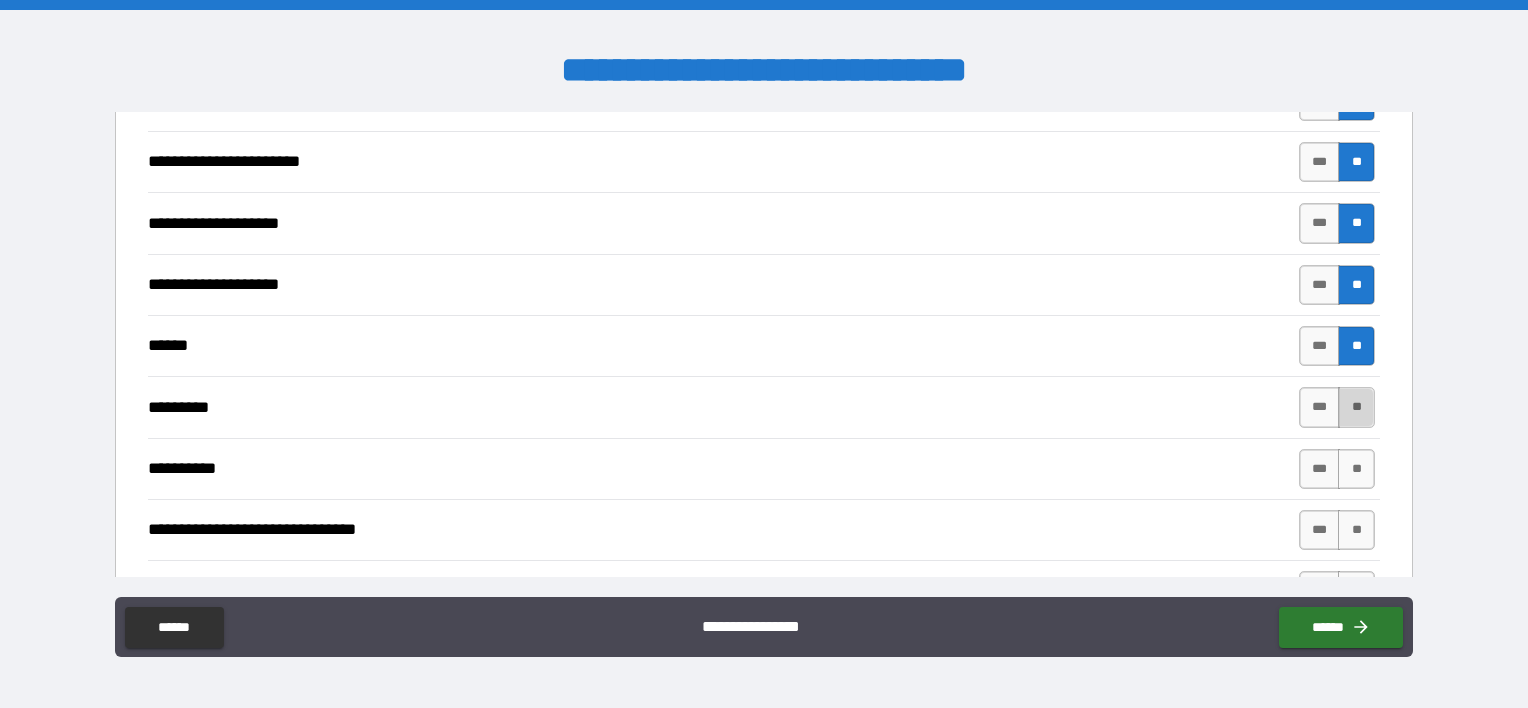 click on "**" at bounding box center (1356, 407) 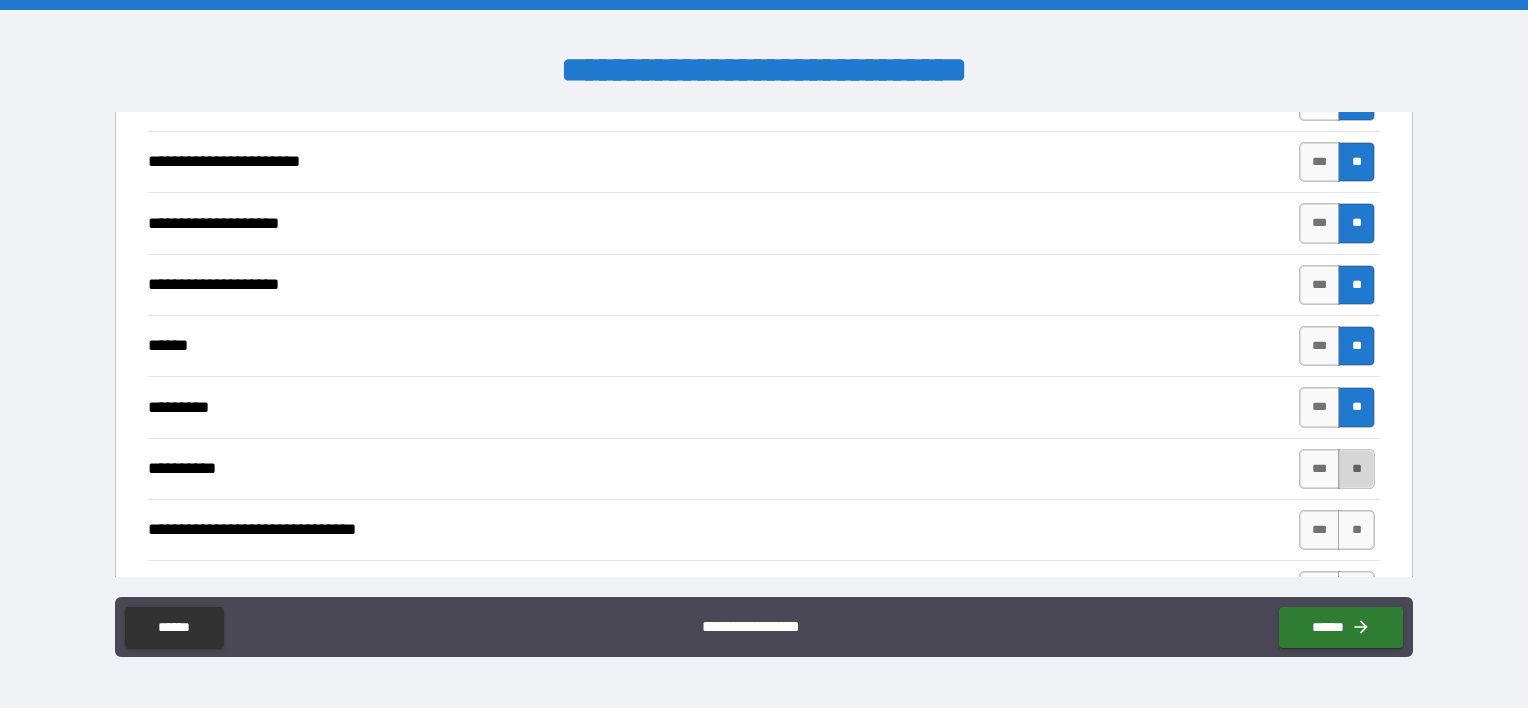 click on "**" at bounding box center [1356, 469] 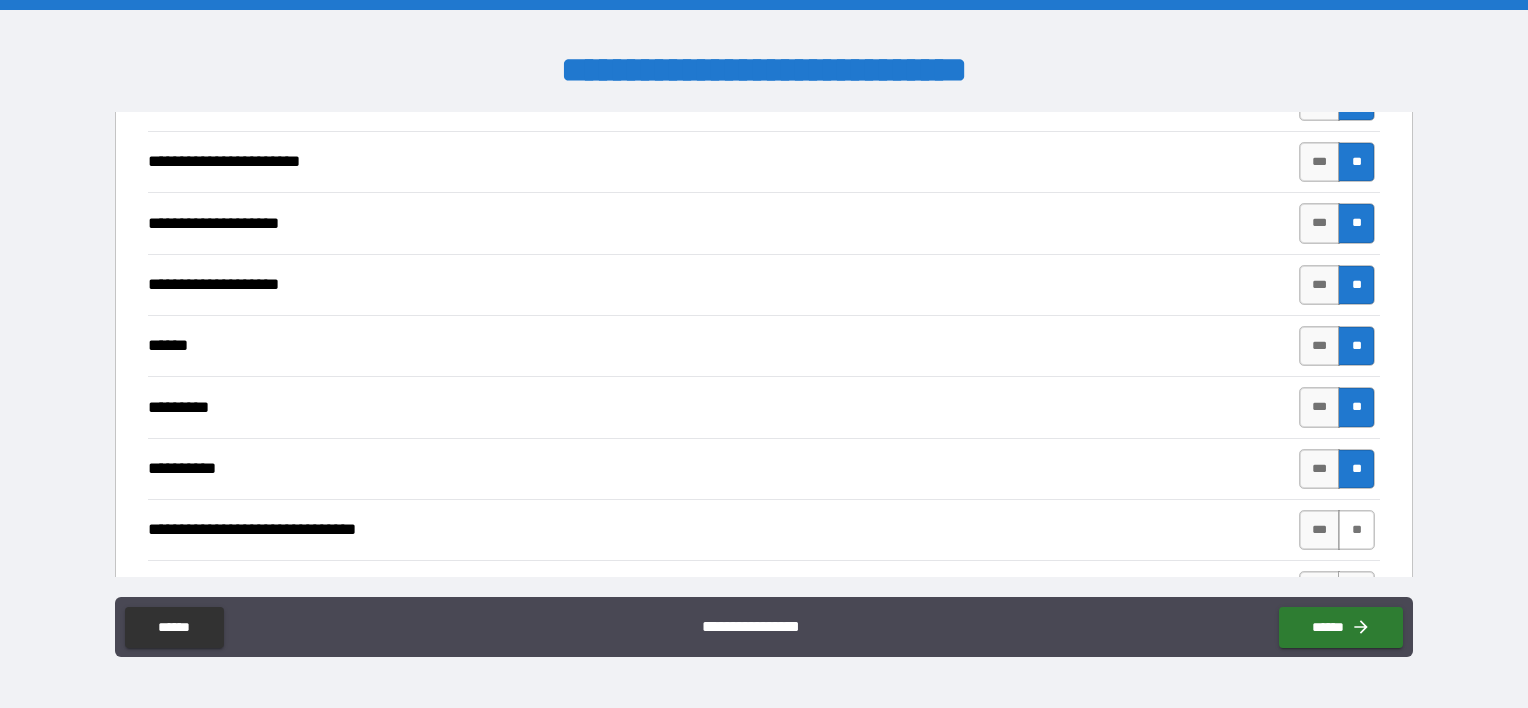 click on "**" at bounding box center (1356, 530) 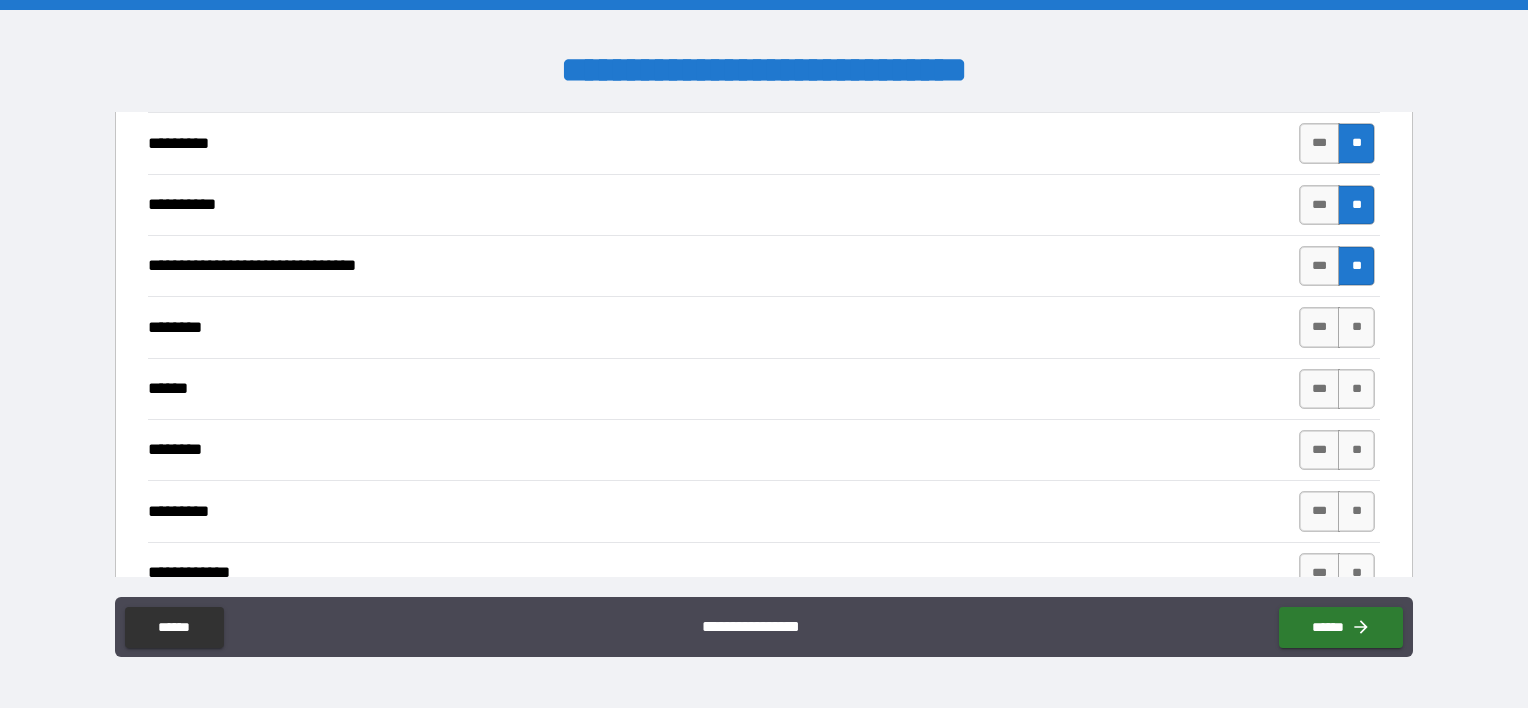 scroll, scrollTop: 3348, scrollLeft: 0, axis: vertical 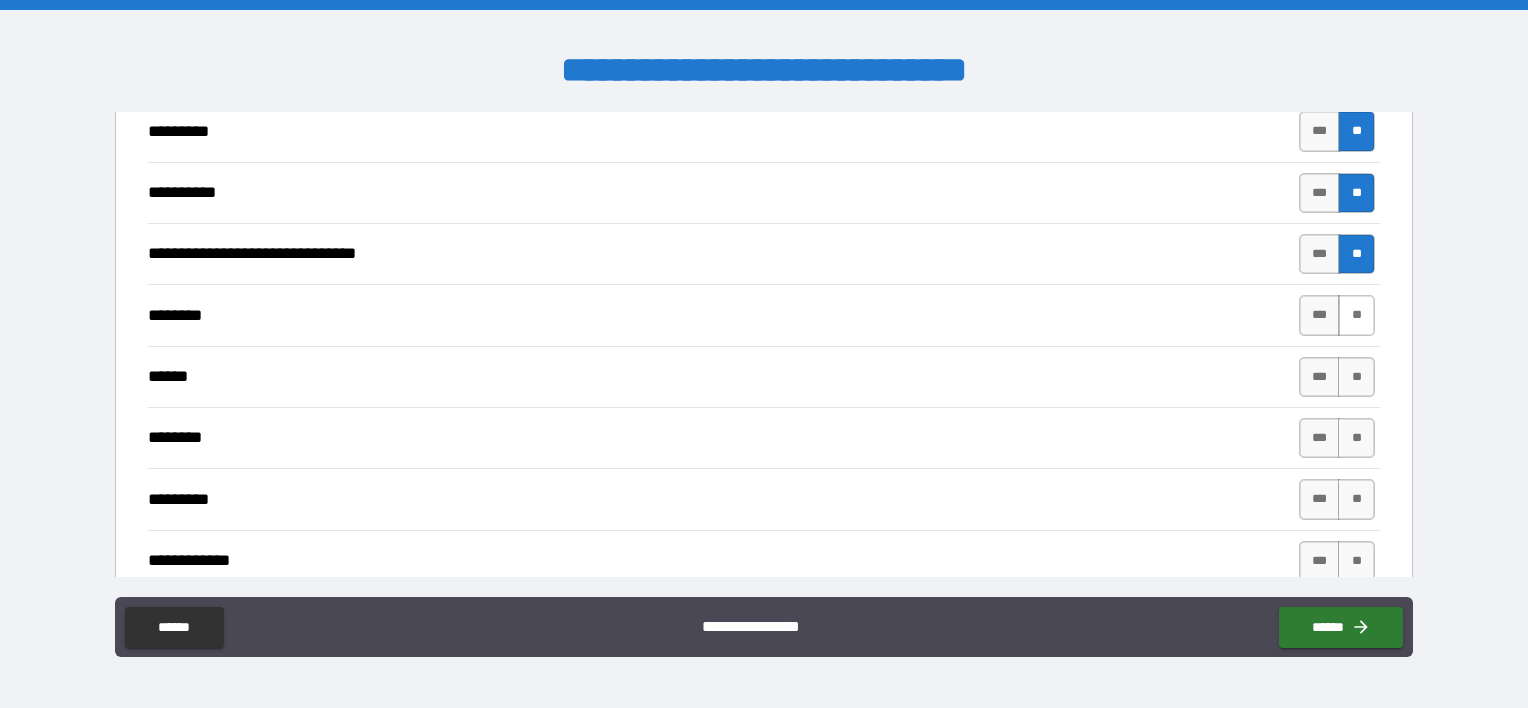 click on "**" at bounding box center (1356, 315) 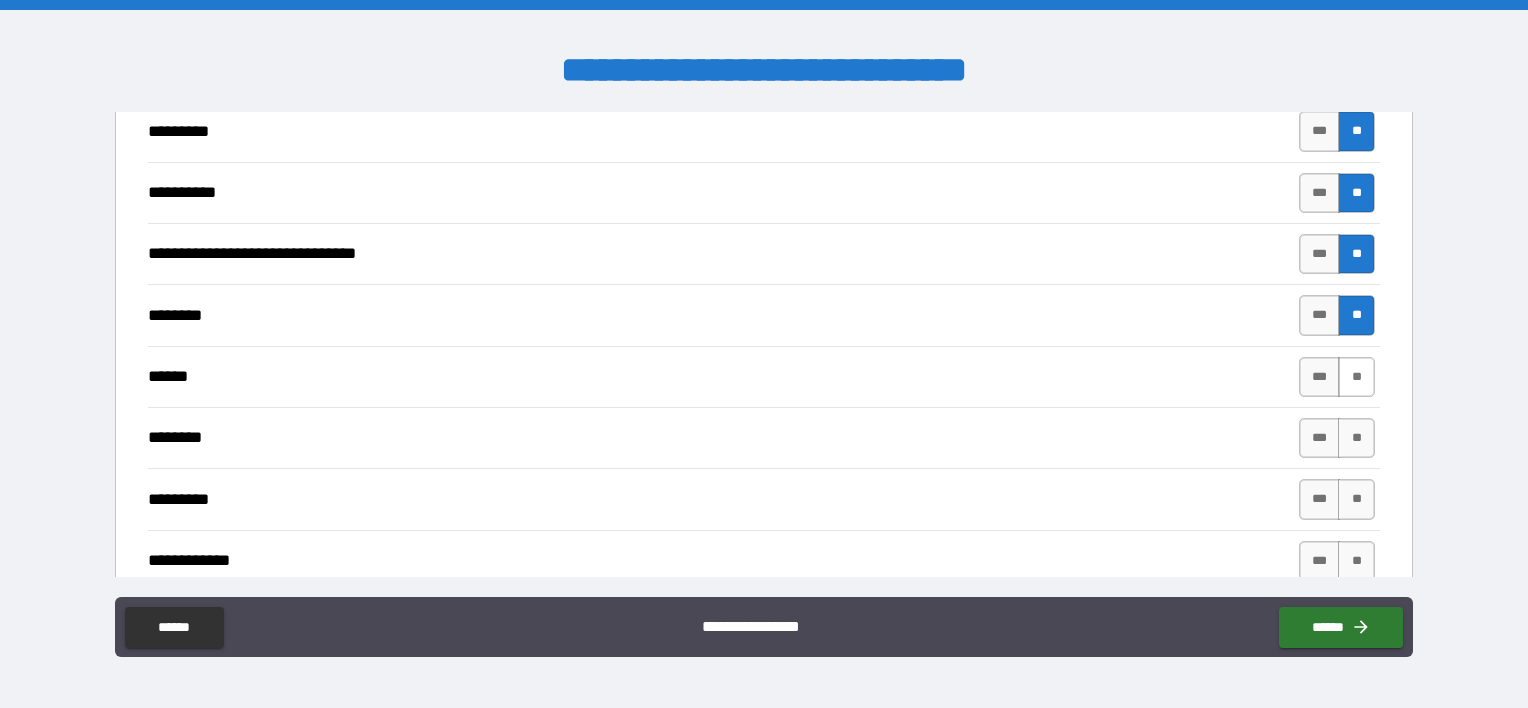 click on "**" at bounding box center (1356, 377) 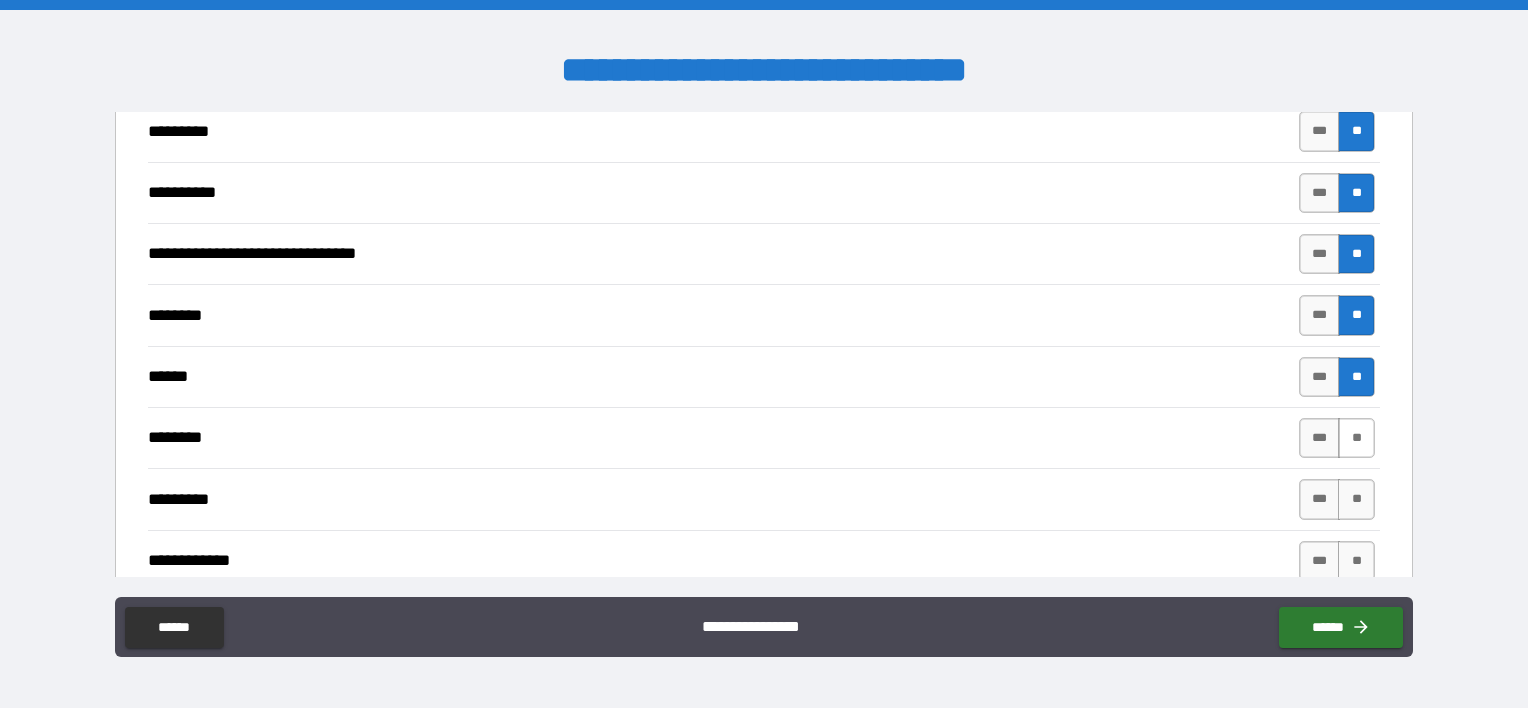 click on "**" at bounding box center [1356, 438] 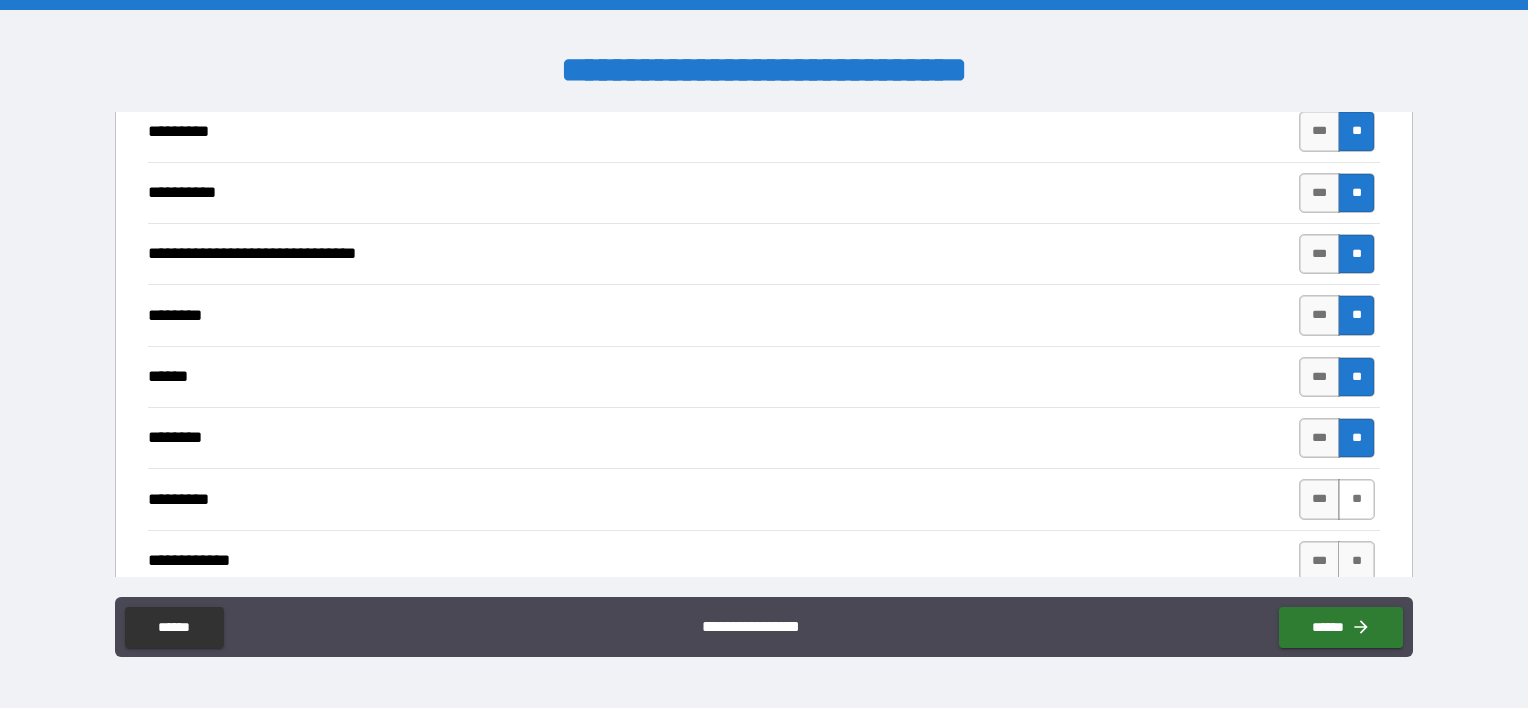 click on "**" at bounding box center (1356, 499) 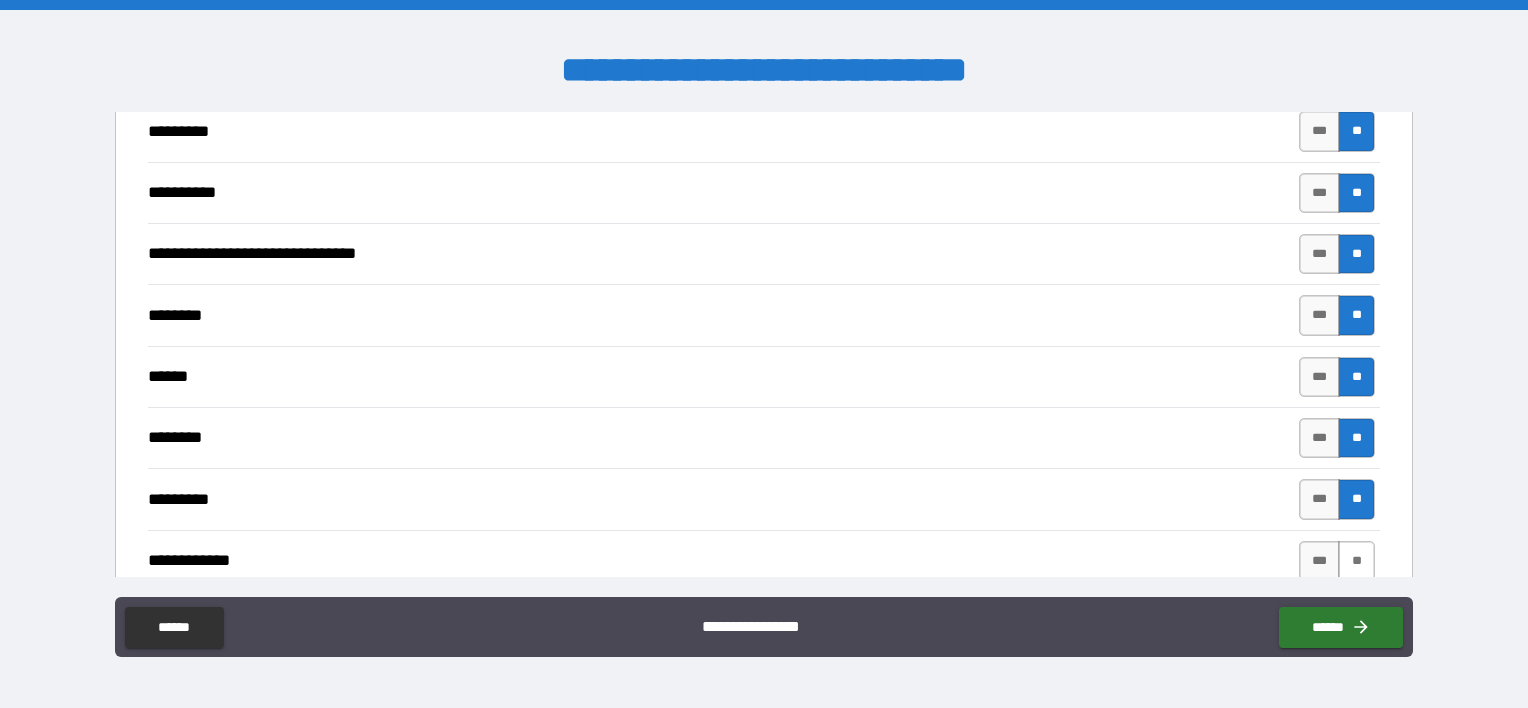 click on "**" at bounding box center (1356, 561) 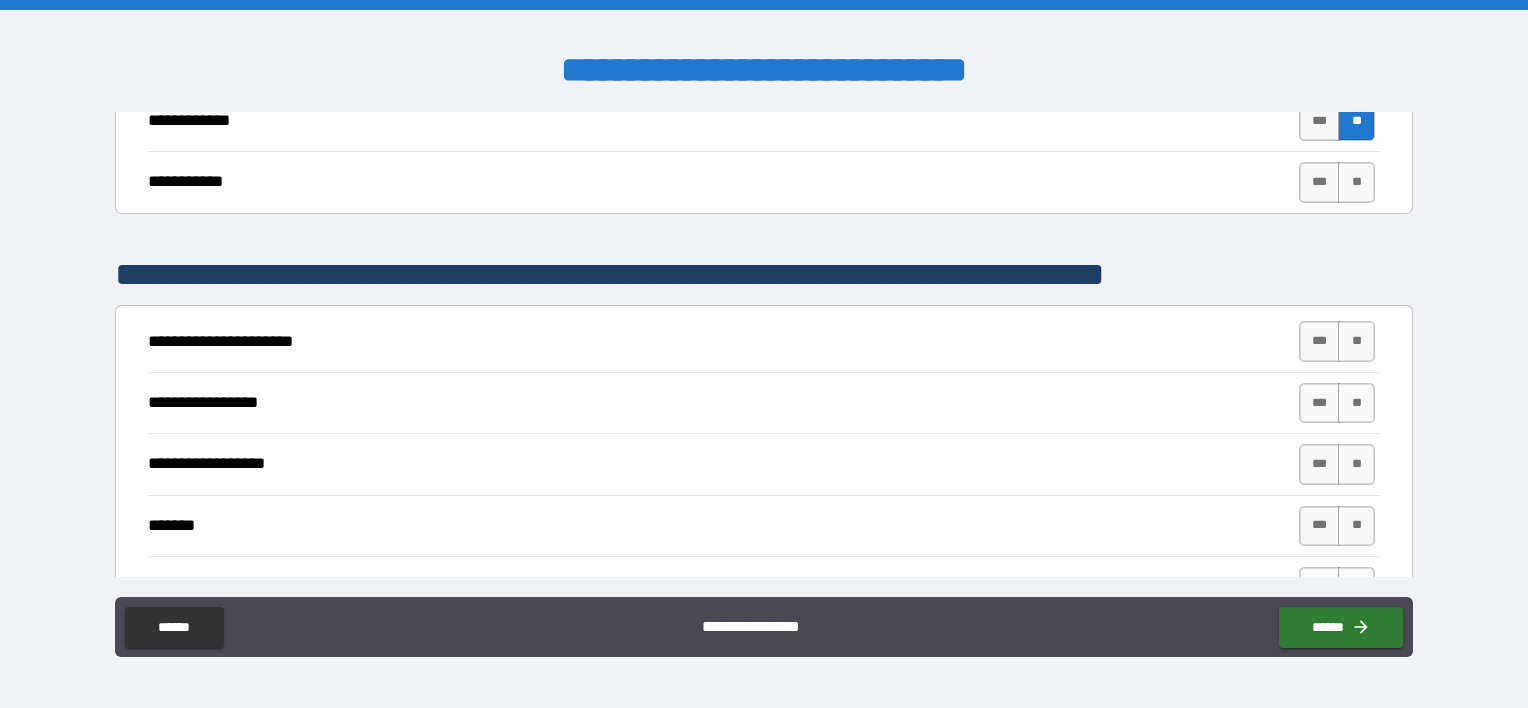 scroll, scrollTop: 3777, scrollLeft: 0, axis: vertical 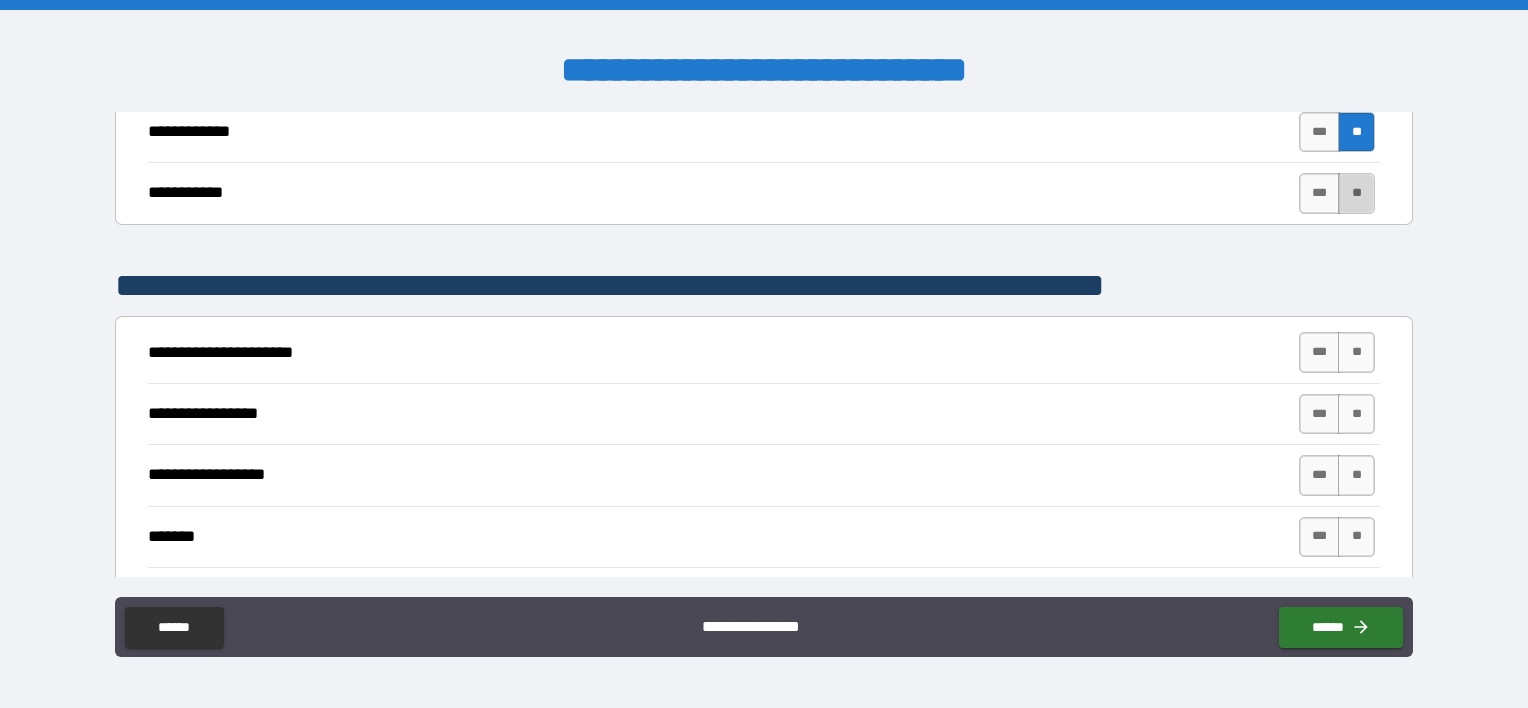 click on "**" at bounding box center [1356, 193] 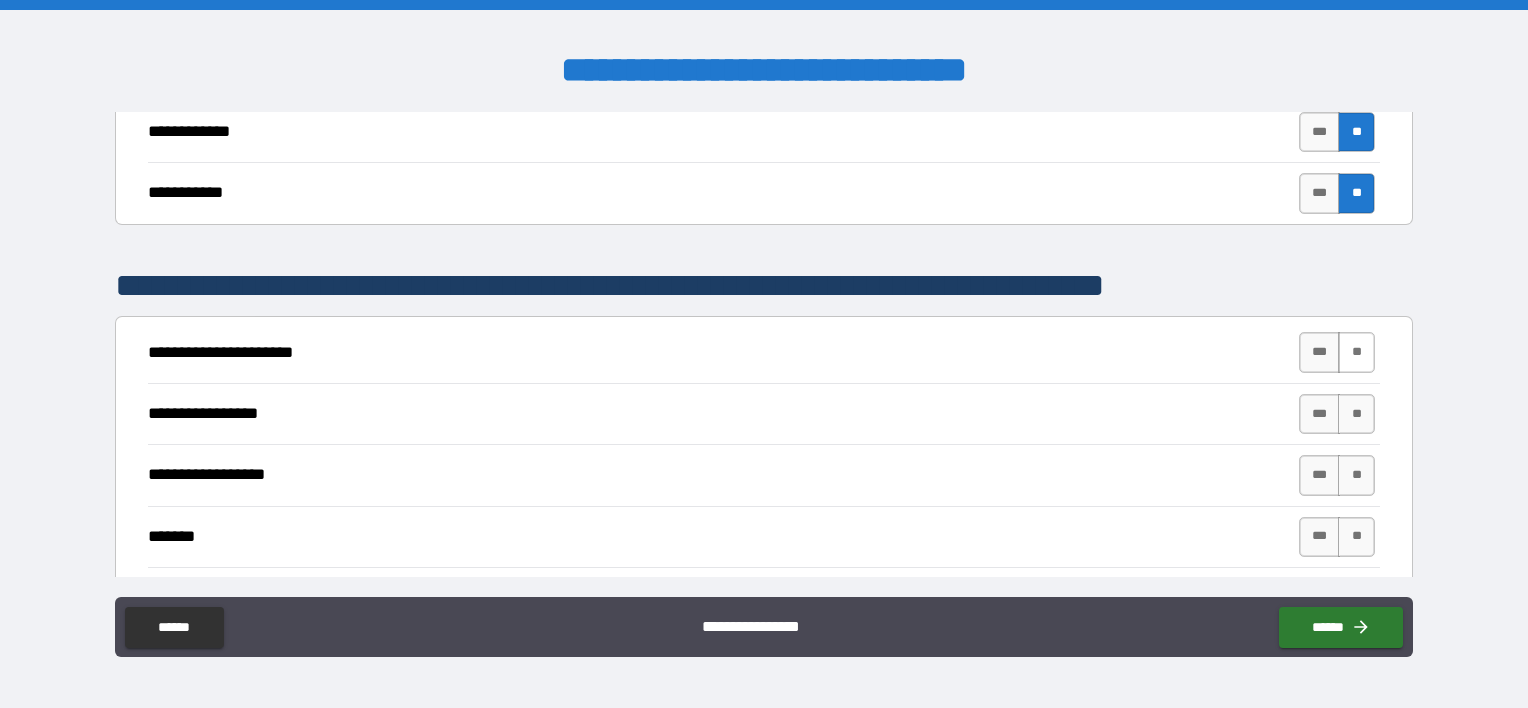 click on "**" at bounding box center [1356, 352] 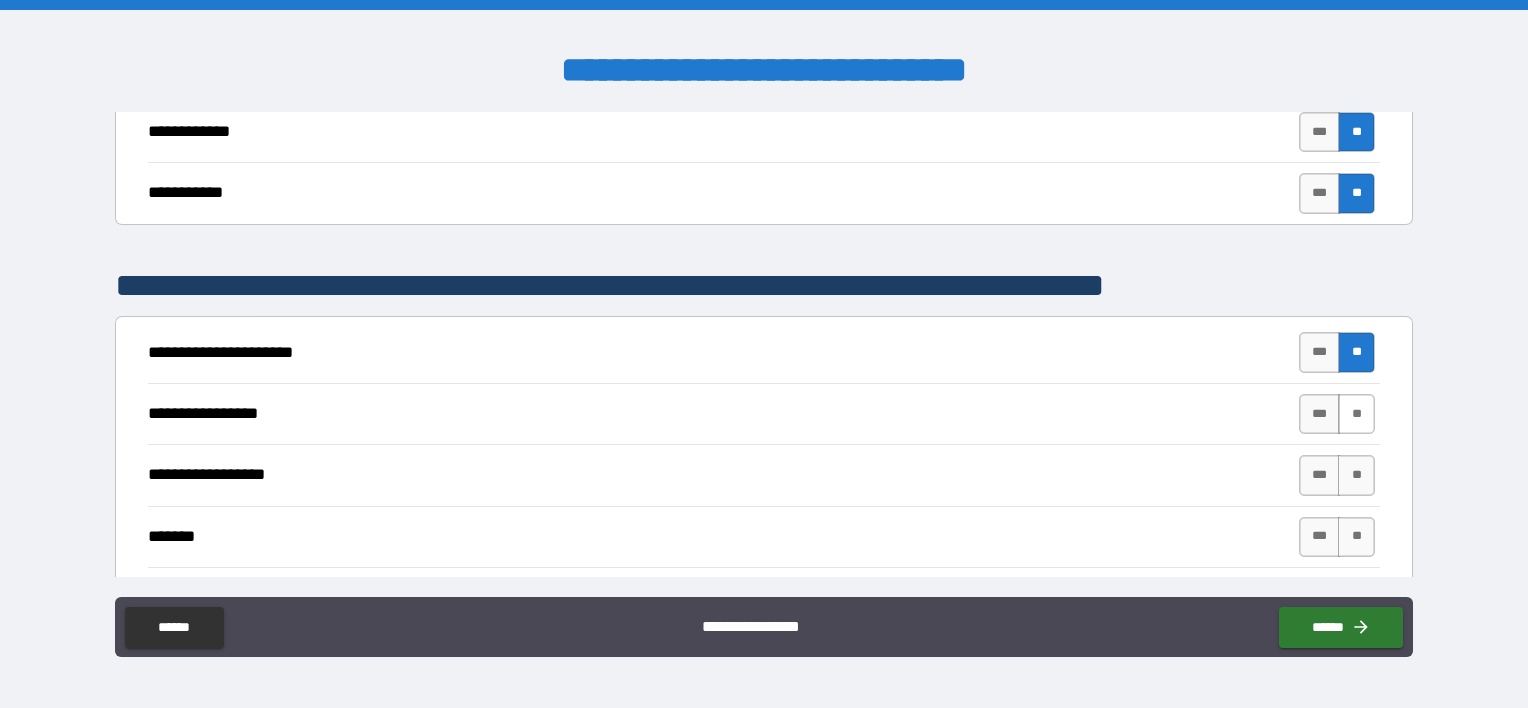 click on "**" at bounding box center [1356, 414] 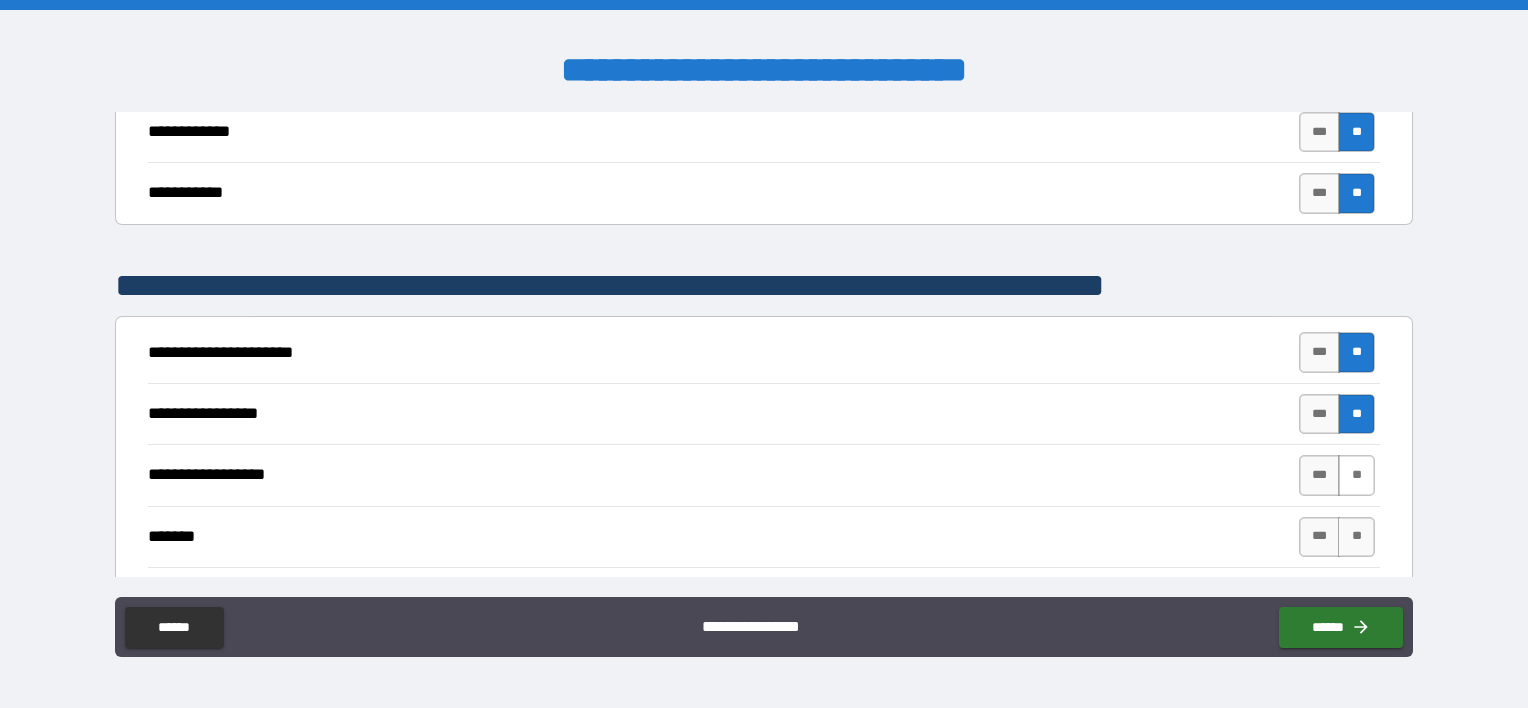click on "**" at bounding box center (1356, 475) 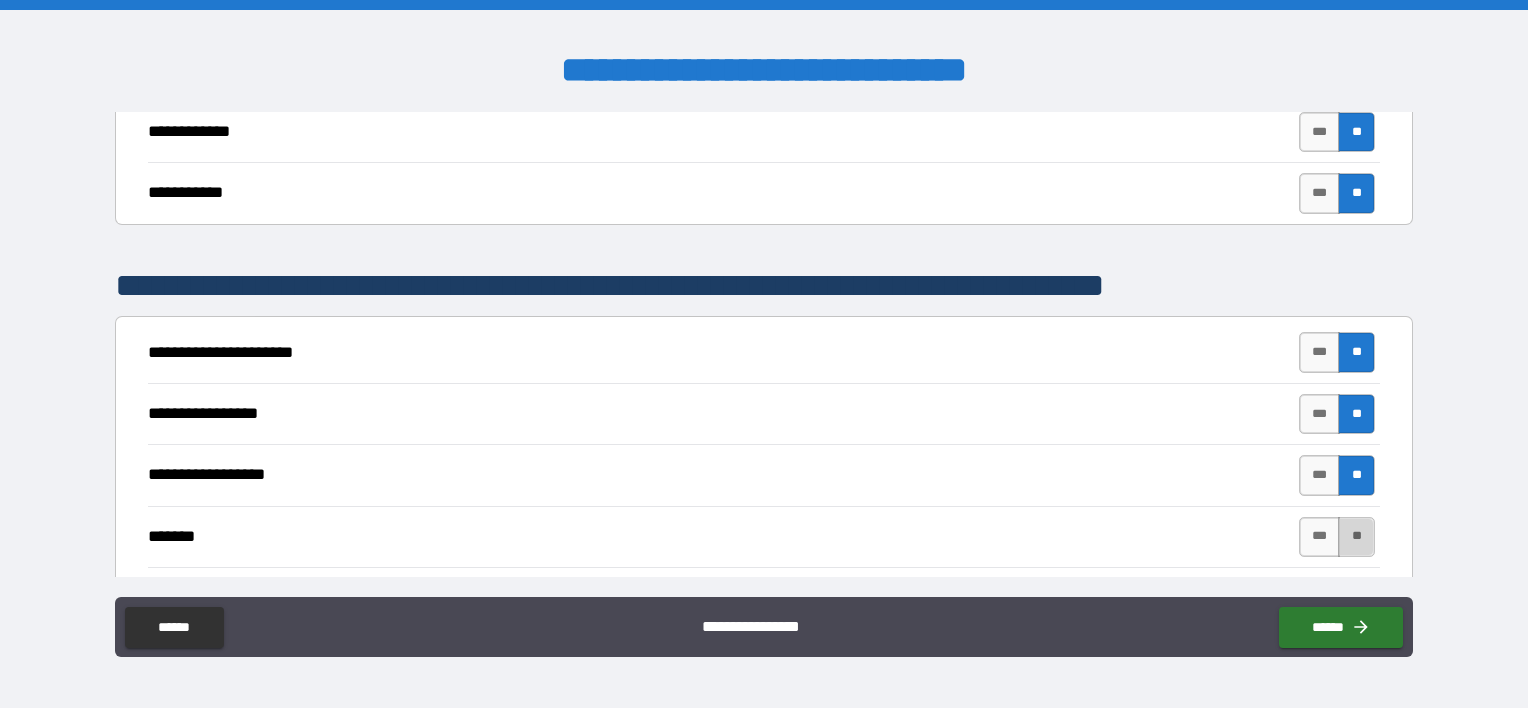 click on "**" at bounding box center [1356, 537] 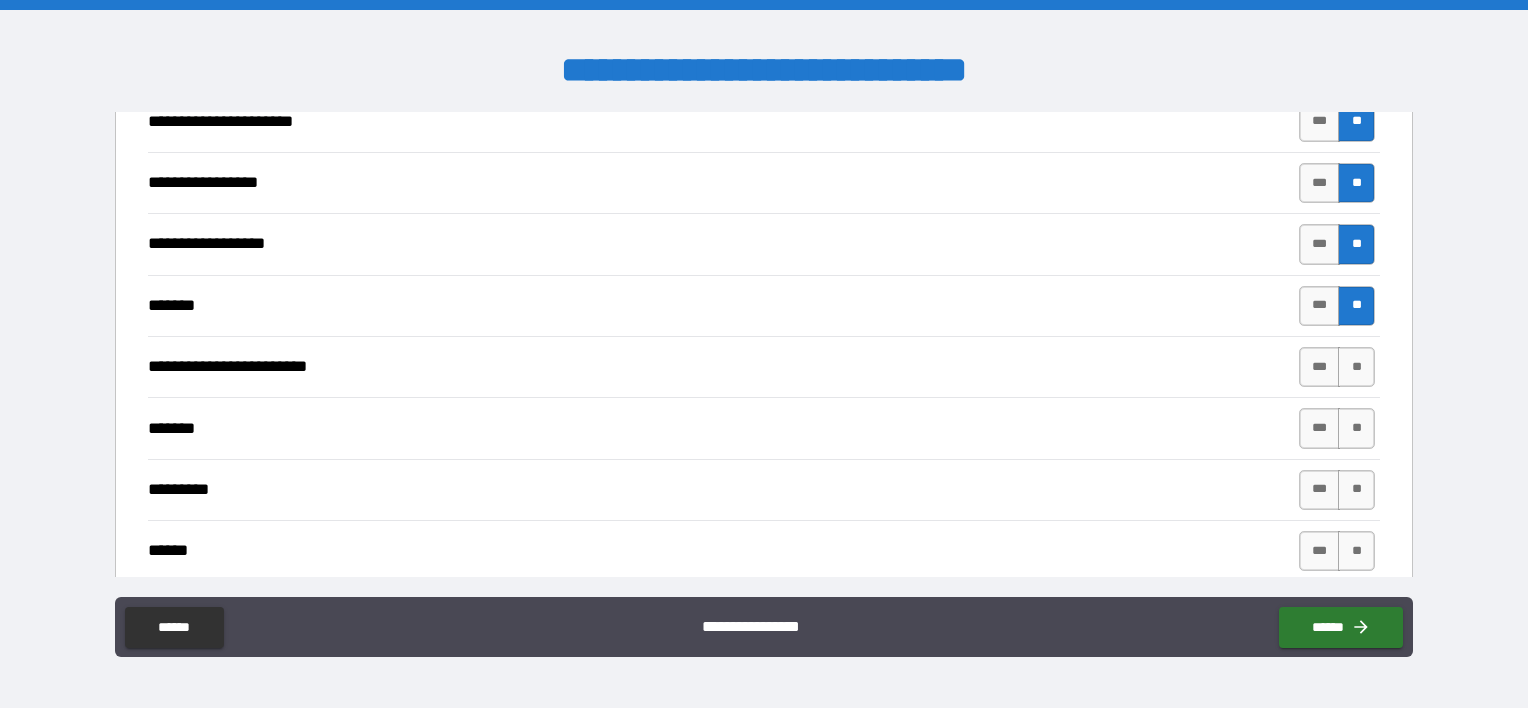 scroll, scrollTop: 4074, scrollLeft: 0, axis: vertical 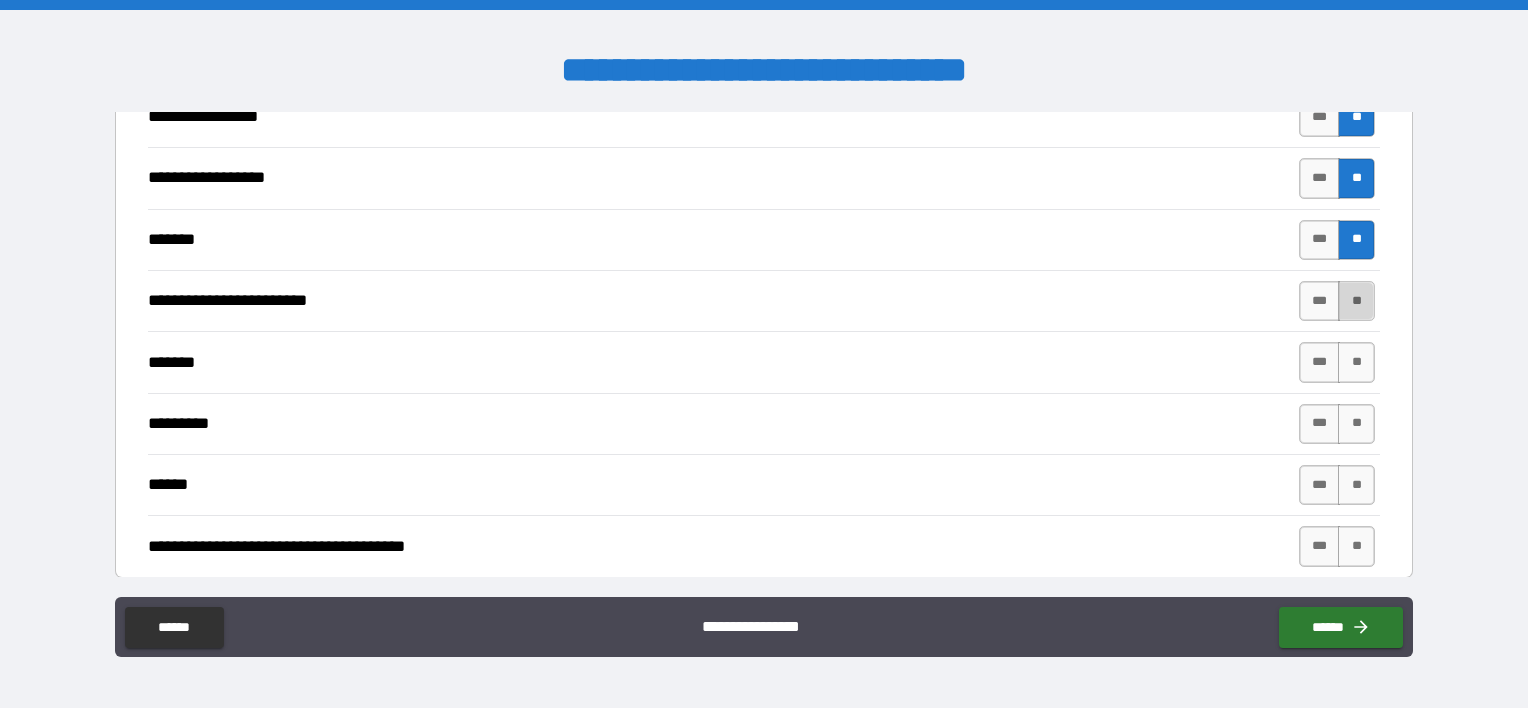 click on "**" at bounding box center (1356, 301) 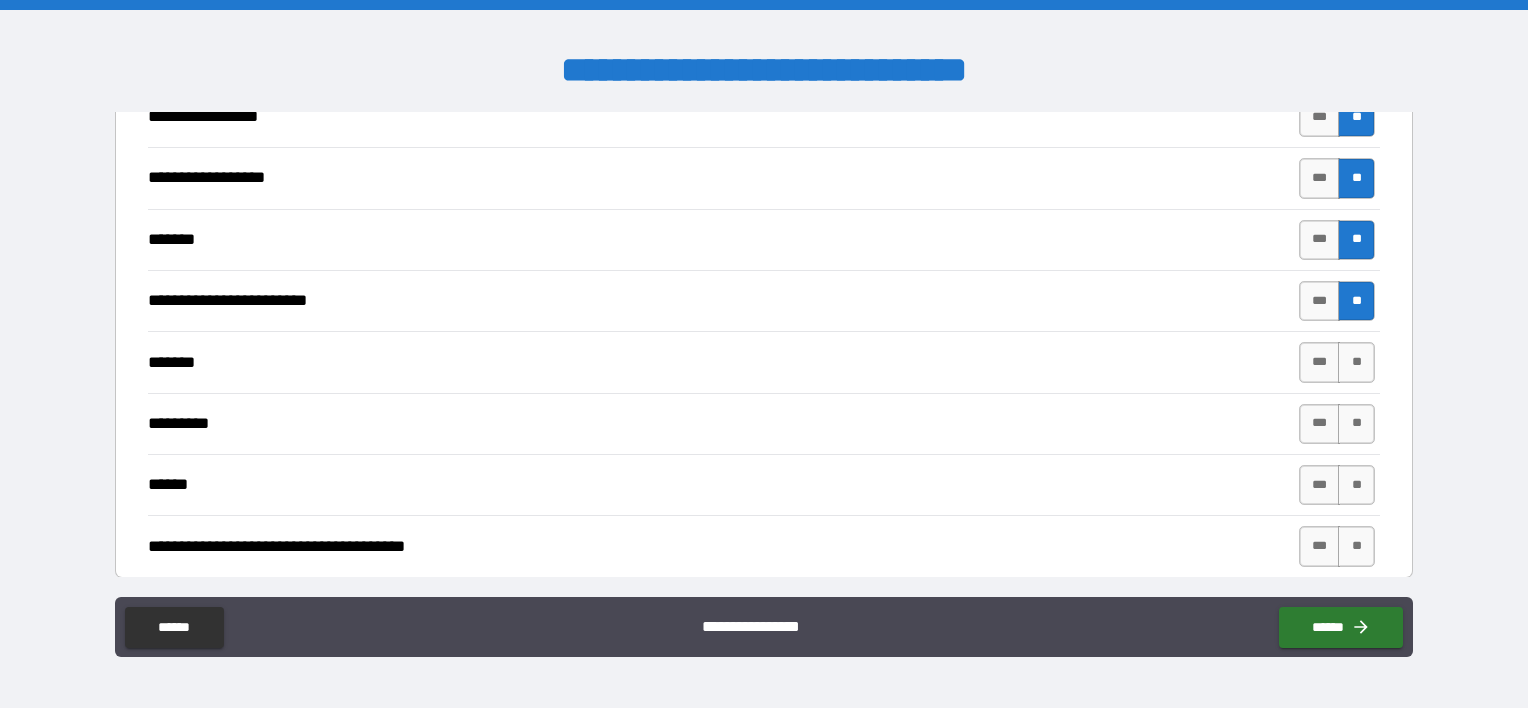 click on "********* *** **" at bounding box center (764, 423) 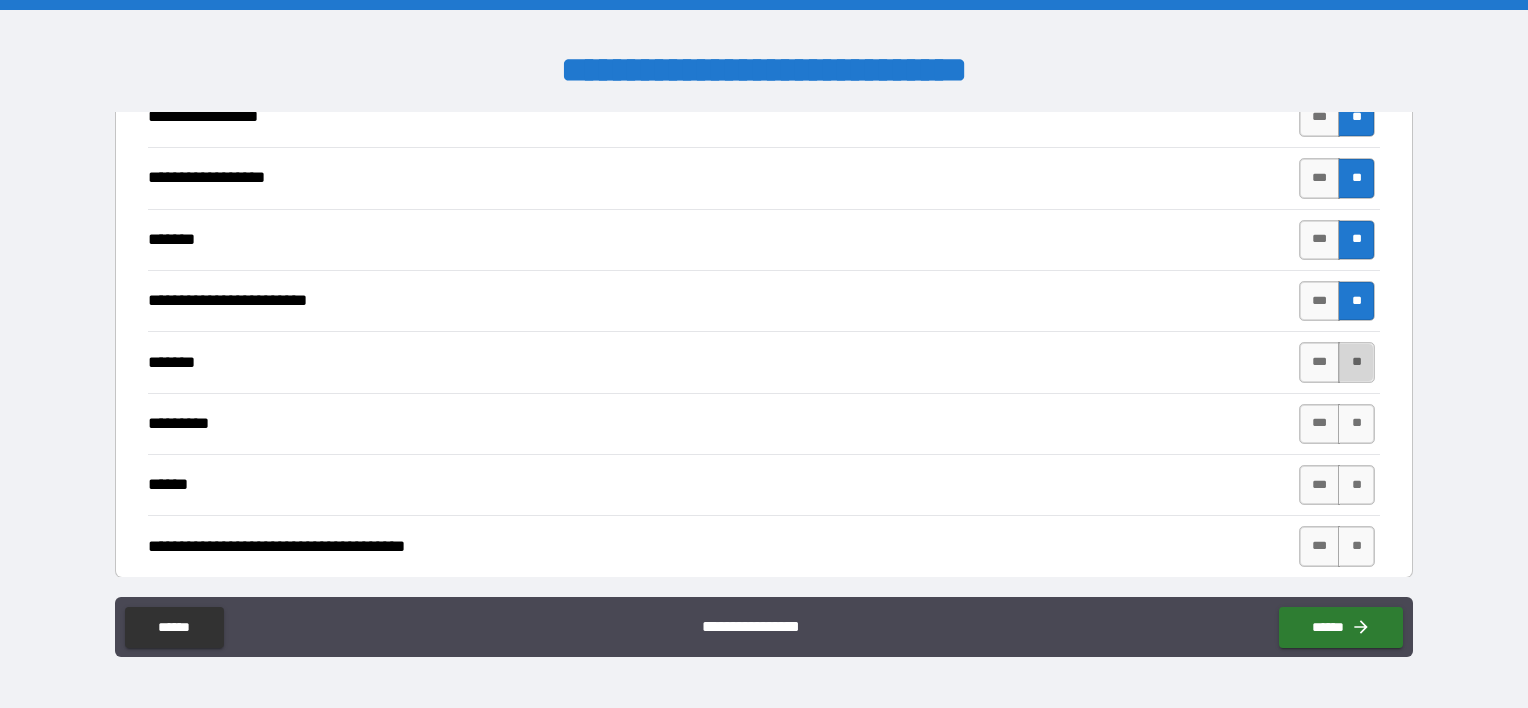click on "**" at bounding box center [1356, 362] 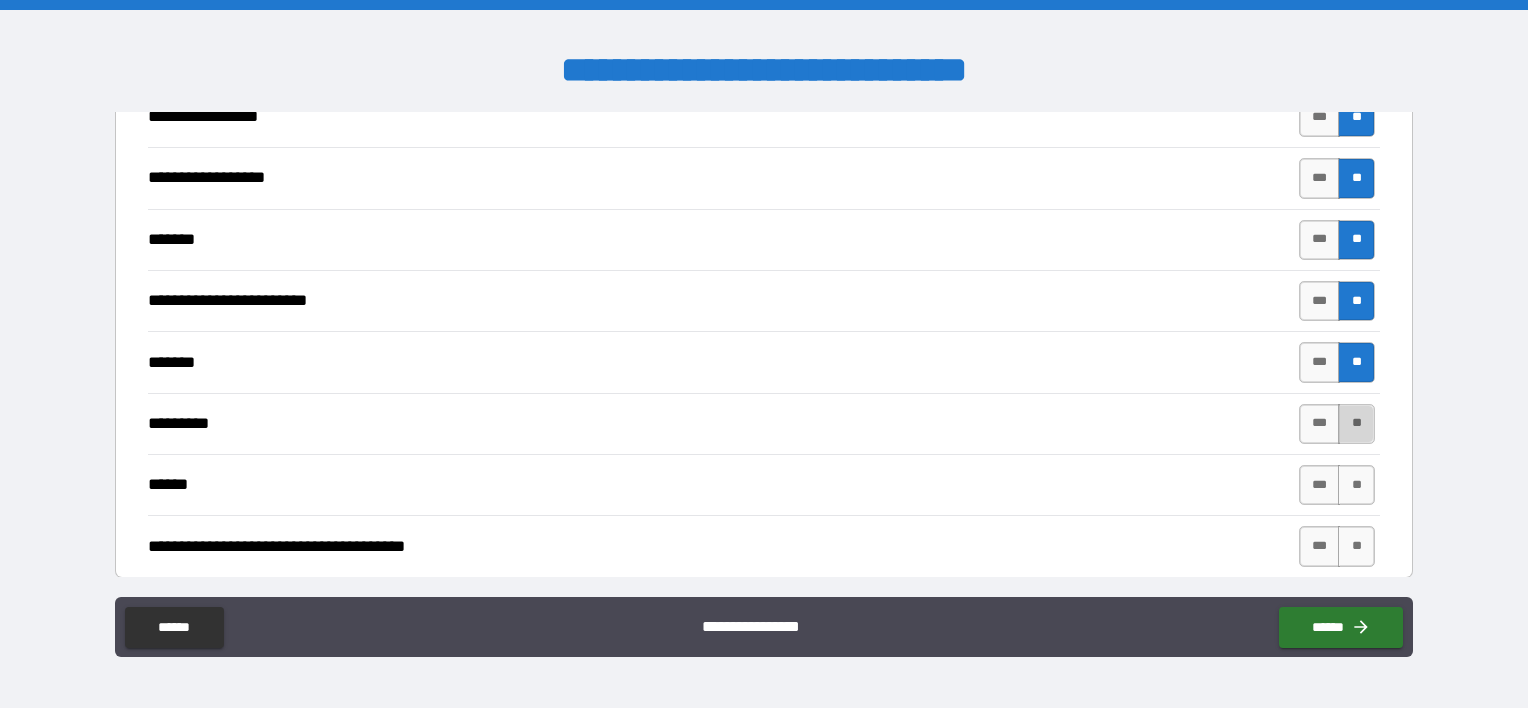 click on "**" at bounding box center [1356, 424] 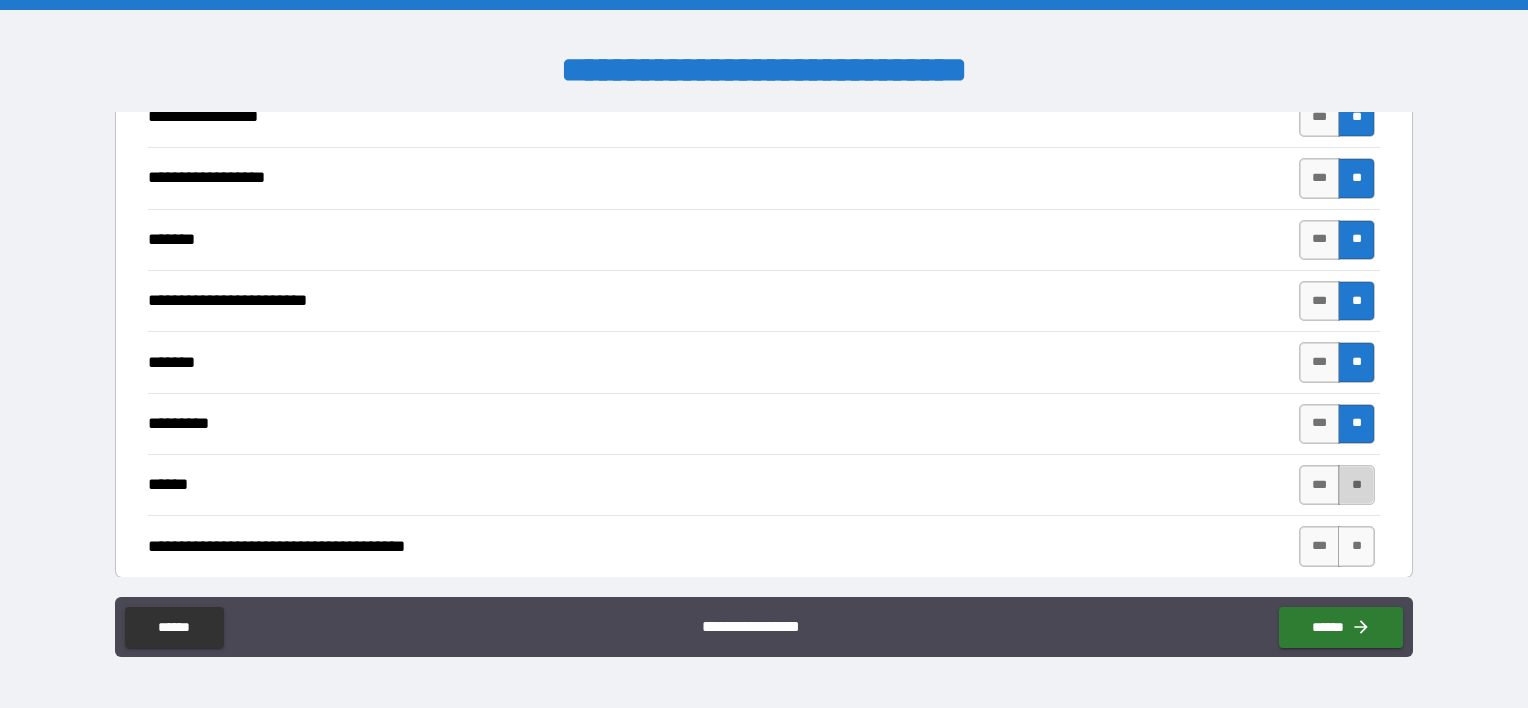 click on "**" at bounding box center (1356, 485) 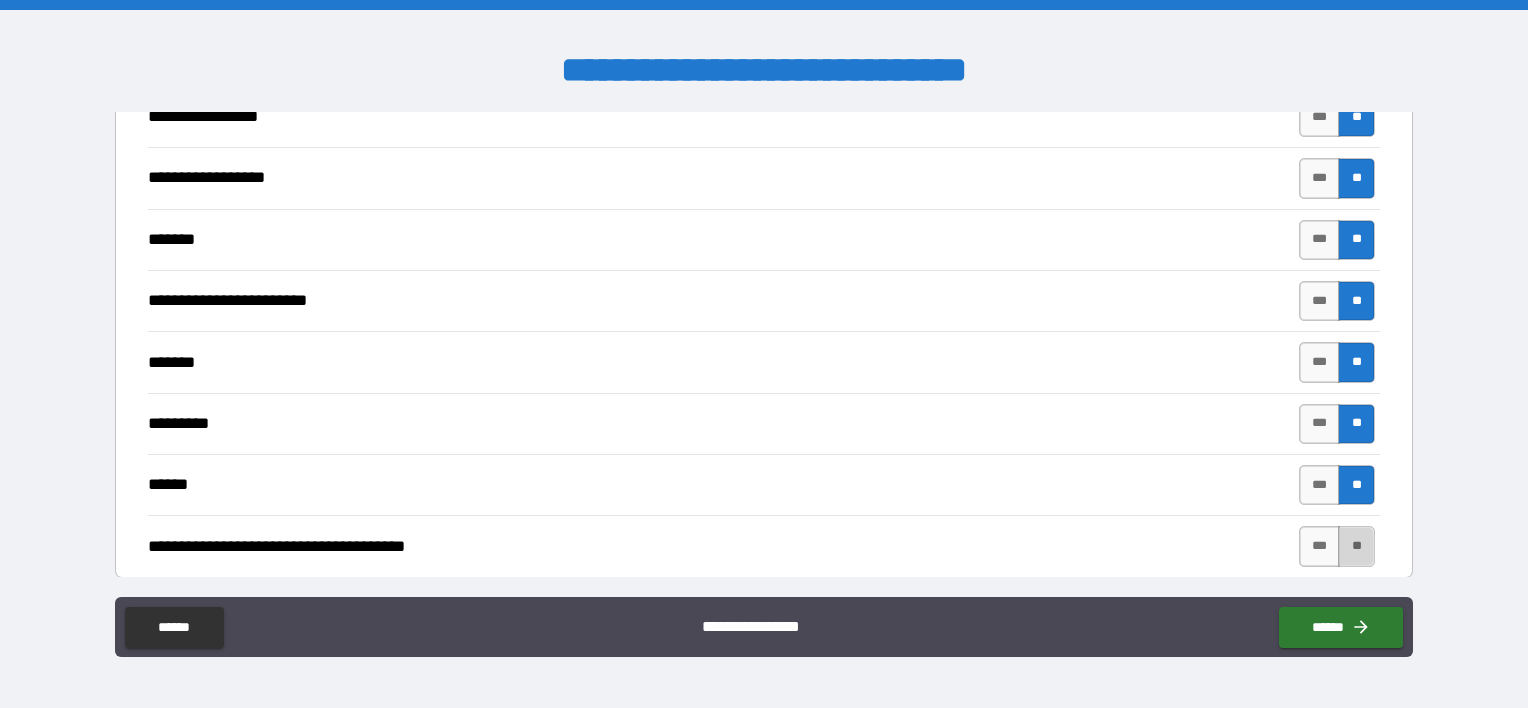 click on "**" at bounding box center (1356, 546) 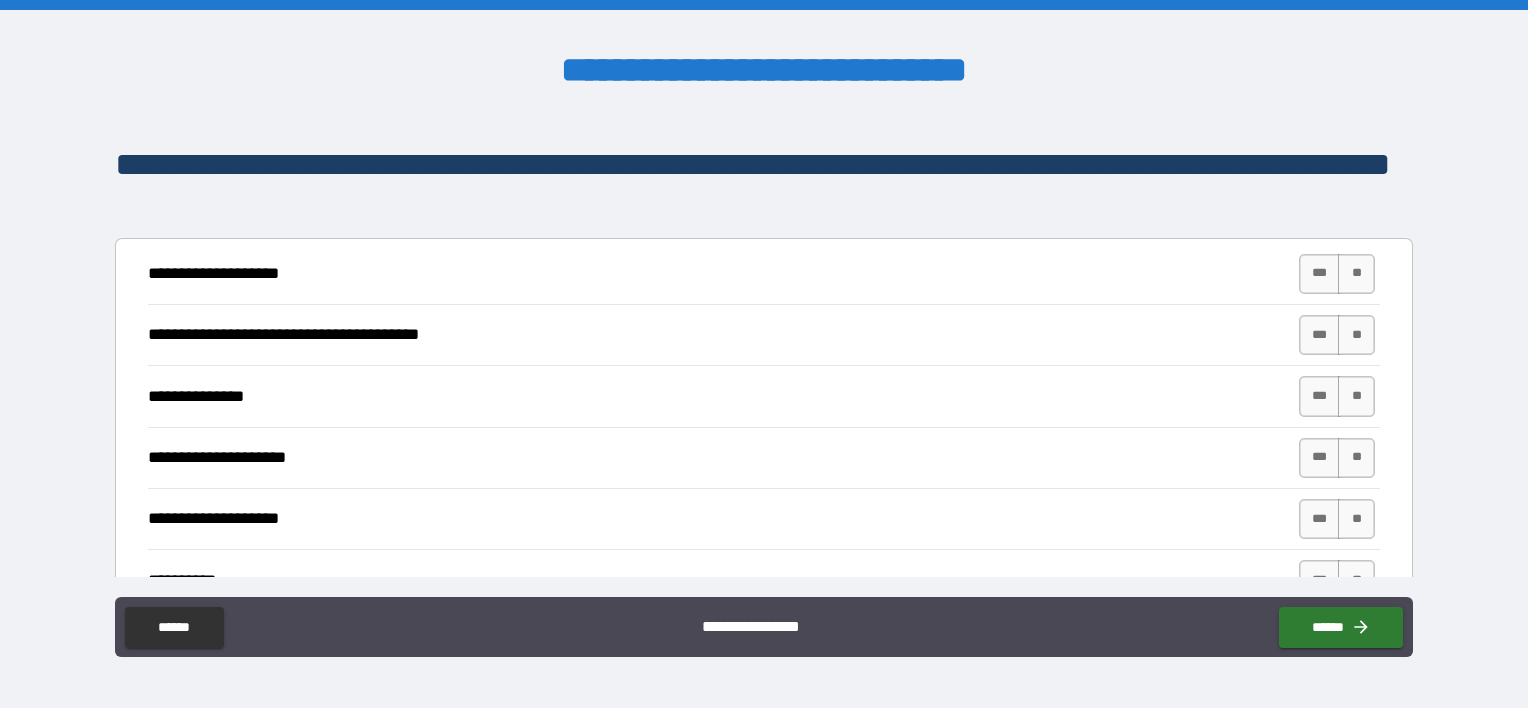 scroll, scrollTop: 4548, scrollLeft: 0, axis: vertical 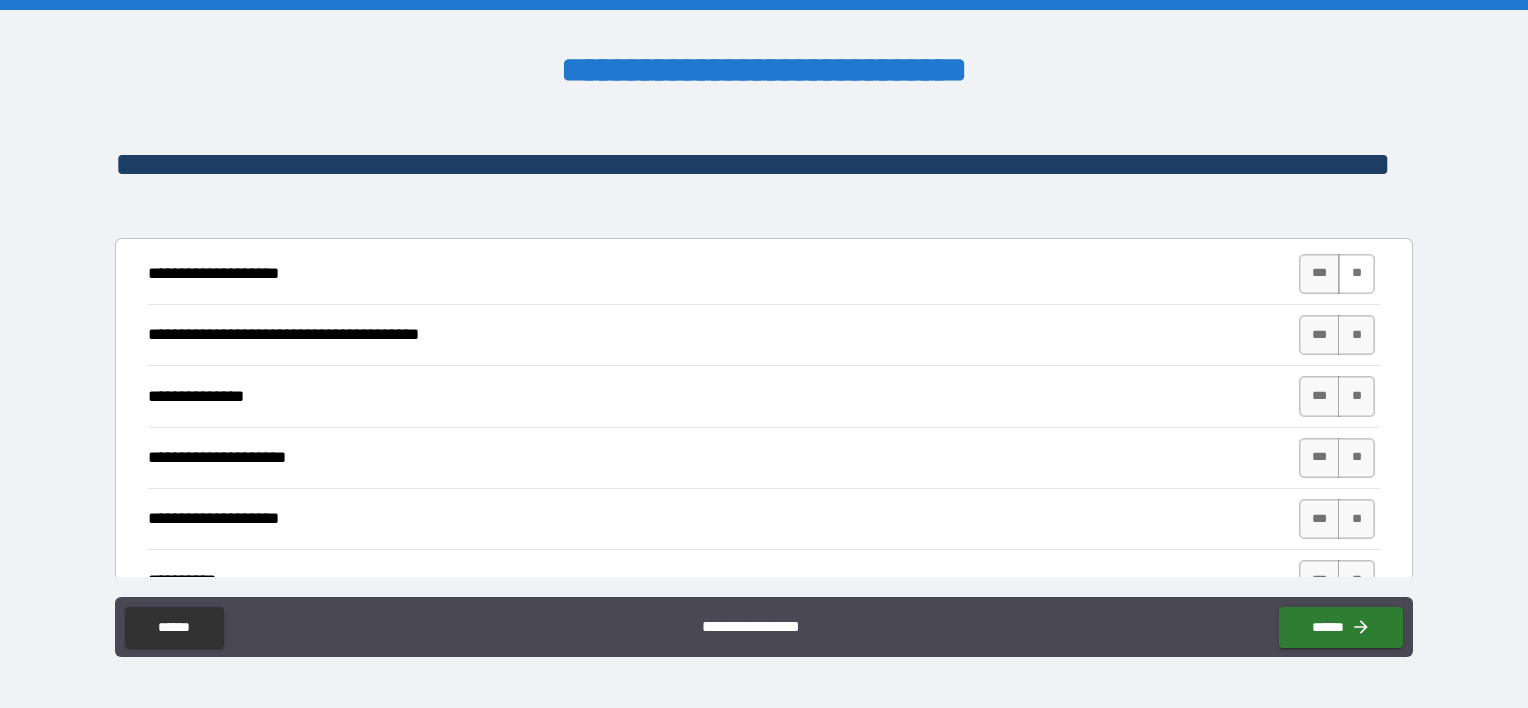 click on "**" at bounding box center (1356, 274) 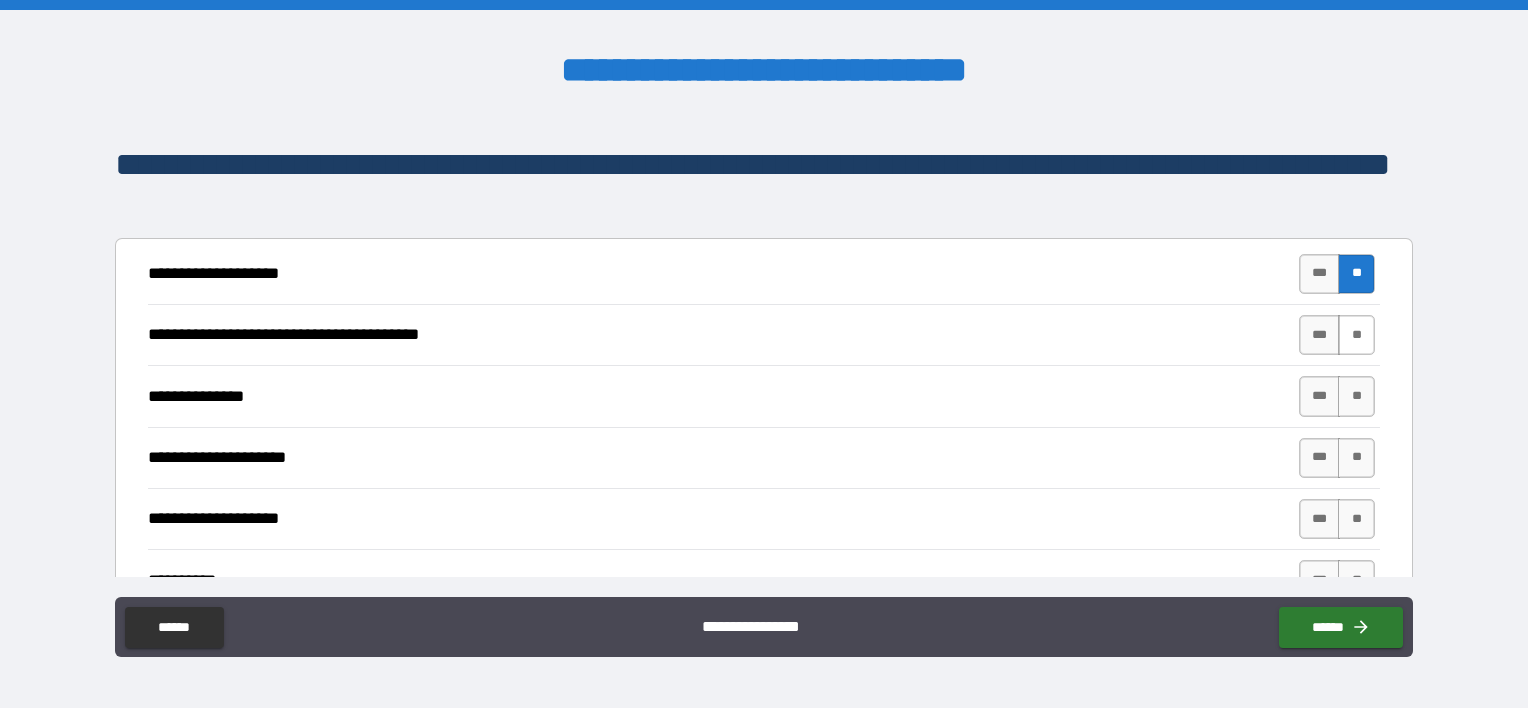 click on "**" at bounding box center (1356, 335) 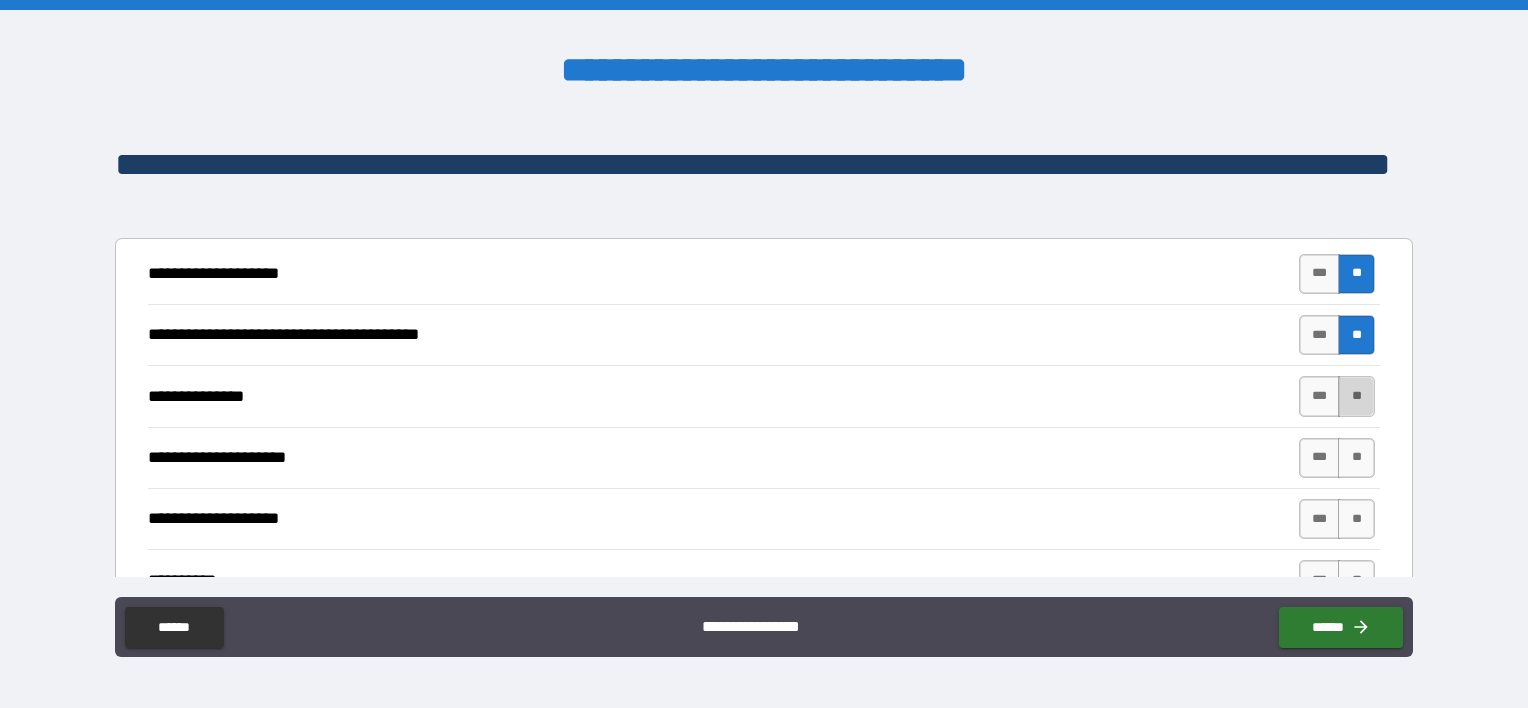 click on "**" at bounding box center [1356, 396] 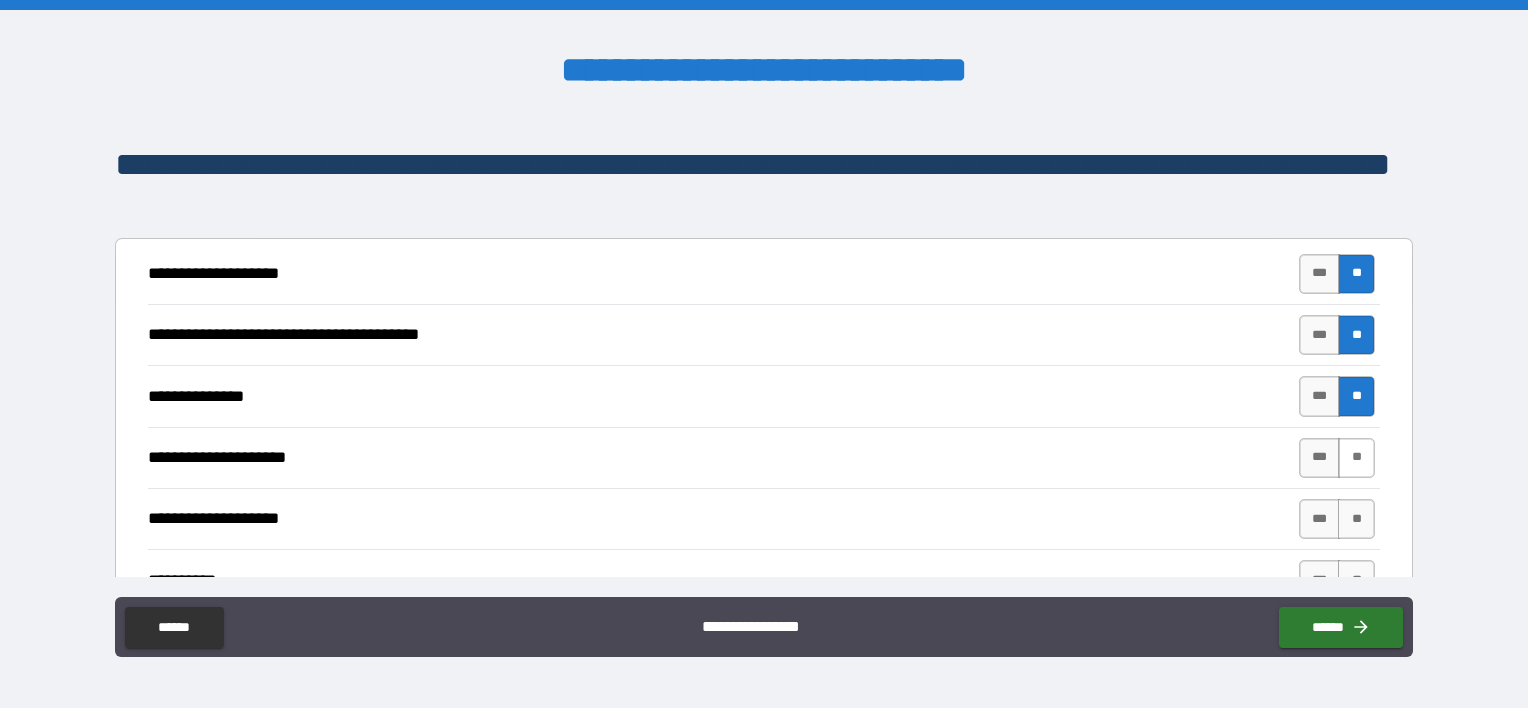 click on "**" at bounding box center [1356, 458] 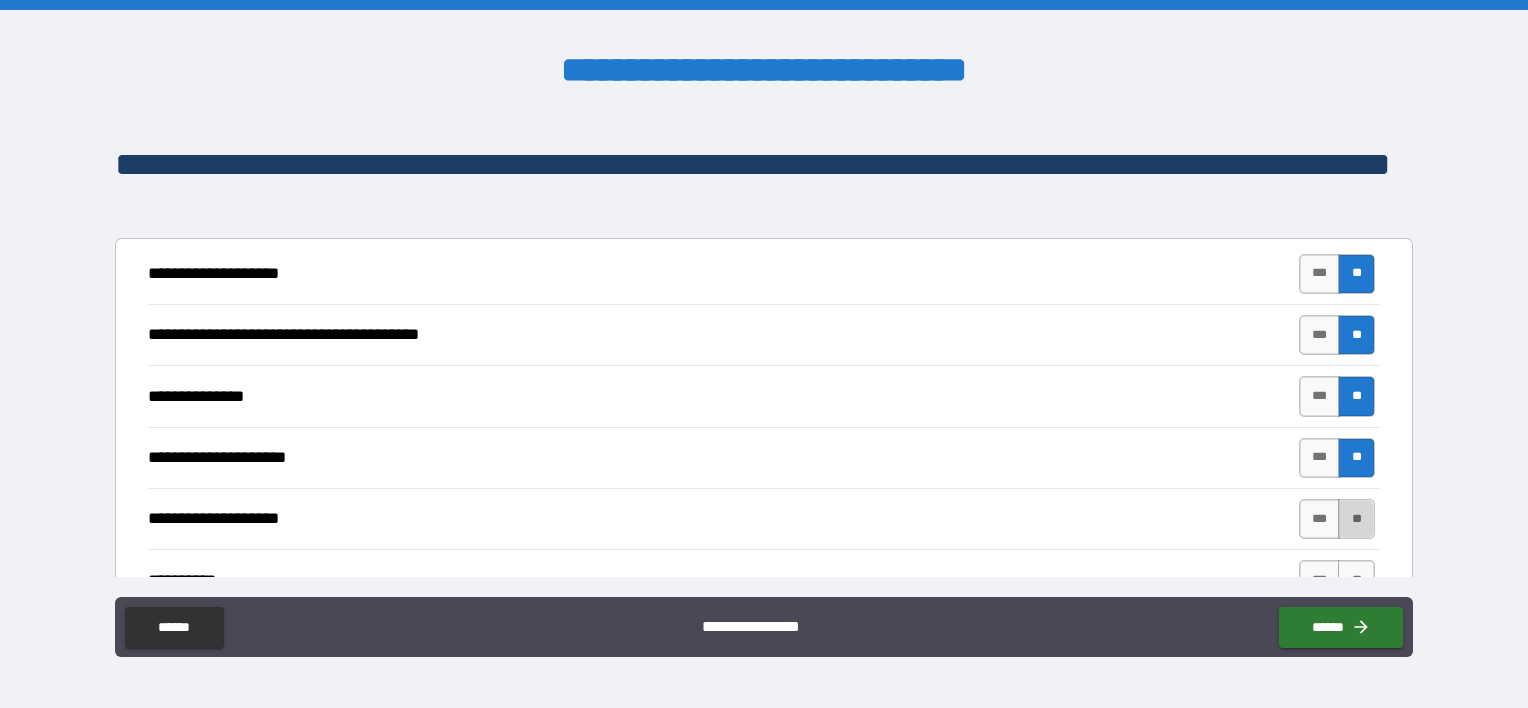 click on "**" at bounding box center [1356, 519] 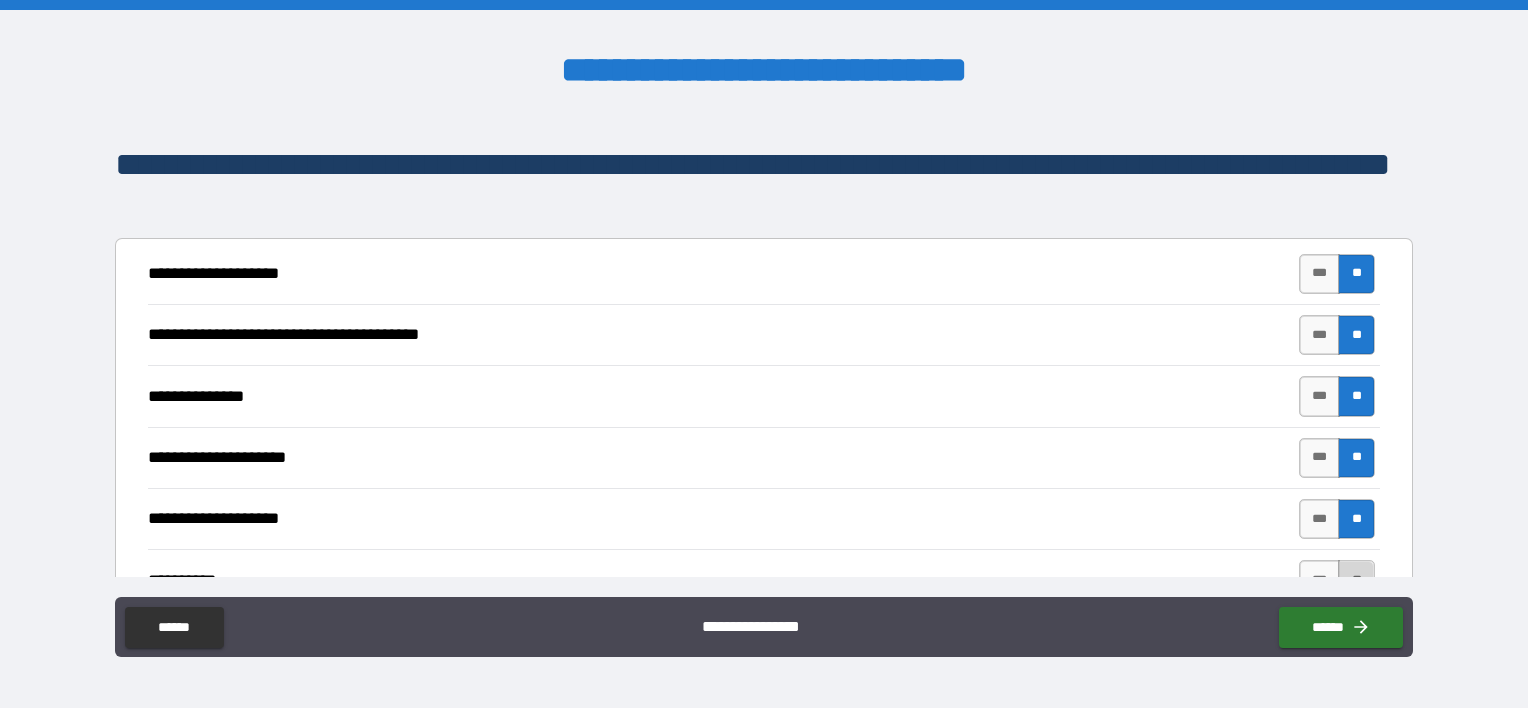 click on "**" at bounding box center (1356, 580) 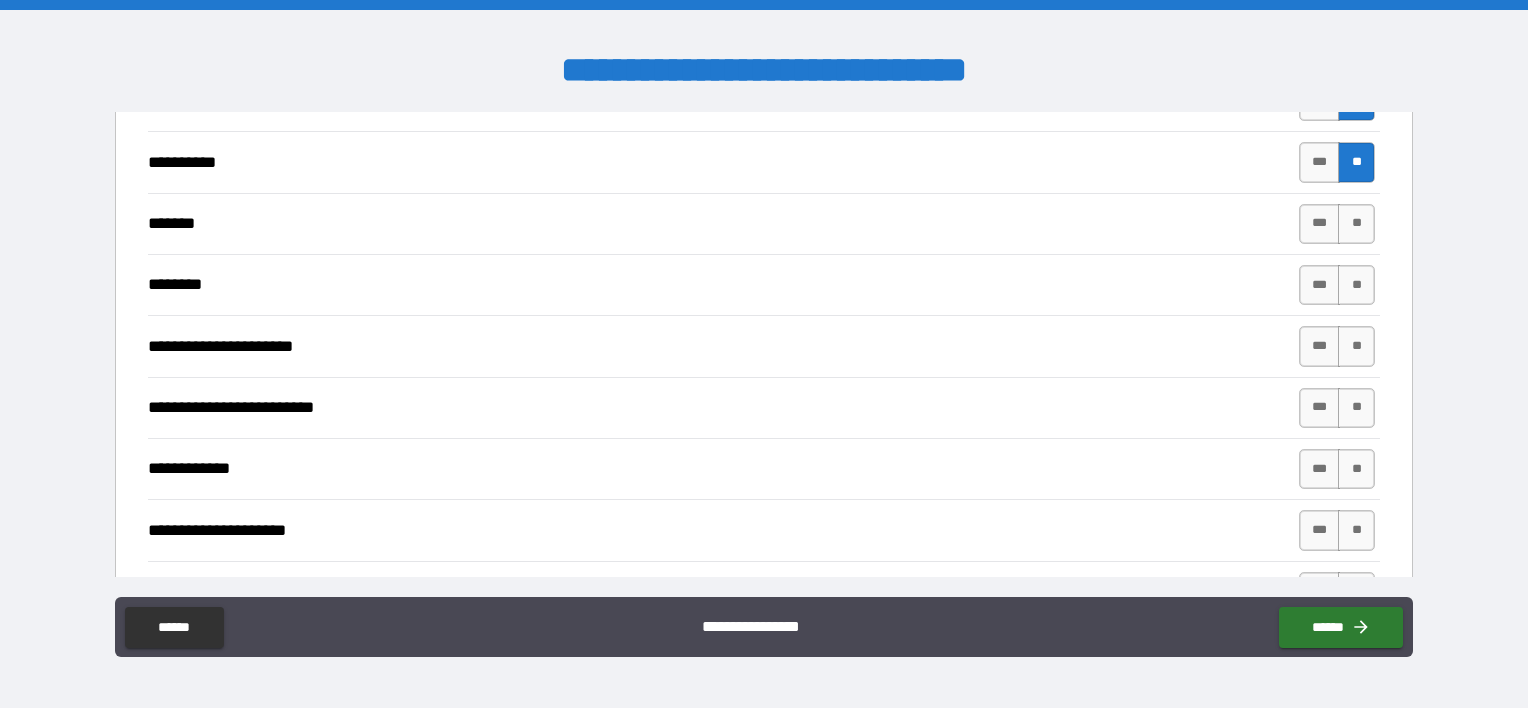 scroll, scrollTop: 4978, scrollLeft: 0, axis: vertical 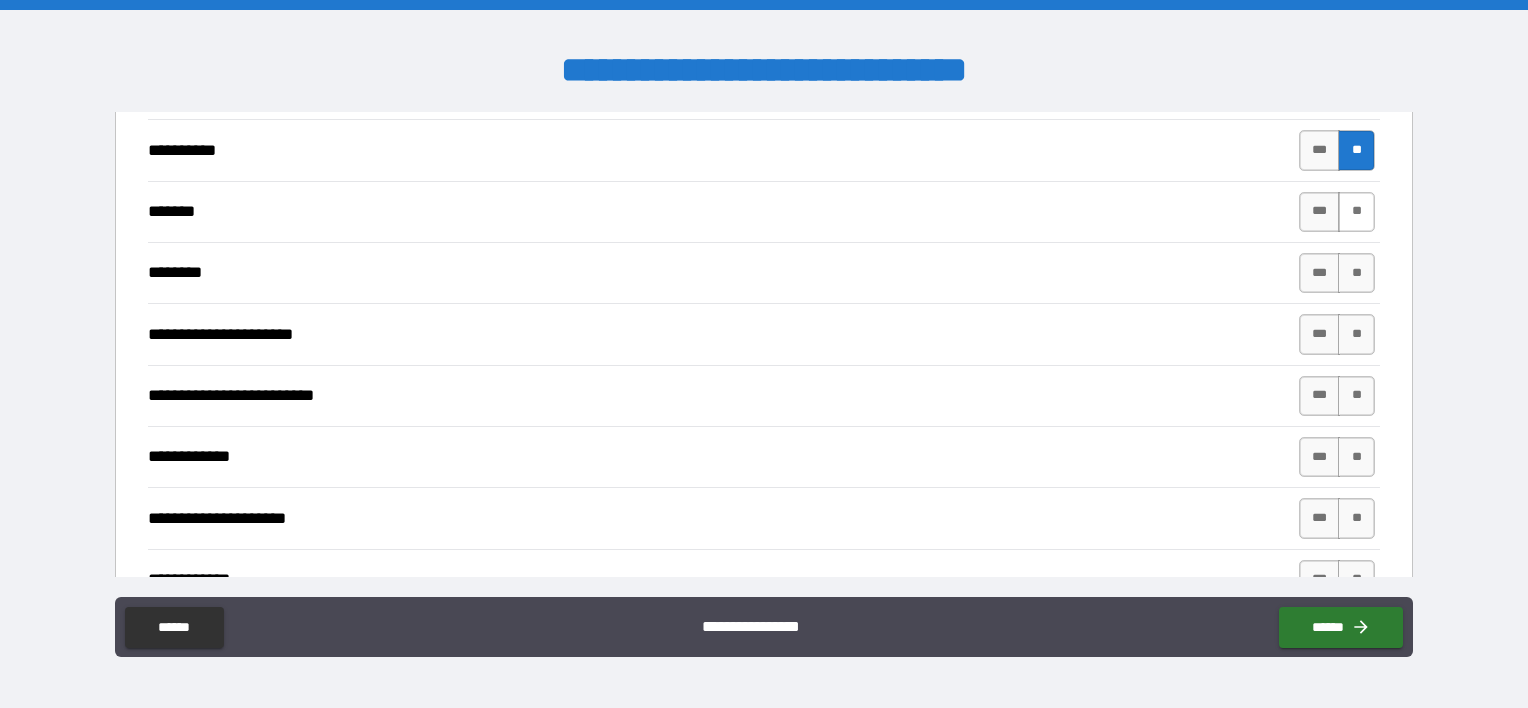 click on "**" at bounding box center (1356, 212) 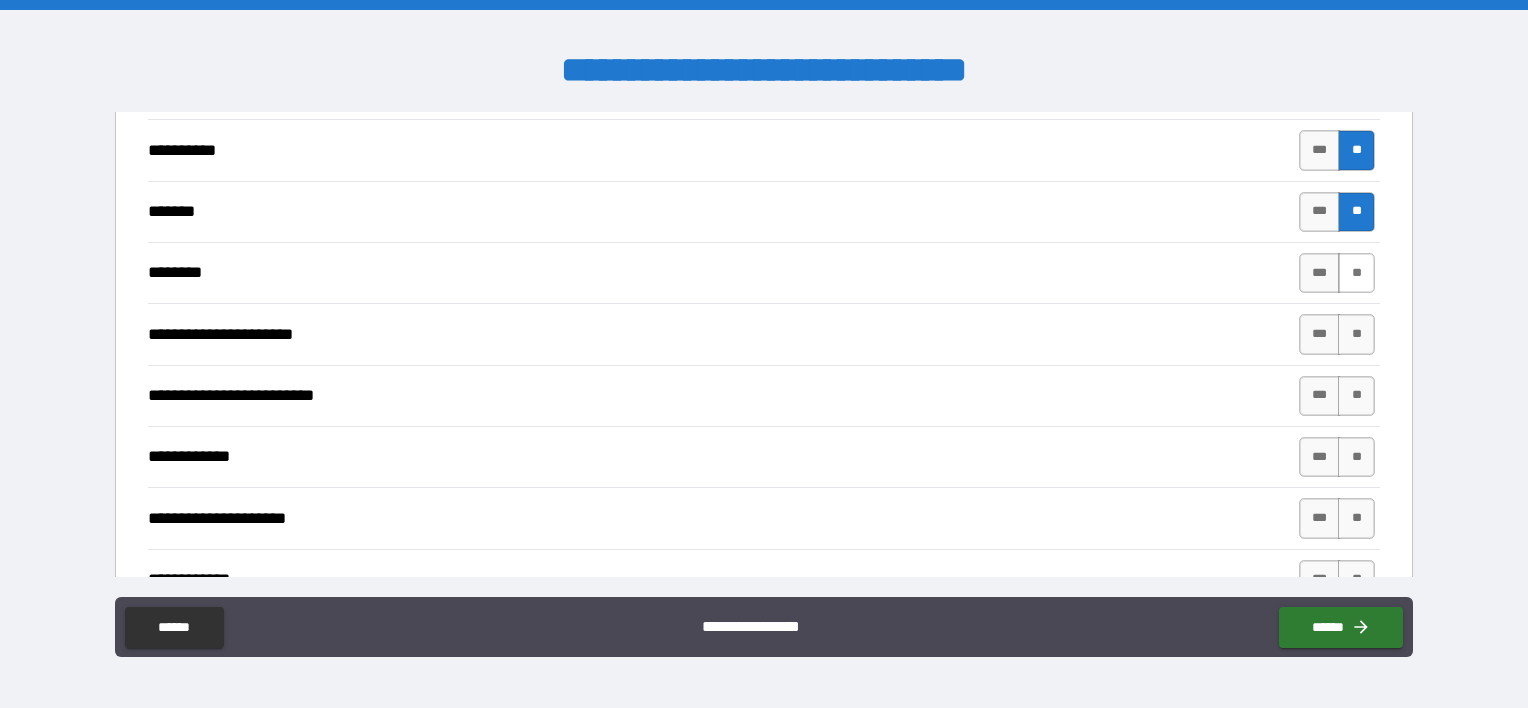 click on "**" at bounding box center (1356, 273) 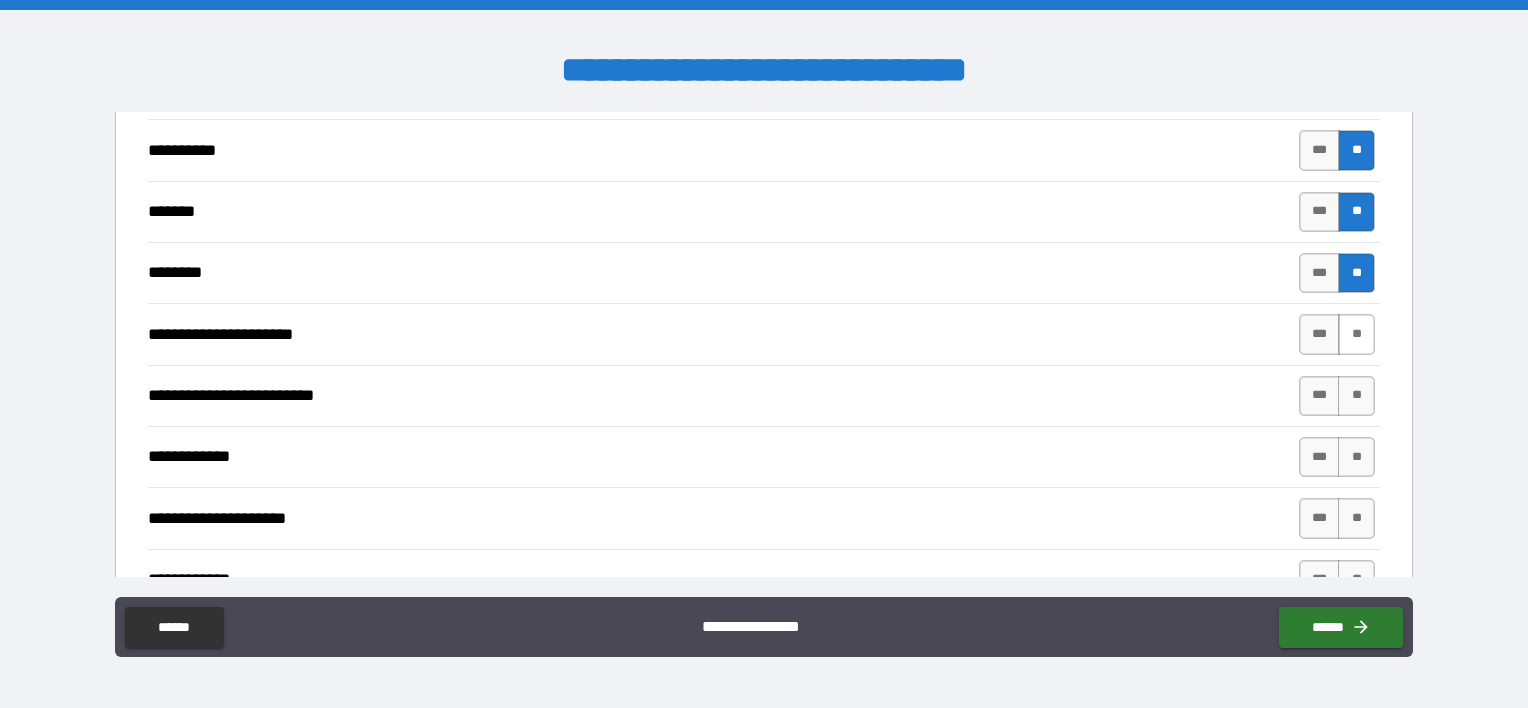 click on "**" at bounding box center (1356, 334) 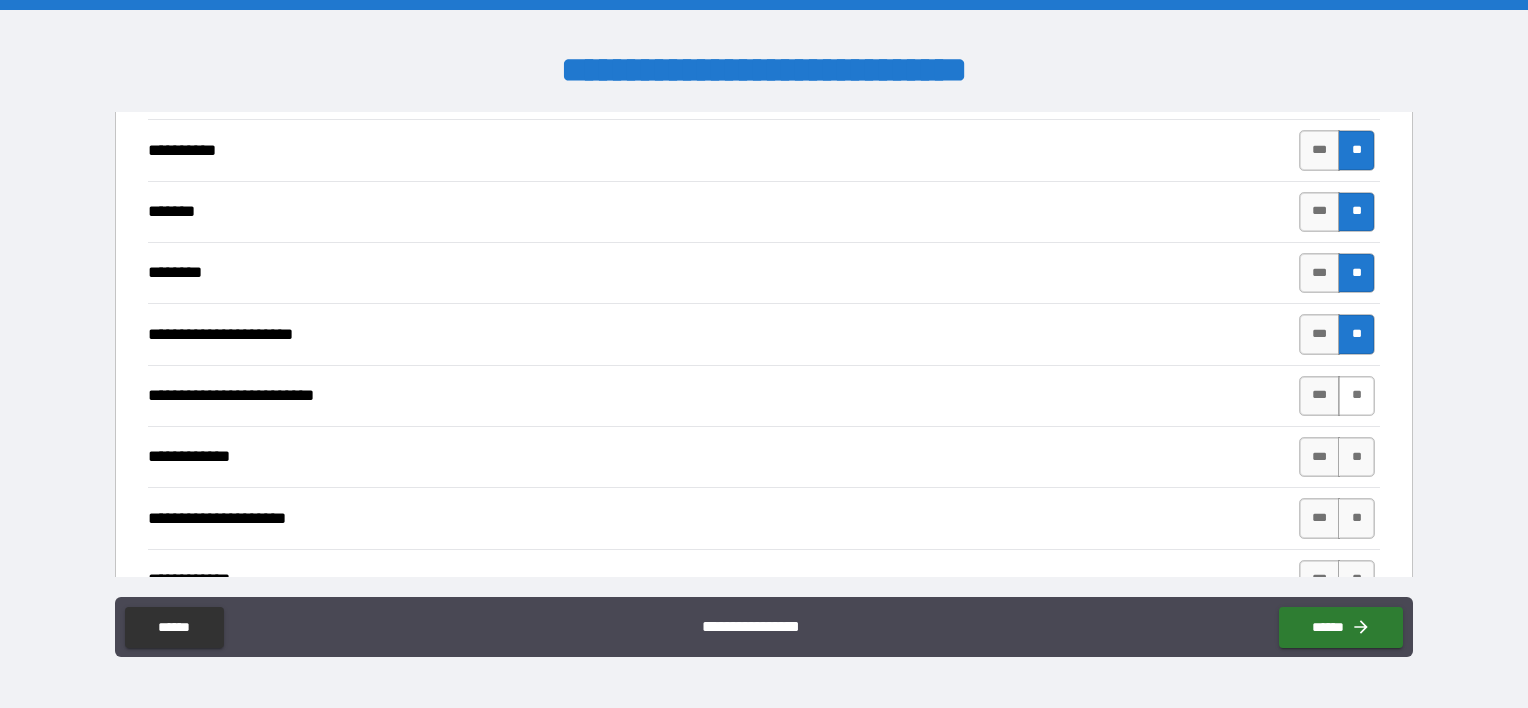 click on "**" at bounding box center (1356, 396) 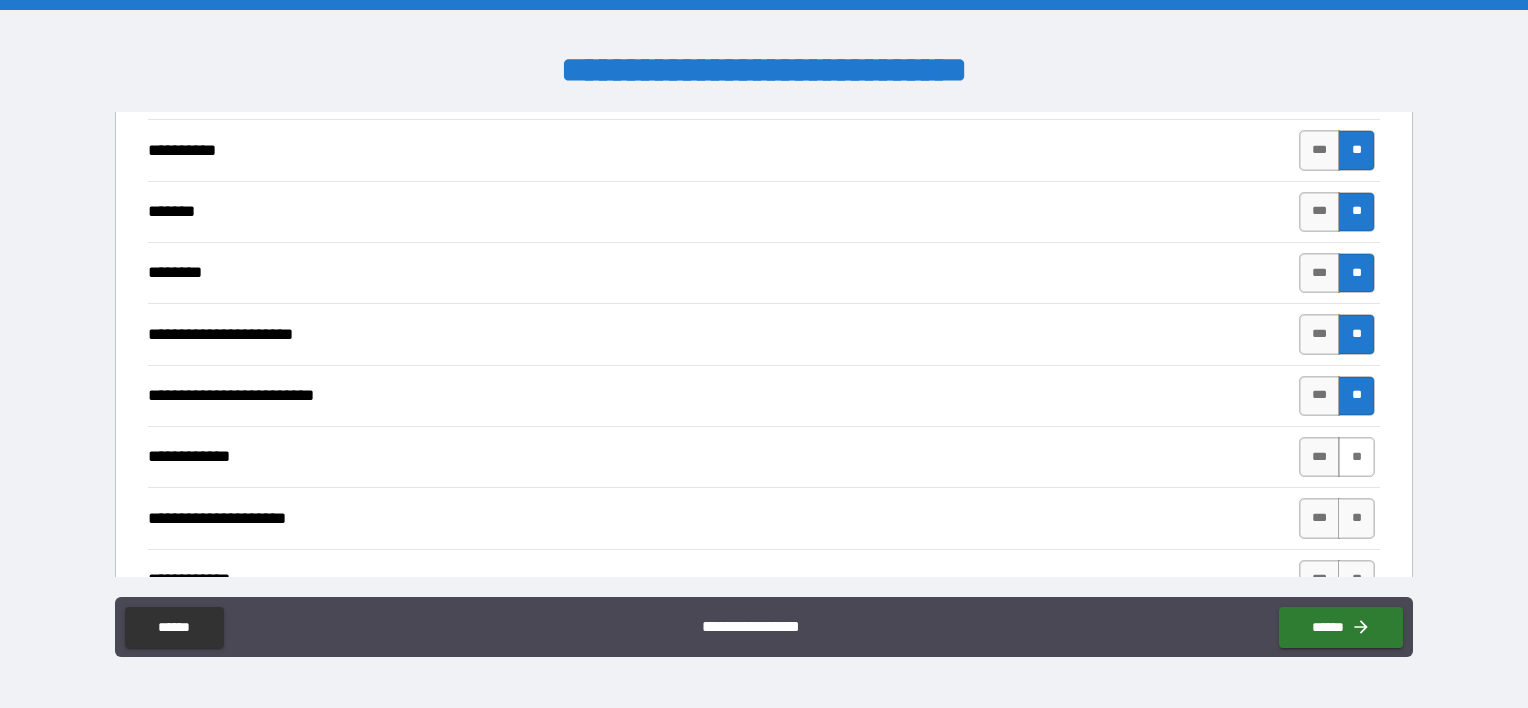 click on "**" at bounding box center (1356, 457) 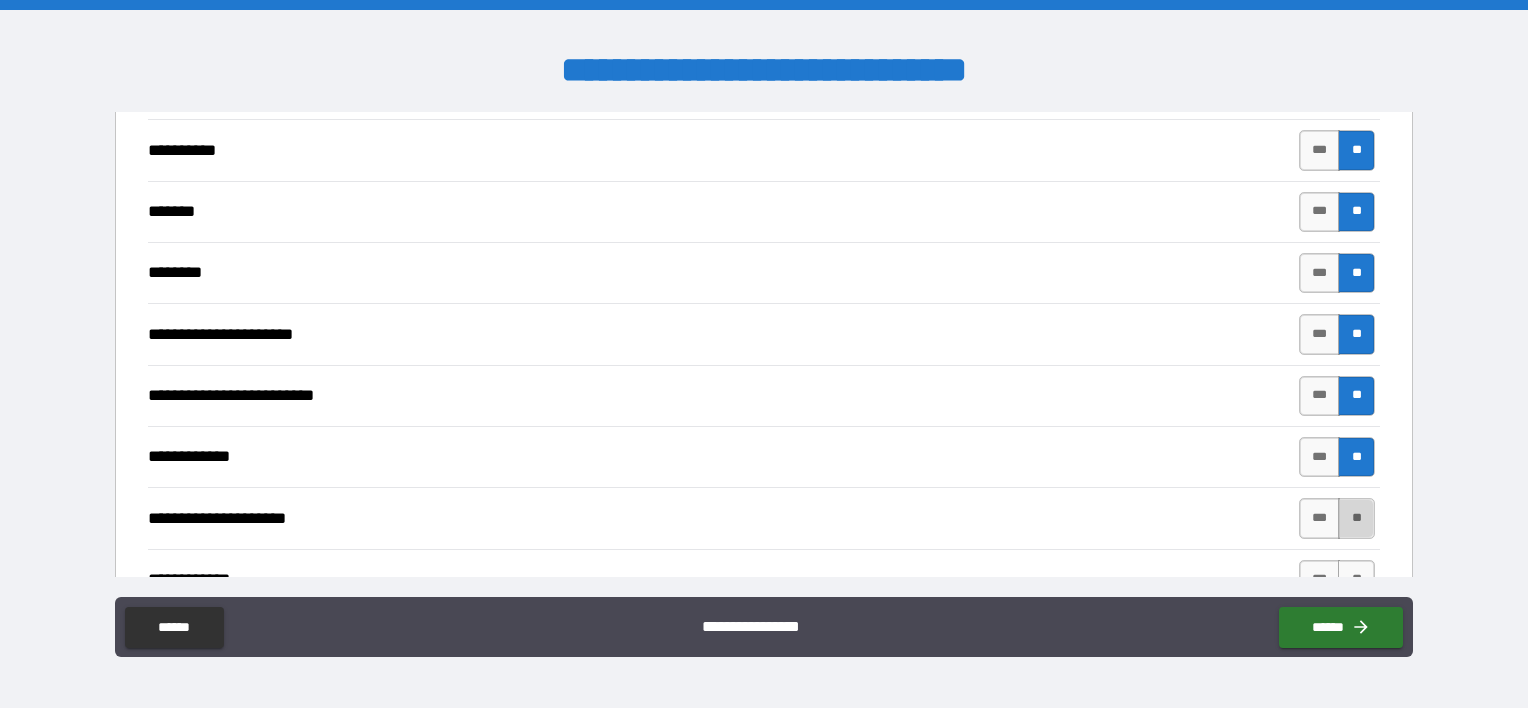 click on "**" at bounding box center [1356, 518] 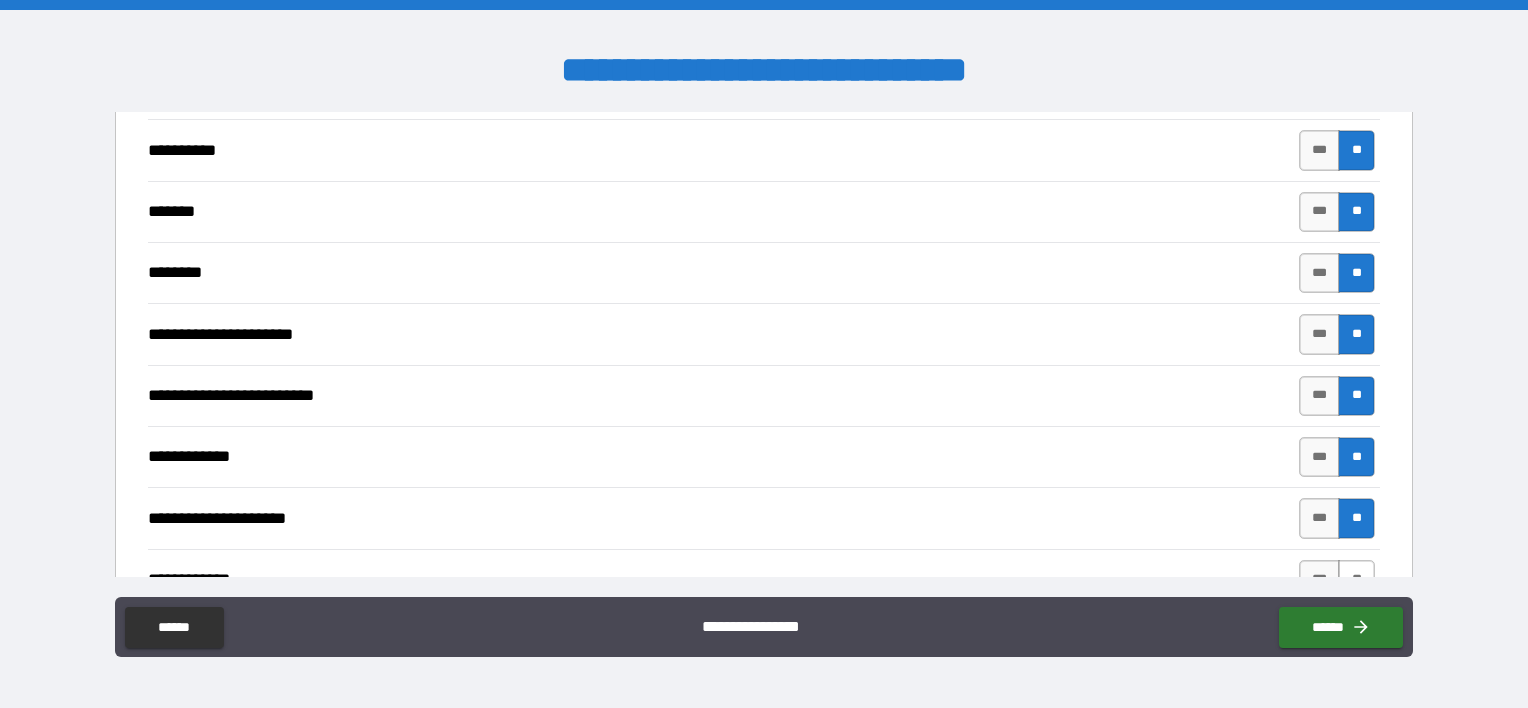 click on "**" at bounding box center [1356, 580] 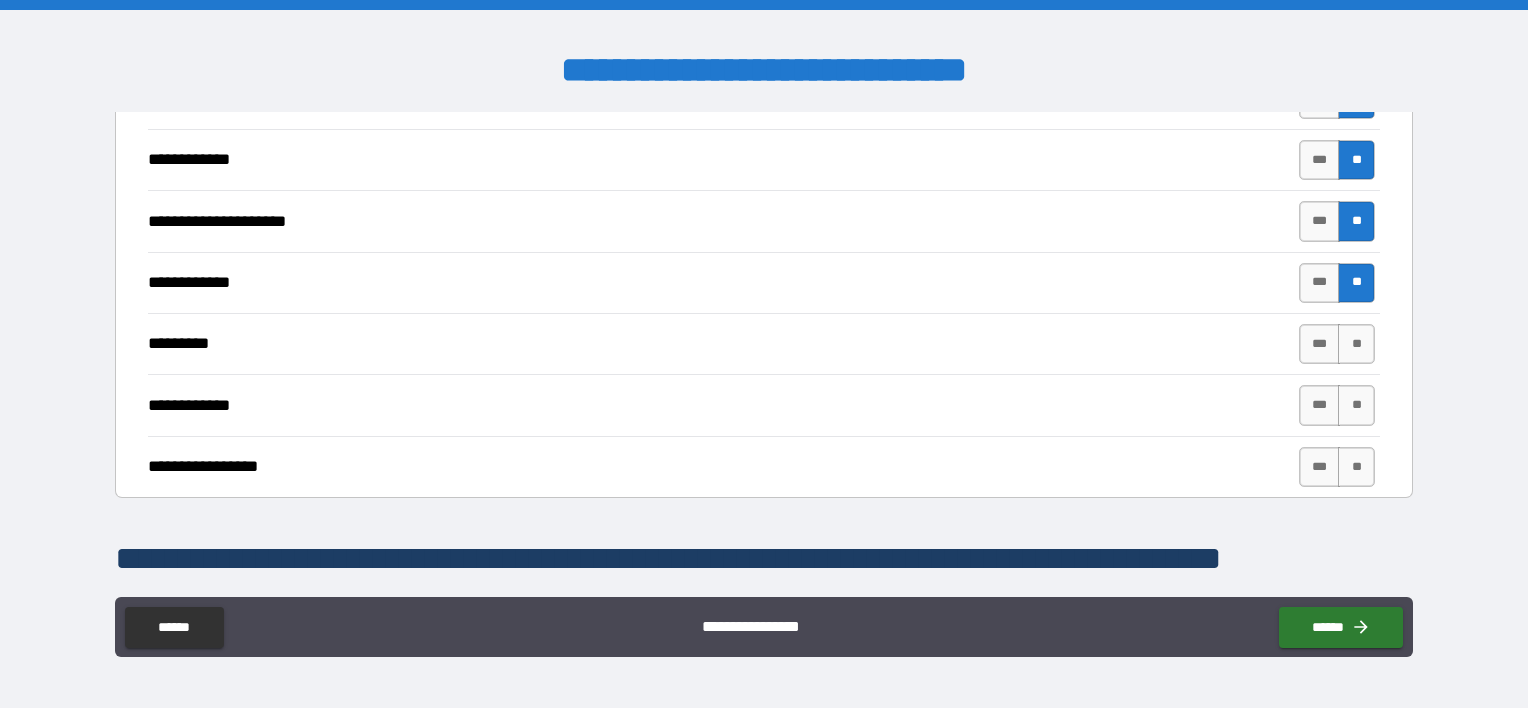 scroll, scrollTop: 5286, scrollLeft: 0, axis: vertical 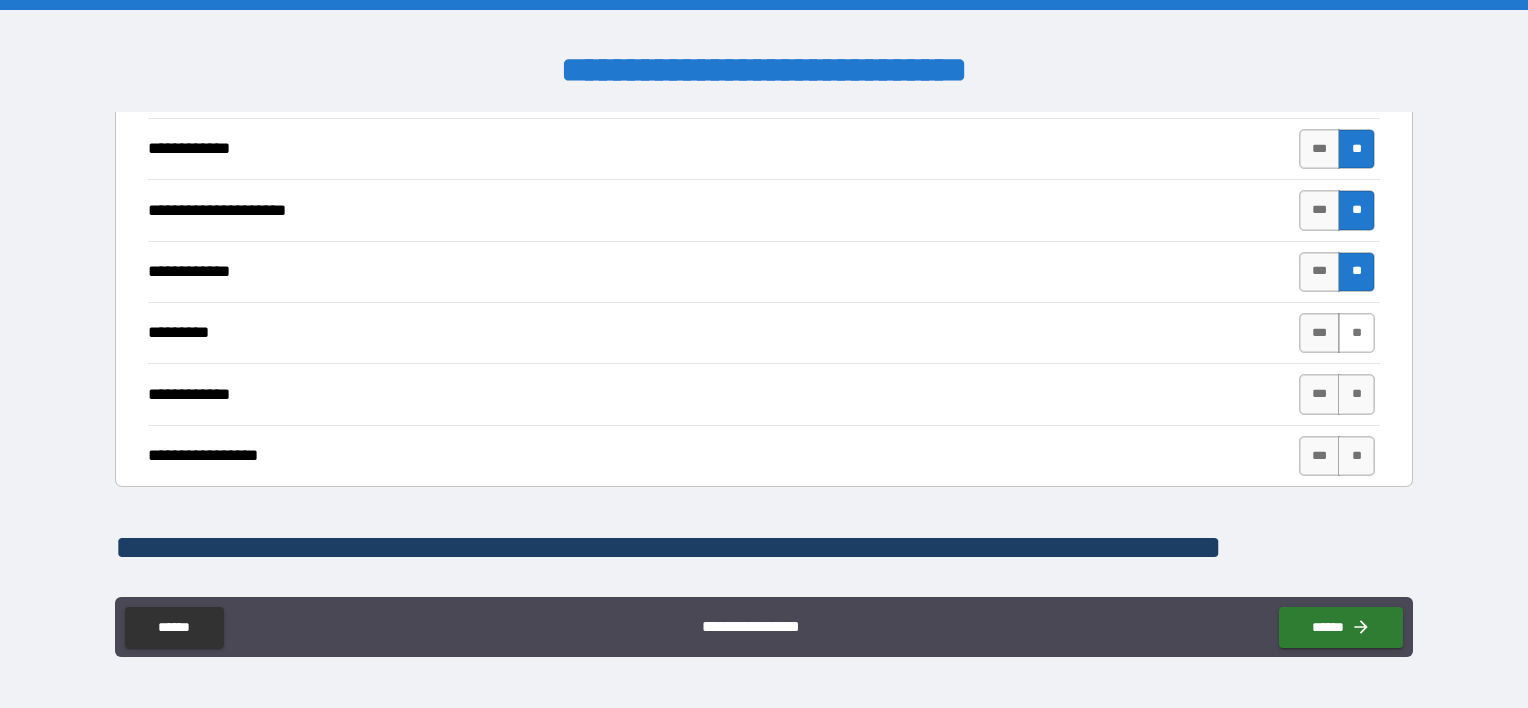 click on "**" at bounding box center [1356, 333] 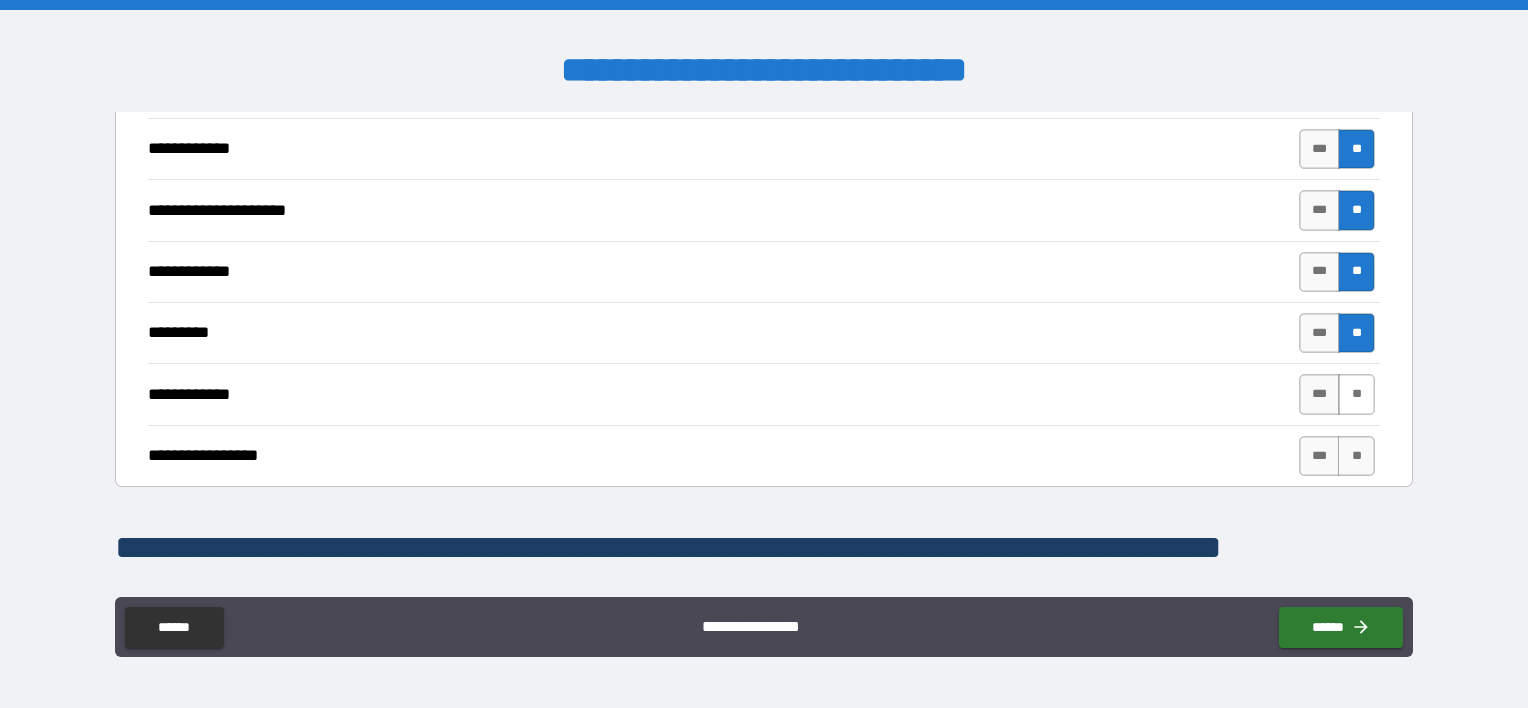 click on "**" at bounding box center [1356, 394] 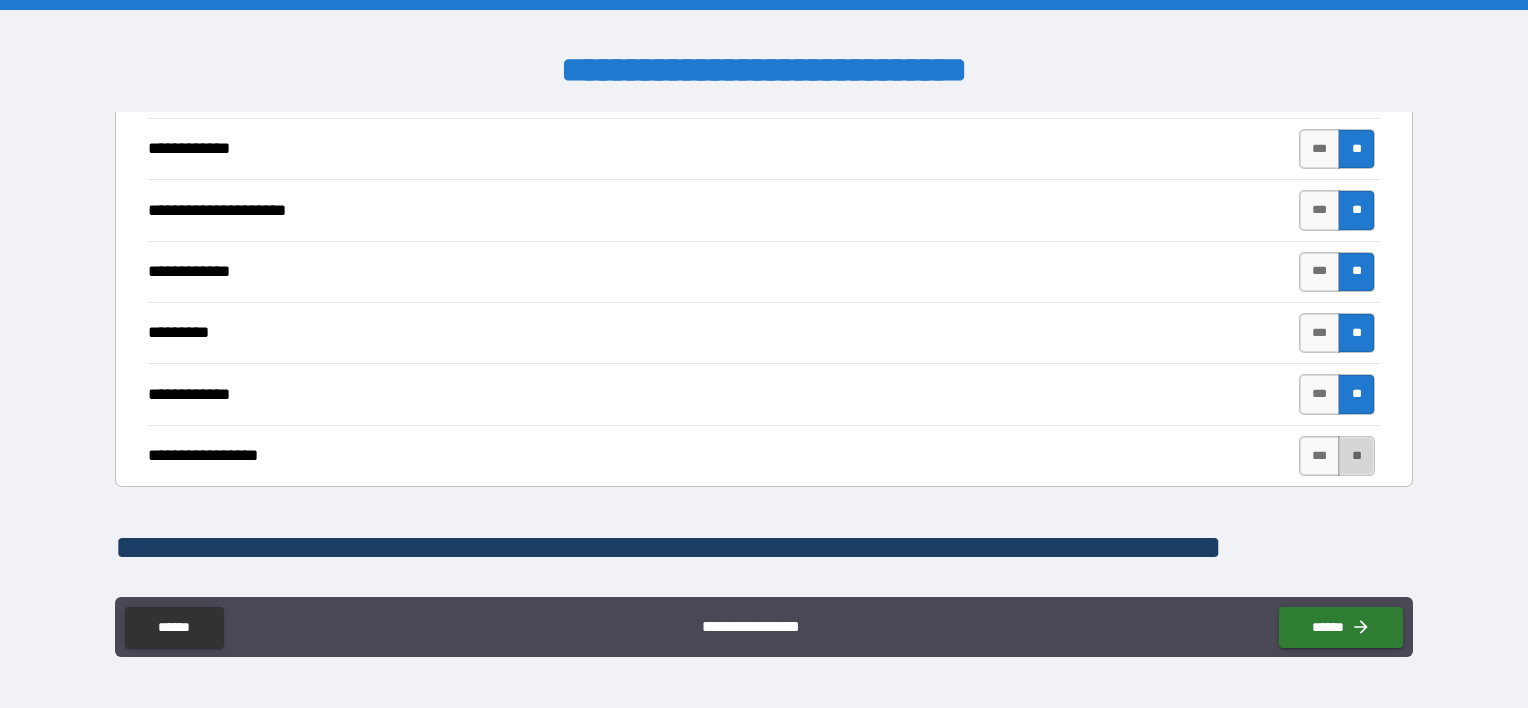 click on "**" at bounding box center [1356, 456] 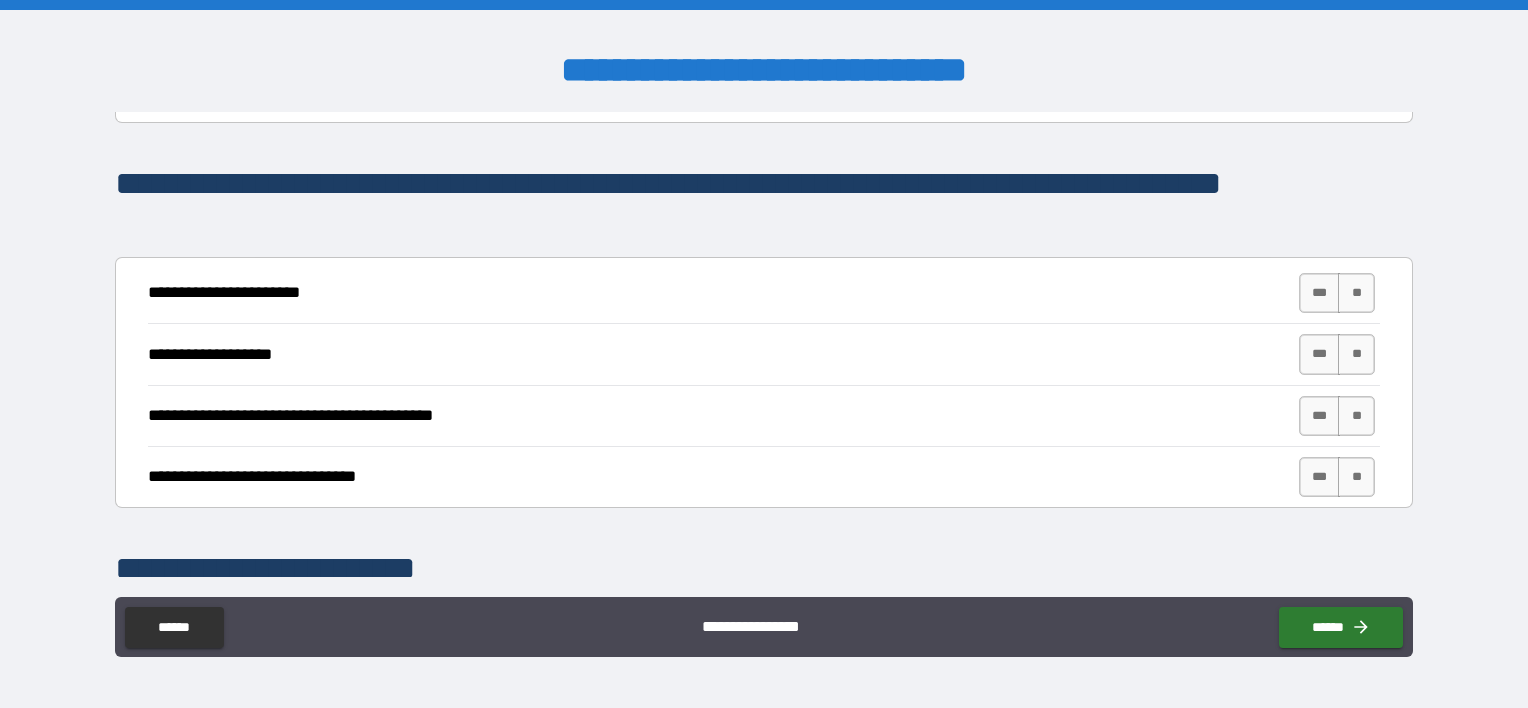 scroll, scrollTop: 5660, scrollLeft: 0, axis: vertical 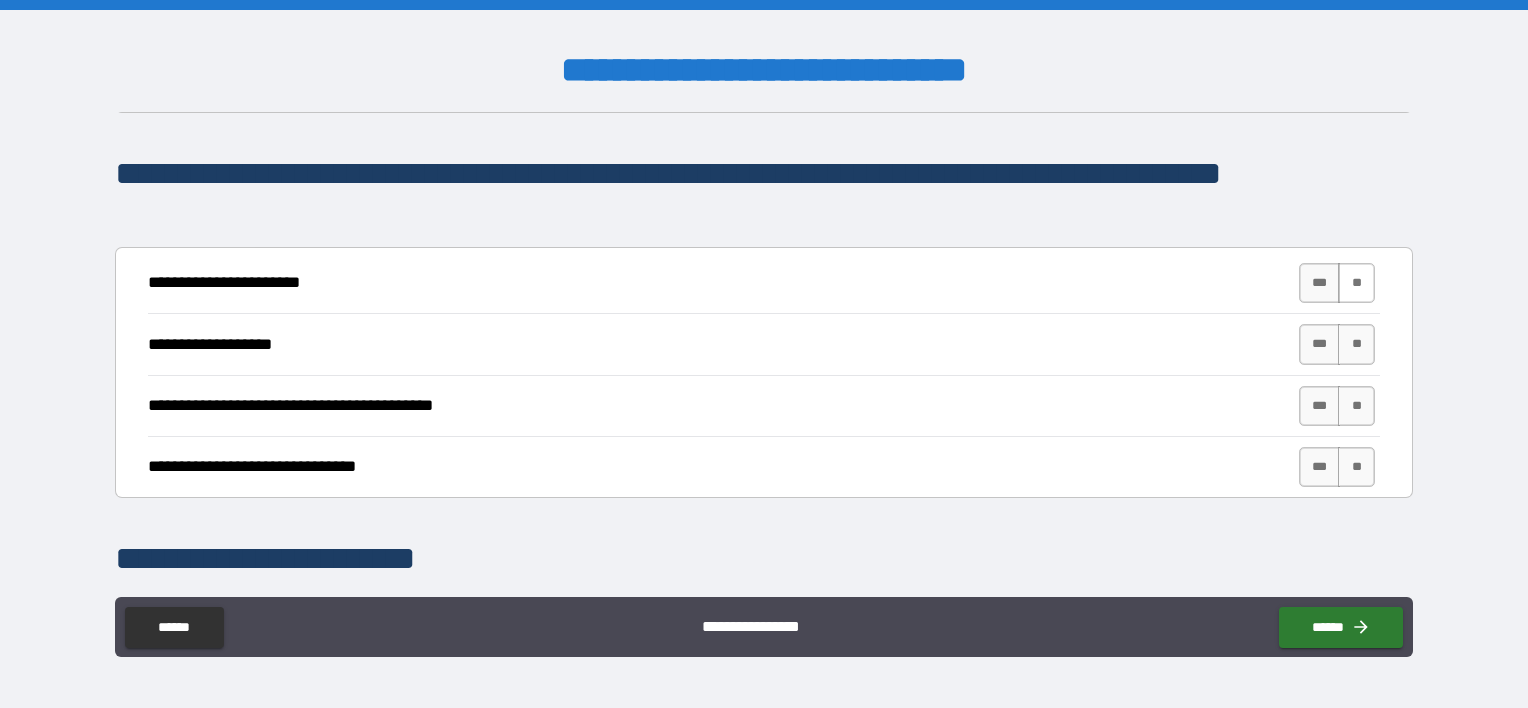 click on "**" at bounding box center [1356, 283] 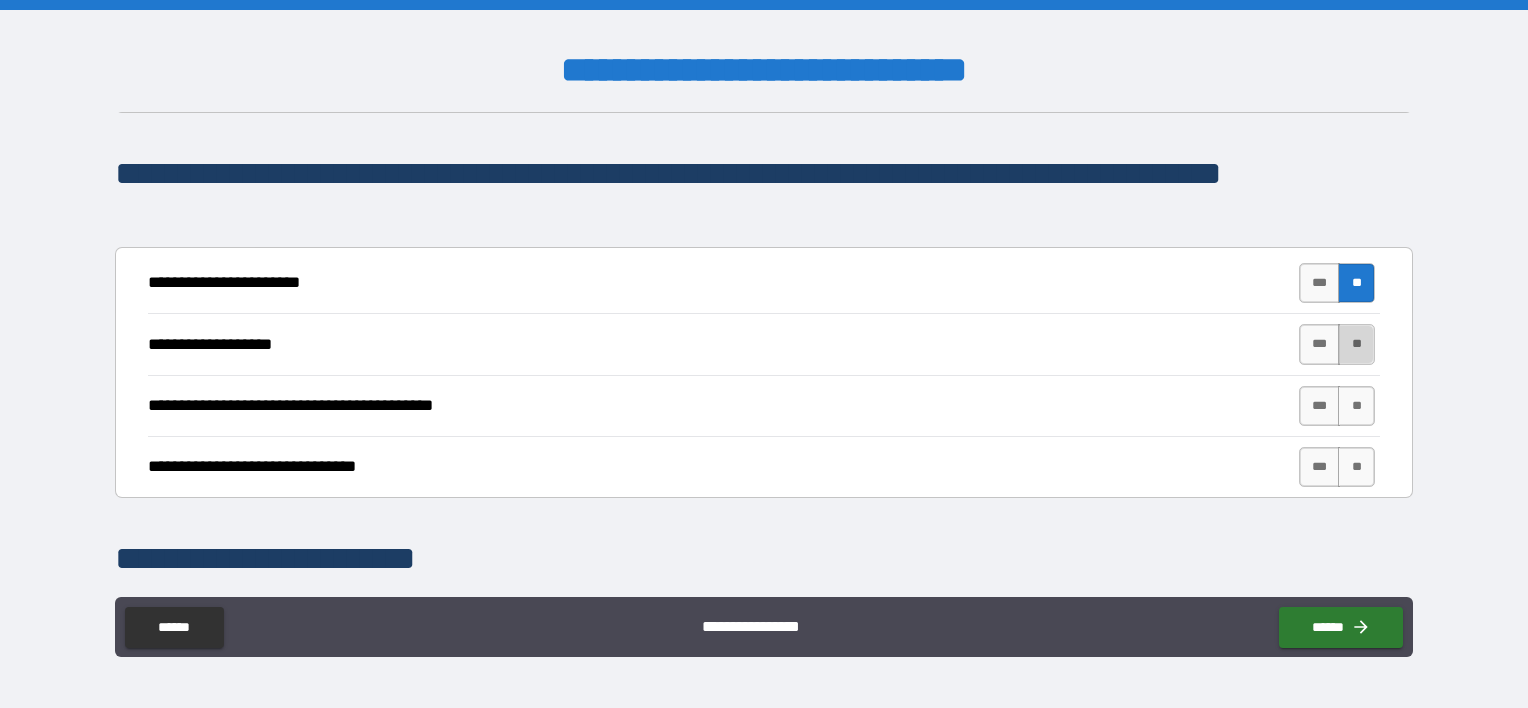 click on "**" at bounding box center [1356, 344] 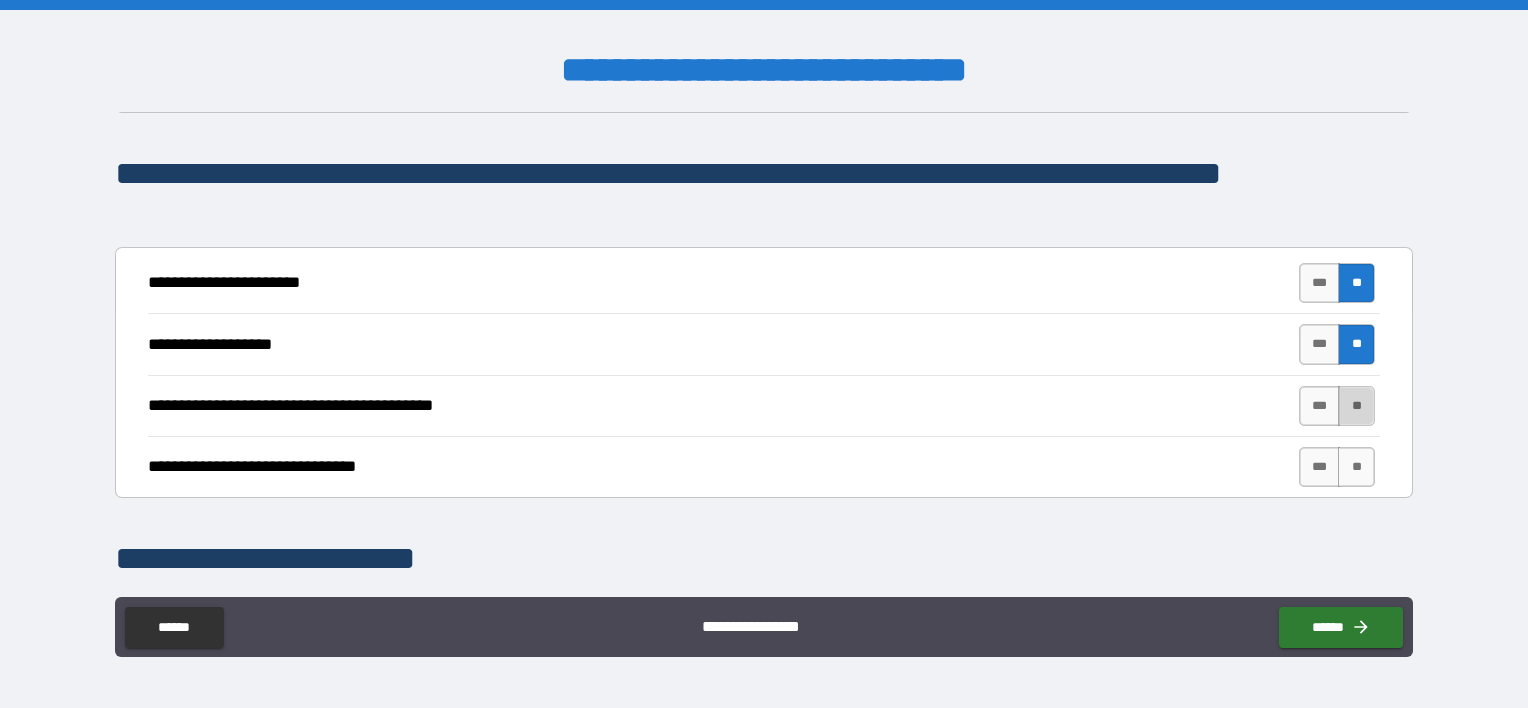 click on "**" at bounding box center [1356, 406] 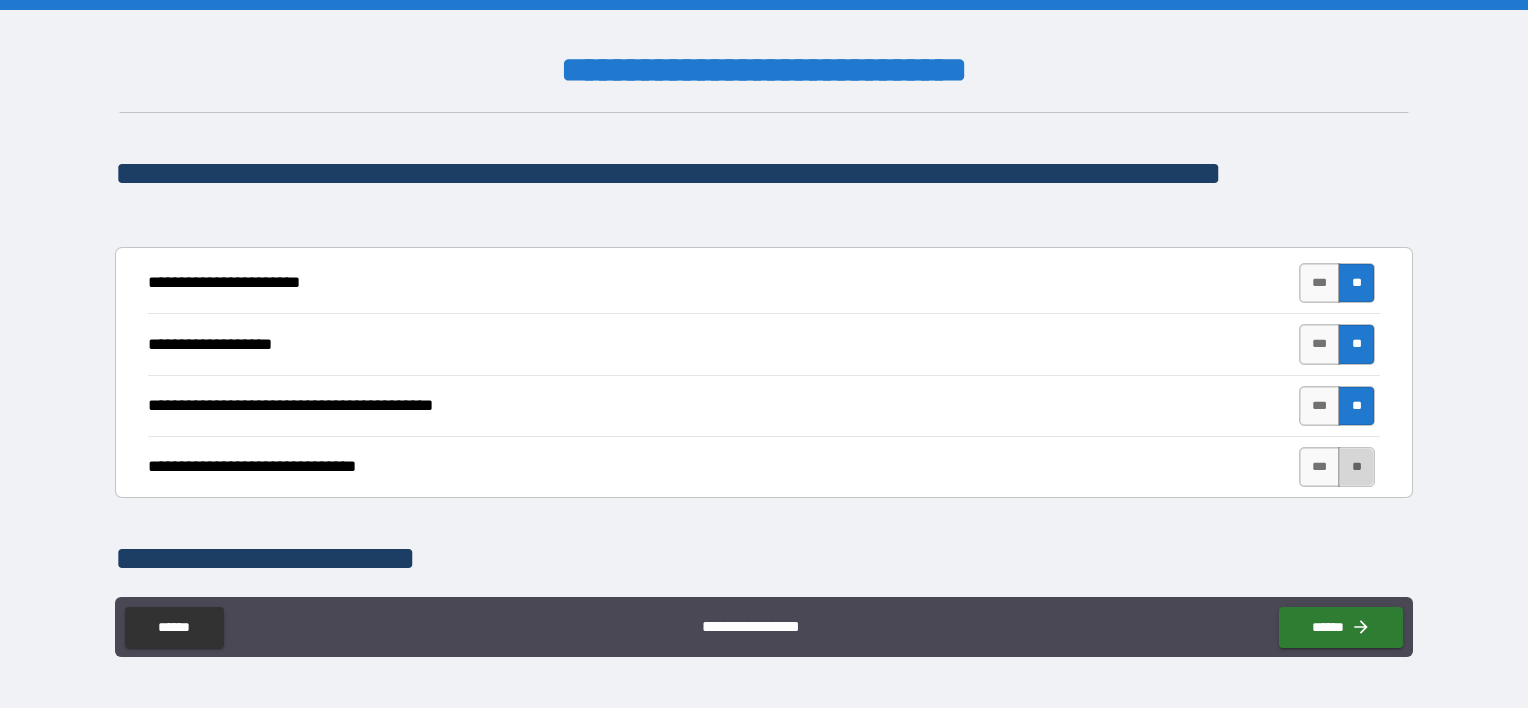 click on "**" at bounding box center [1356, 467] 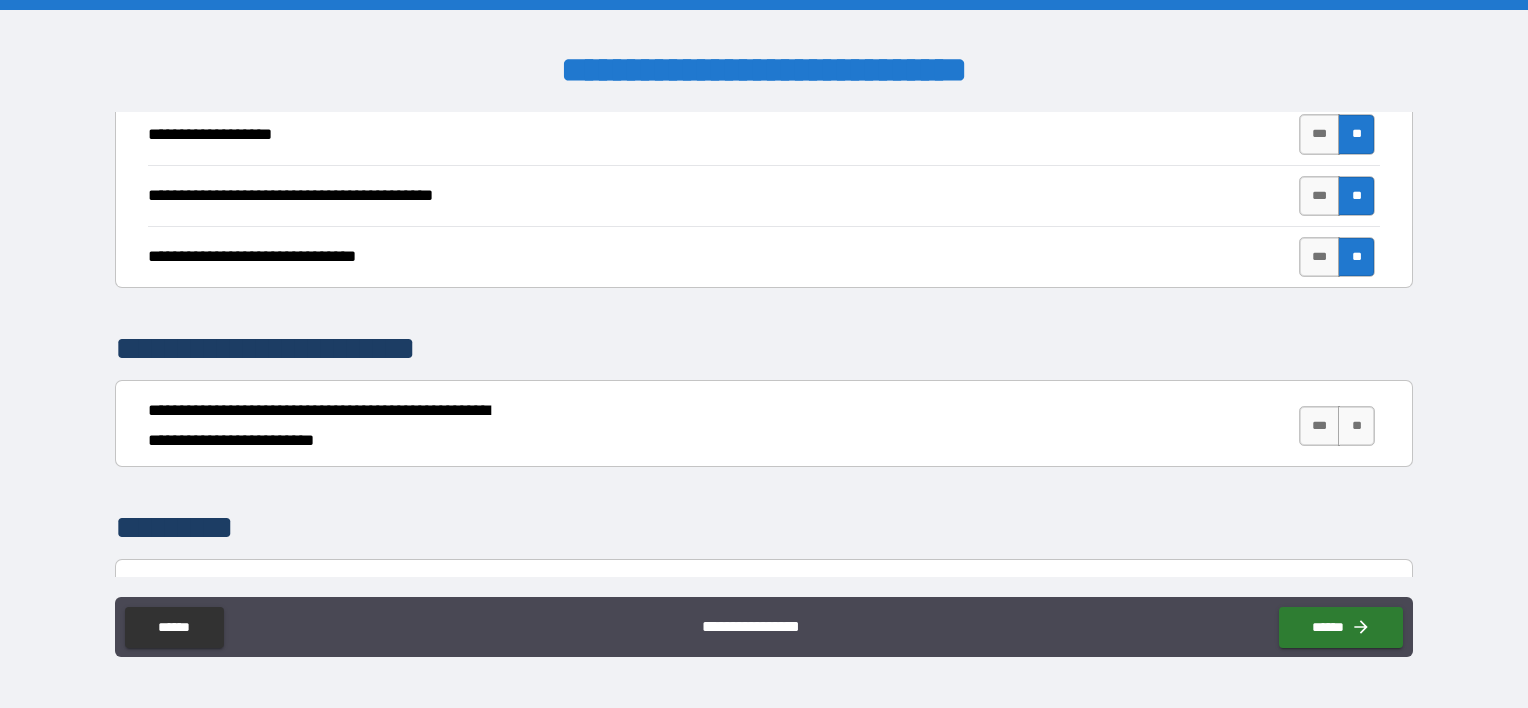 scroll, scrollTop: 5880, scrollLeft: 0, axis: vertical 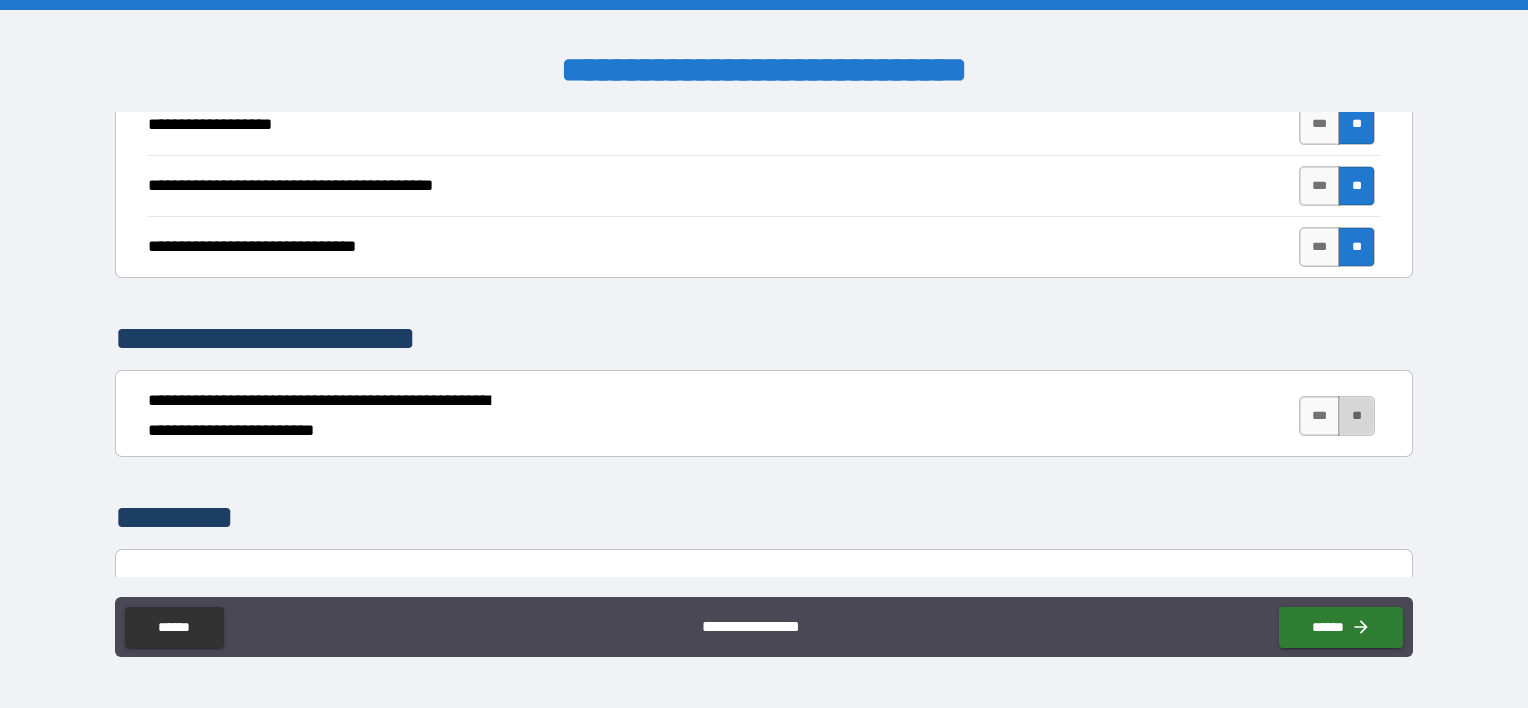 click on "**" at bounding box center (1356, 416) 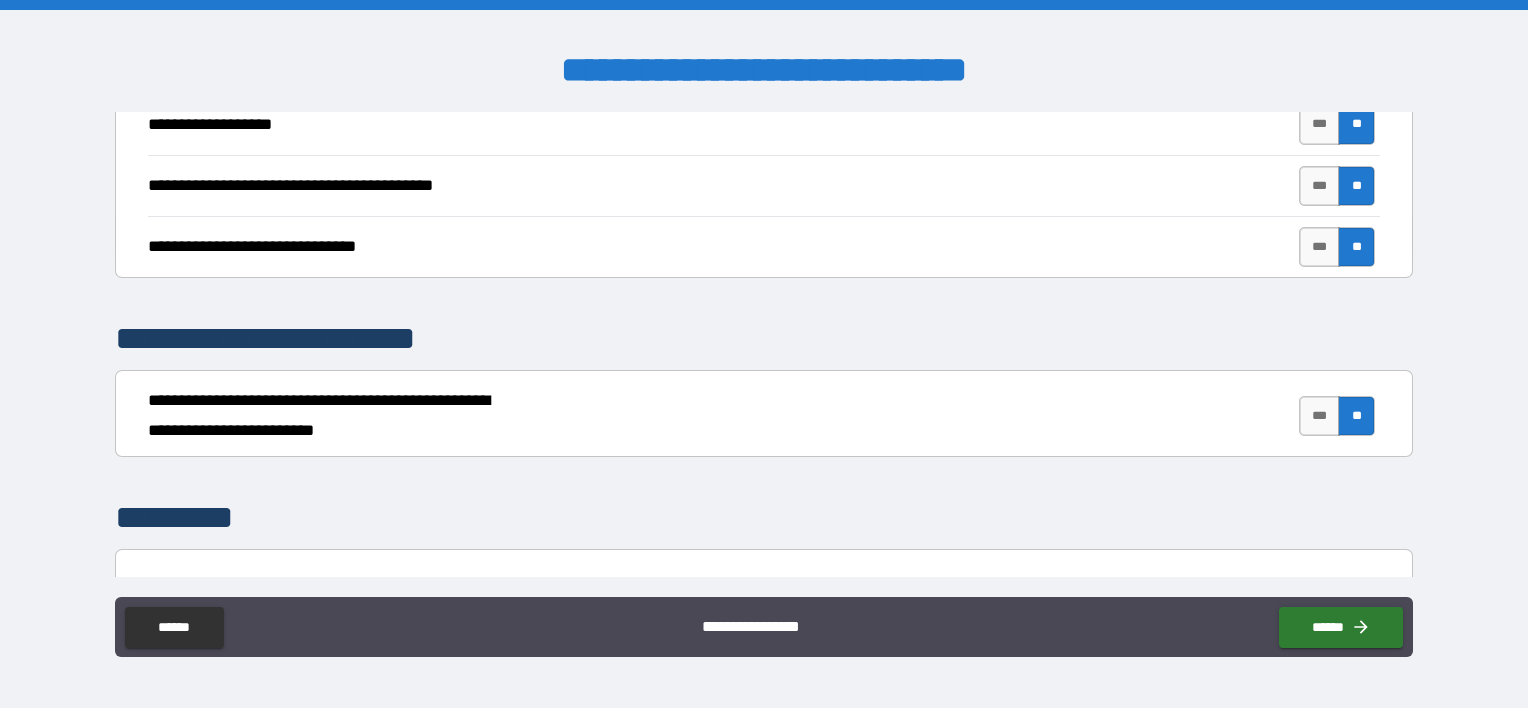 scroll, scrollTop: 5947, scrollLeft: 0, axis: vertical 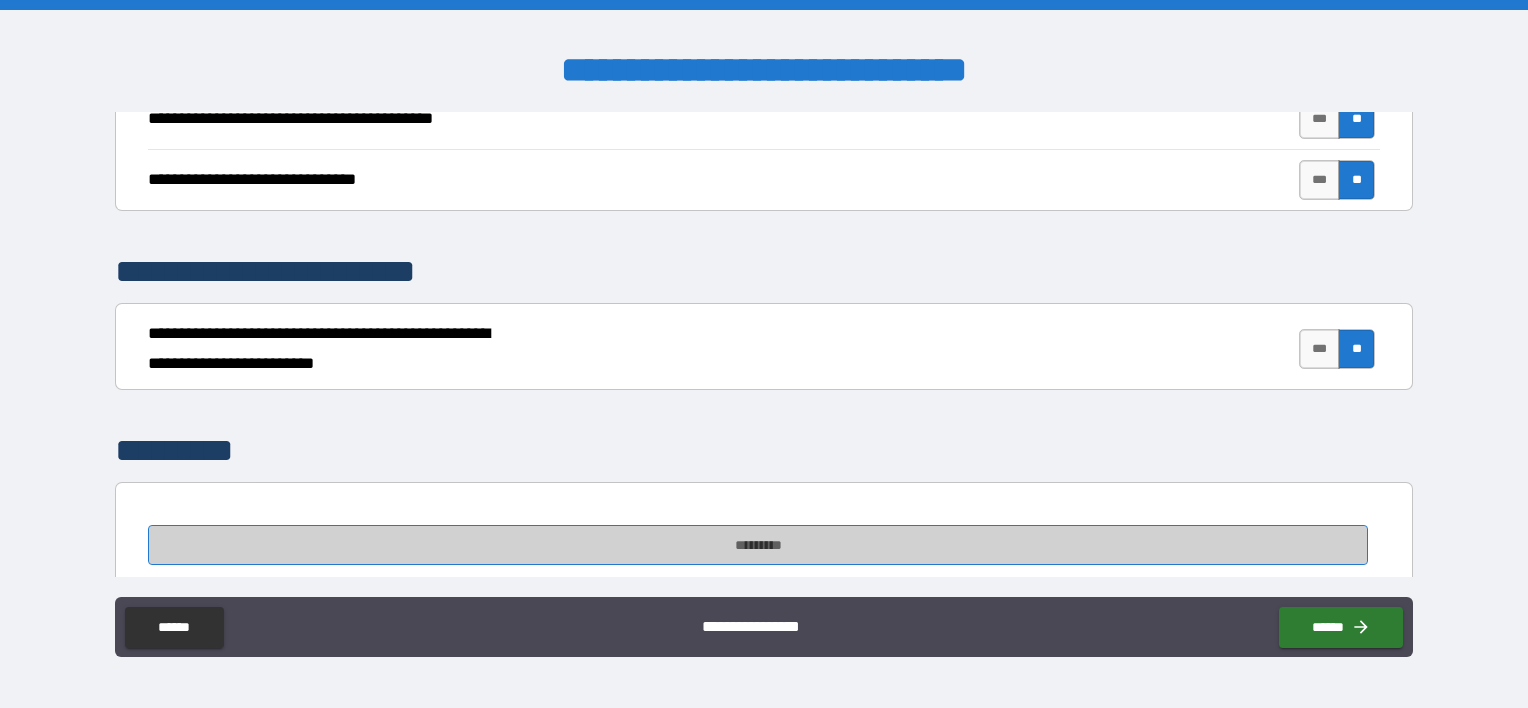 click on "*********" at bounding box center [758, 545] 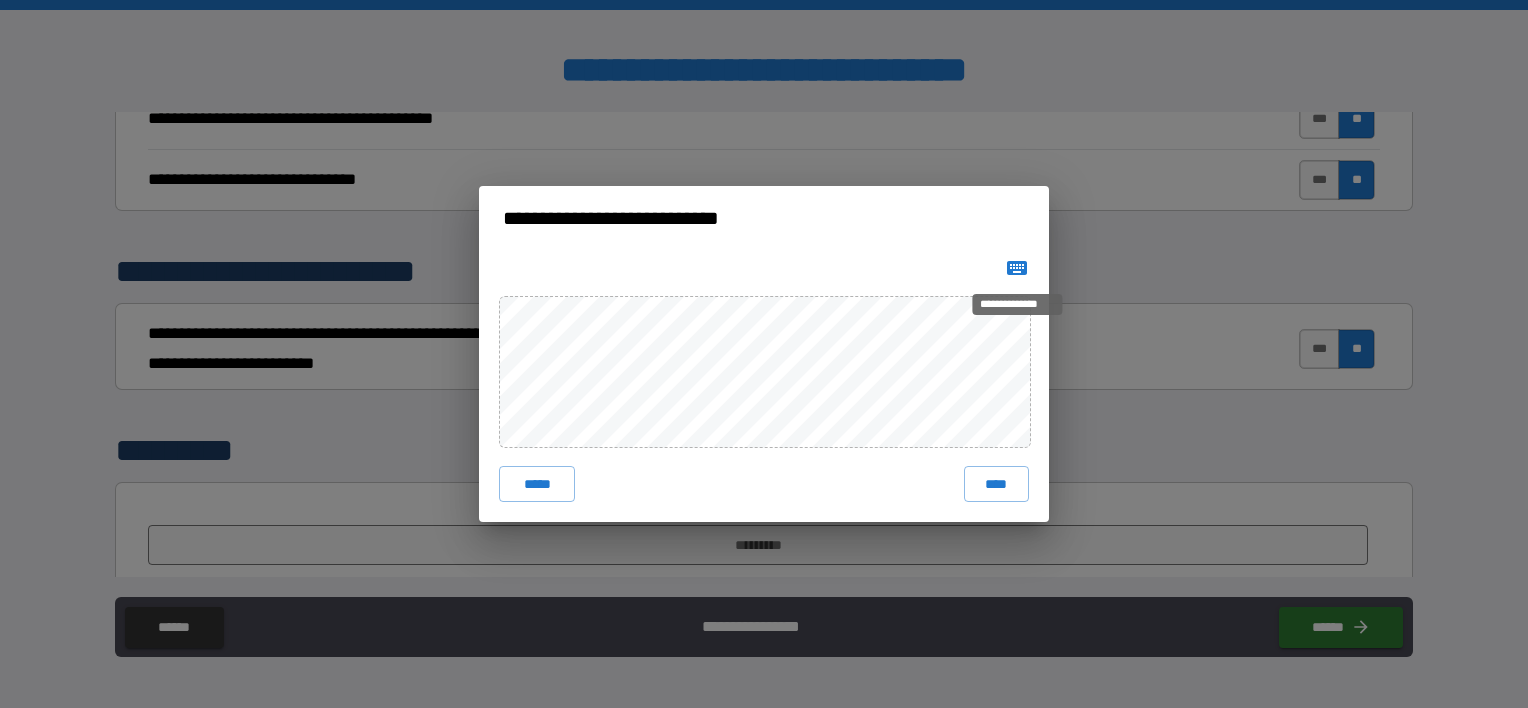 click 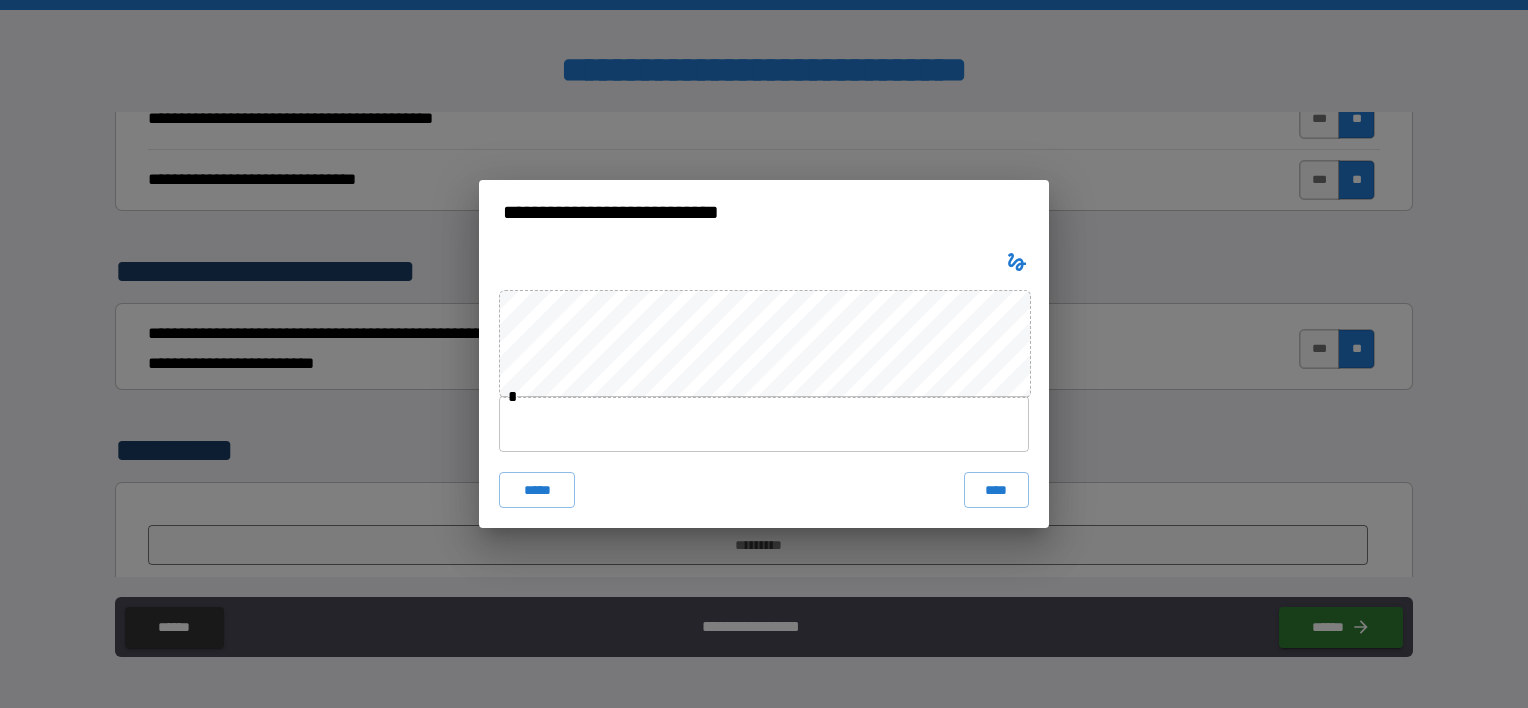 click at bounding box center [764, 424] 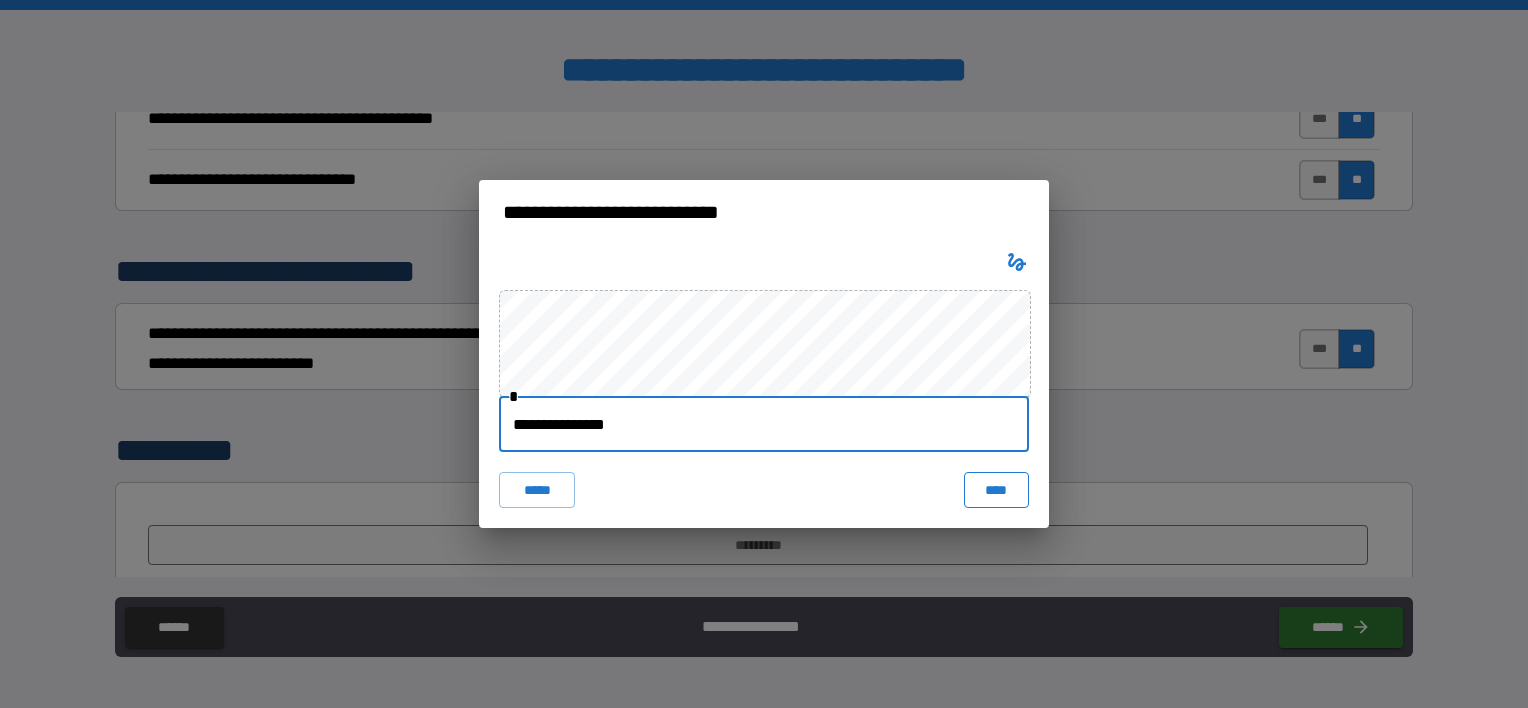 type on "**********" 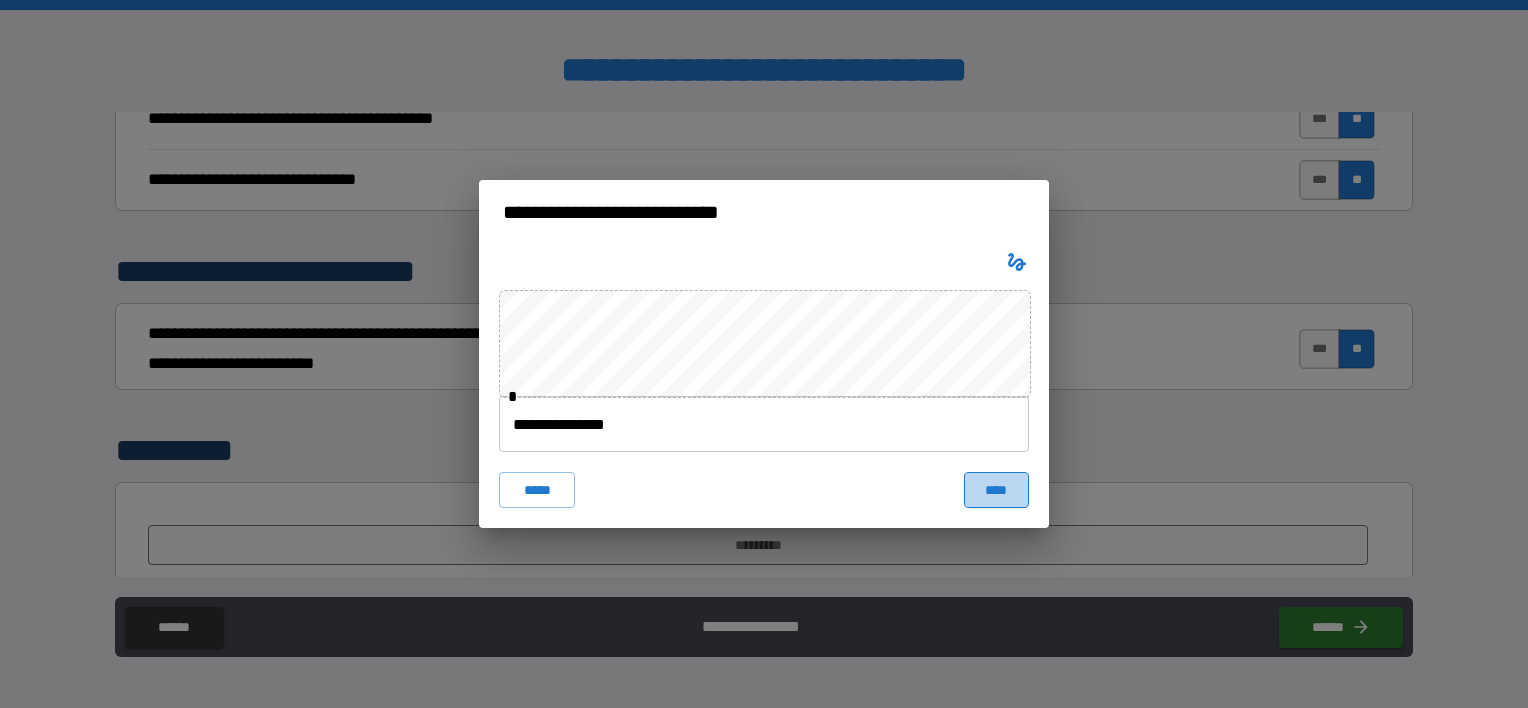click on "****" at bounding box center [996, 490] 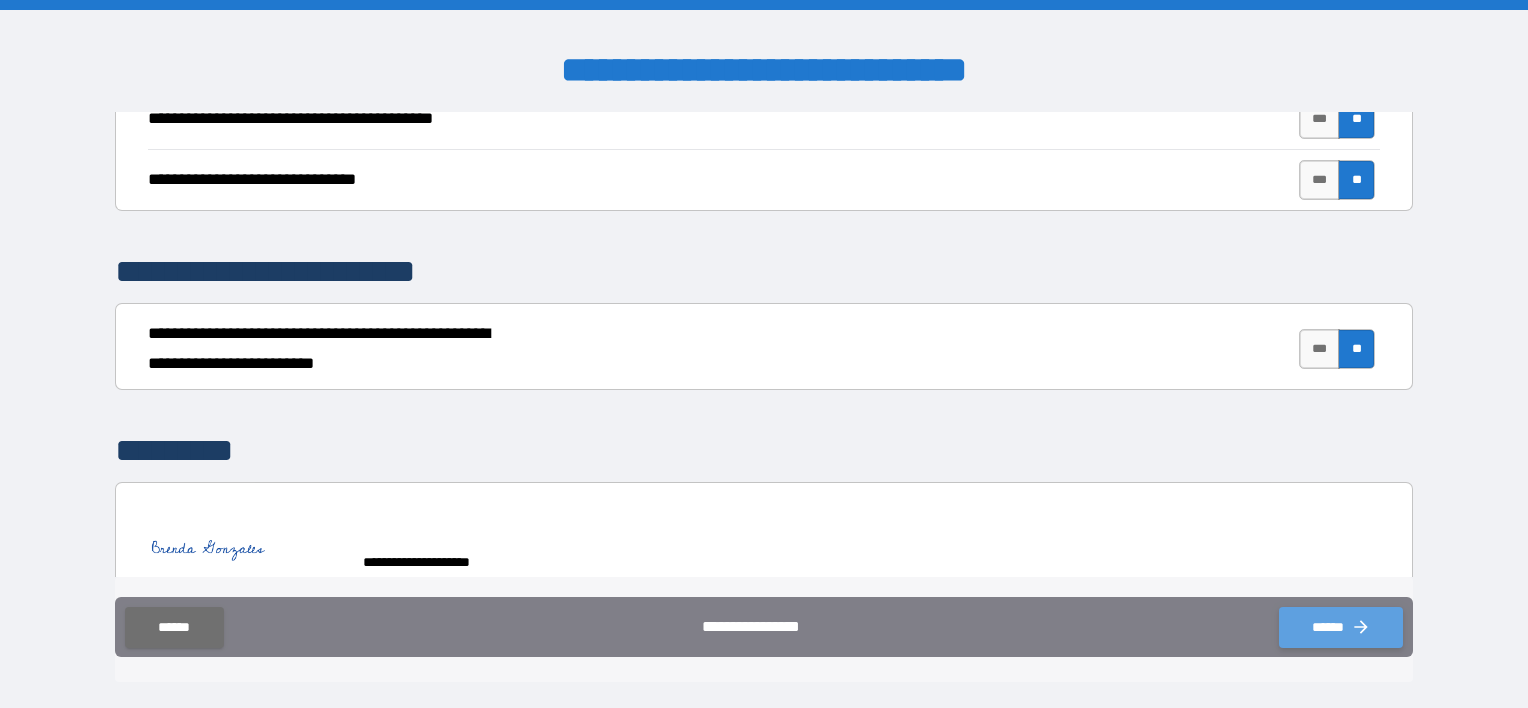 click on "******" at bounding box center (1341, 627) 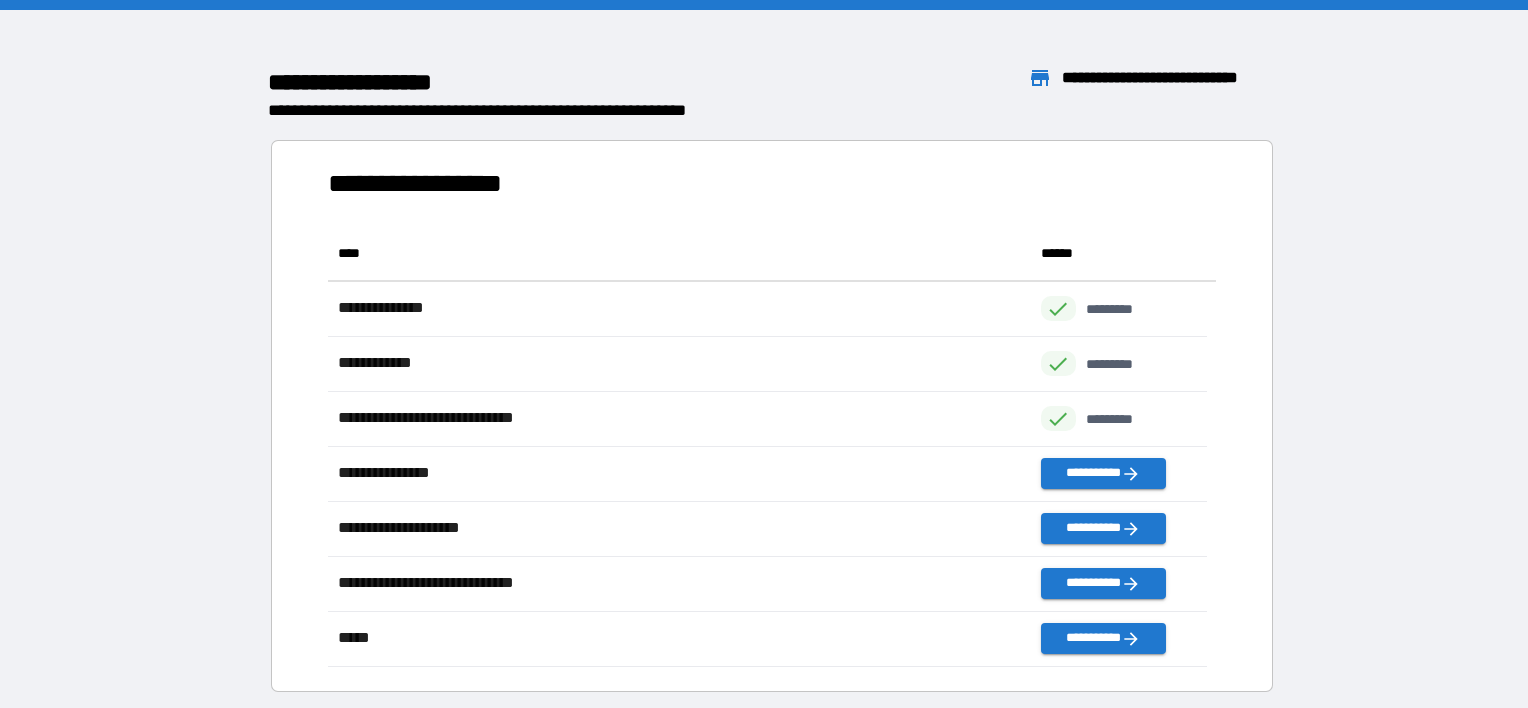 scroll, scrollTop: 426, scrollLeft: 863, axis: both 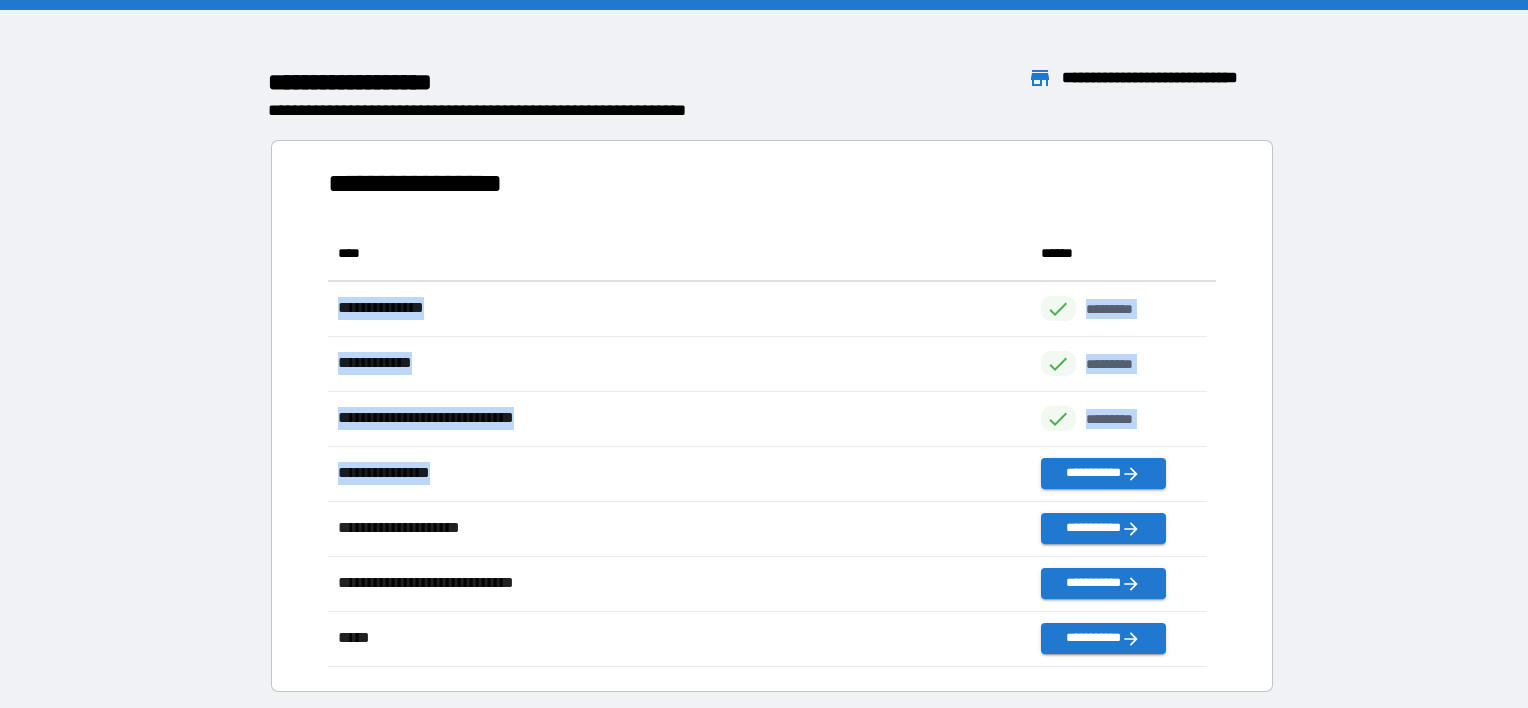 drag, startPoint x: 1328, startPoint y: 620, endPoint x: 1076, endPoint y: 442, distance: 308.5255 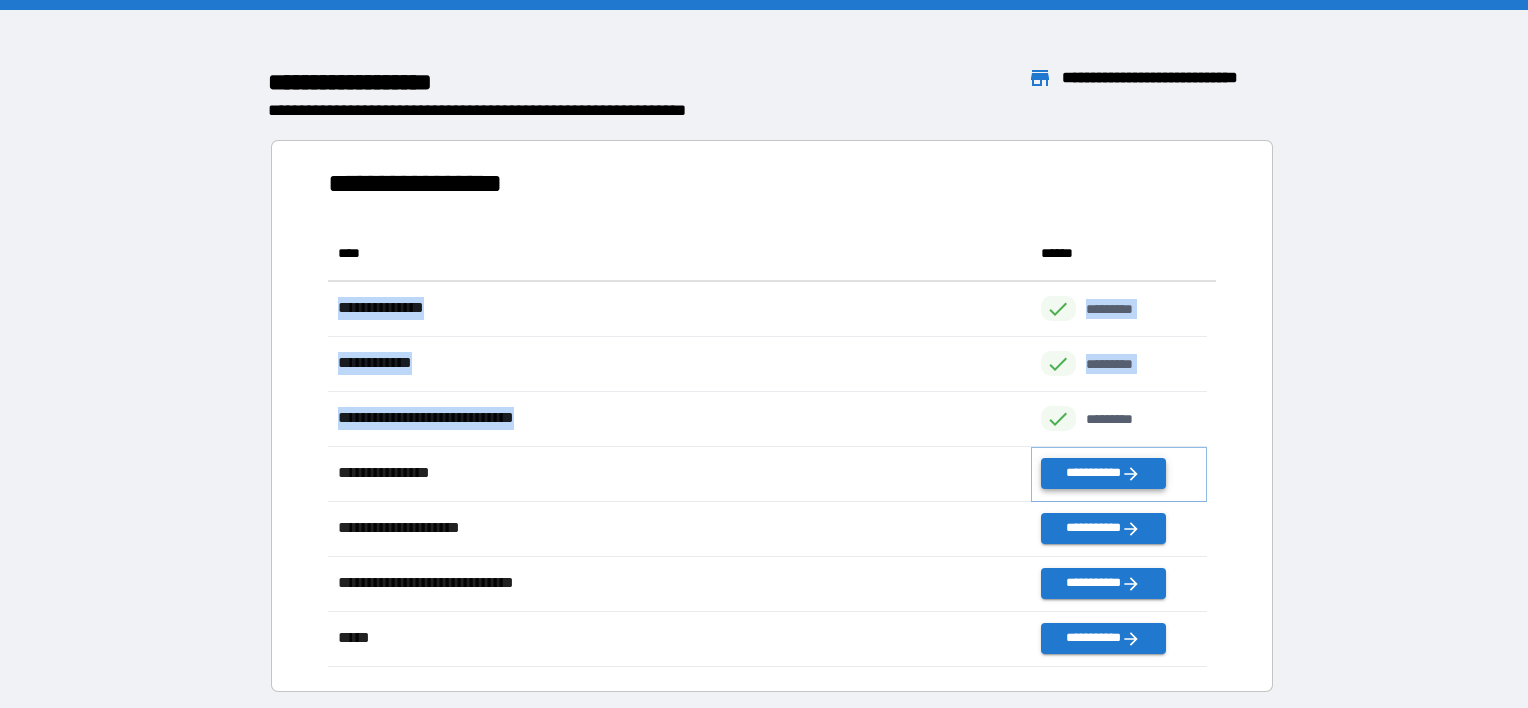 drag, startPoint x: 1076, startPoint y: 442, endPoint x: 1082, endPoint y: 476, distance: 34.525352 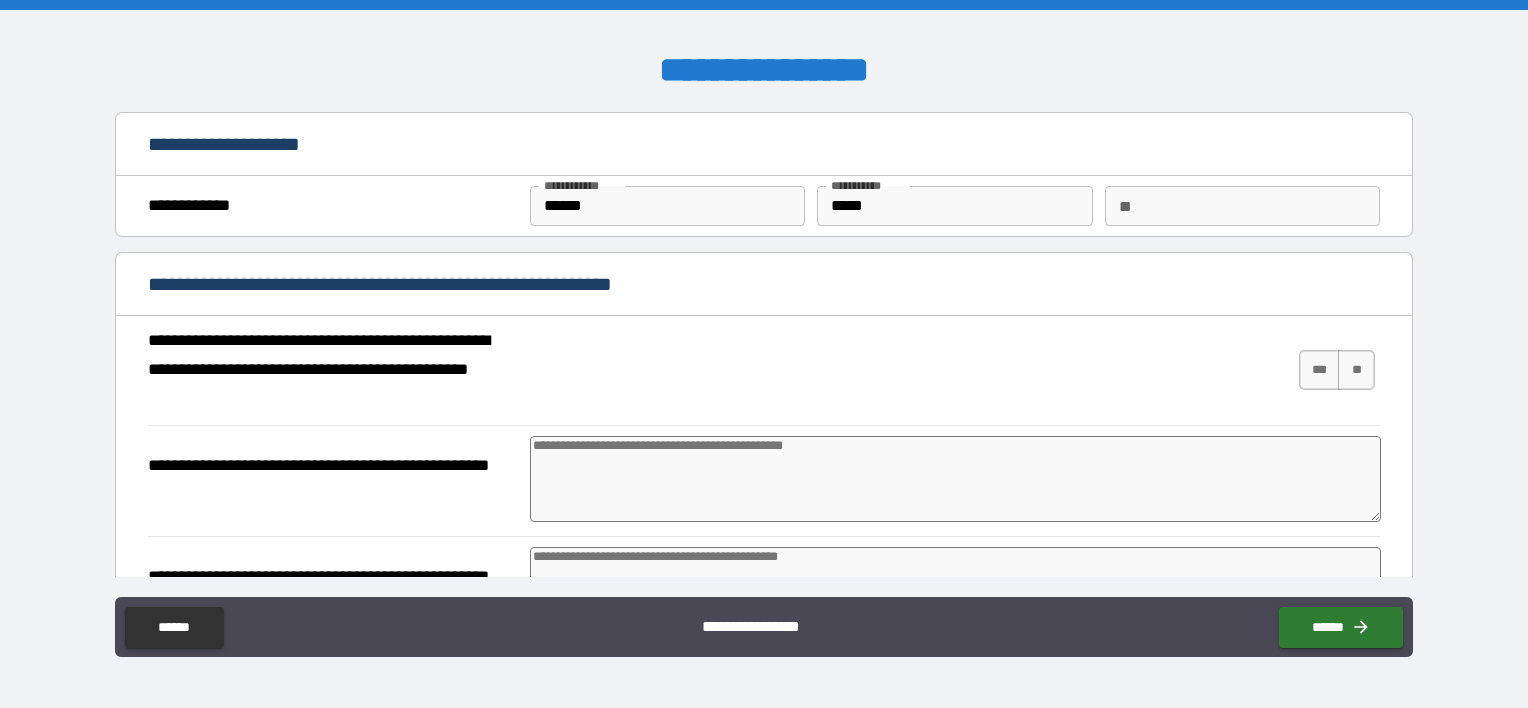 type on "*" 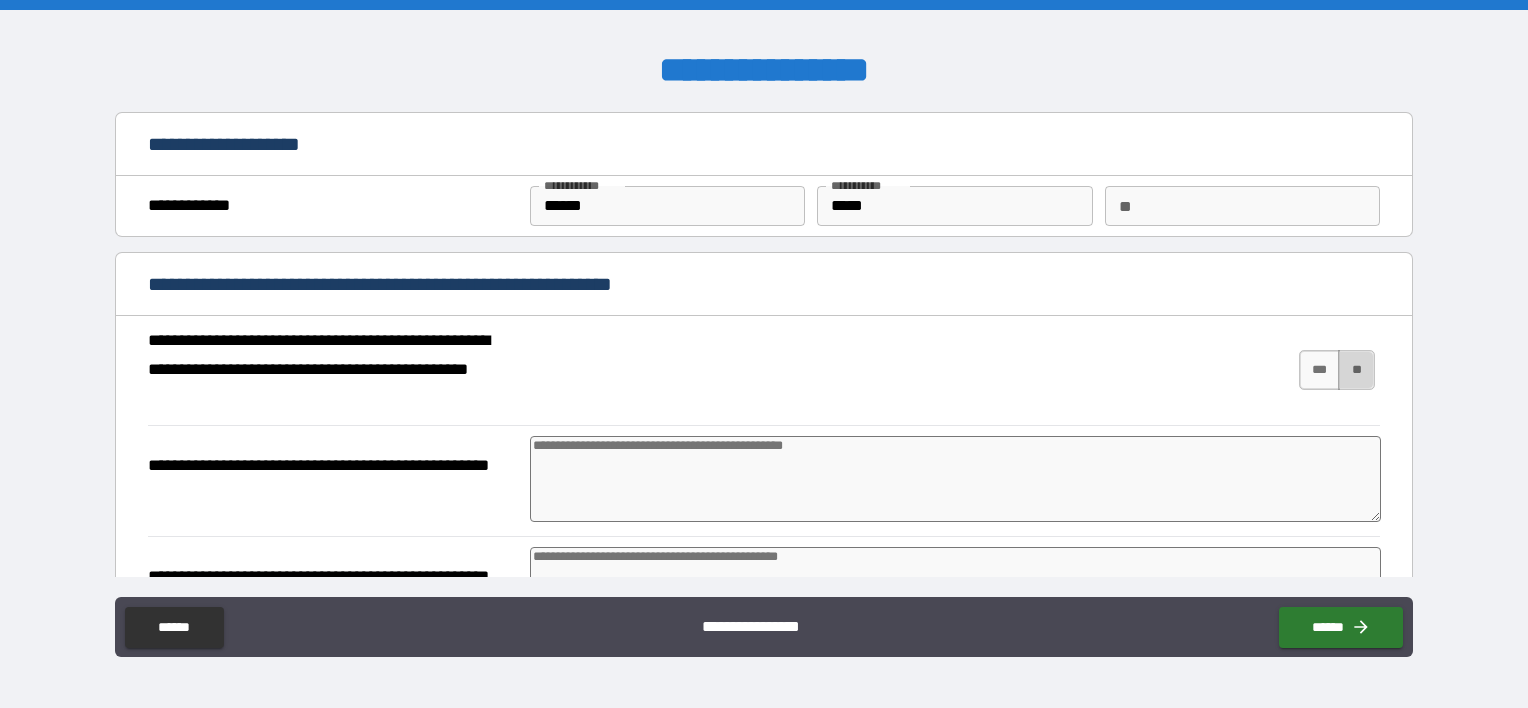 click on "**" at bounding box center [1356, 370] 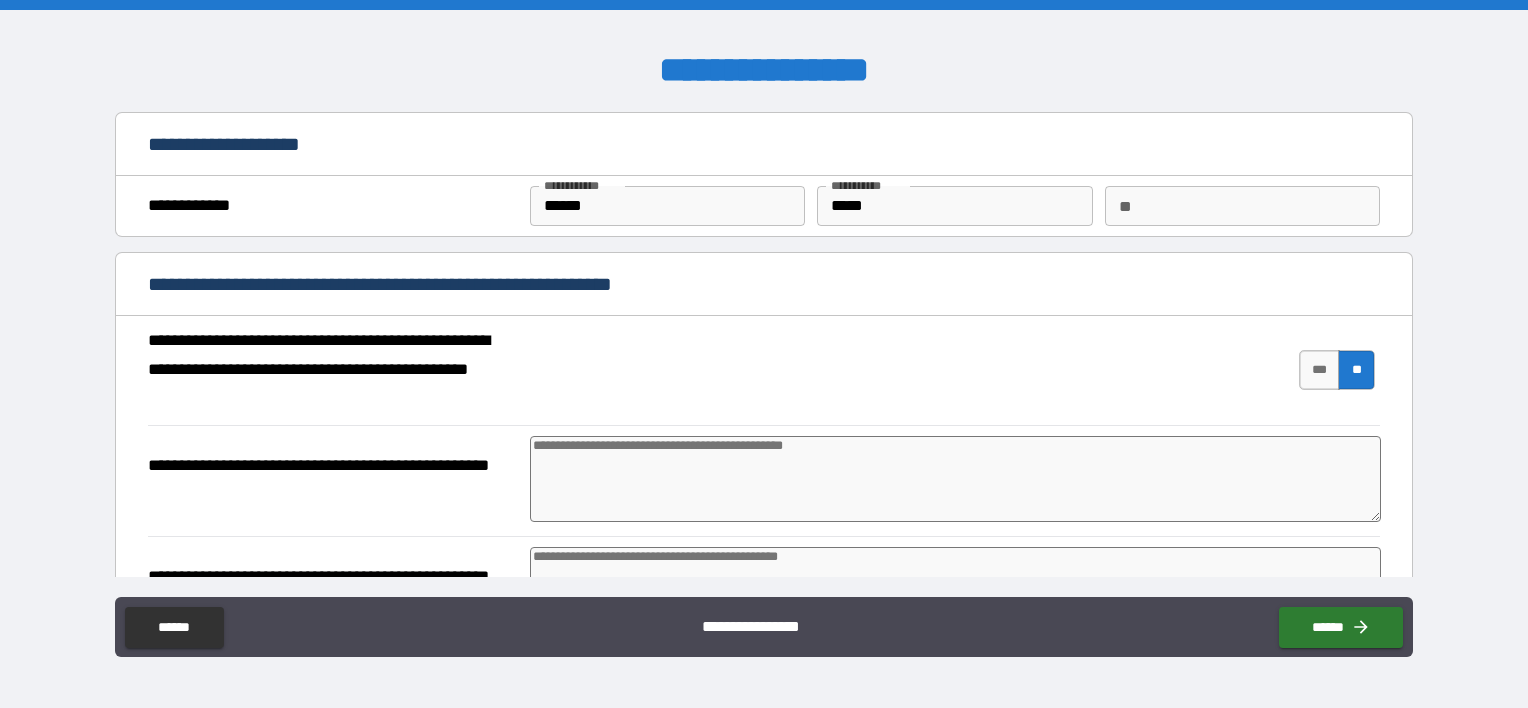 type on "*" 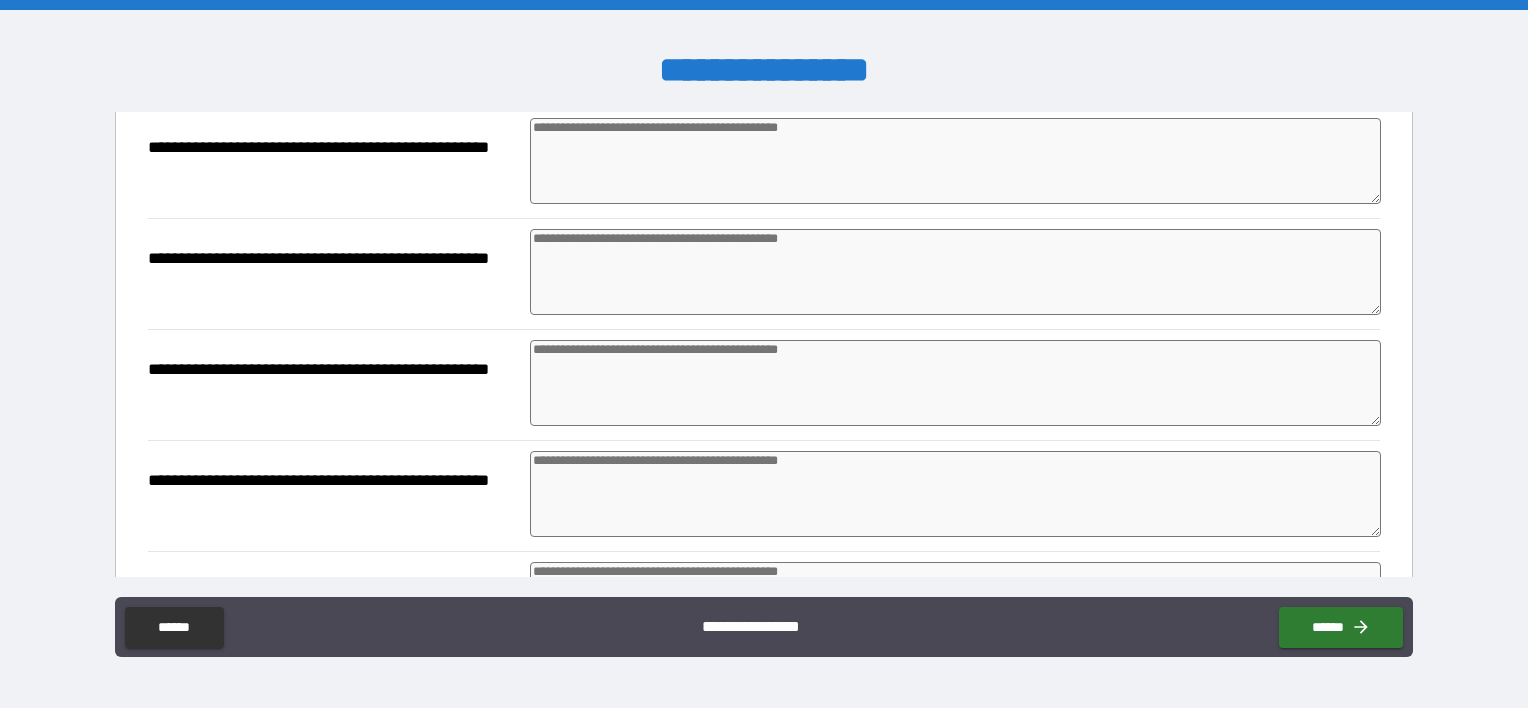 scroll, scrollTop: 1330, scrollLeft: 0, axis: vertical 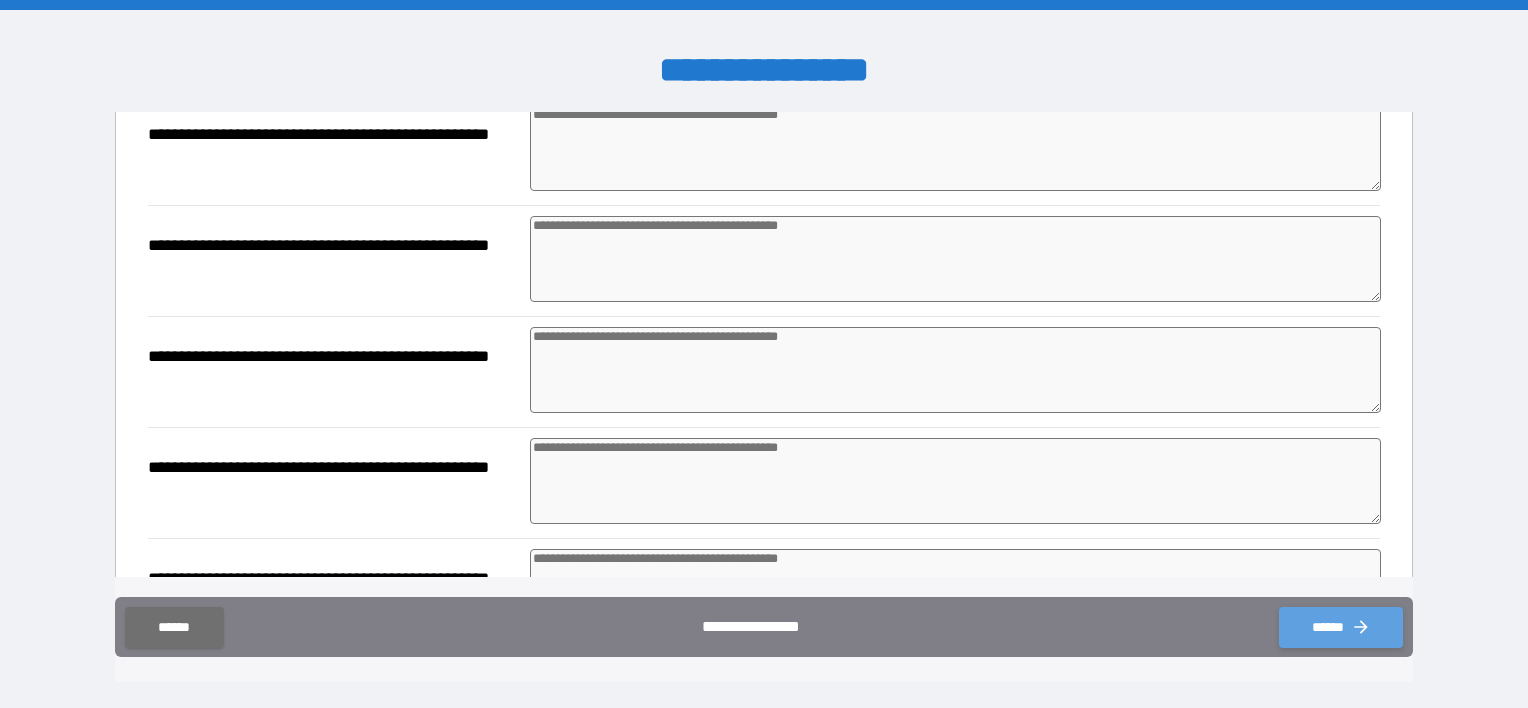 click on "******" at bounding box center (1341, 627) 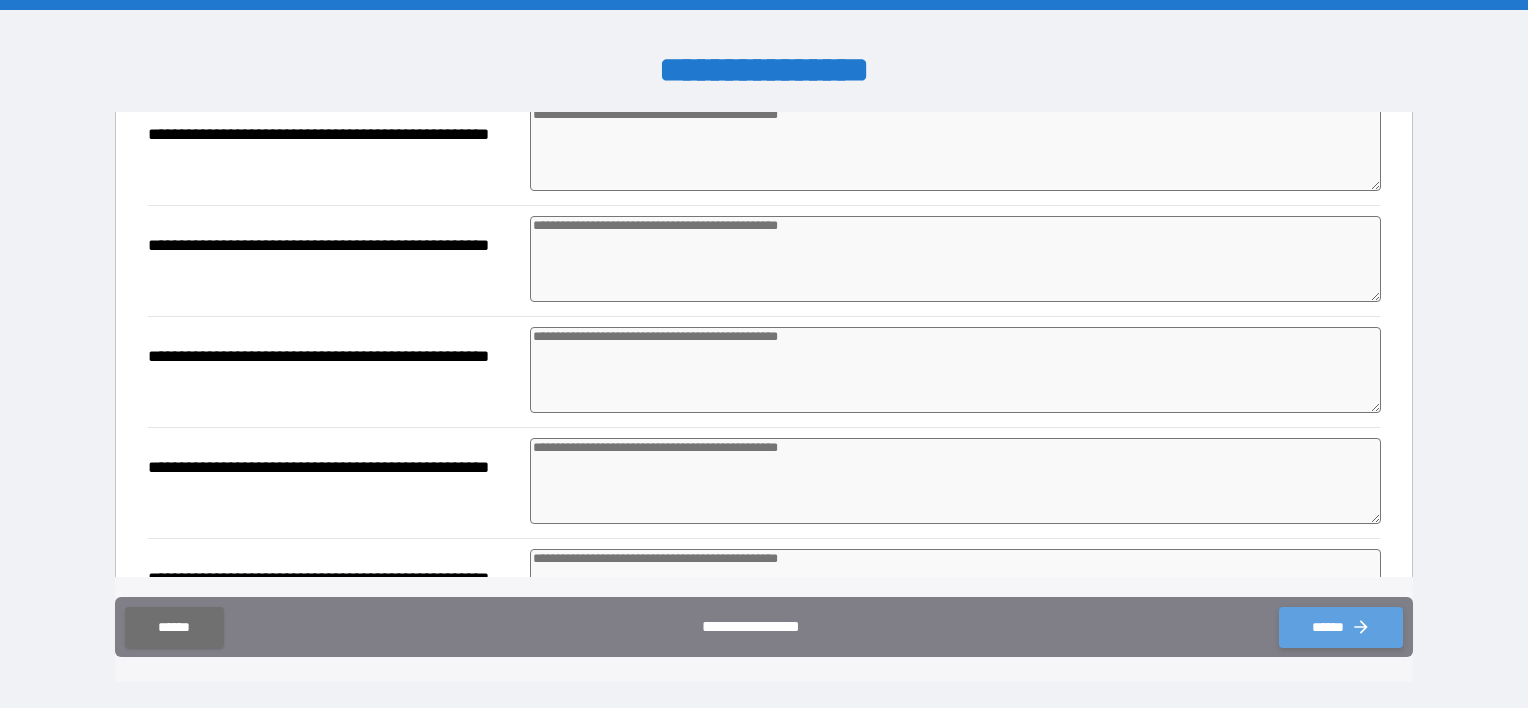 type on "*" 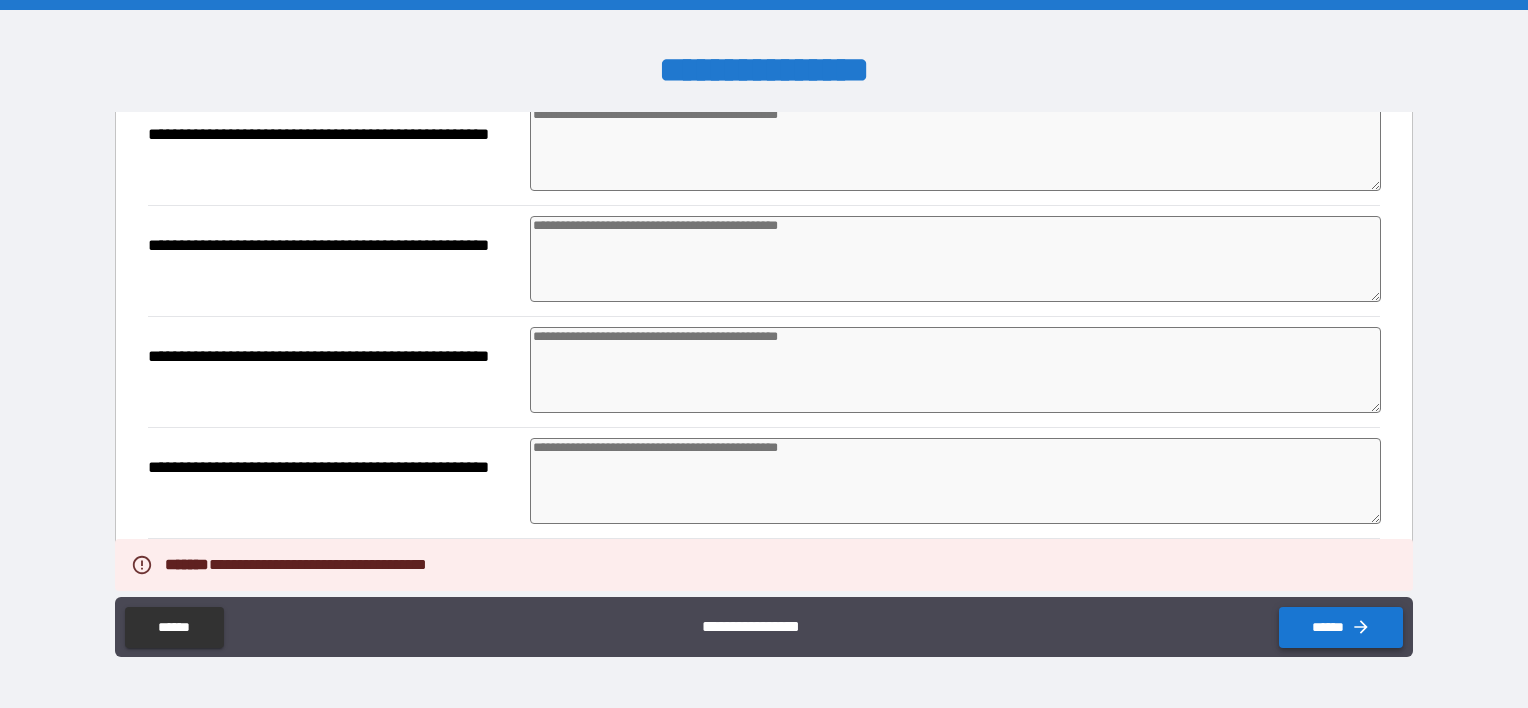 type on "*" 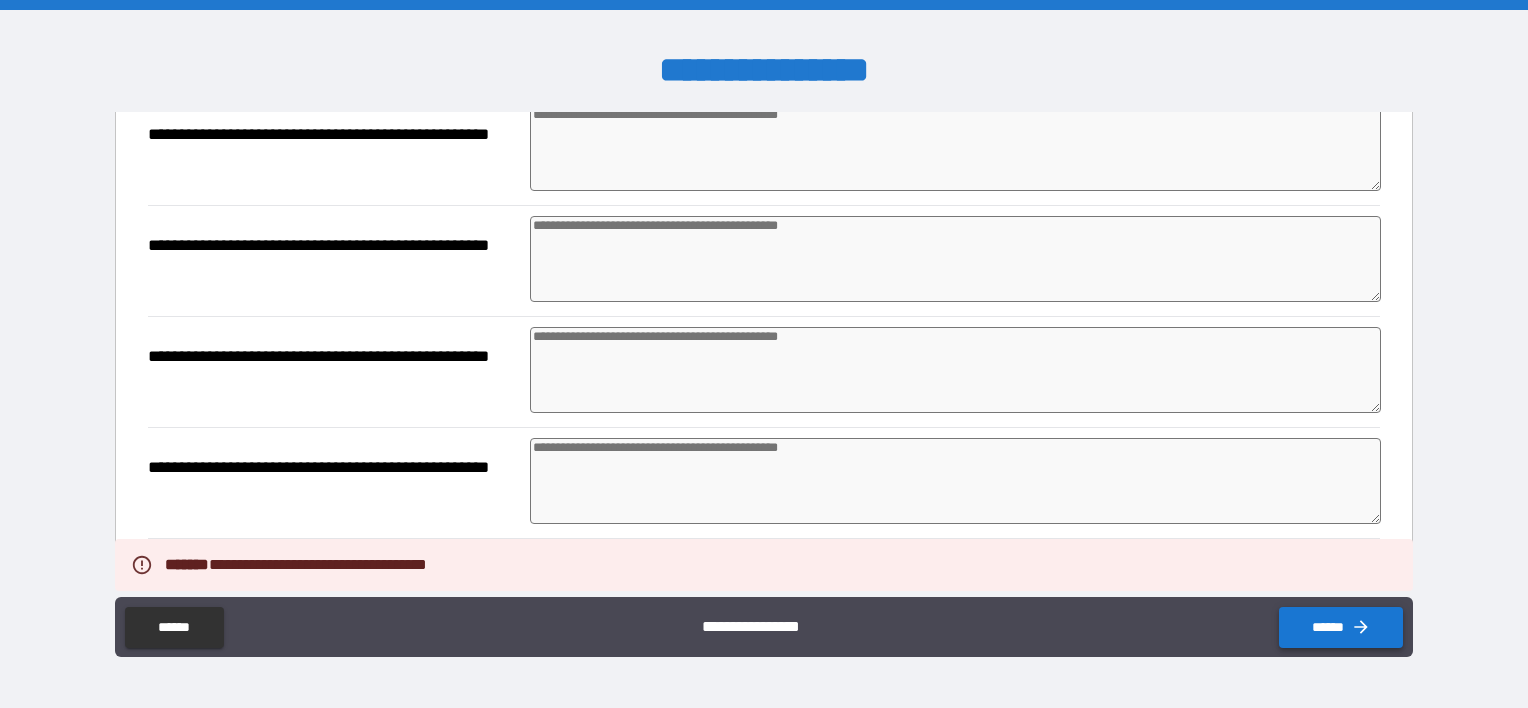 type on "*" 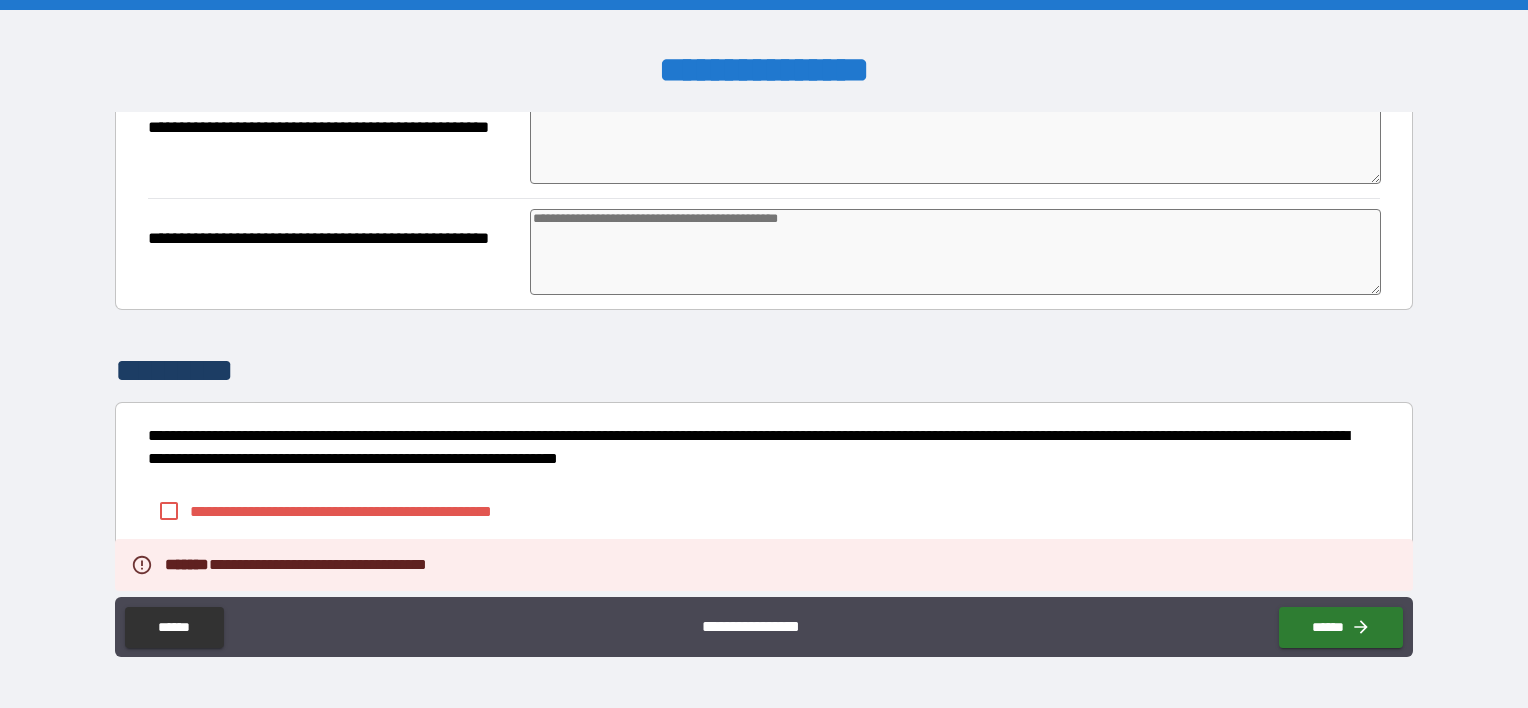 scroll, scrollTop: 1856, scrollLeft: 0, axis: vertical 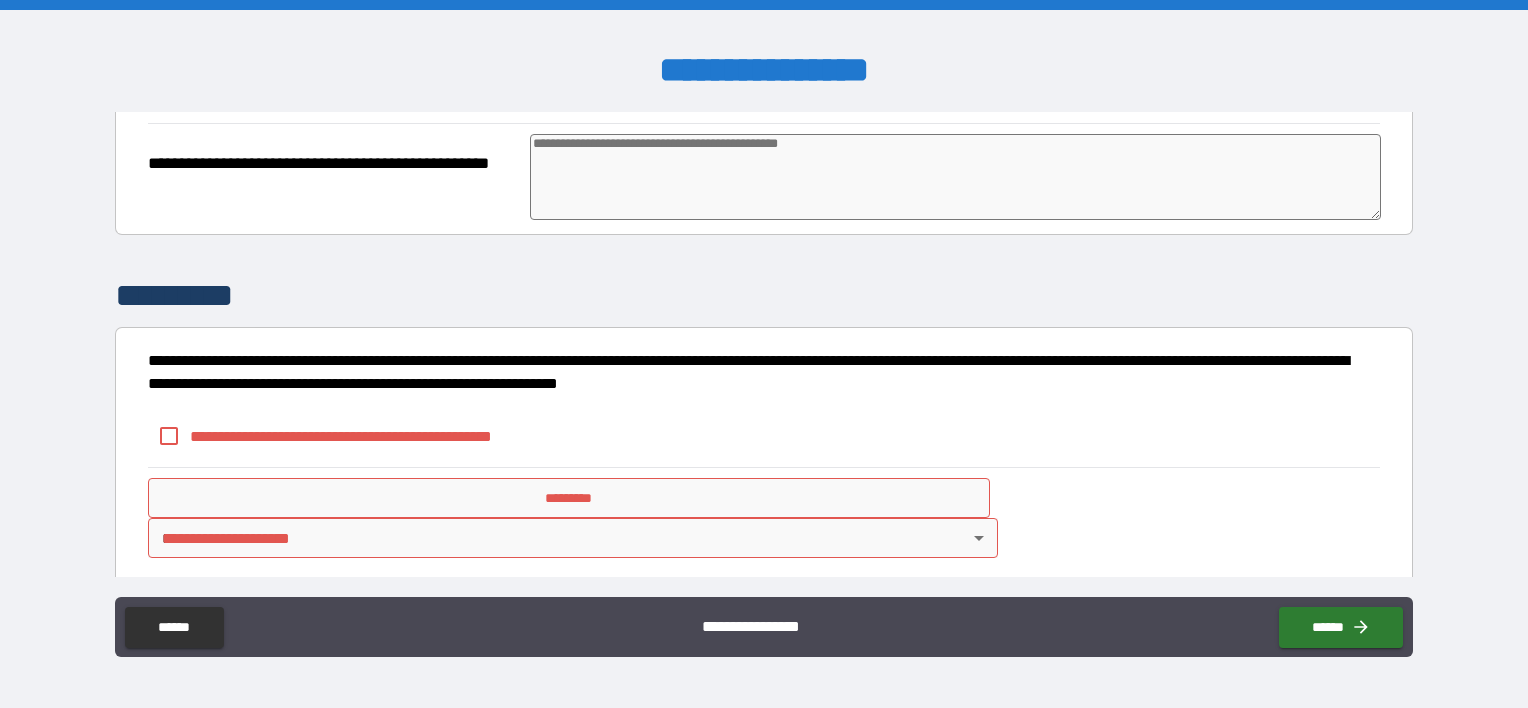 type on "*" 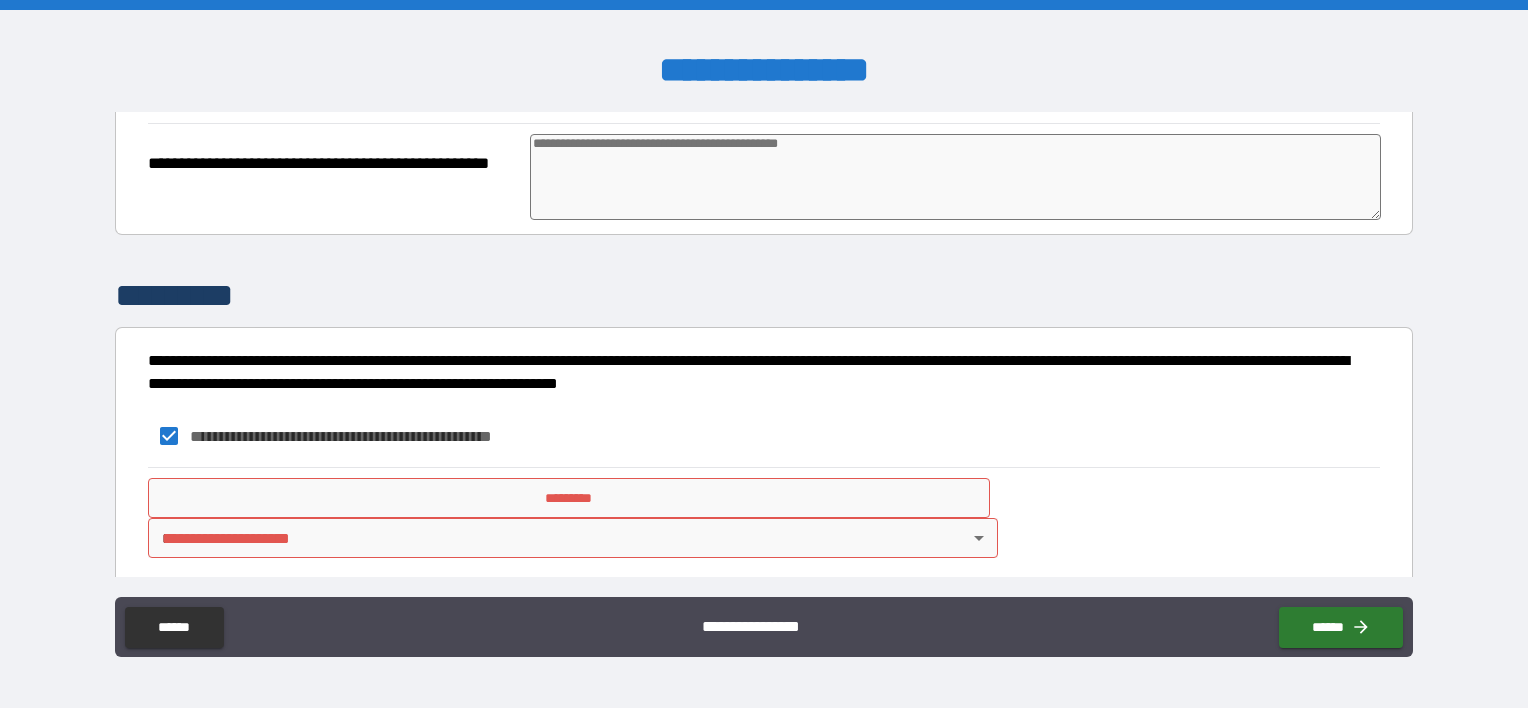 type on "*" 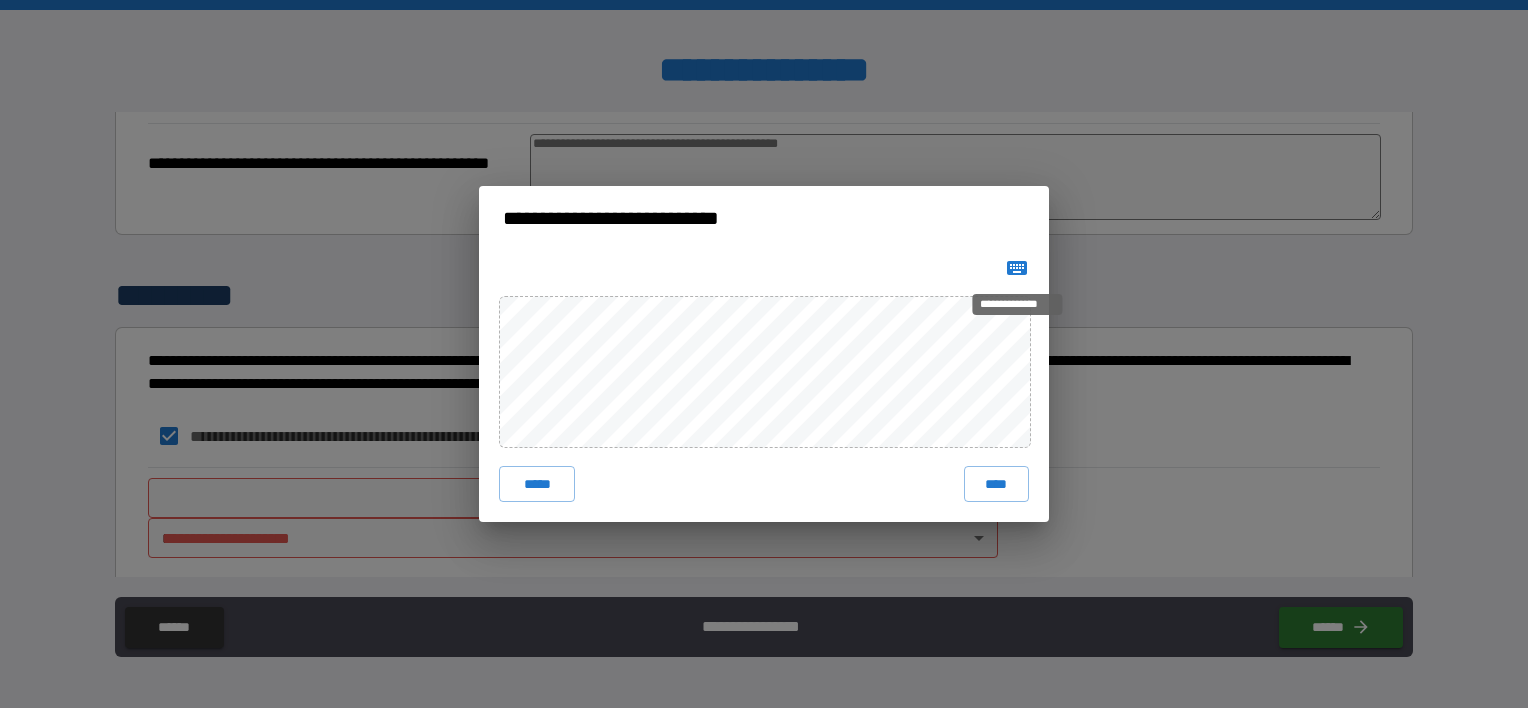 click 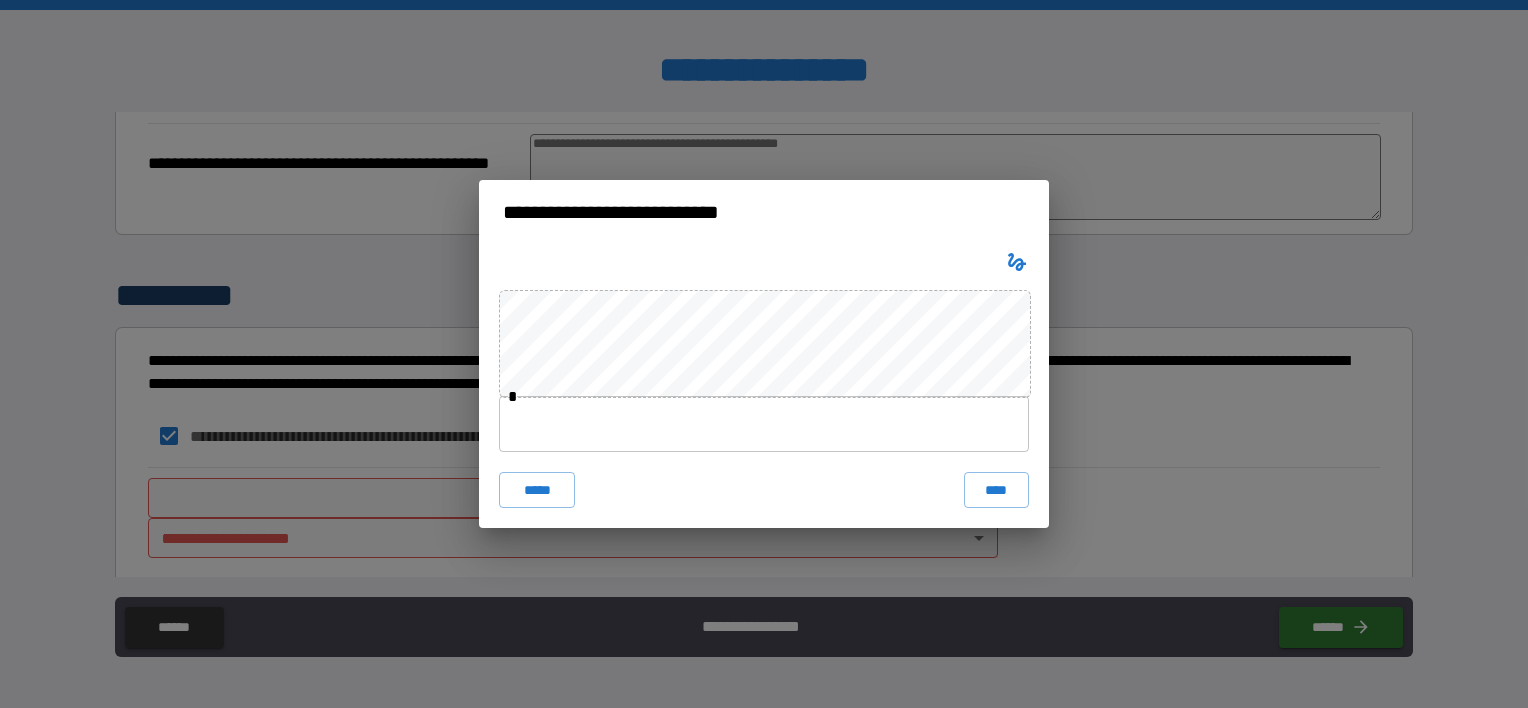 click at bounding box center [764, 424] 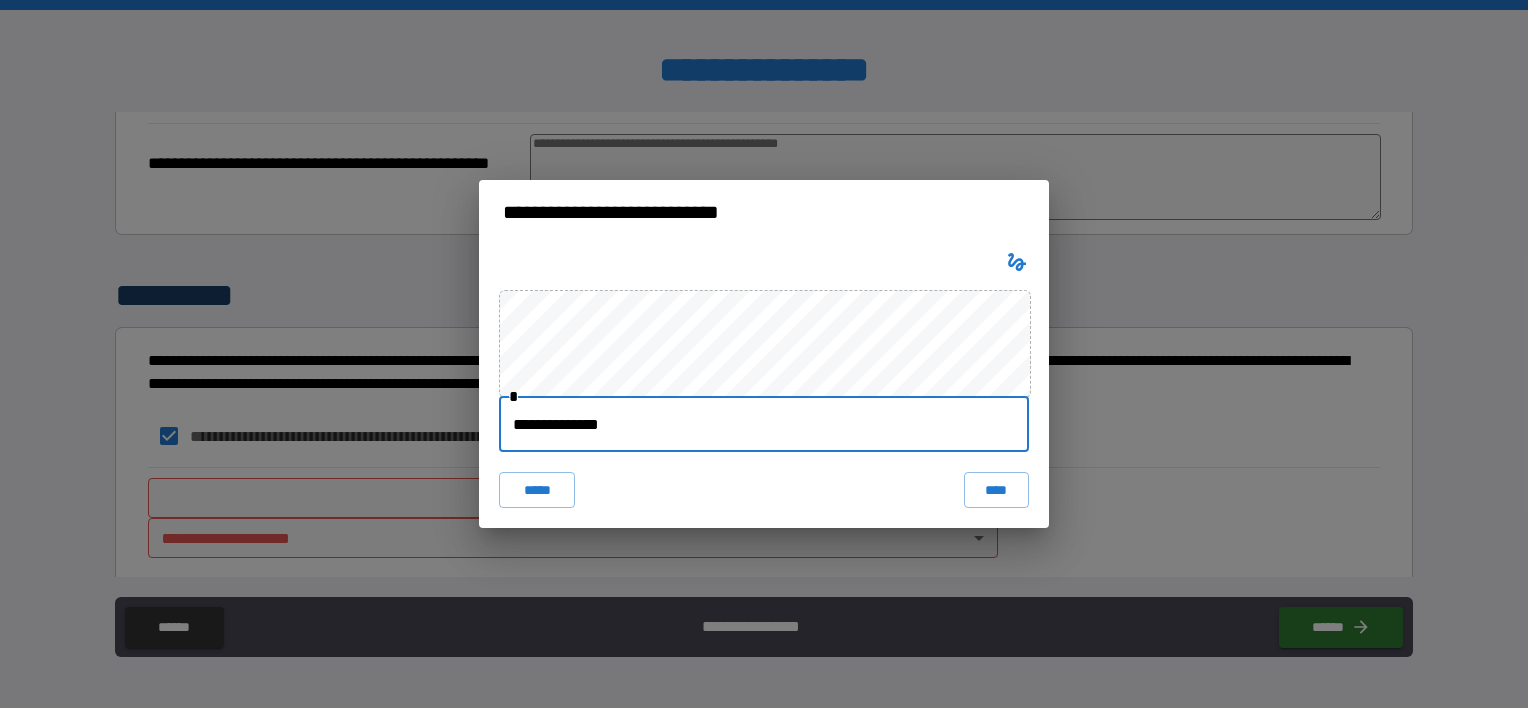 type on "**********" 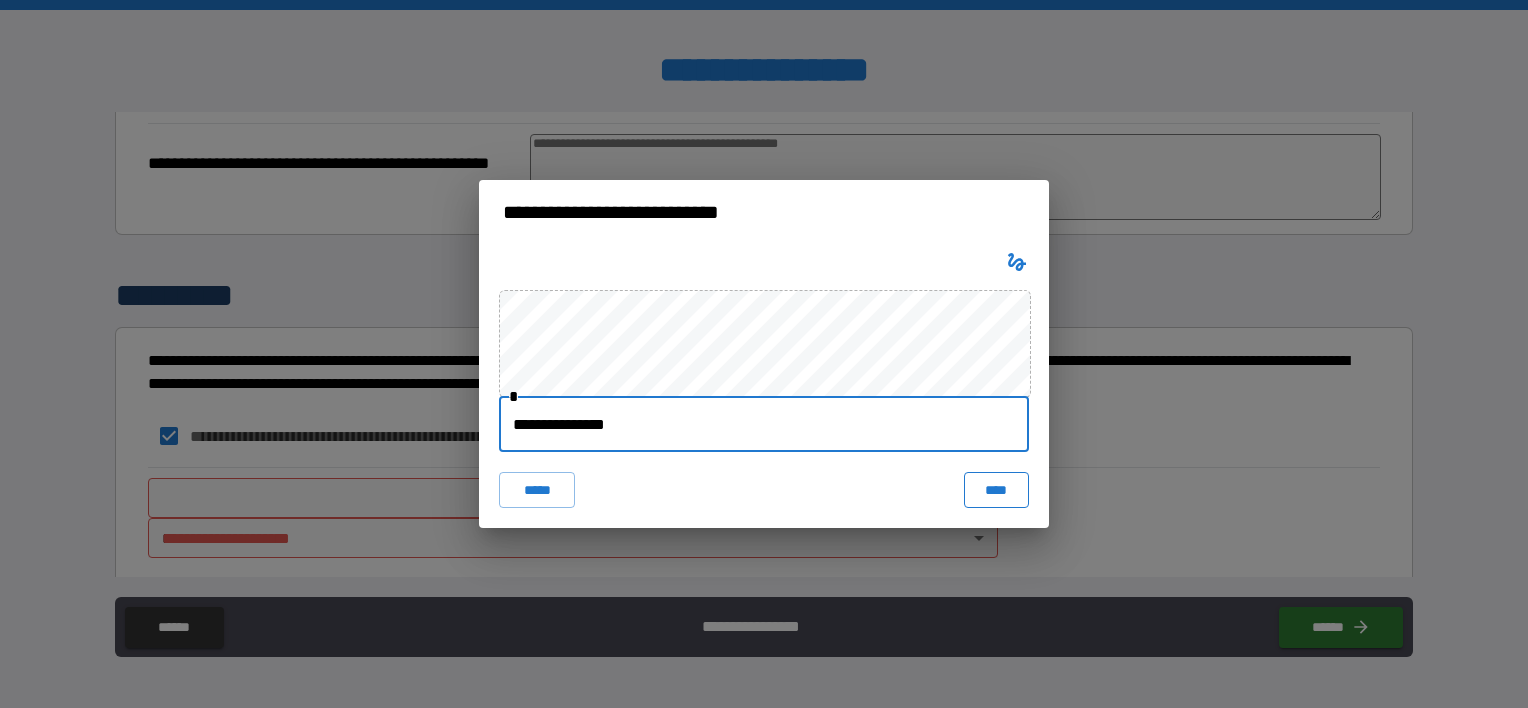 click on "****" at bounding box center (996, 490) 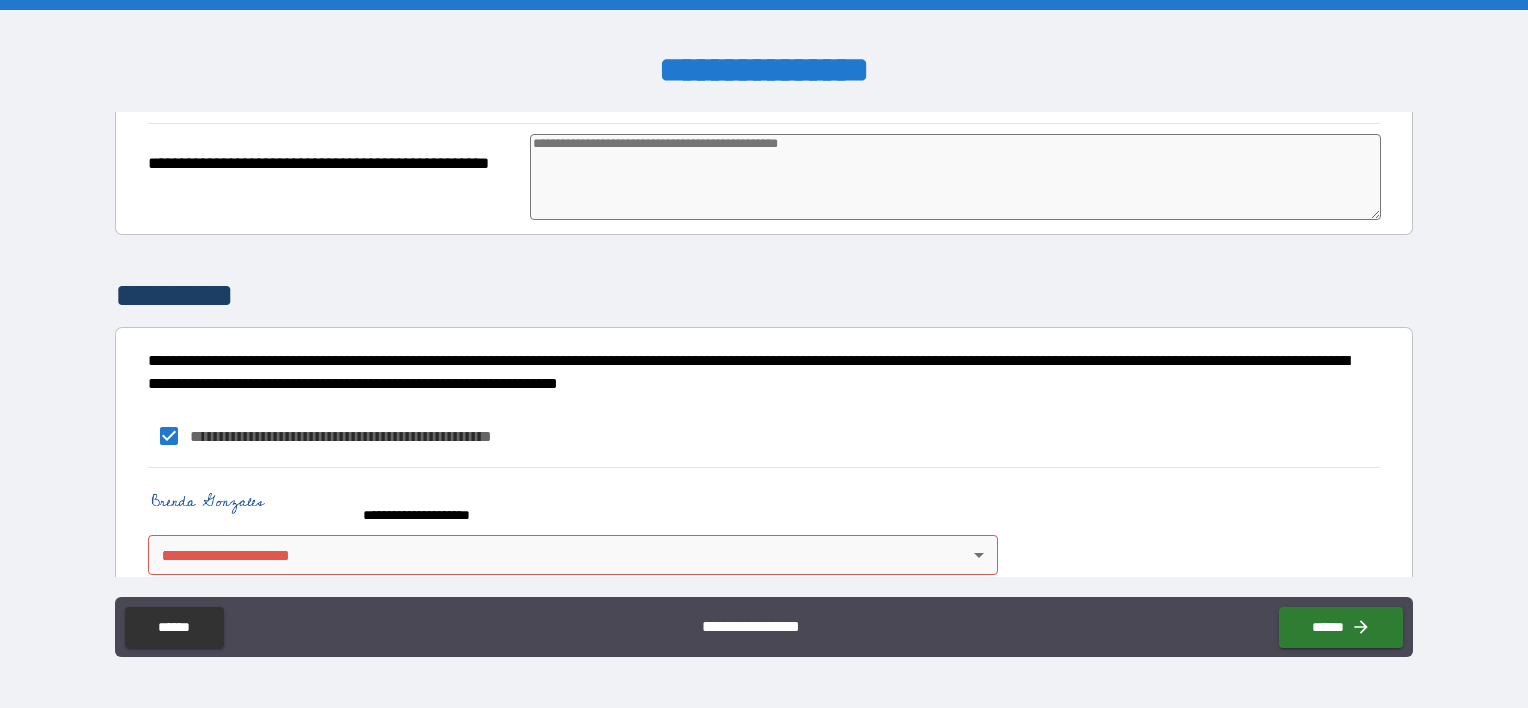 type on "*" 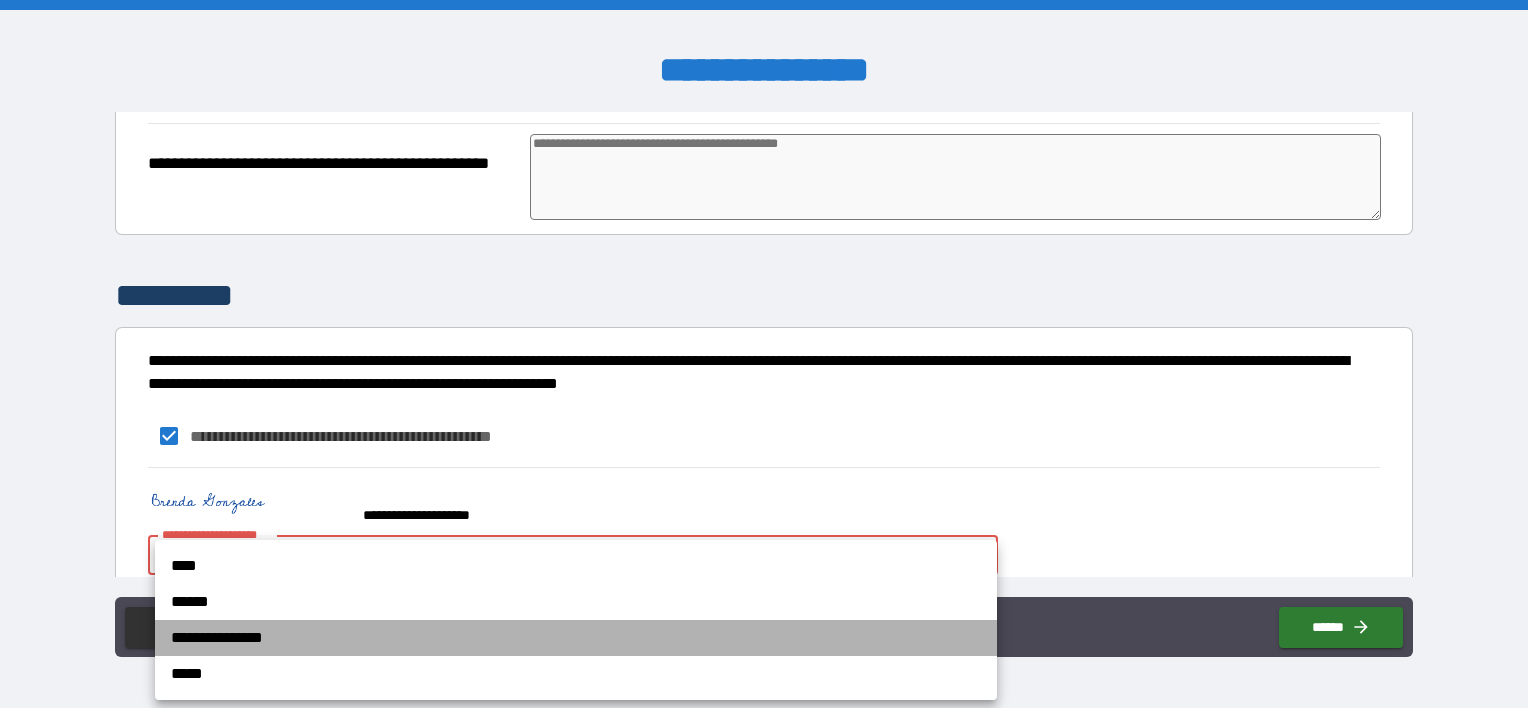 click on "**********" at bounding box center (576, 638) 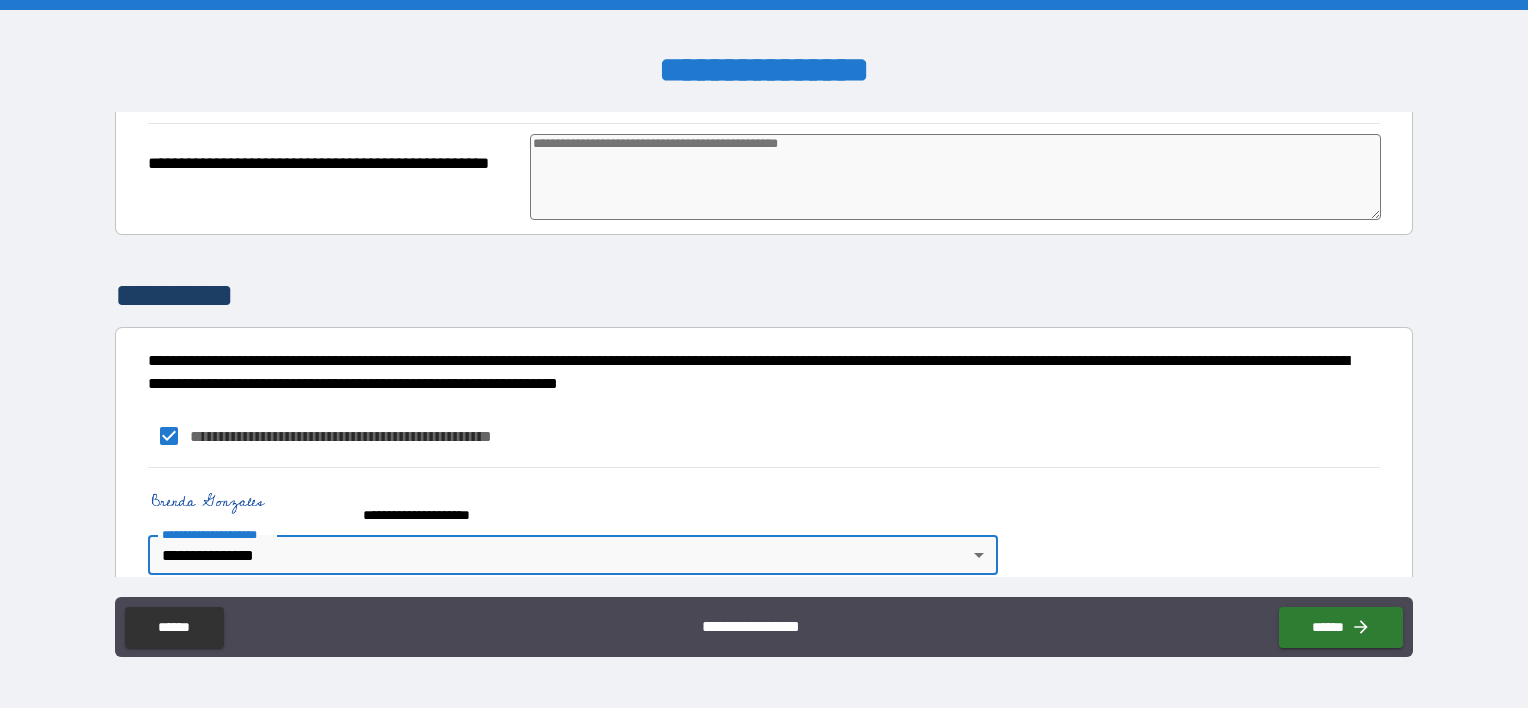 type on "*" 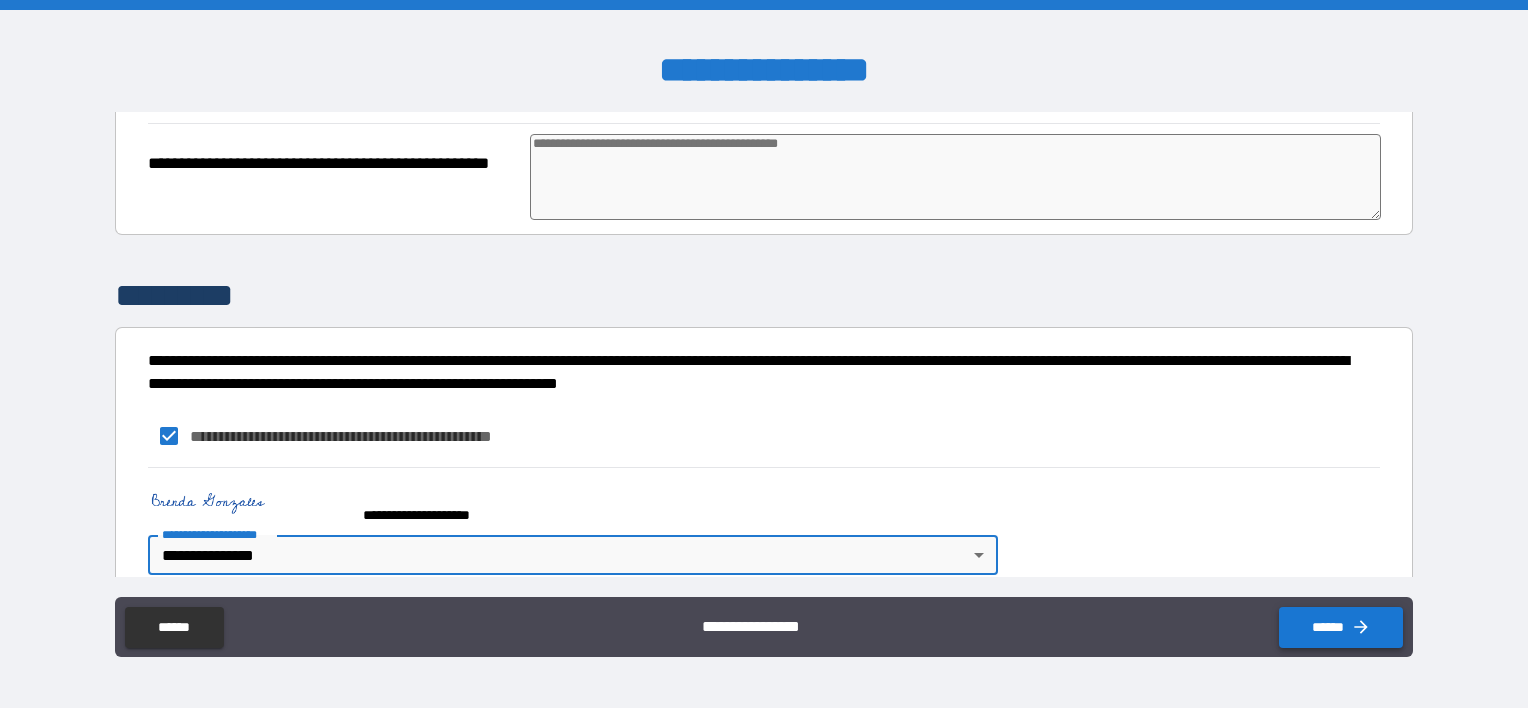 click on "******" at bounding box center [1341, 627] 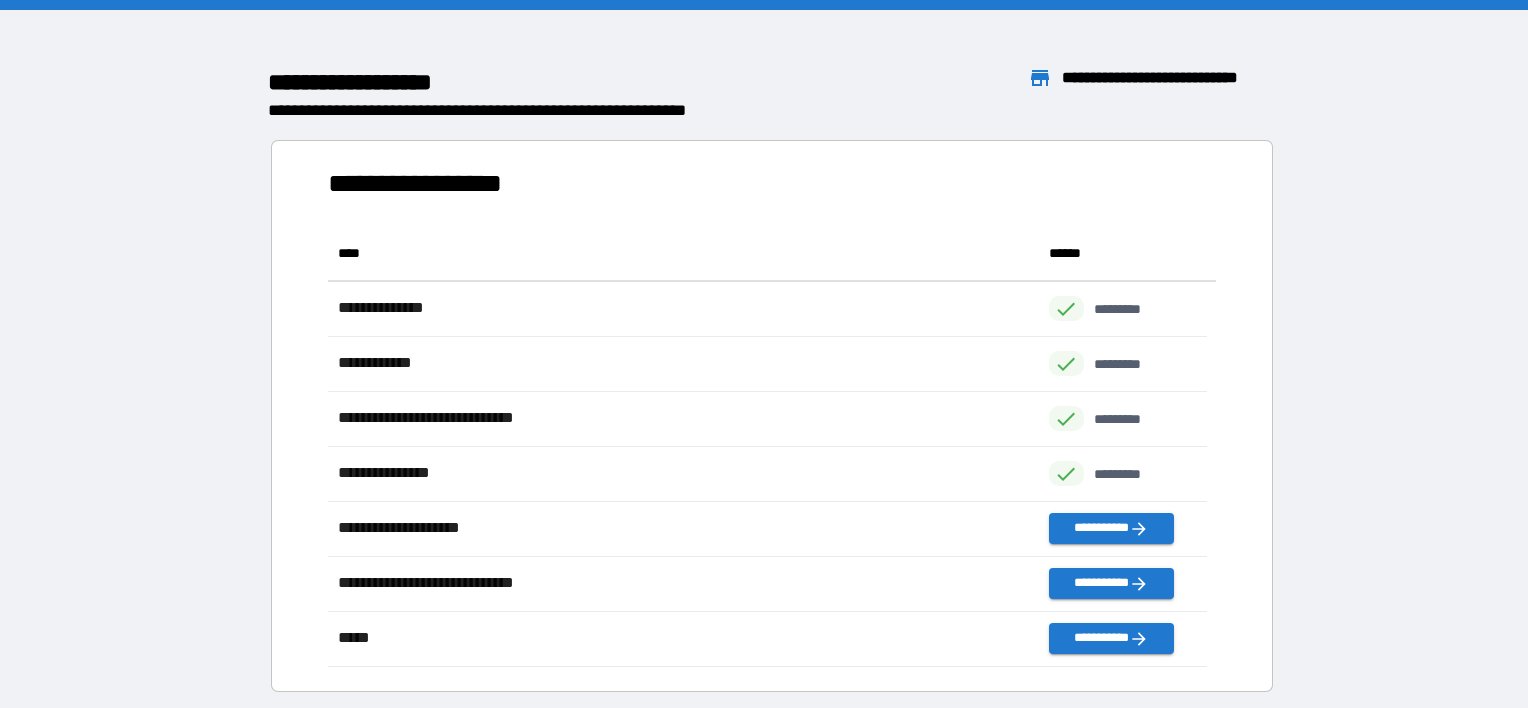 scroll, scrollTop: 16, scrollLeft: 16, axis: both 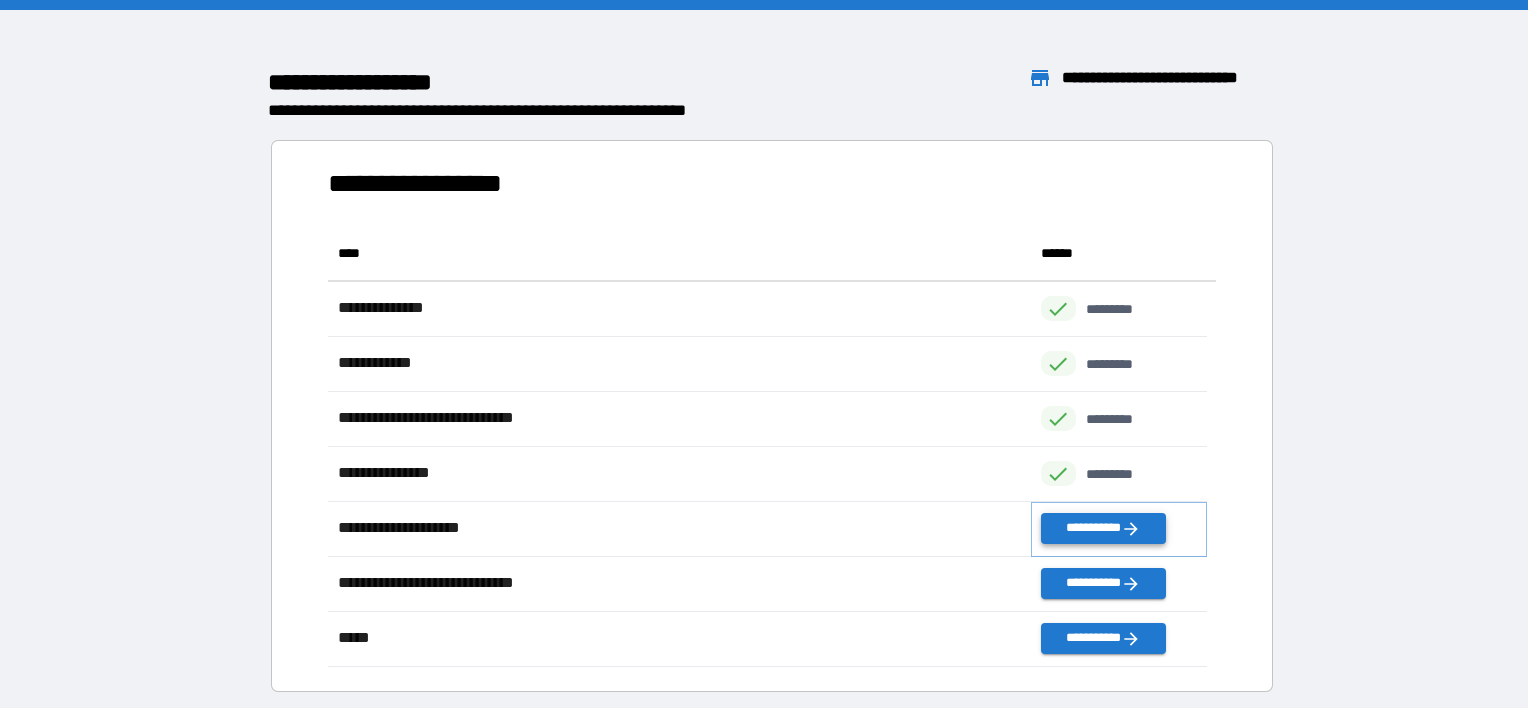click on "**********" at bounding box center (1103, 528) 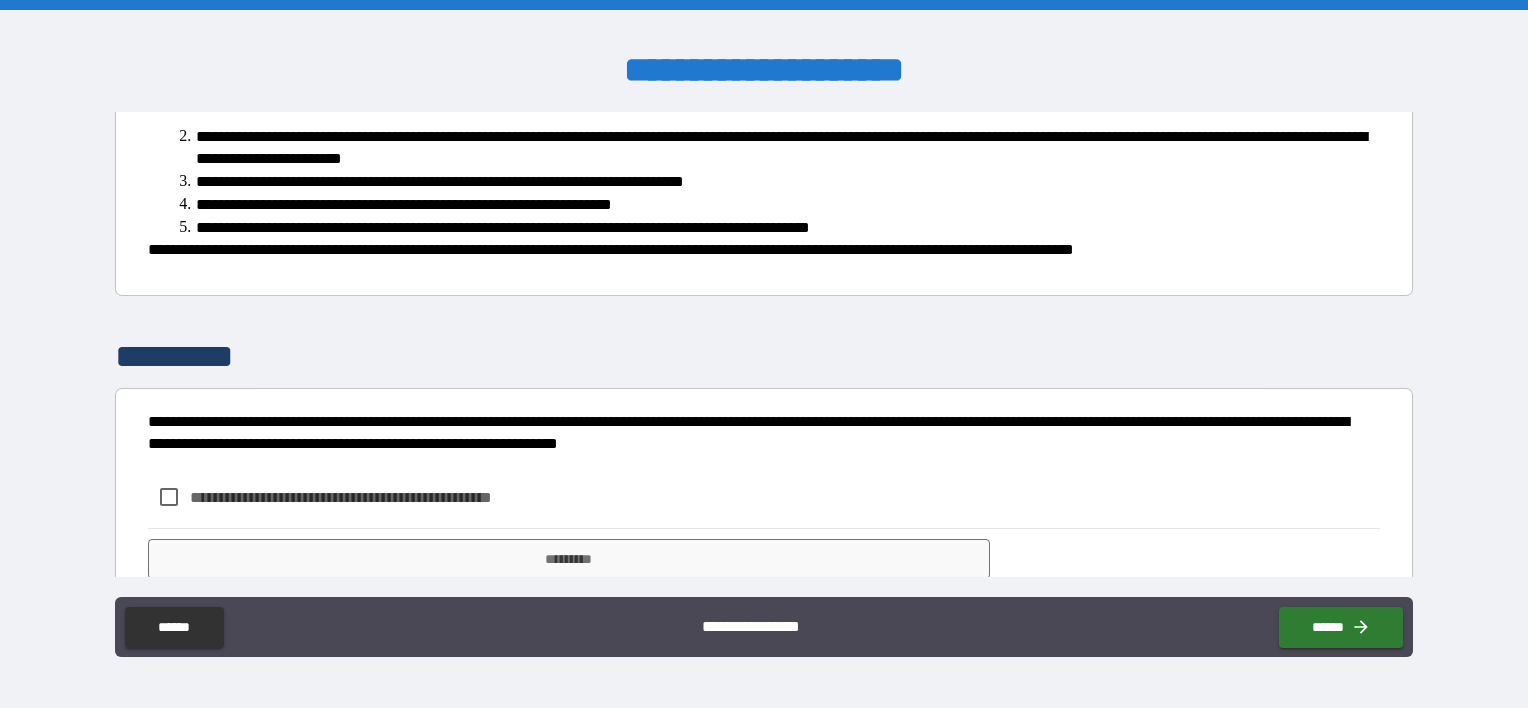 scroll, scrollTop: 447, scrollLeft: 0, axis: vertical 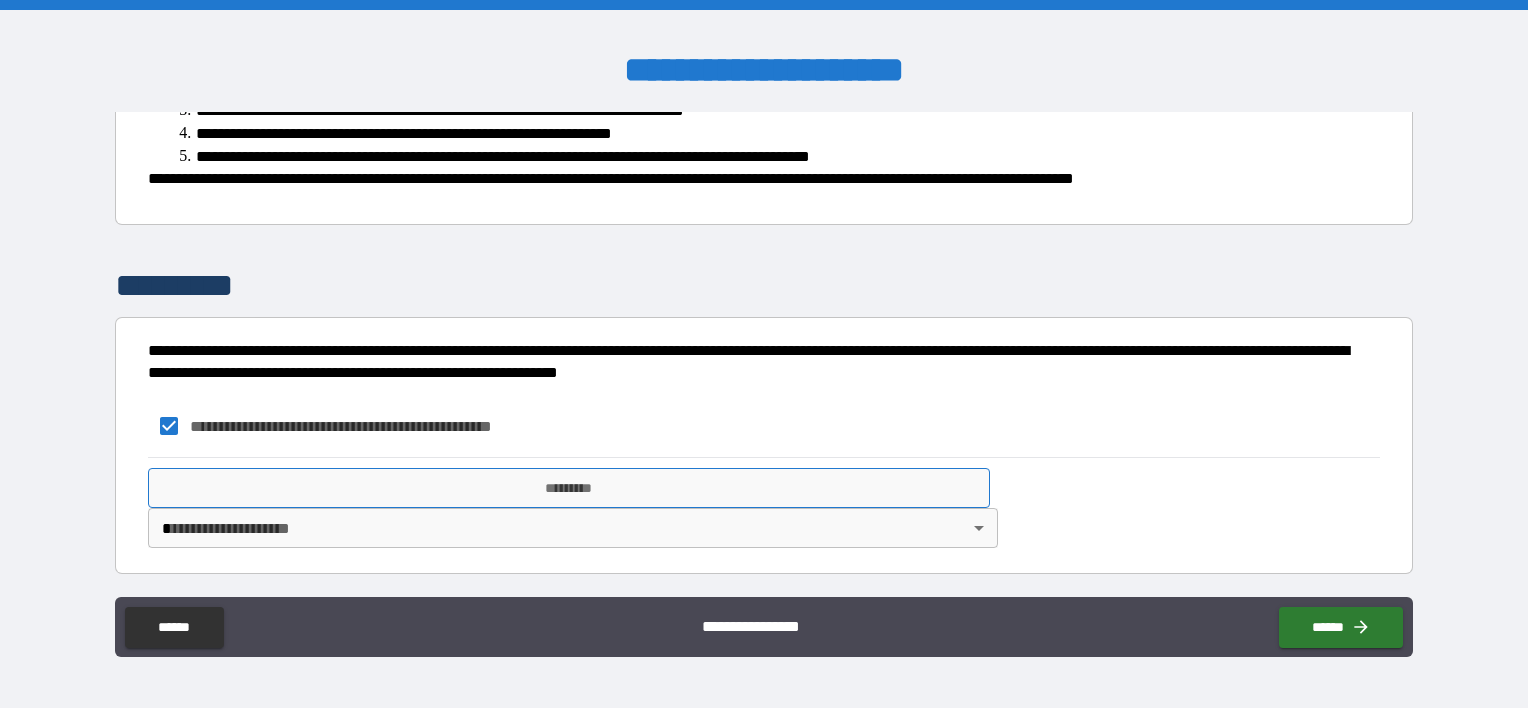click on "*********" at bounding box center [569, 488] 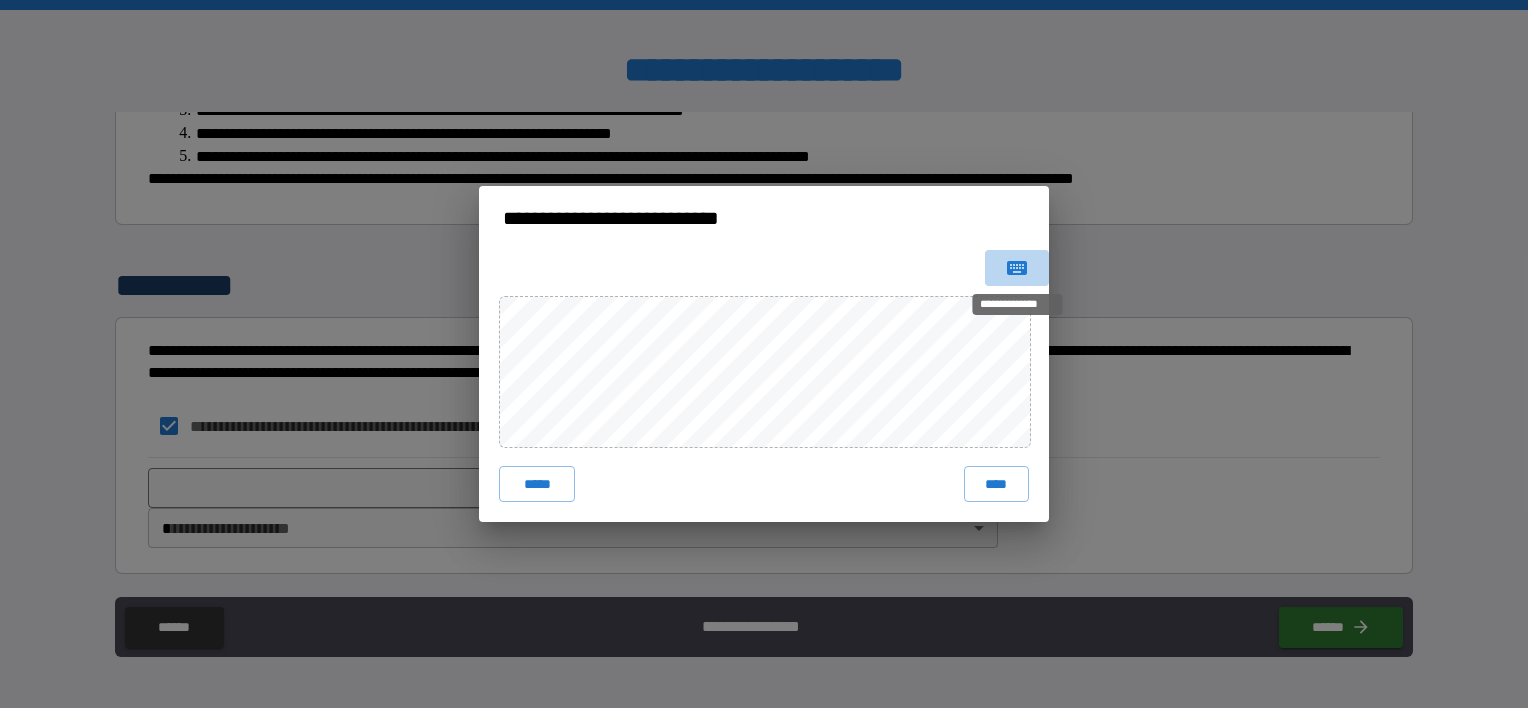 click 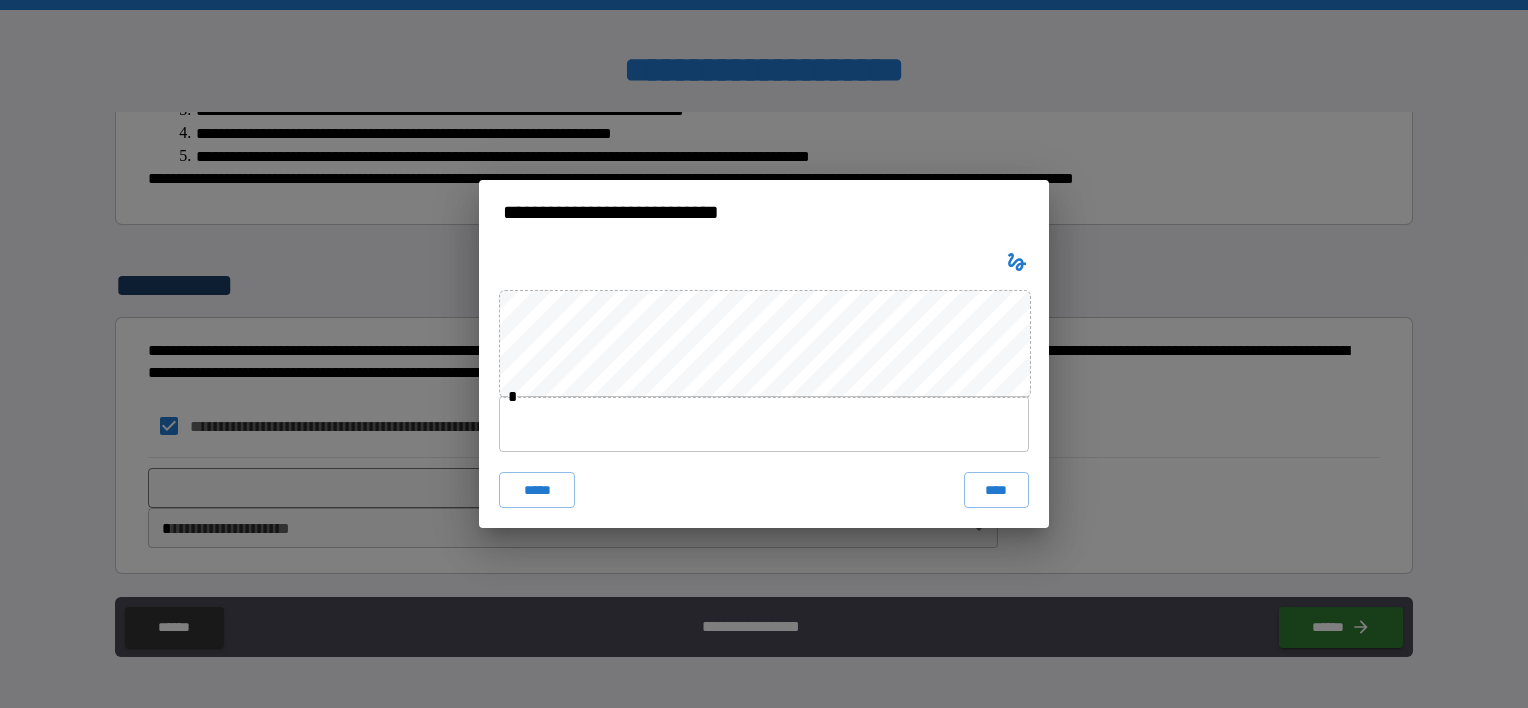 click at bounding box center (764, 424) 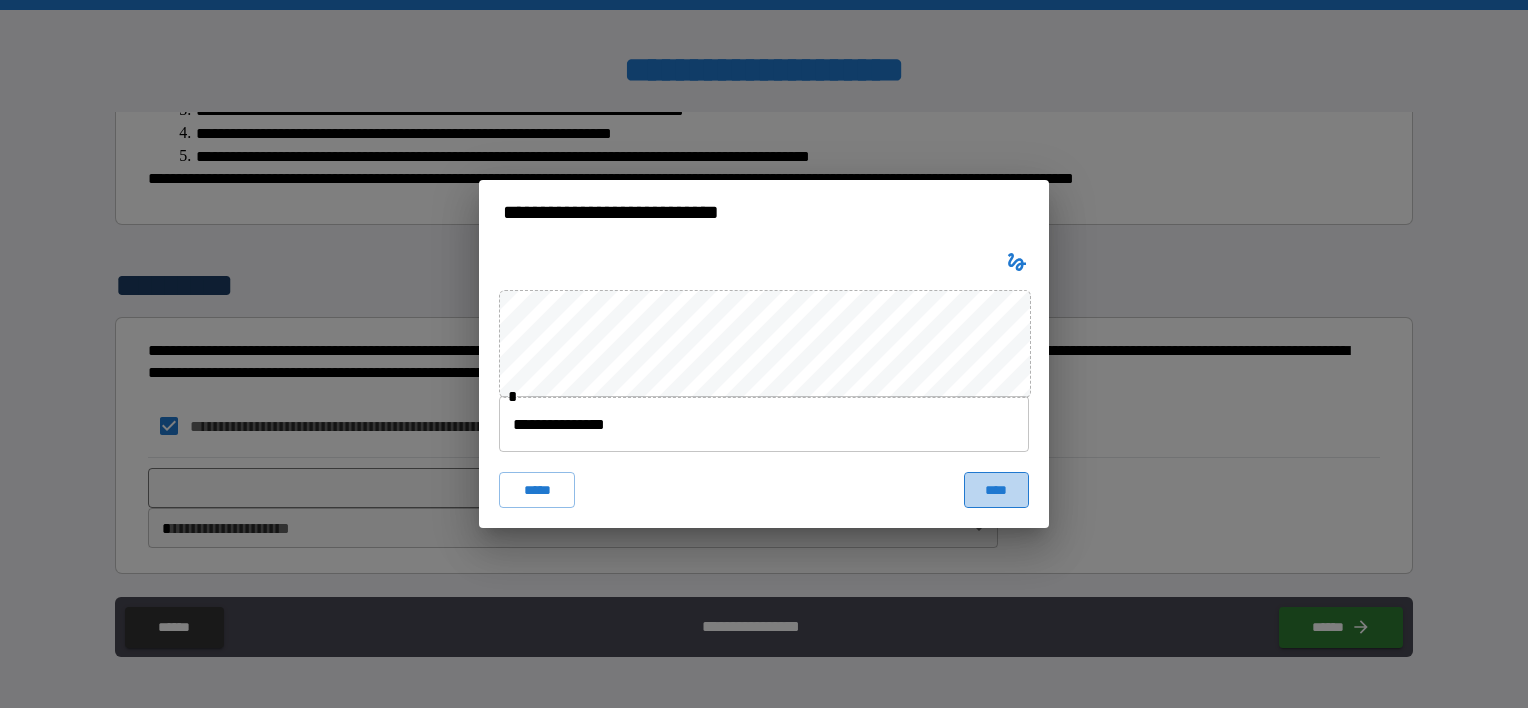click on "****" at bounding box center [996, 490] 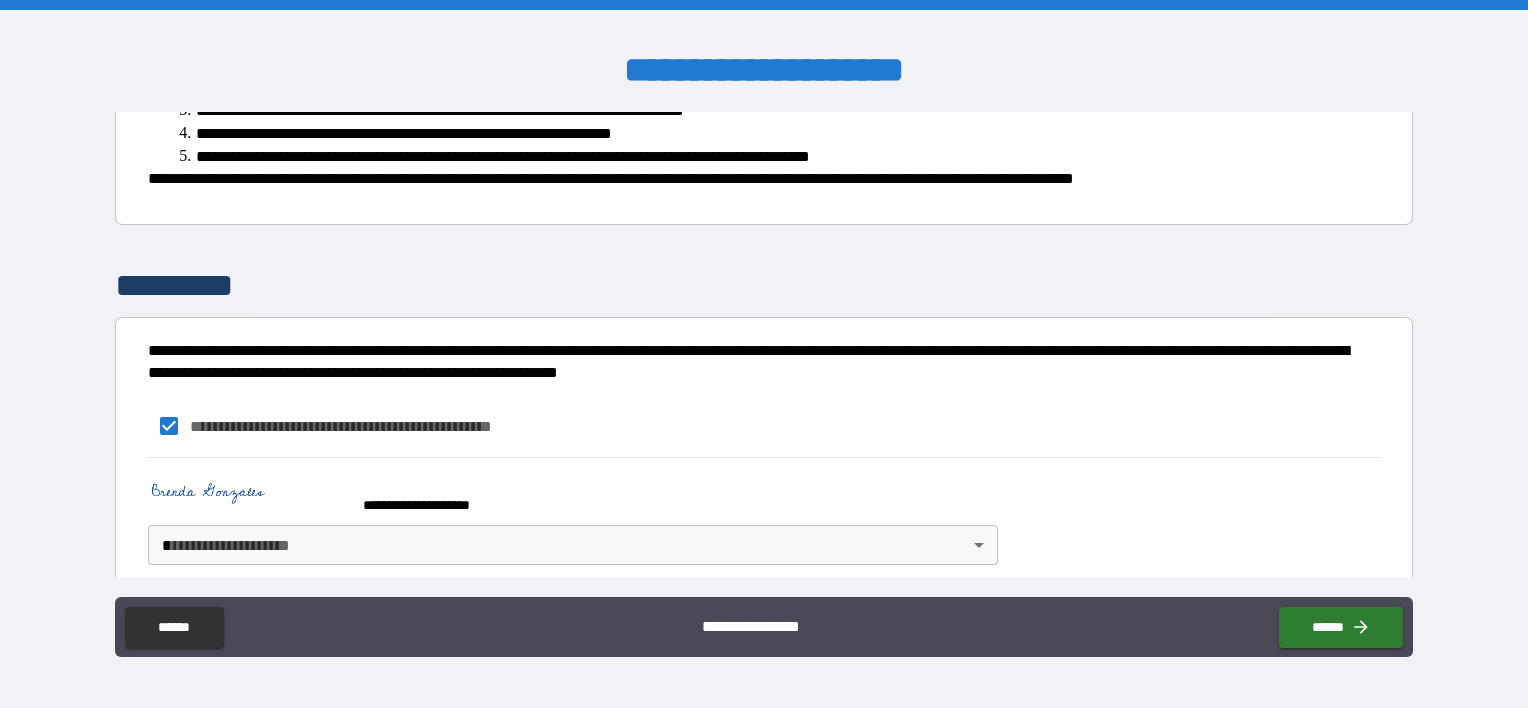 scroll, scrollTop: 464, scrollLeft: 0, axis: vertical 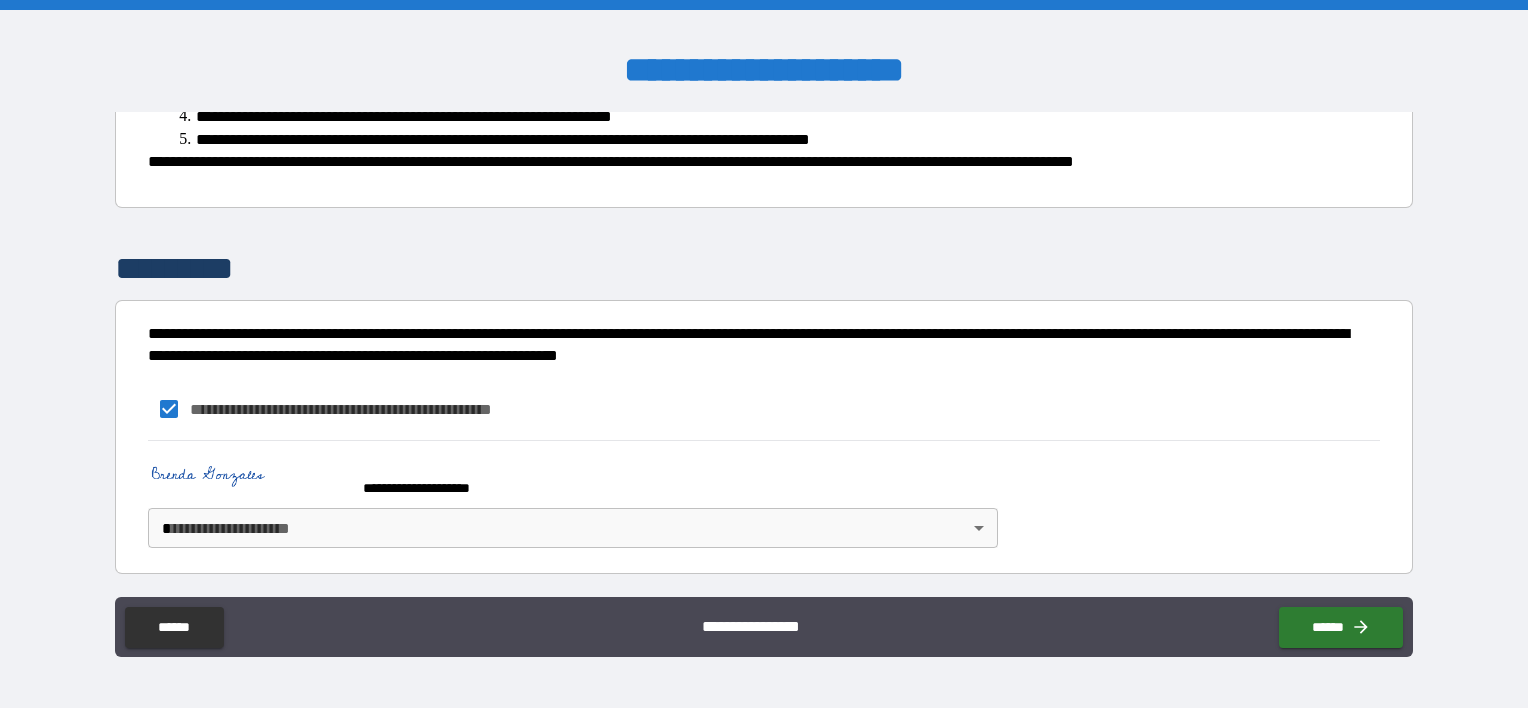 click on "**********" at bounding box center (764, 354) 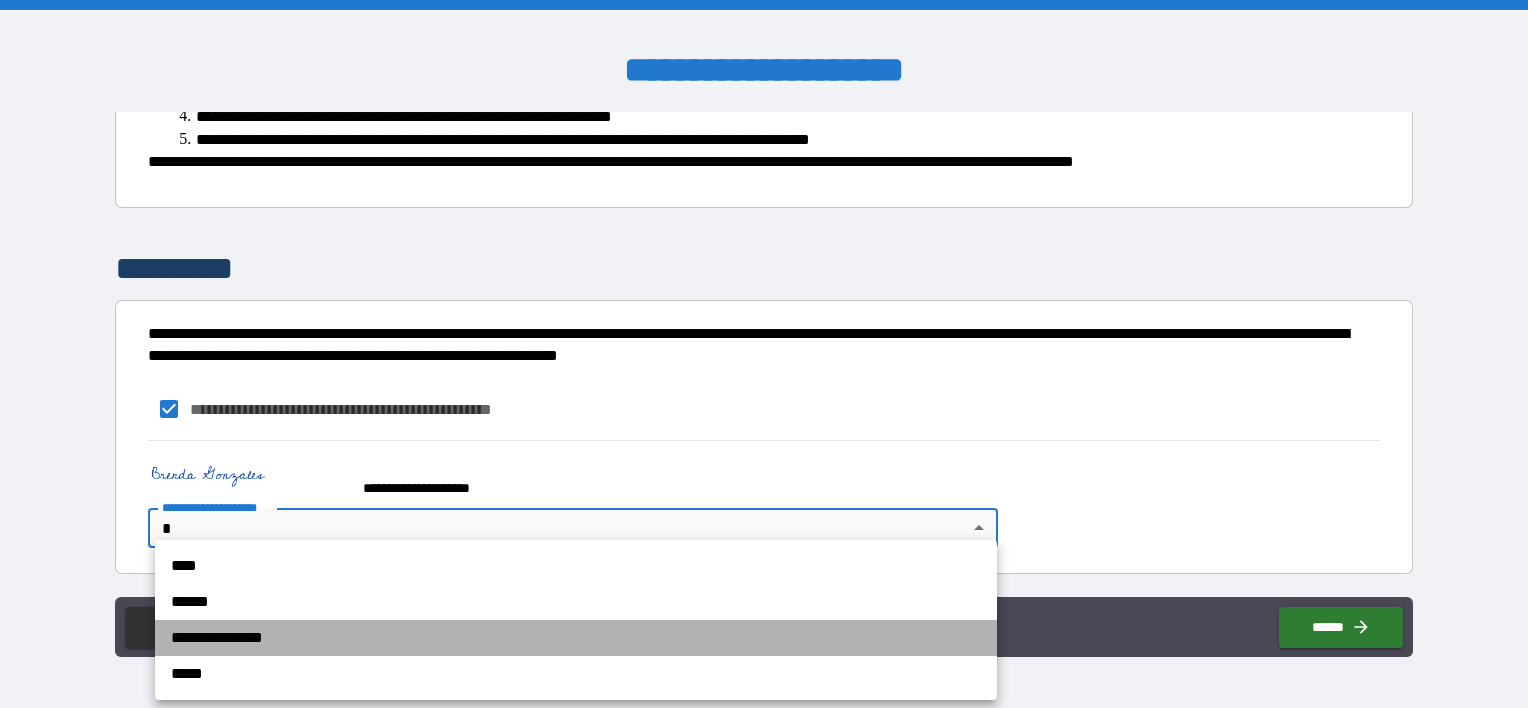 click on "**********" at bounding box center [576, 638] 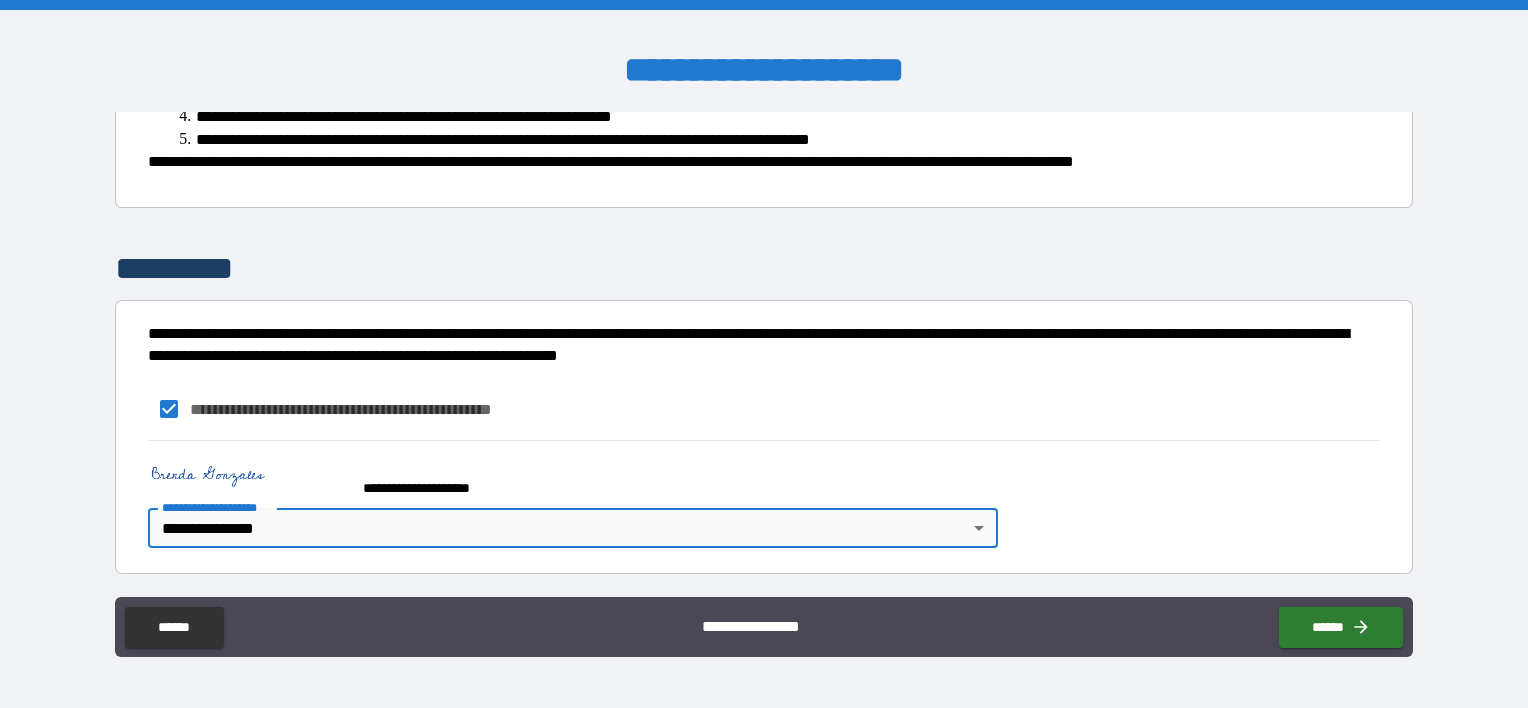 click on "**********" at bounding box center (747, 623) 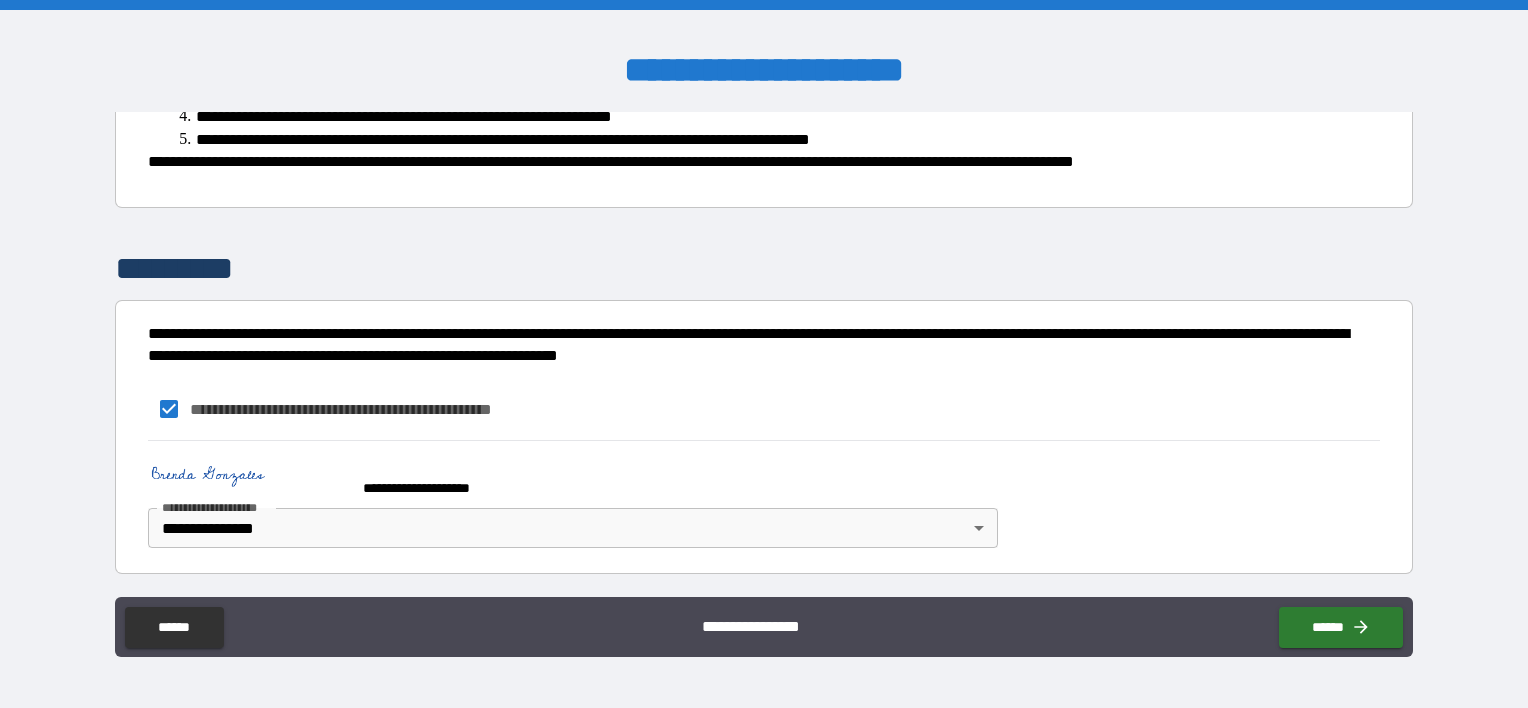 click on "**********" at bounding box center (764, 629) 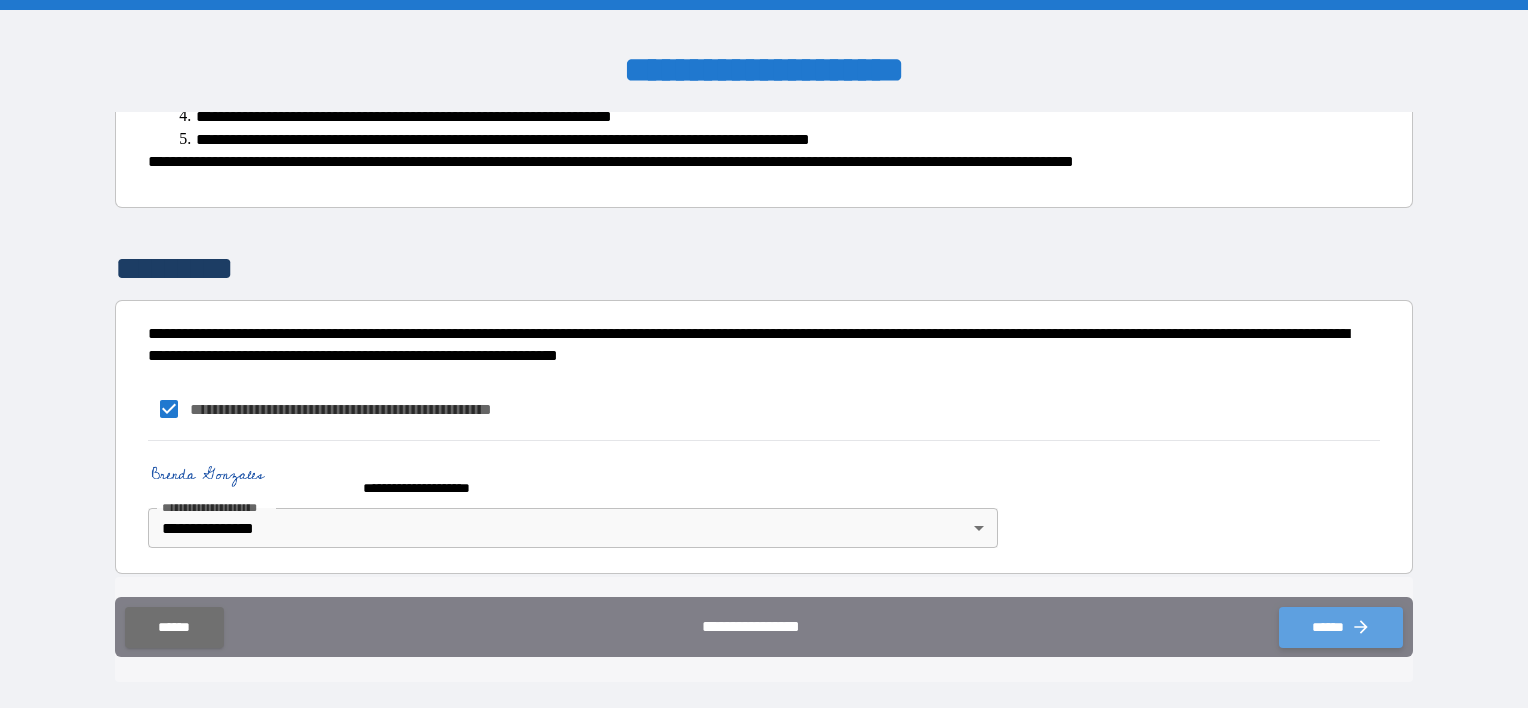 click on "******" at bounding box center (1341, 627) 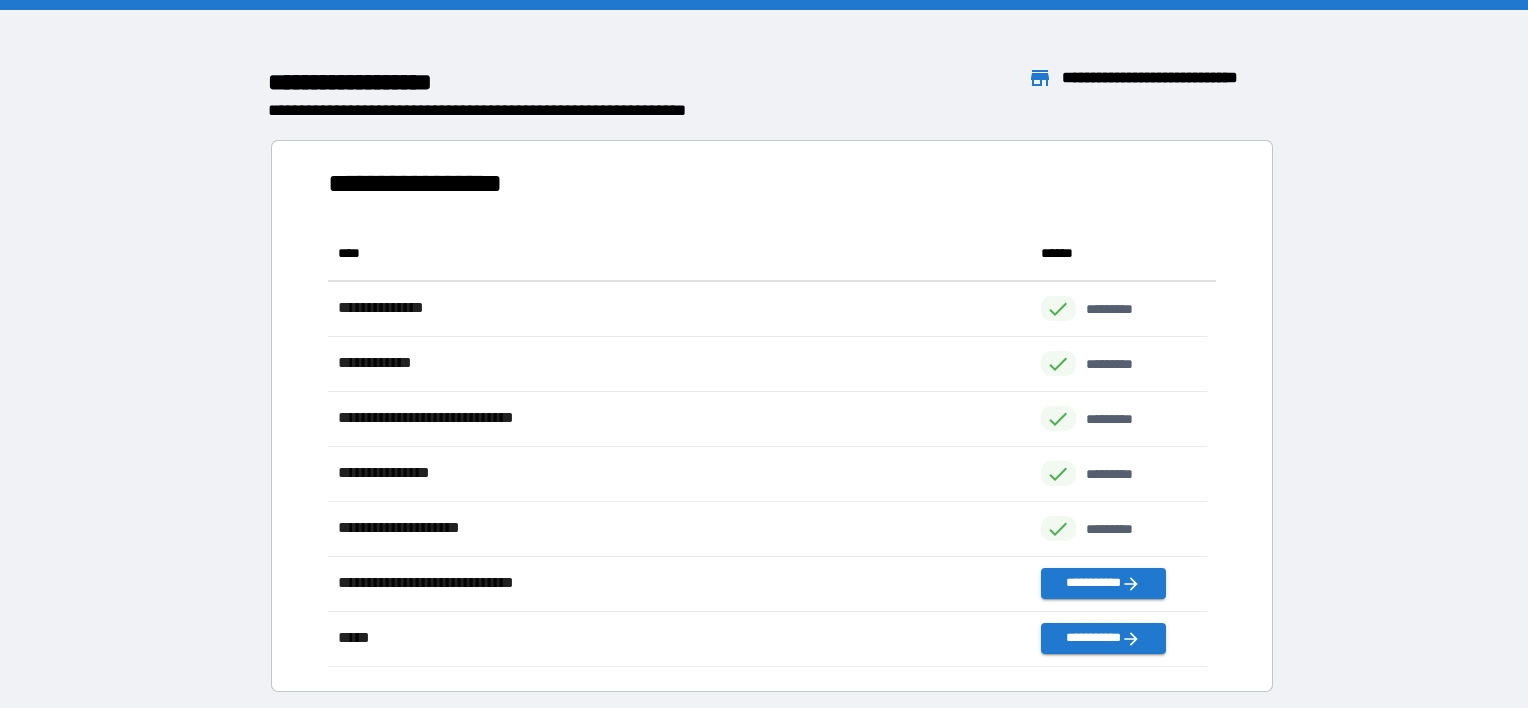scroll, scrollTop: 16, scrollLeft: 16, axis: both 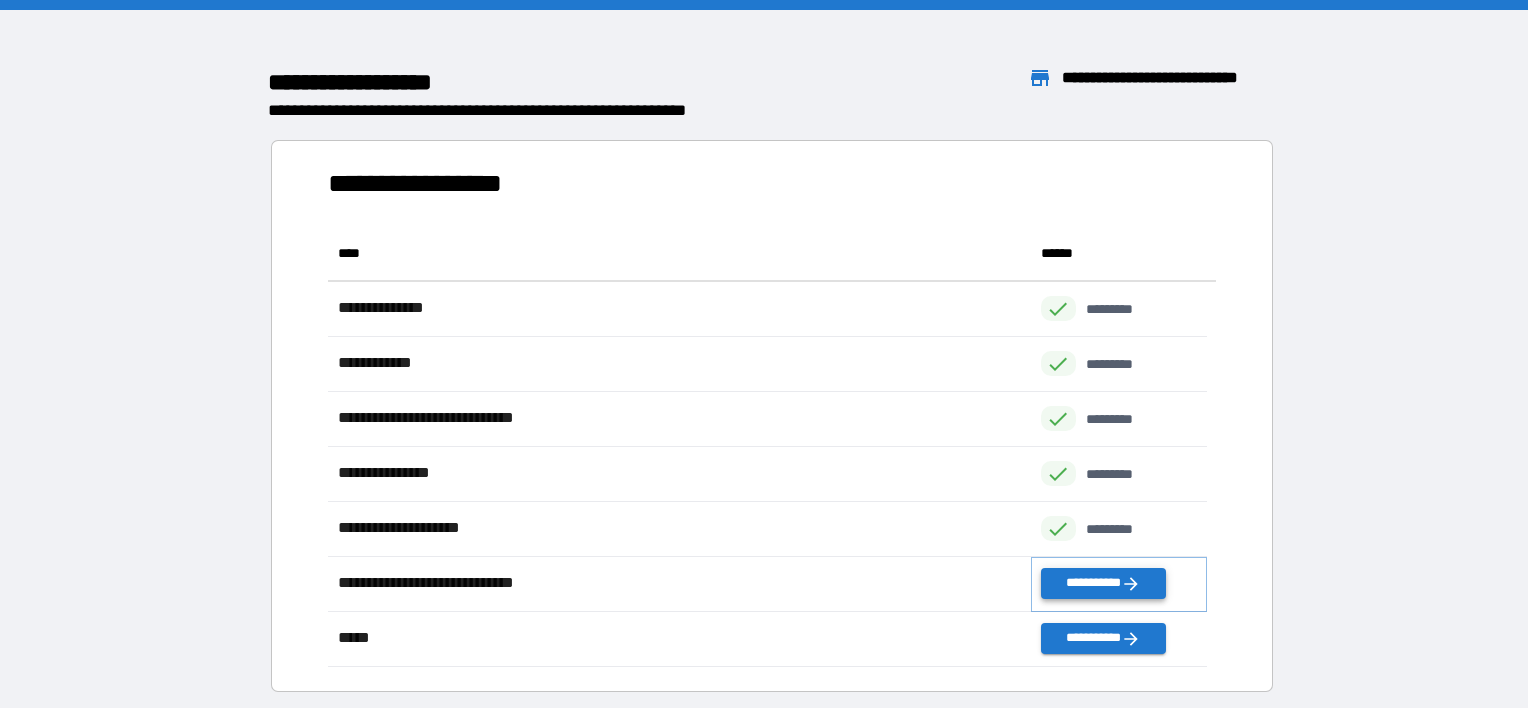 click on "**********" at bounding box center [1103, 583] 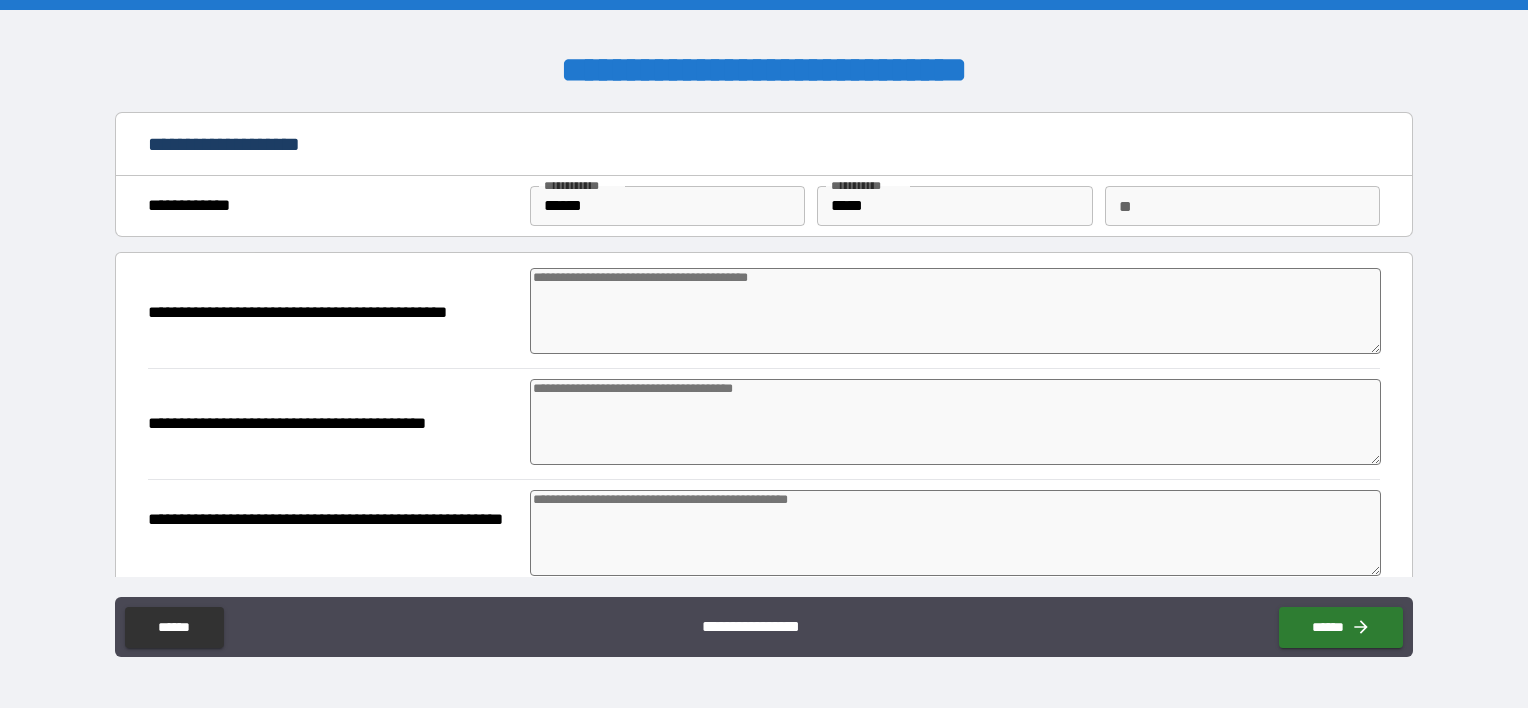 click at bounding box center [955, 311] 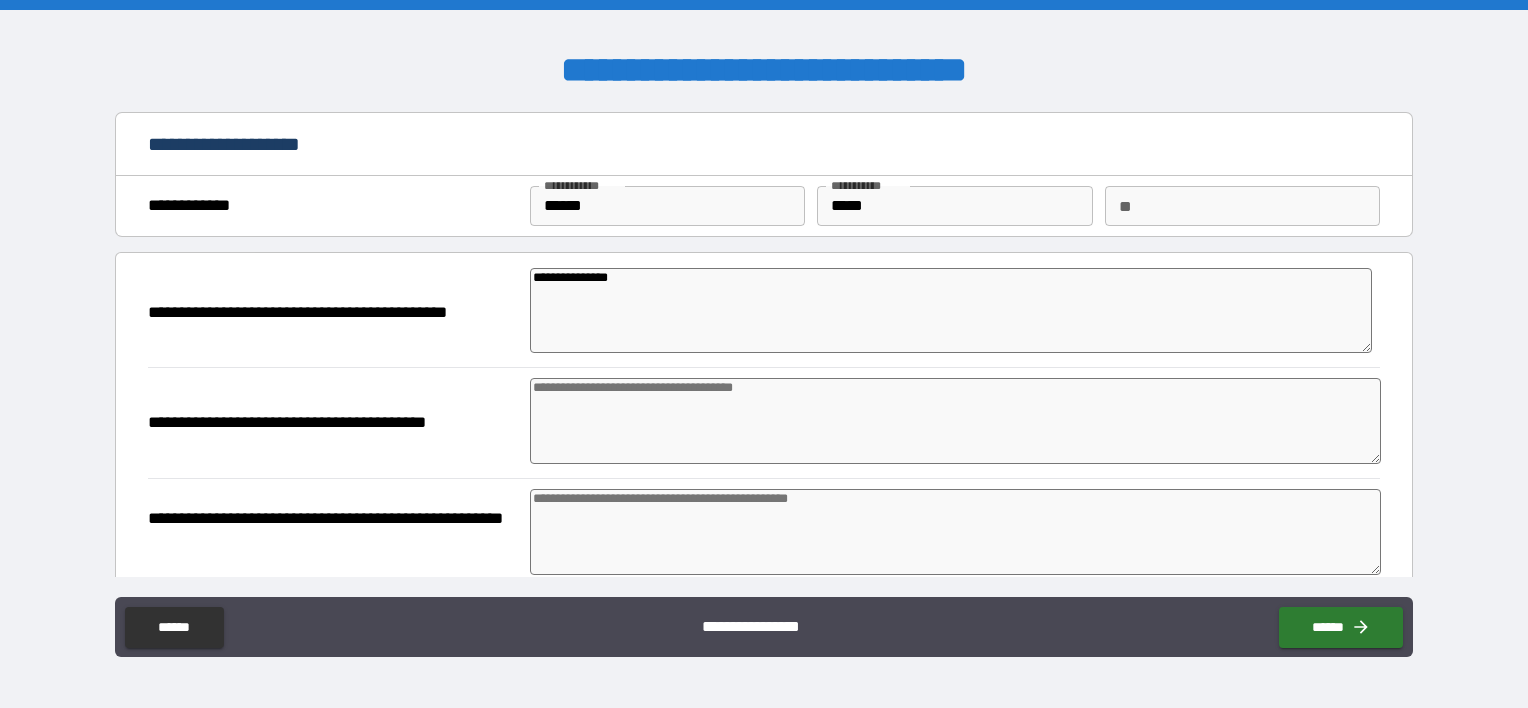 click at bounding box center (955, 421) 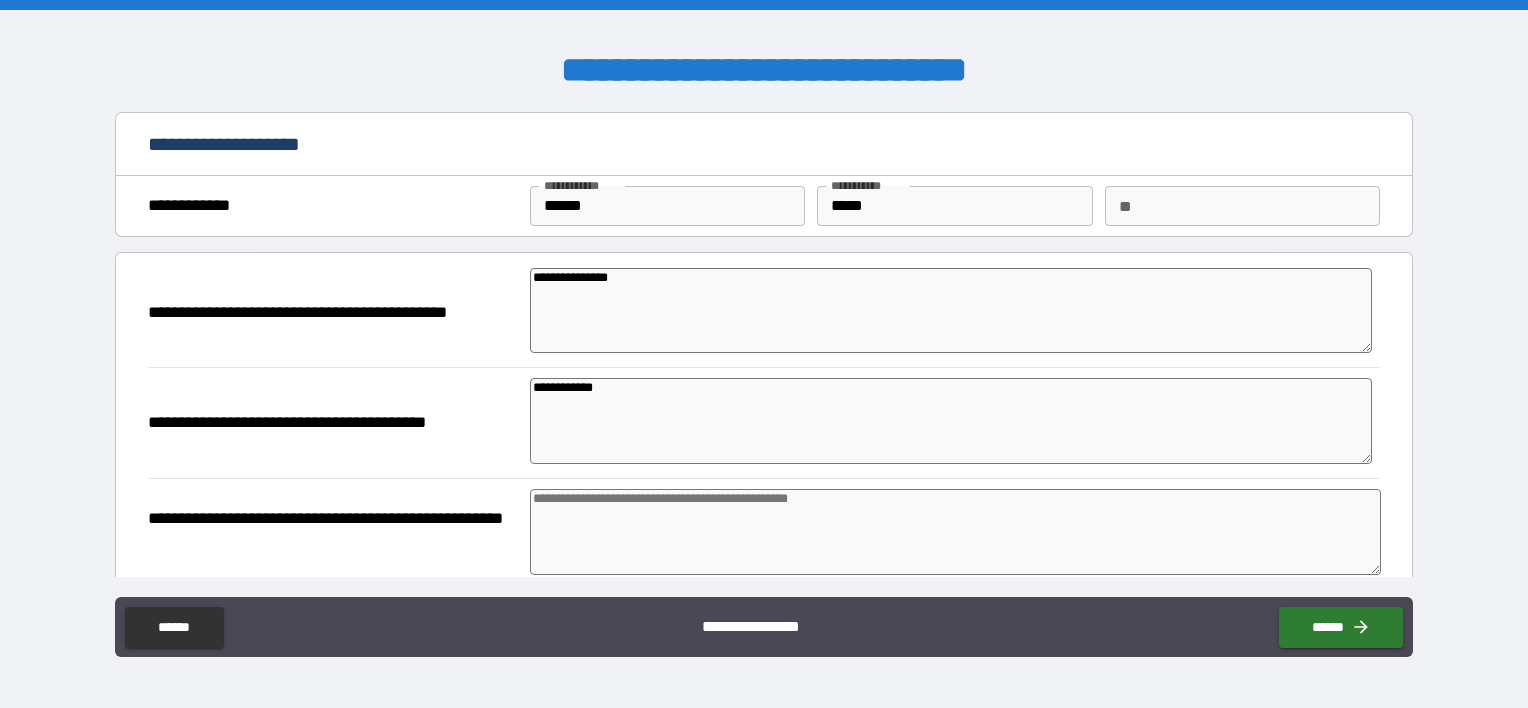 click at bounding box center (955, 532) 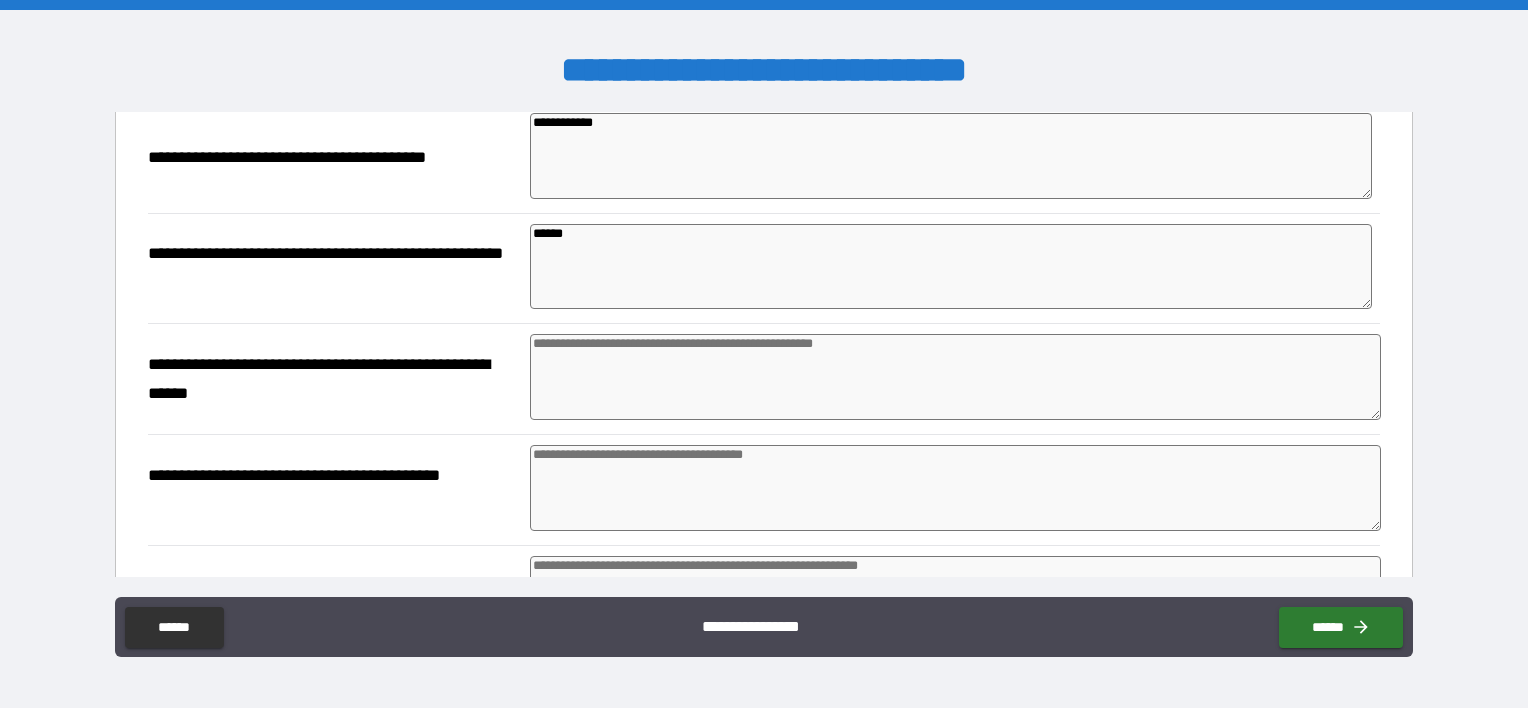 scroll, scrollTop: 273, scrollLeft: 0, axis: vertical 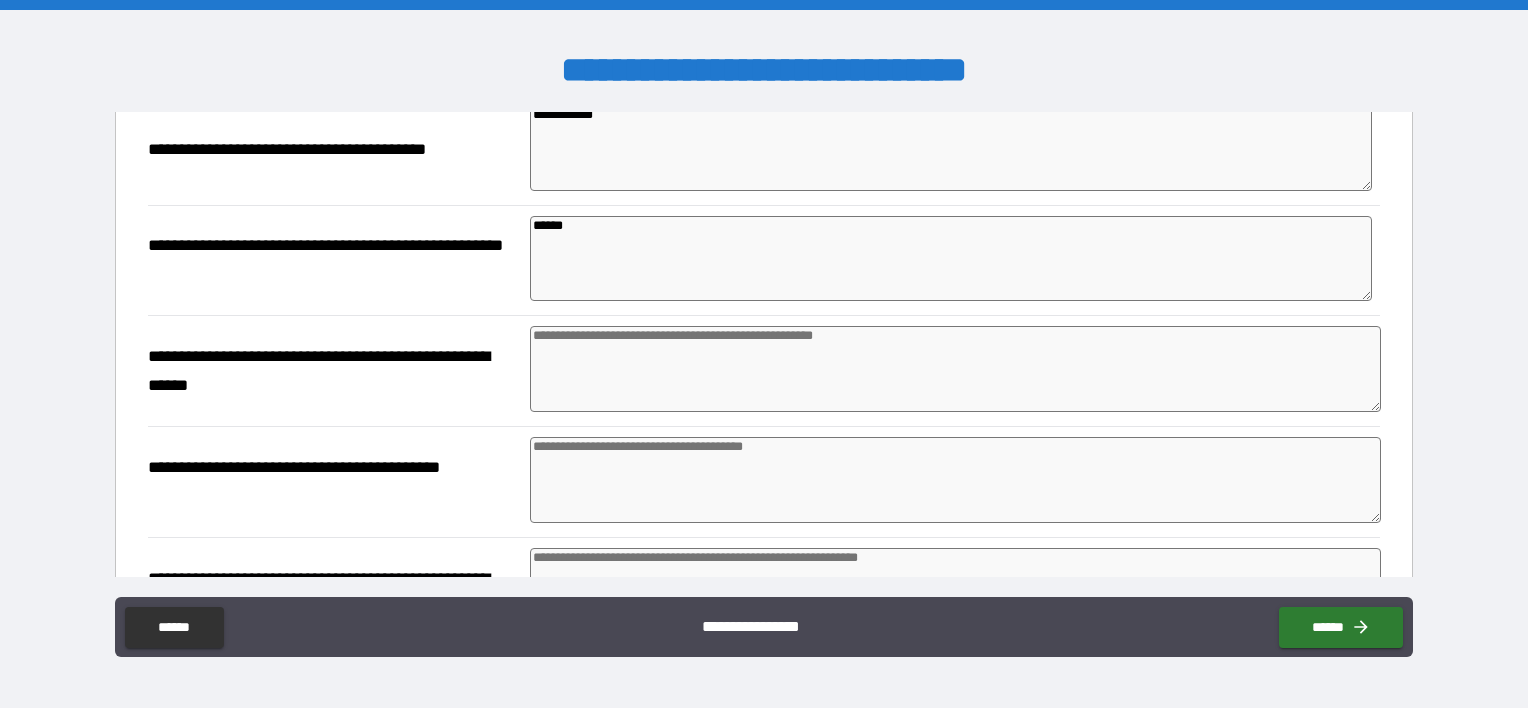 click at bounding box center (955, 369) 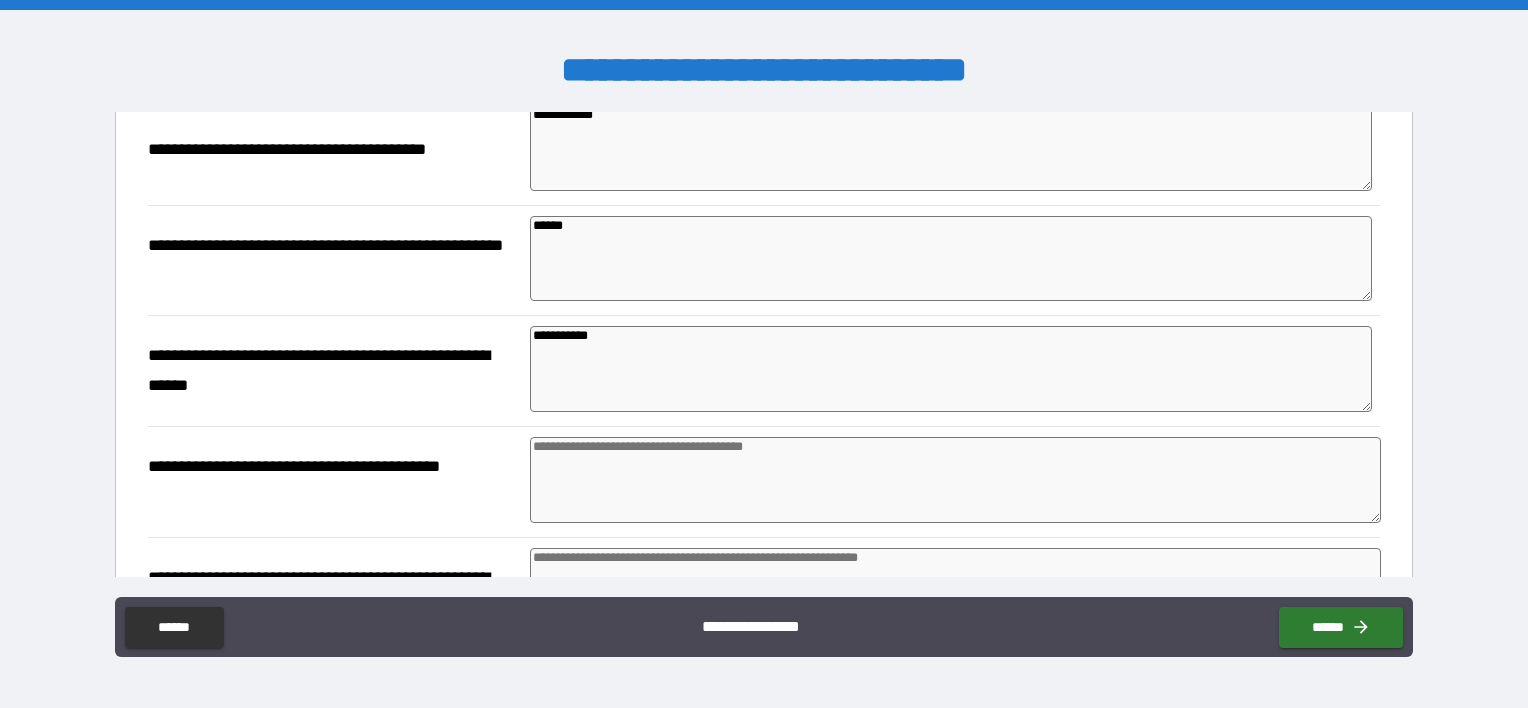 click at bounding box center [955, 480] 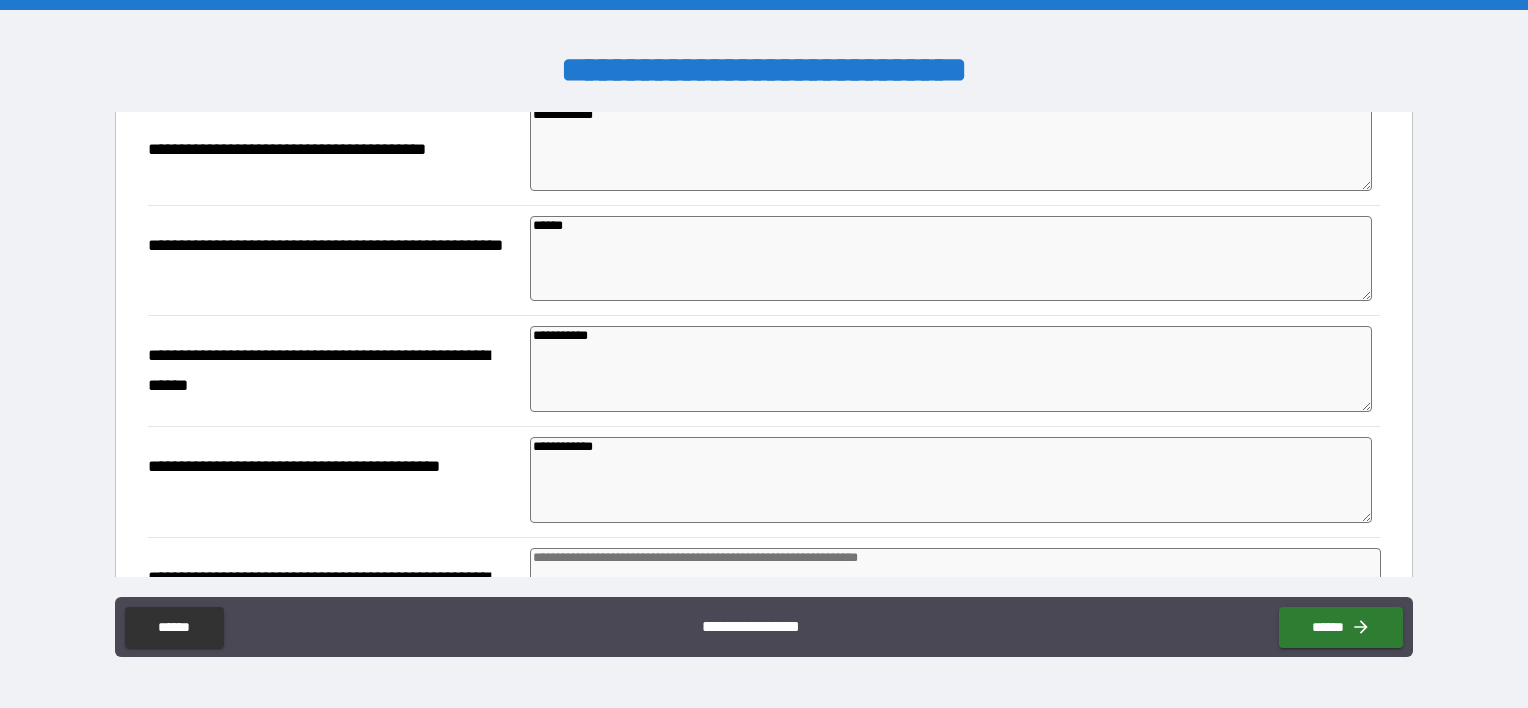 click at bounding box center (955, 591) 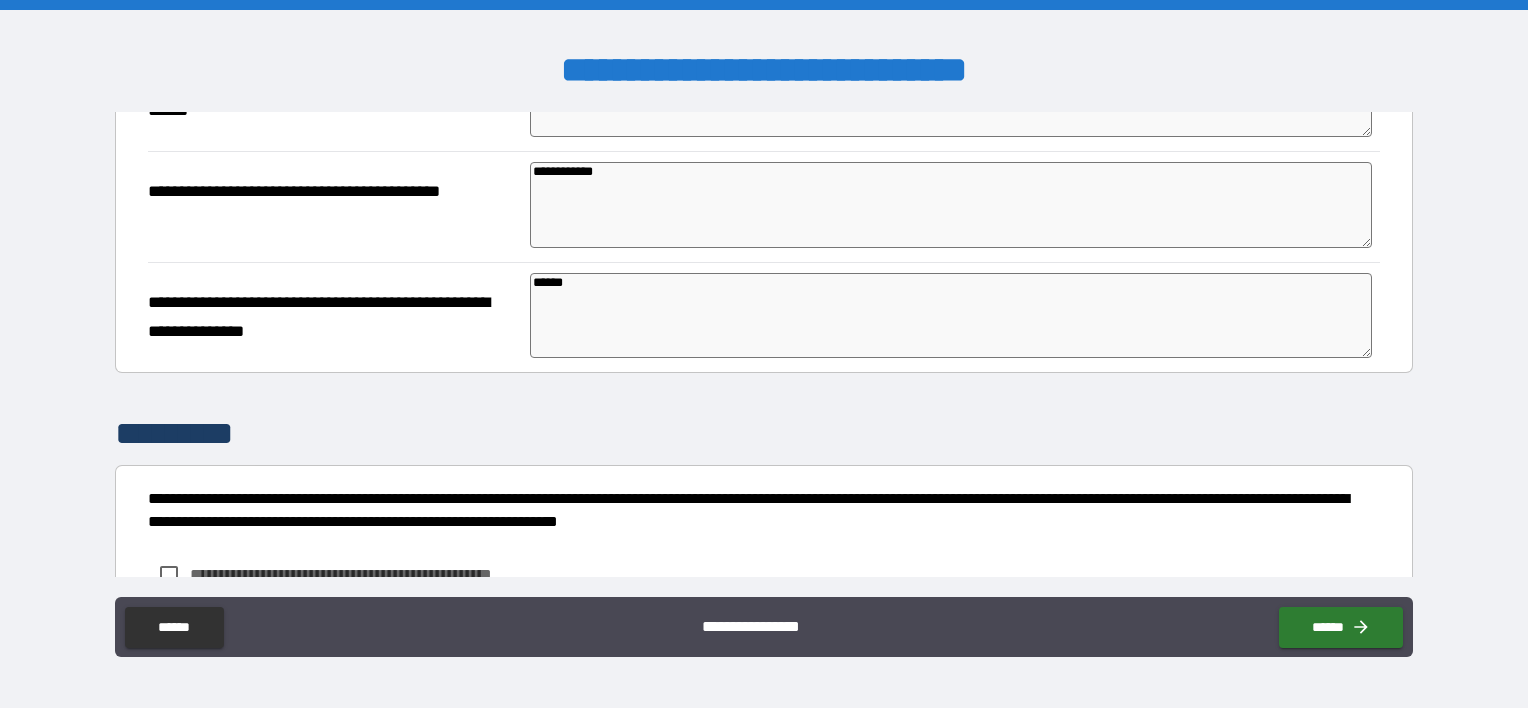 scroll, scrollTop: 648, scrollLeft: 0, axis: vertical 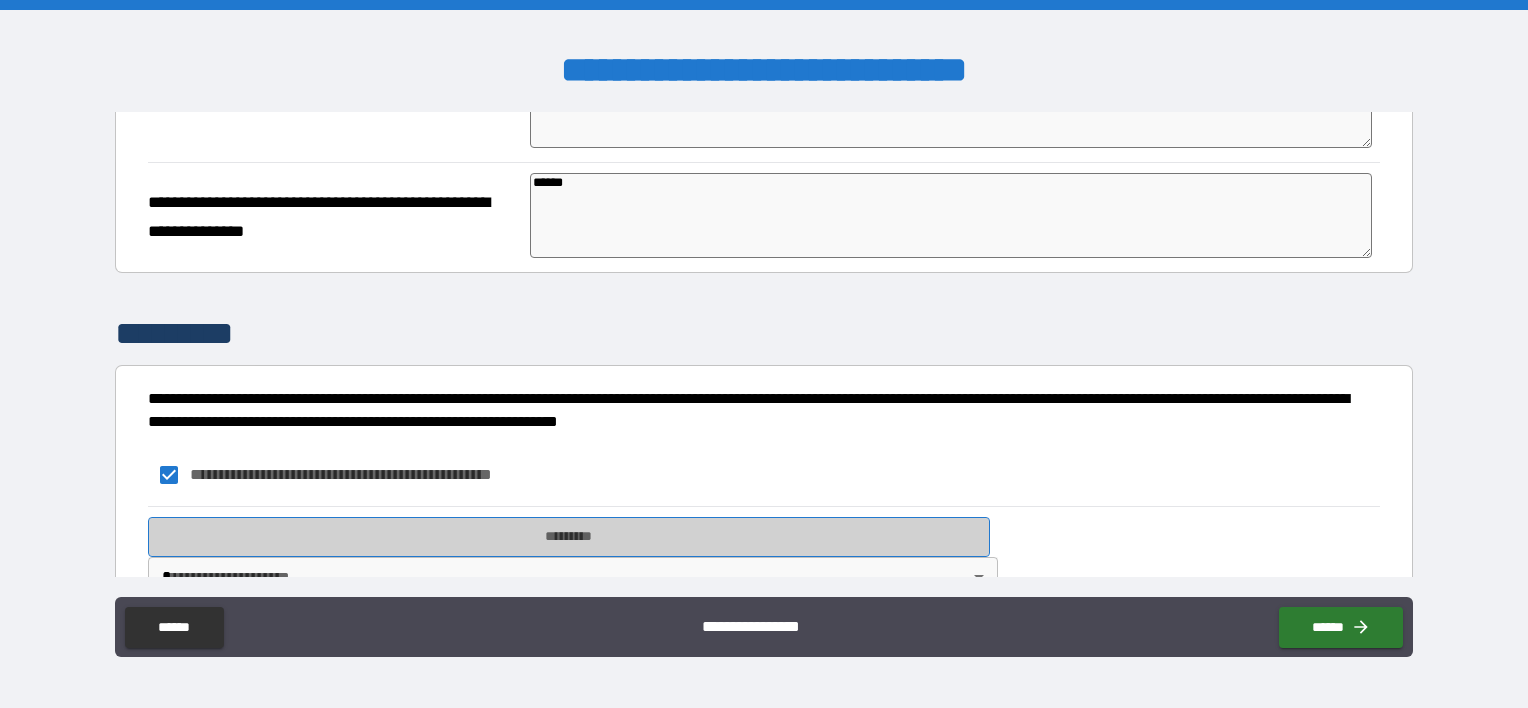 click on "*********" at bounding box center [569, 537] 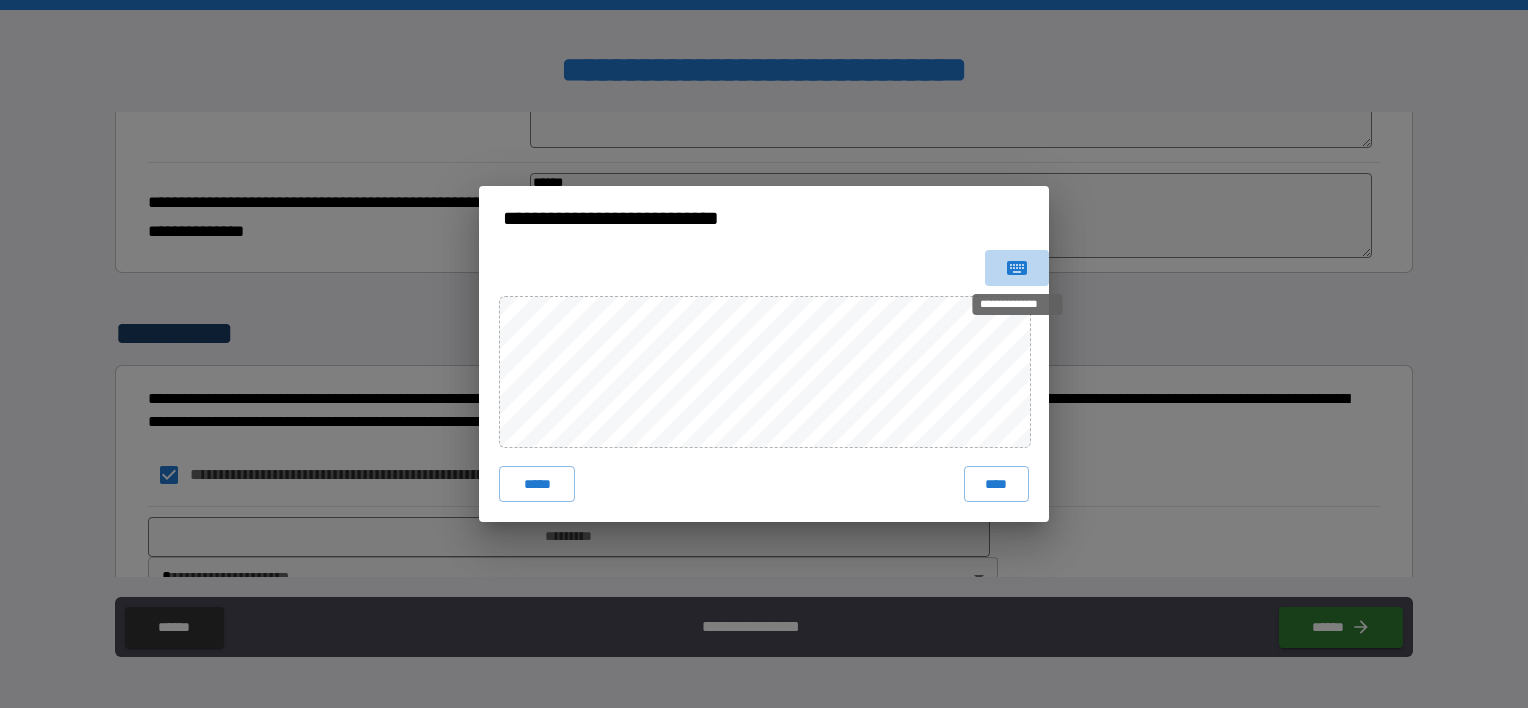 click 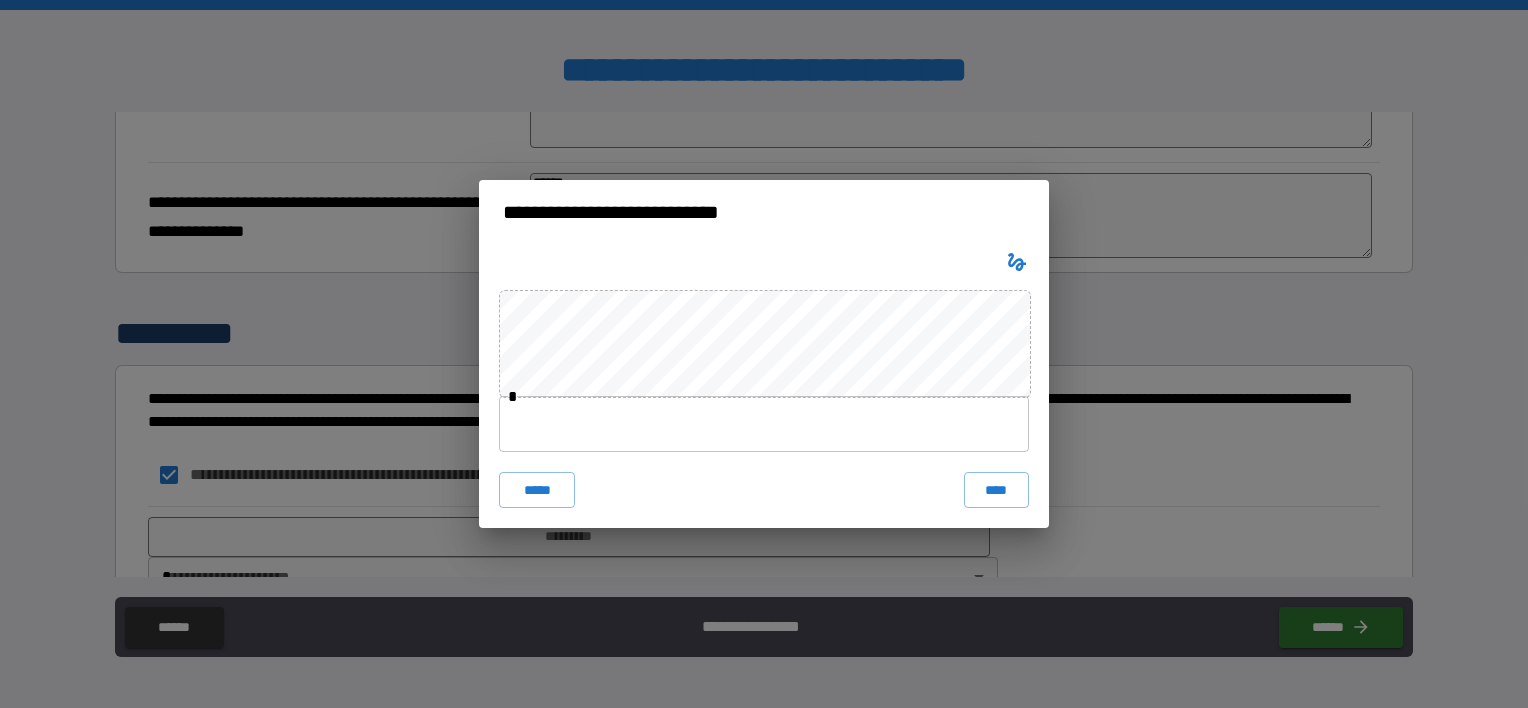 click at bounding box center (764, 424) 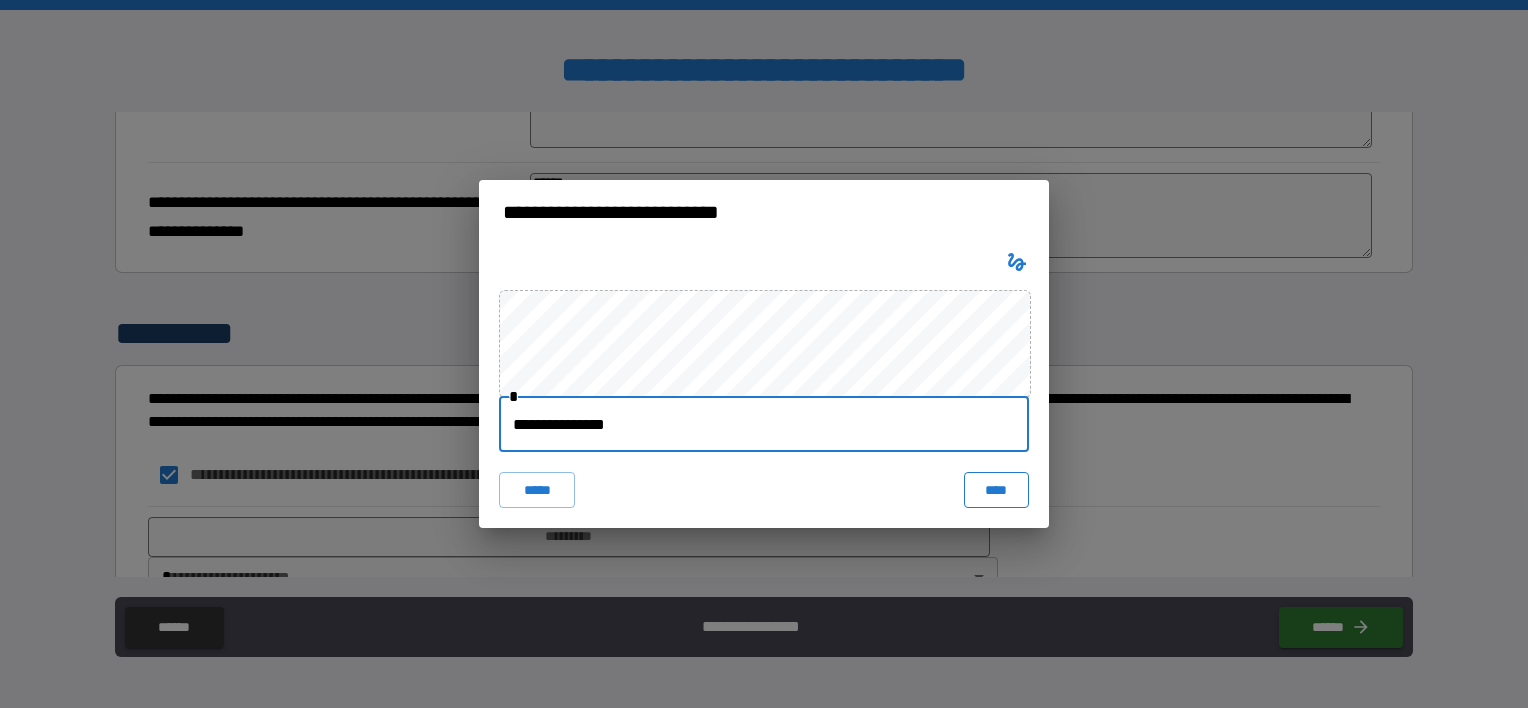 click on "****" at bounding box center (996, 490) 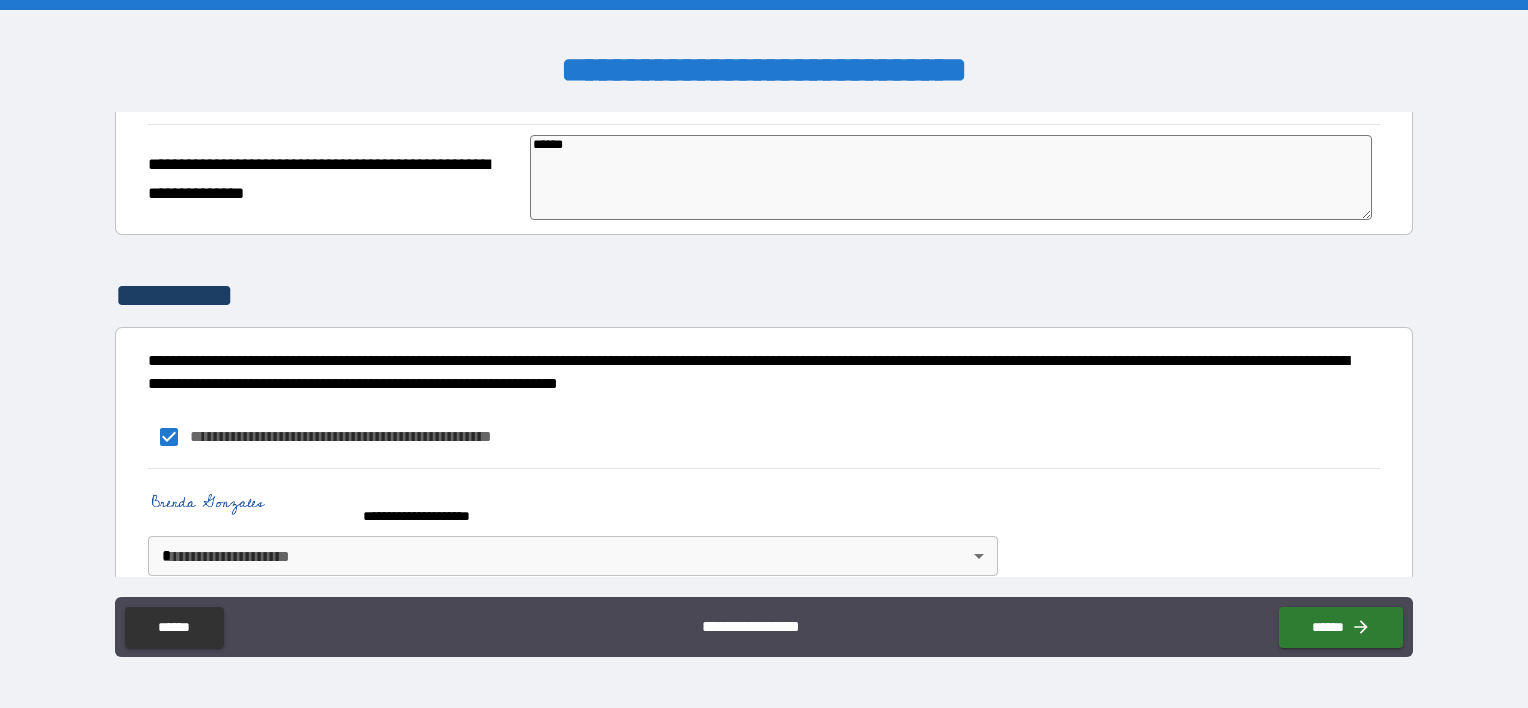 scroll, scrollTop: 712, scrollLeft: 0, axis: vertical 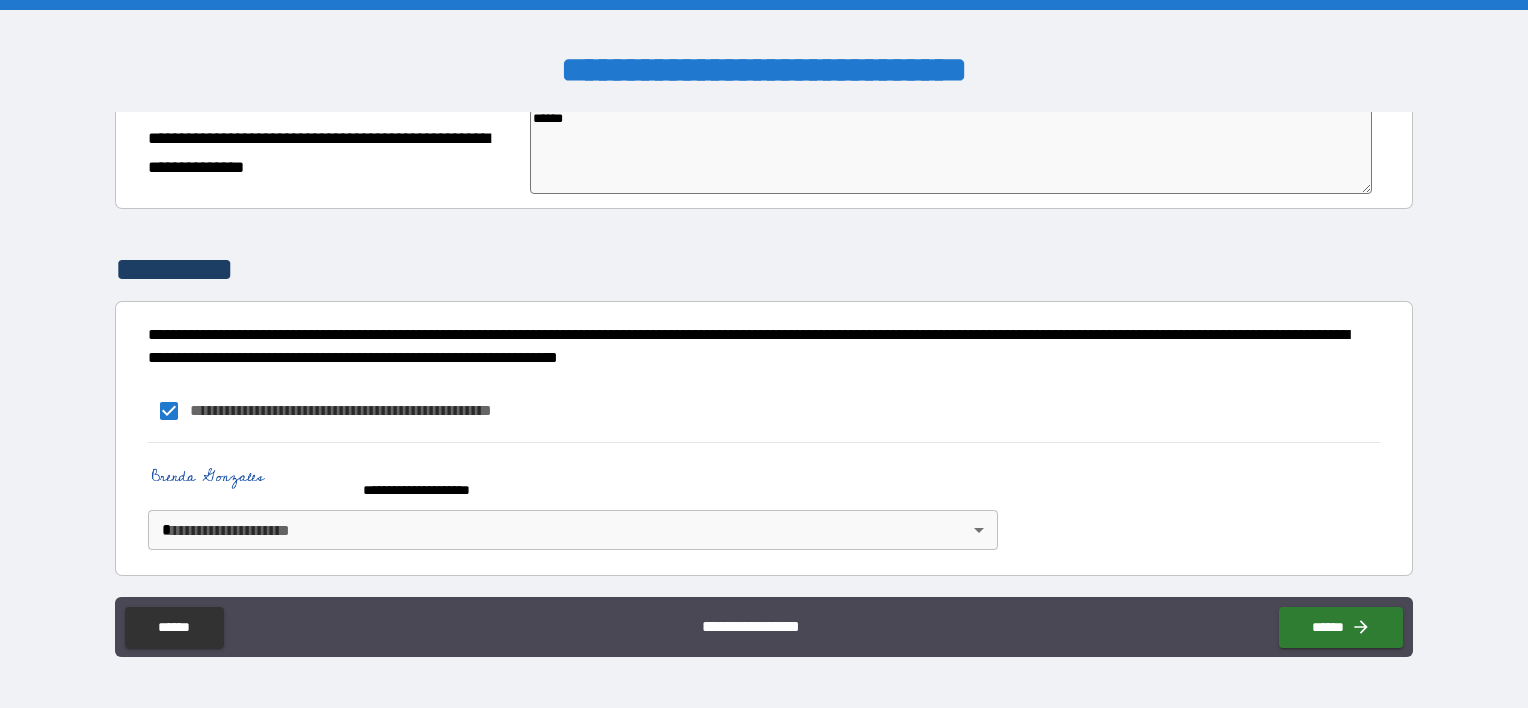 click on "**********" at bounding box center [764, 354] 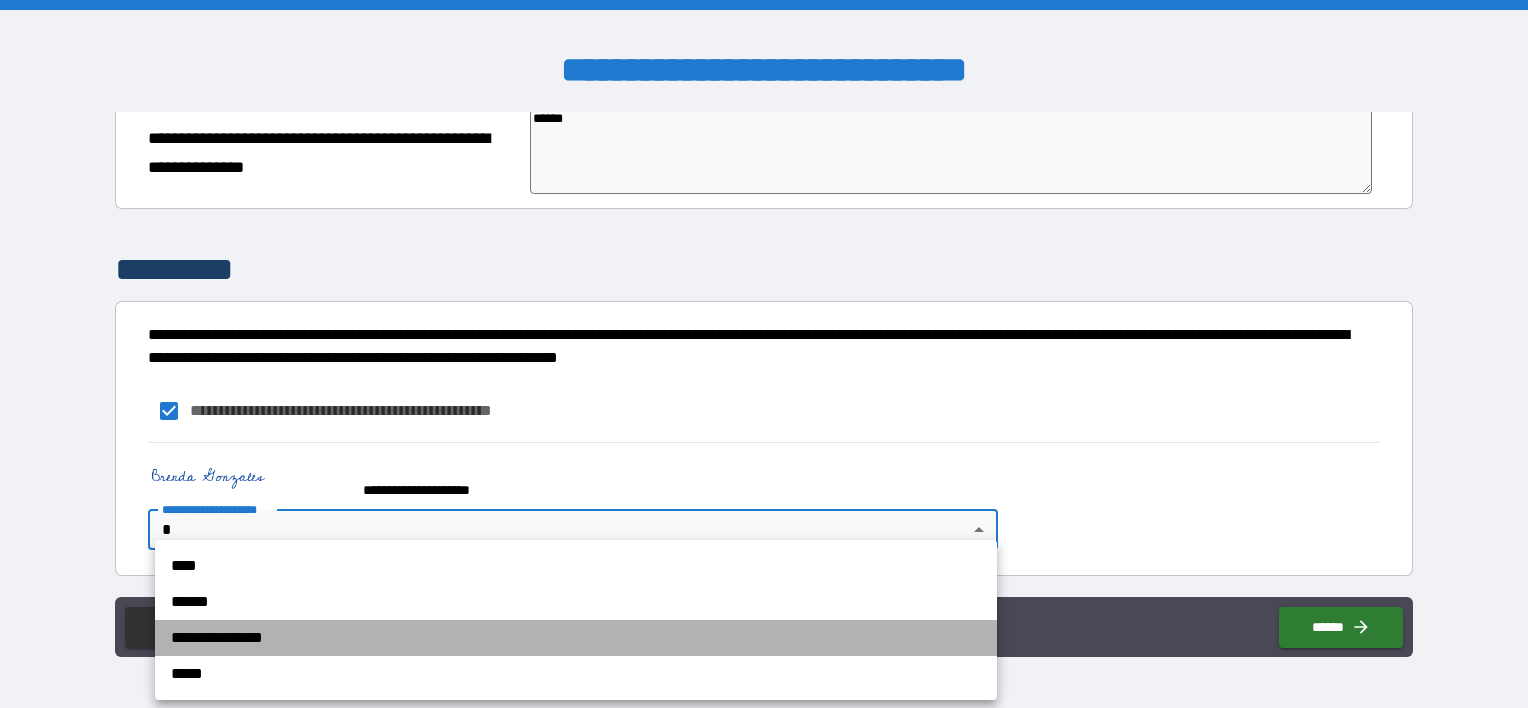 click on "**********" at bounding box center (576, 638) 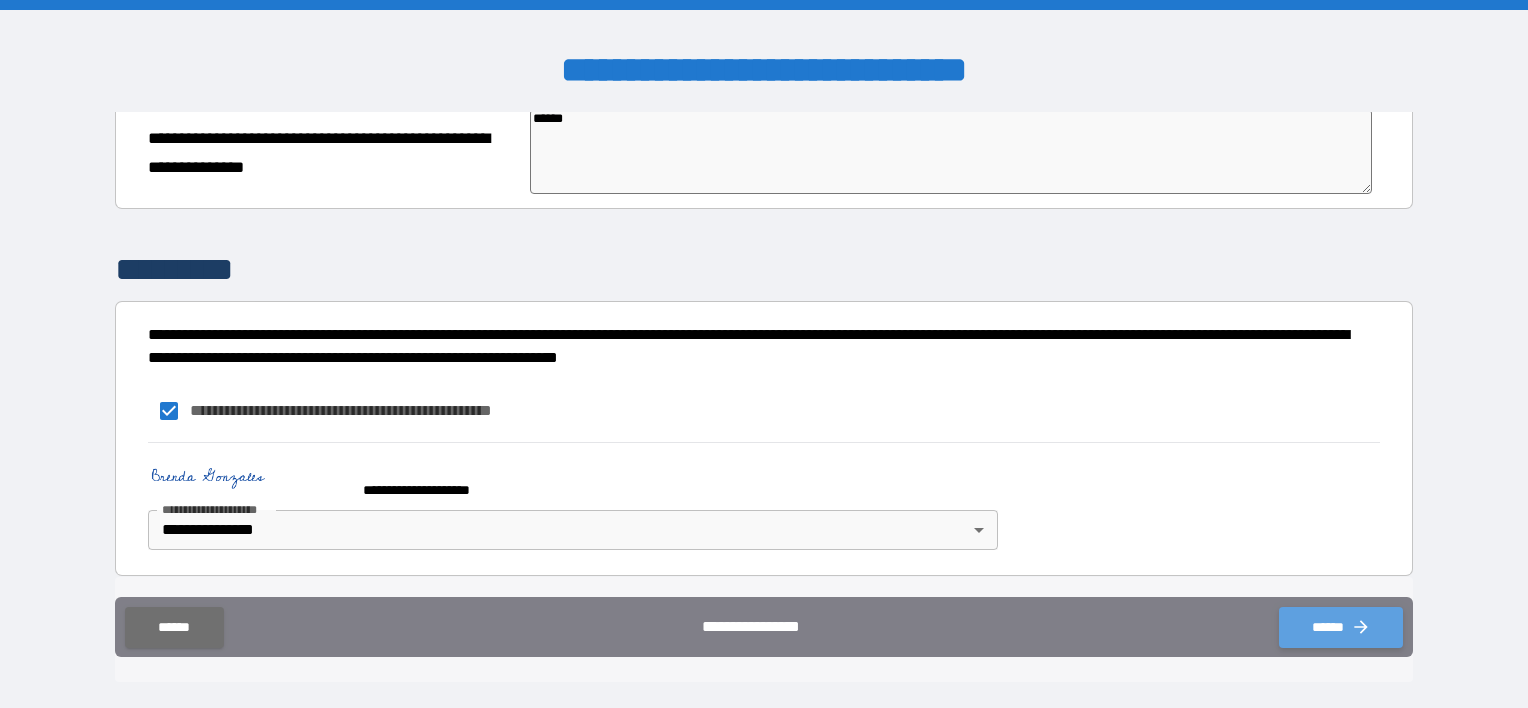 click on "******" at bounding box center [1341, 627] 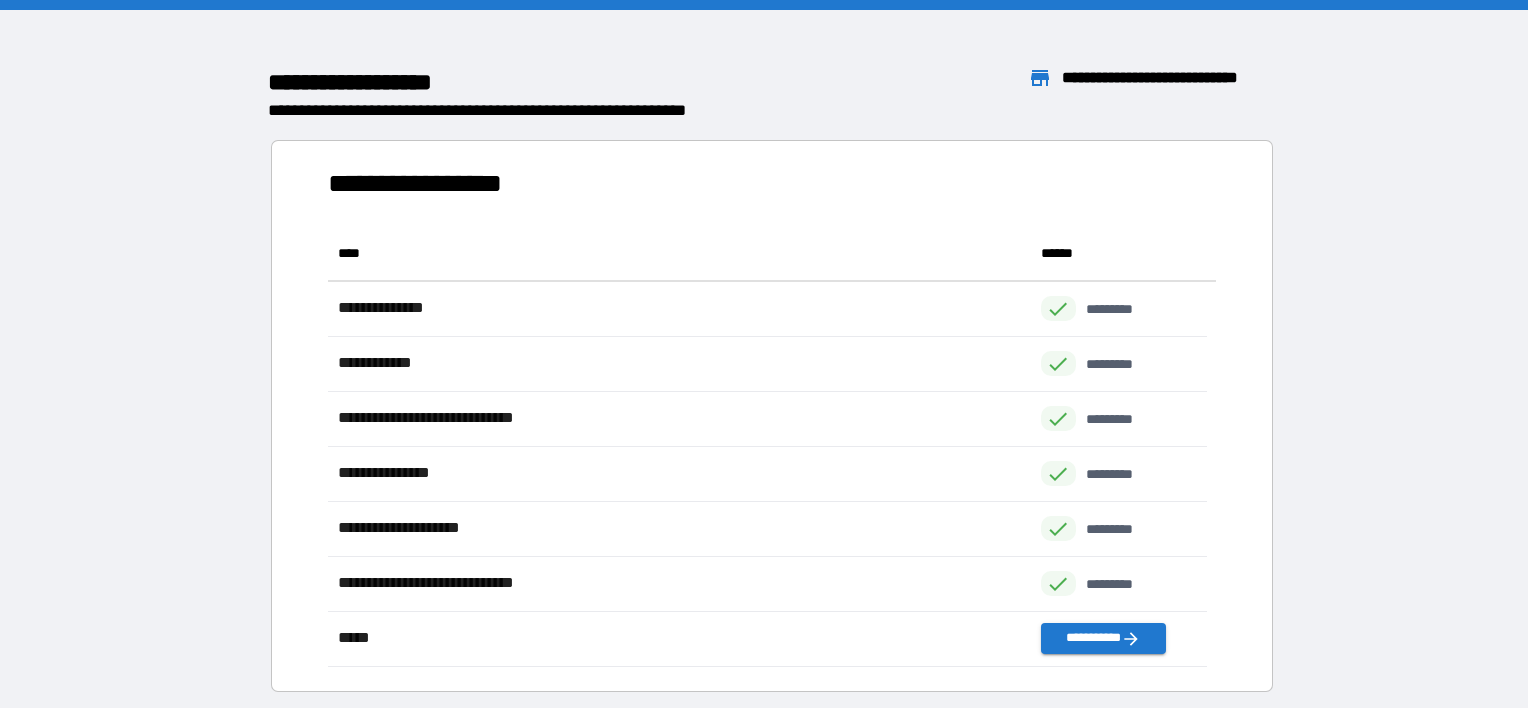 scroll, scrollTop: 16, scrollLeft: 16, axis: both 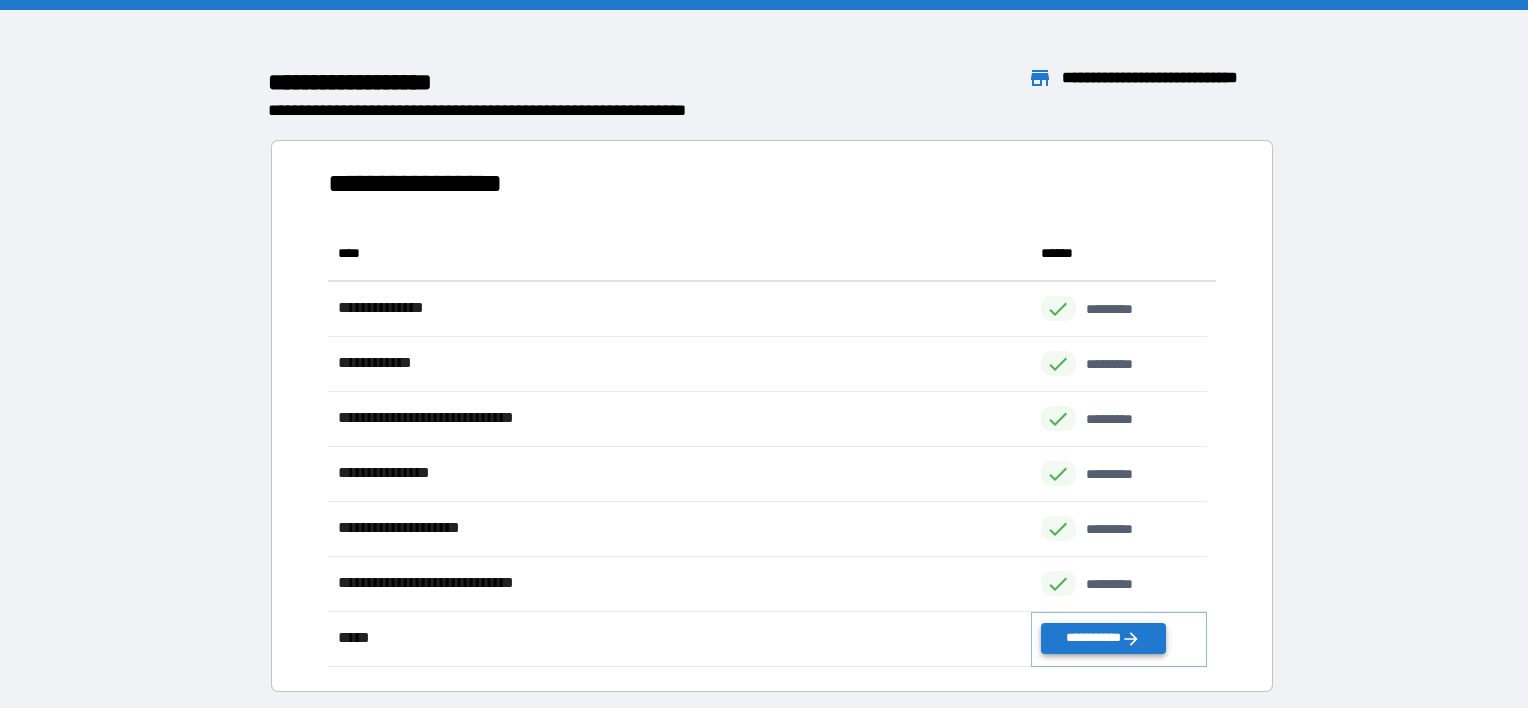 click on "**********" at bounding box center [1103, 638] 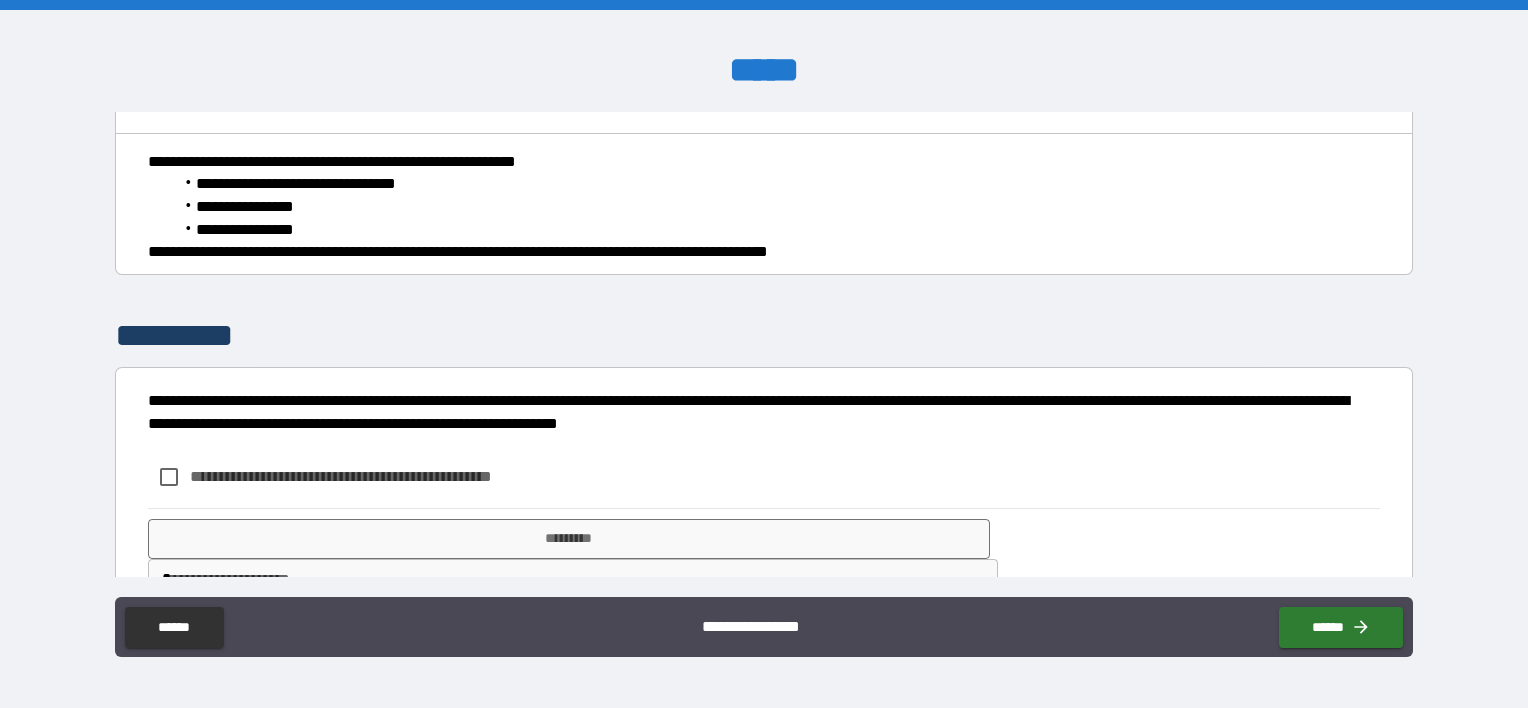 scroll, scrollTop: 232, scrollLeft: 0, axis: vertical 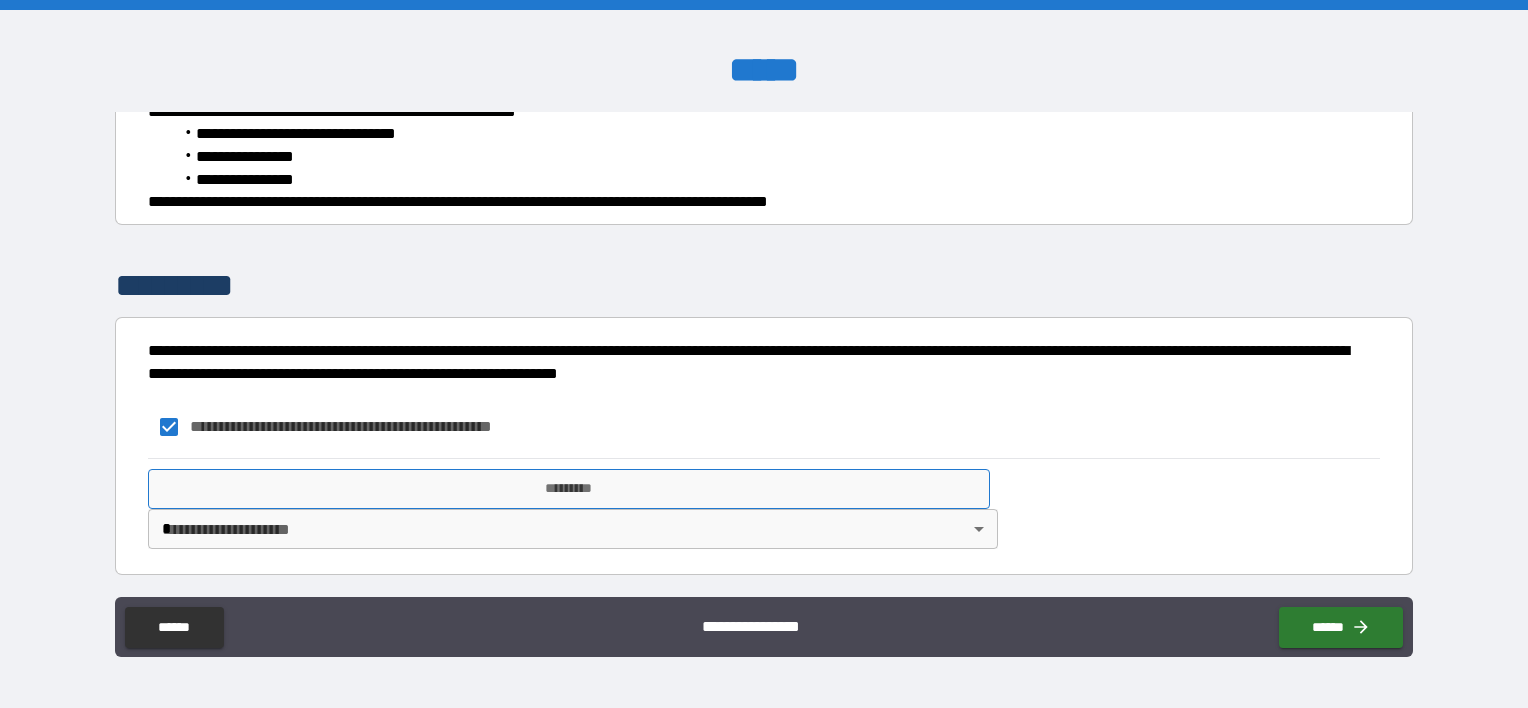 click on "*********" at bounding box center [569, 489] 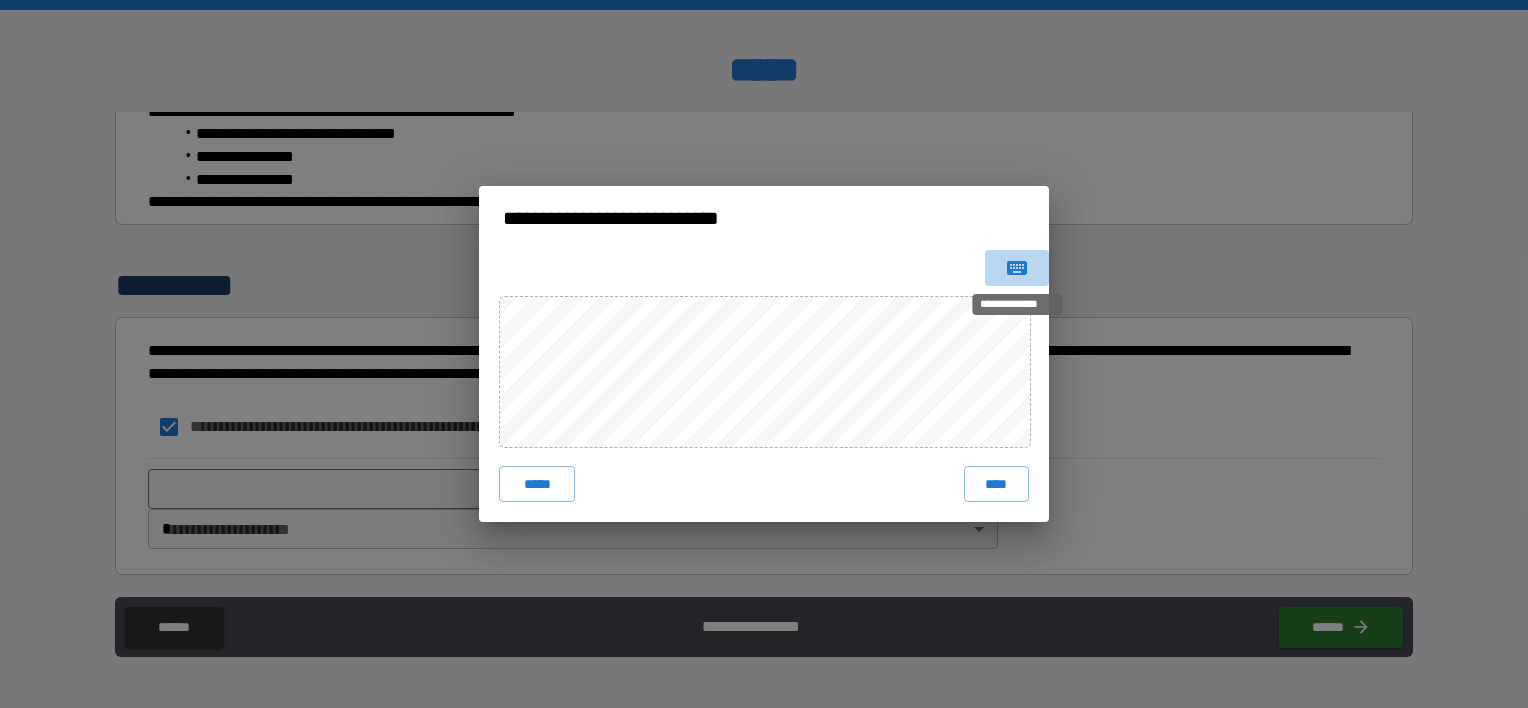 click 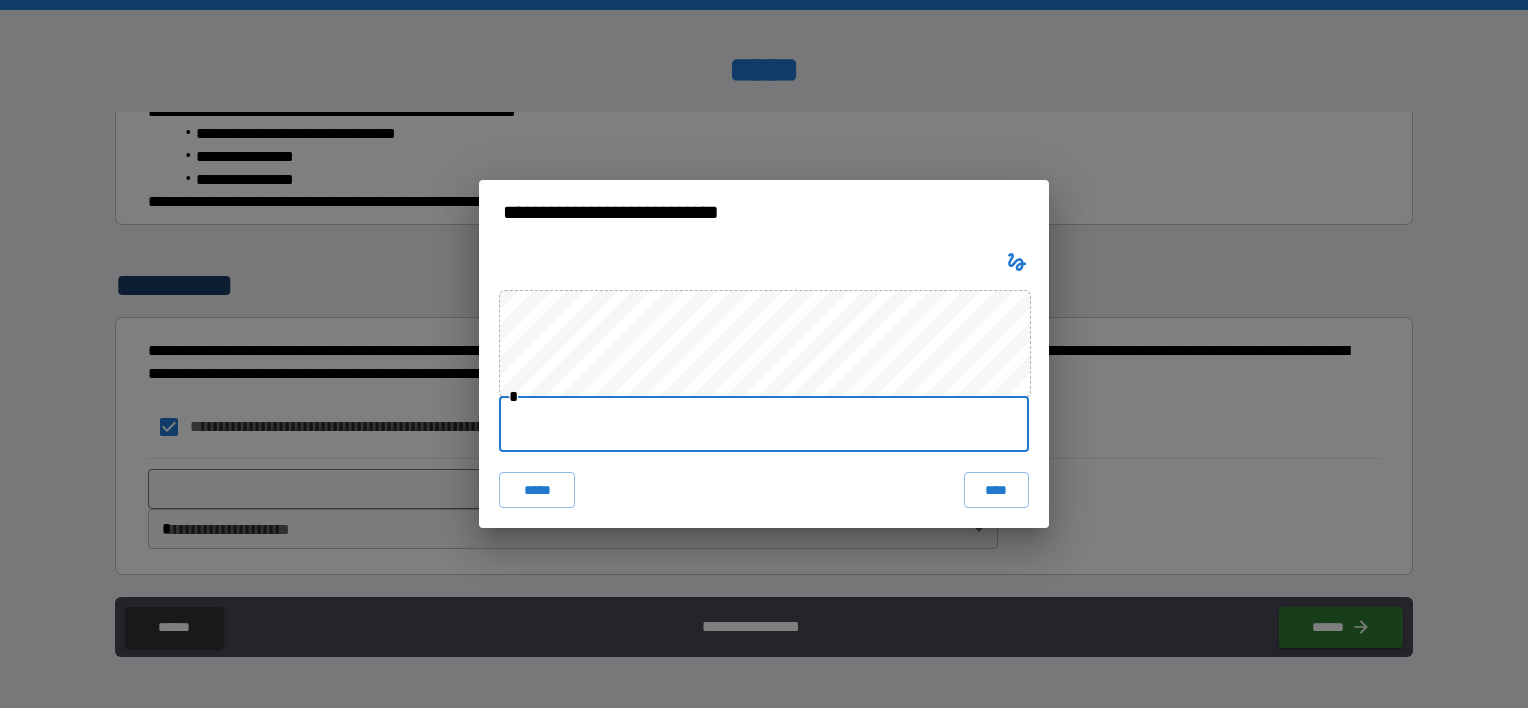 click at bounding box center (764, 424) 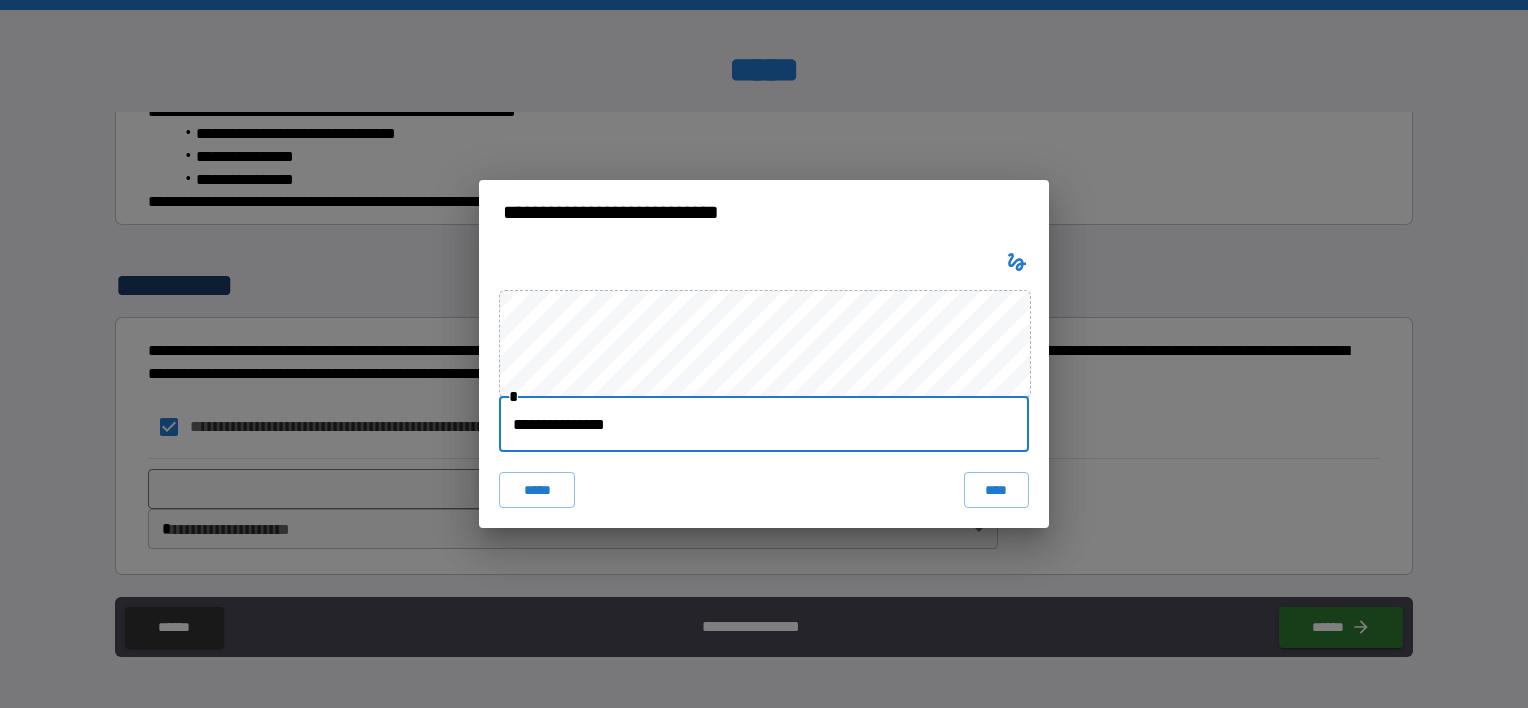 click on "**********" at bounding box center [764, 386] 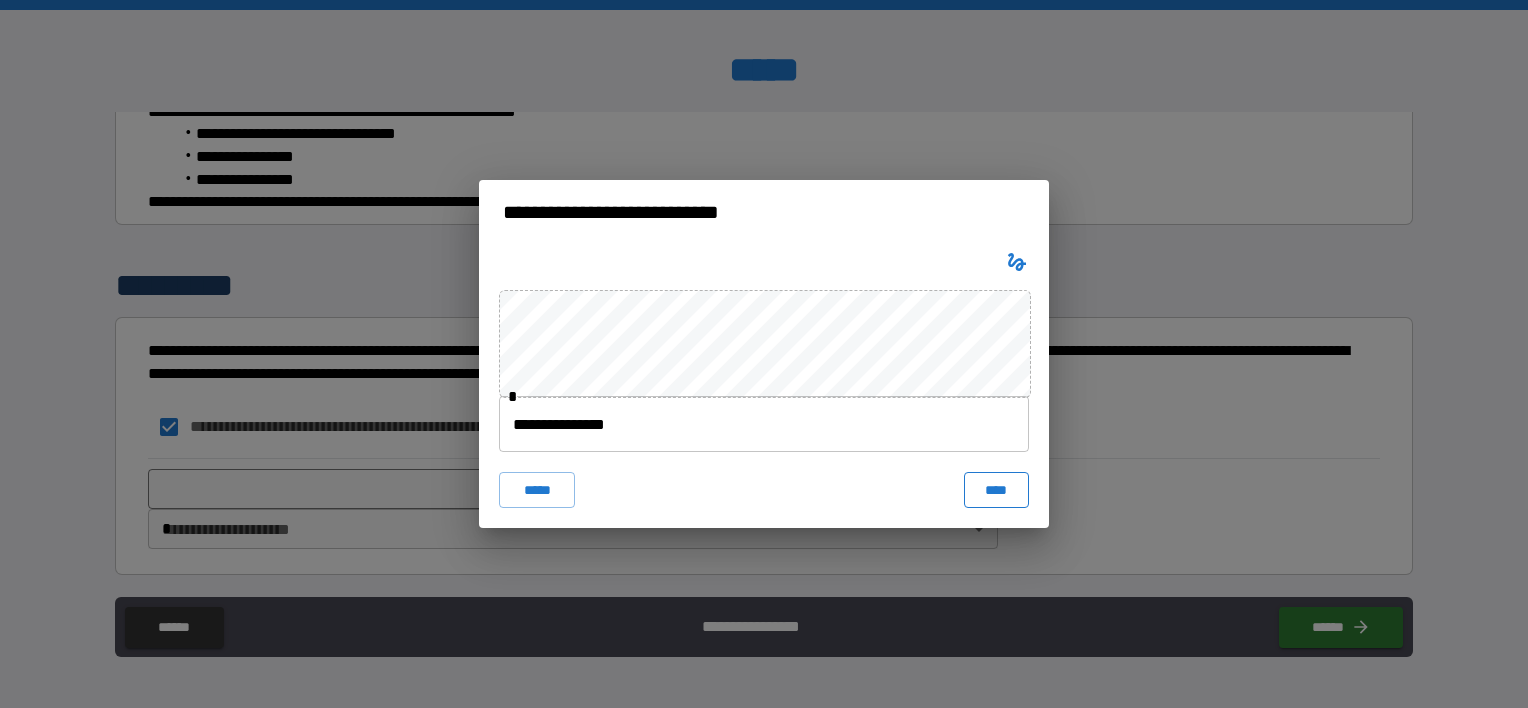 click on "****" at bounding box center (996, 490) 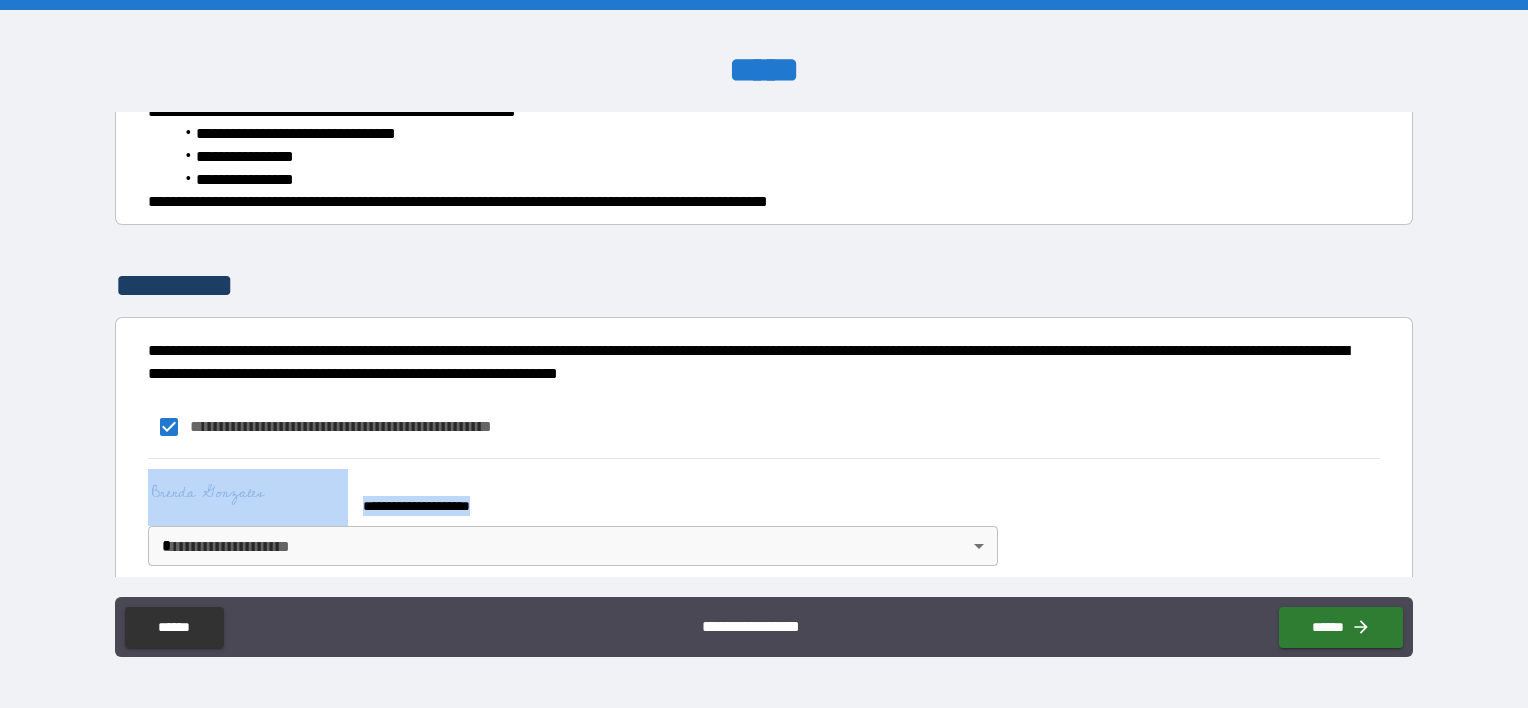 drag, startPoint x: 1400, startPoint y: 430, endPoint x: 1400, endPoint y: 513, distance: 83 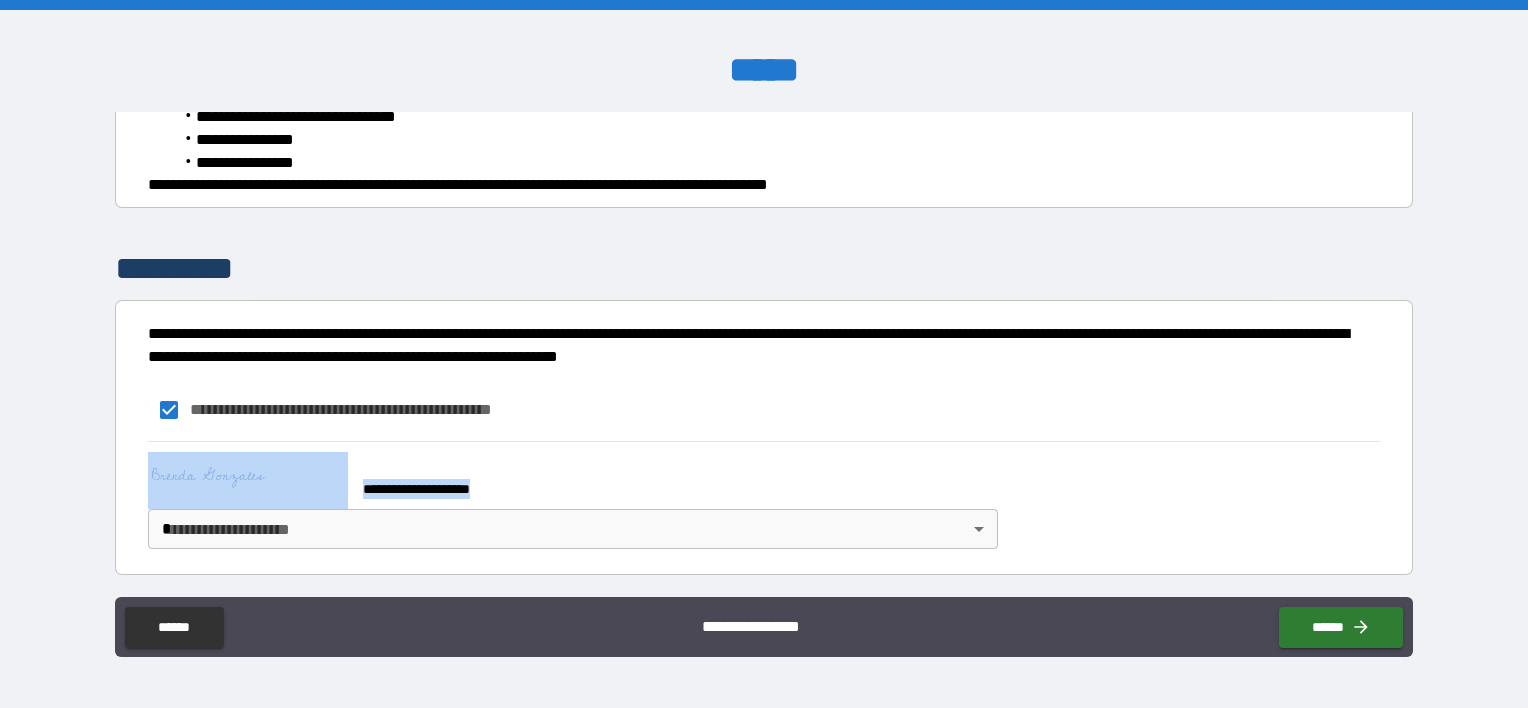 click on "**********" at bounding box center [764, 354] 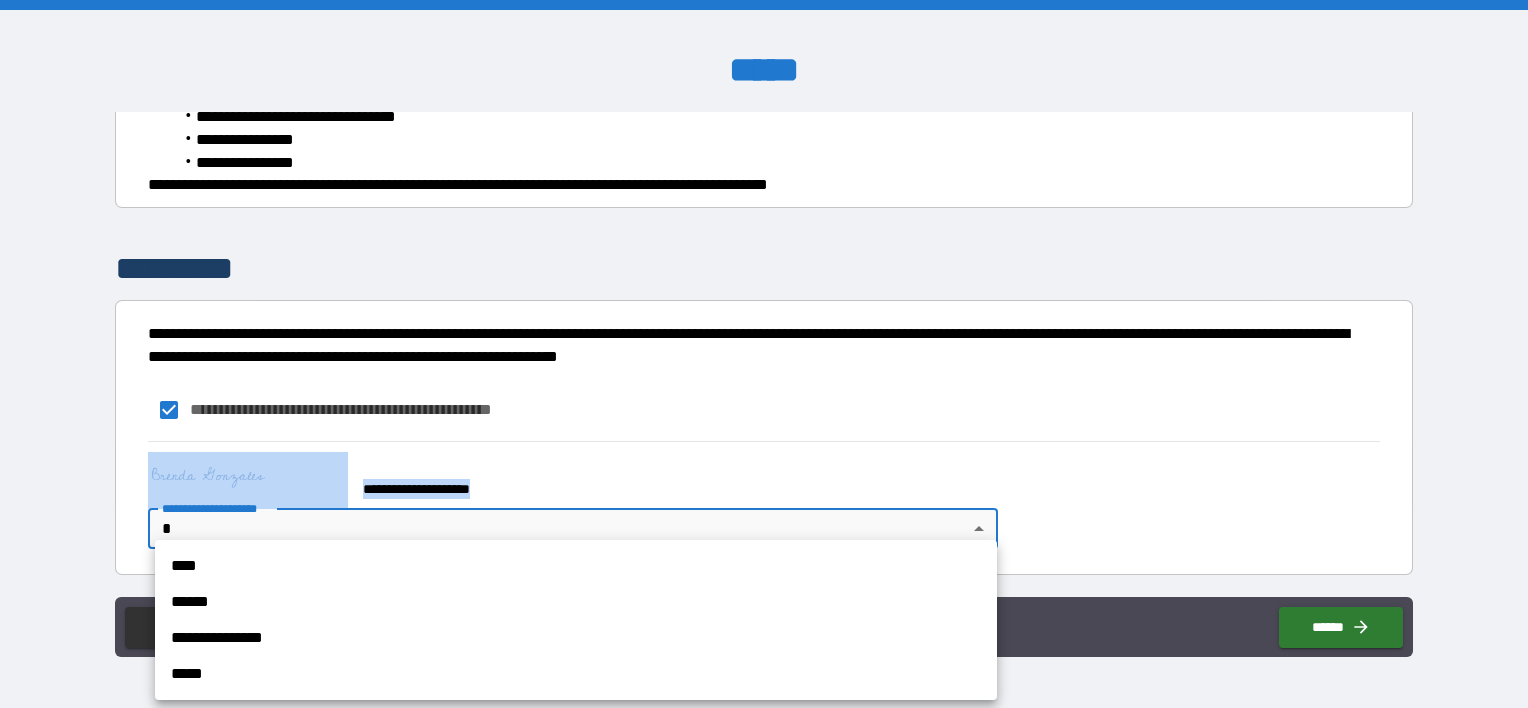 click on "**********" at bounding box center [576, 638] 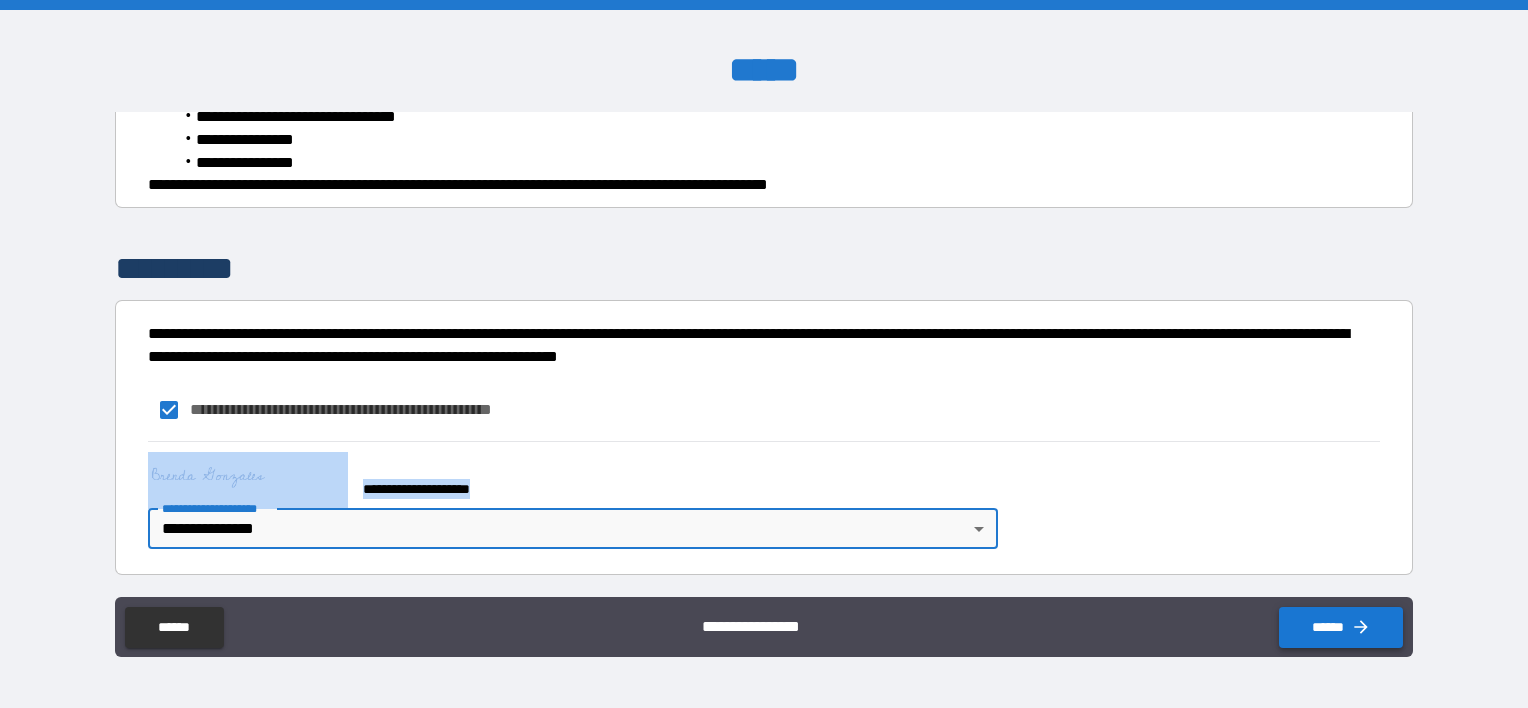 click 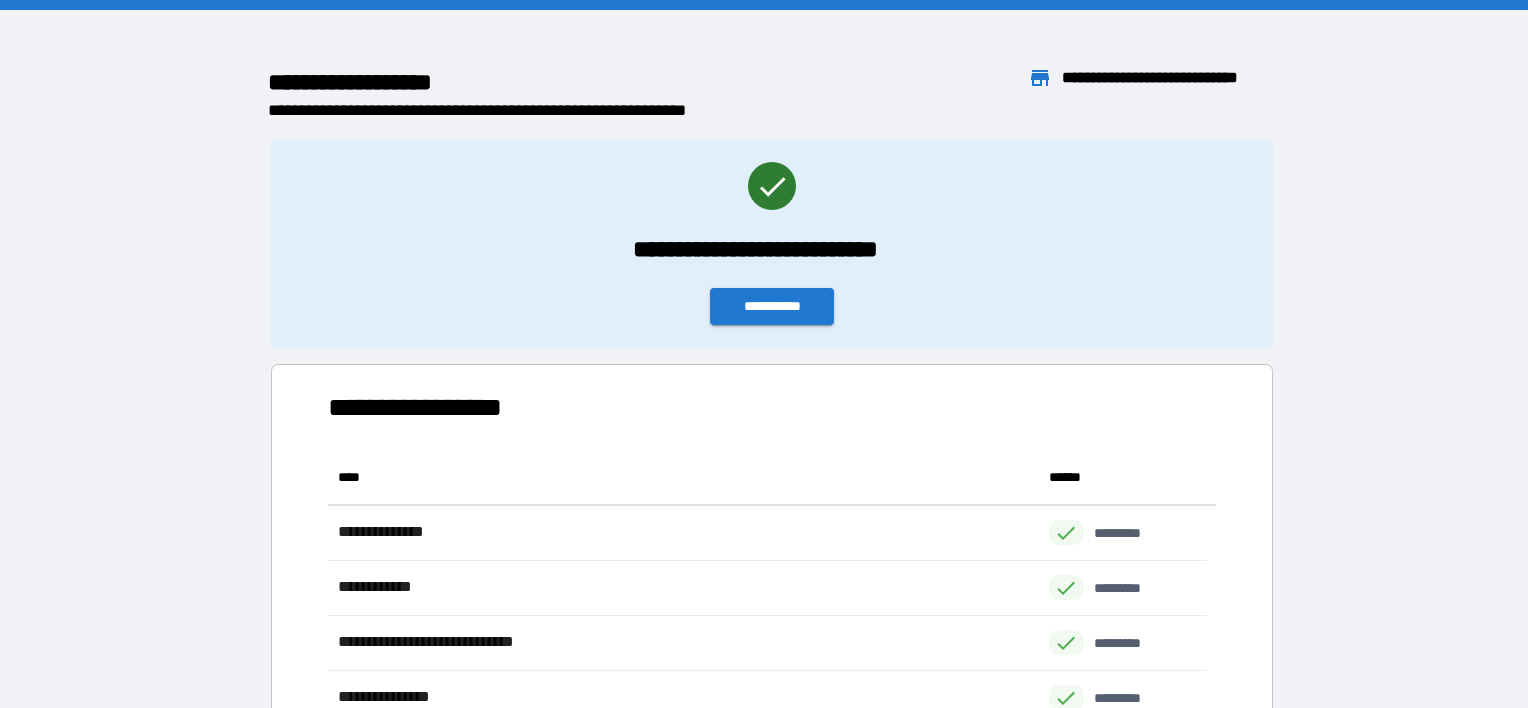 scroll, scrollTop: 426, scrollLeft: 863, axis: both 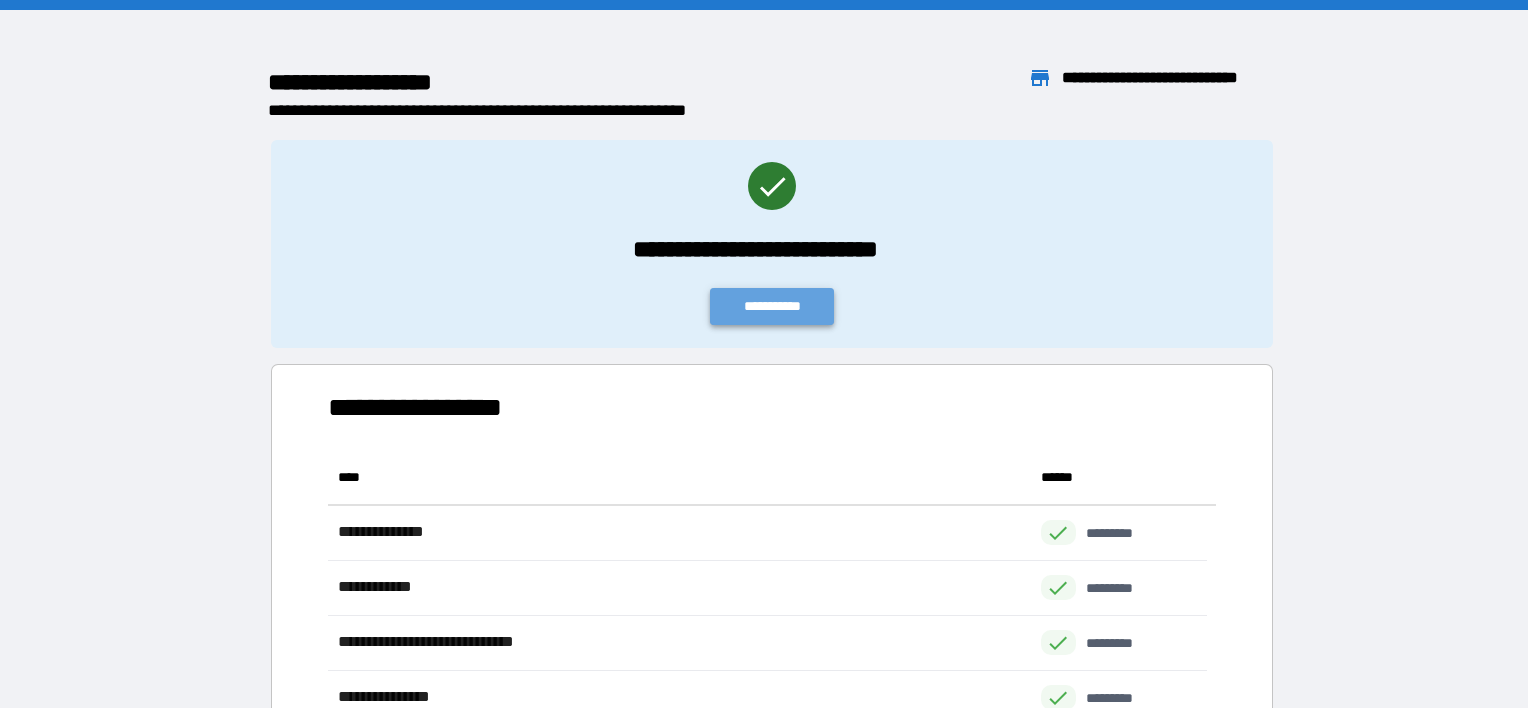 click on "**********" at bounding box center [772, 306] 